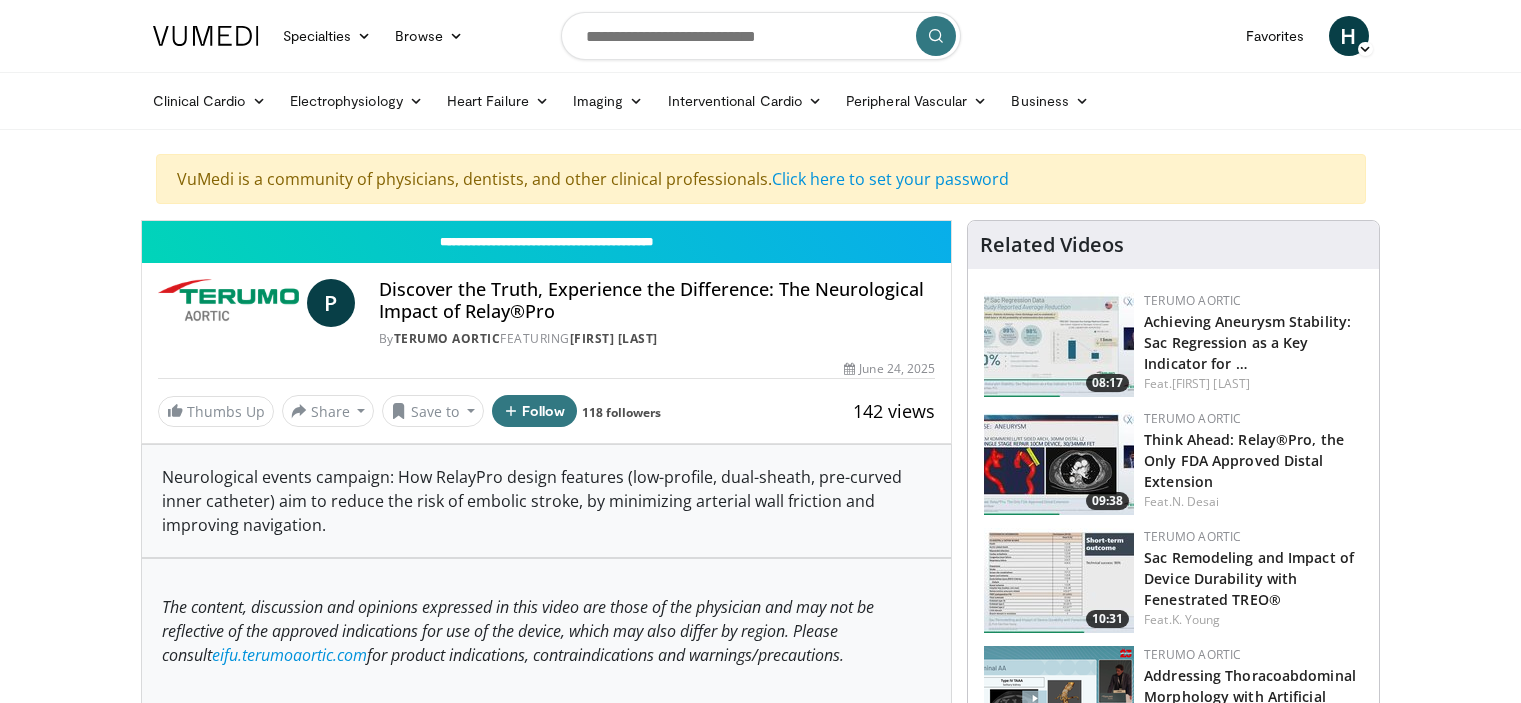 scroll, scrollTop: 0, scrollLeft: 0, axis: both 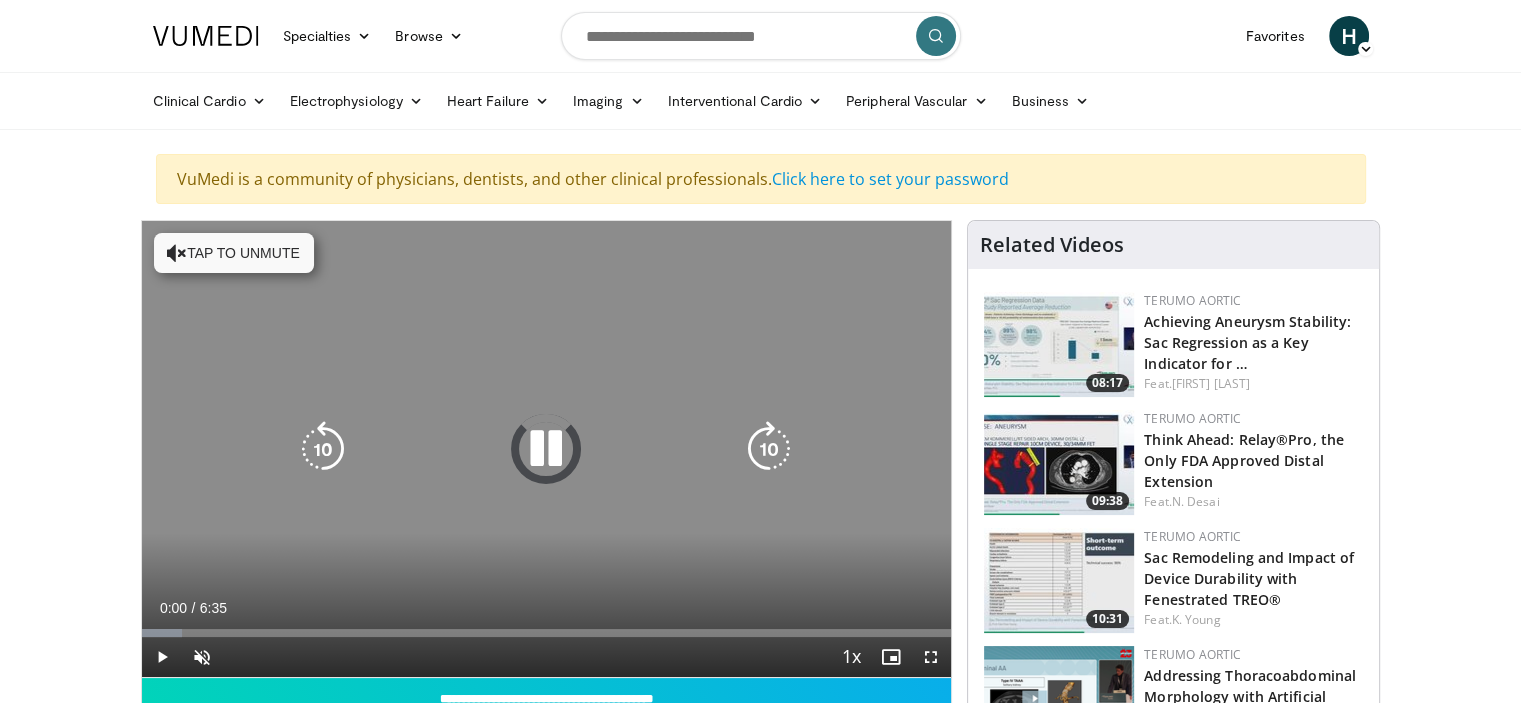 click at bounding box center (546, 449) 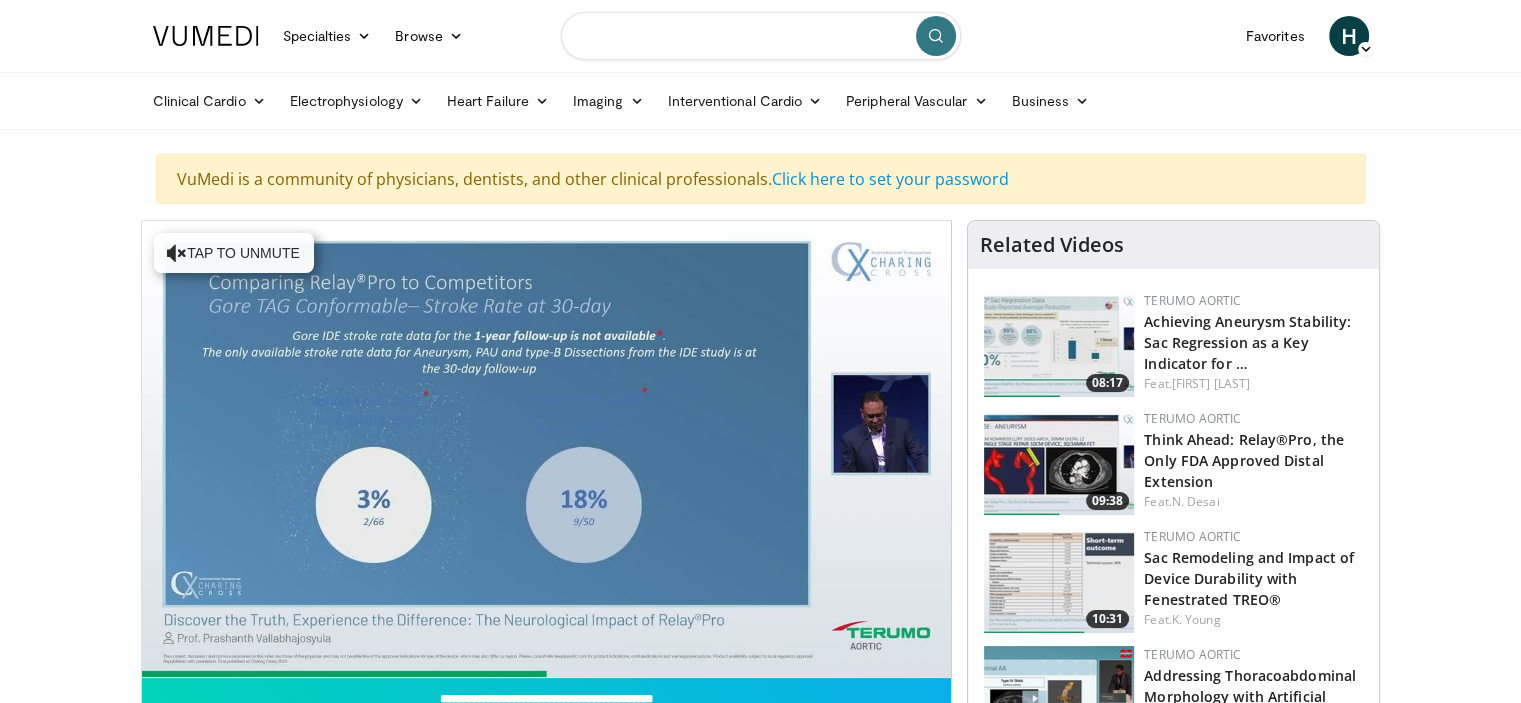click at bounding box center [761, 36] 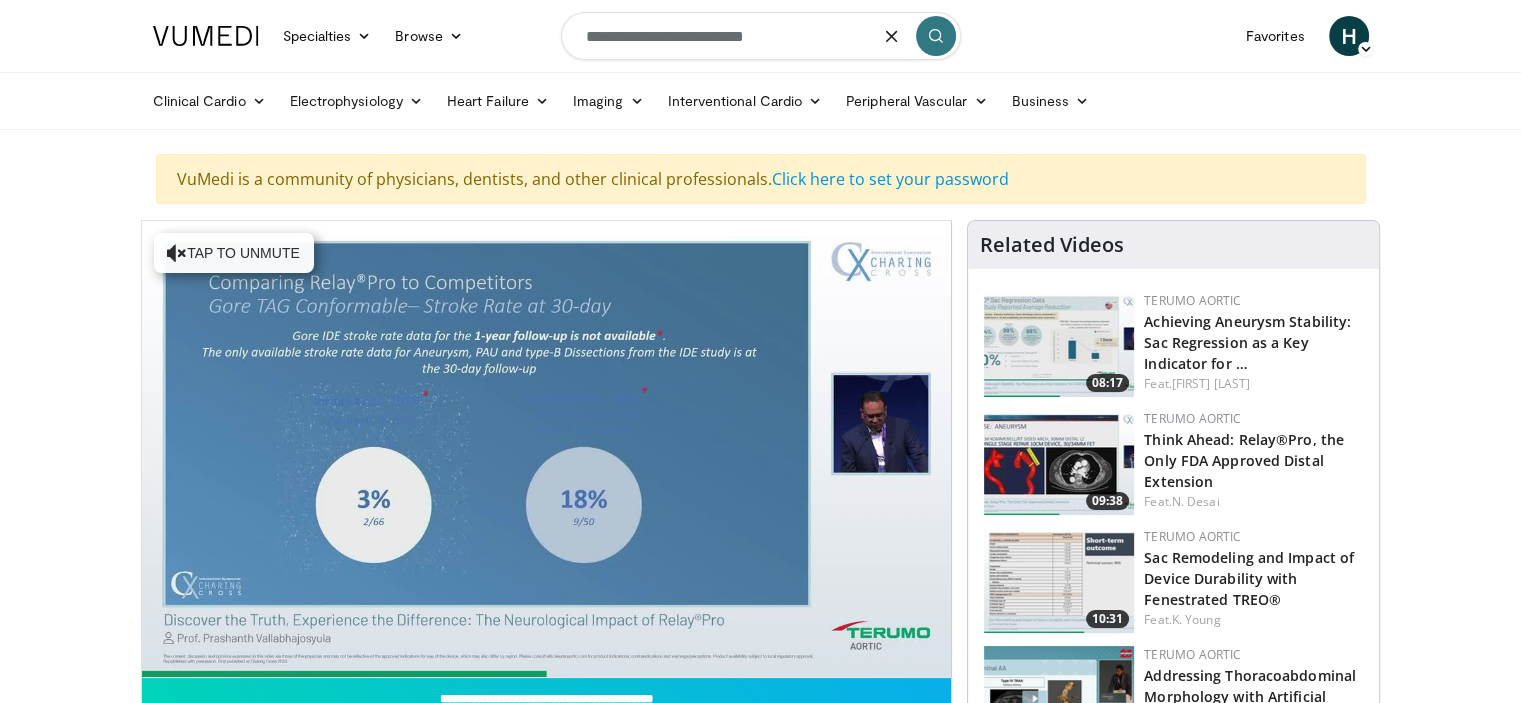 type on "**********" 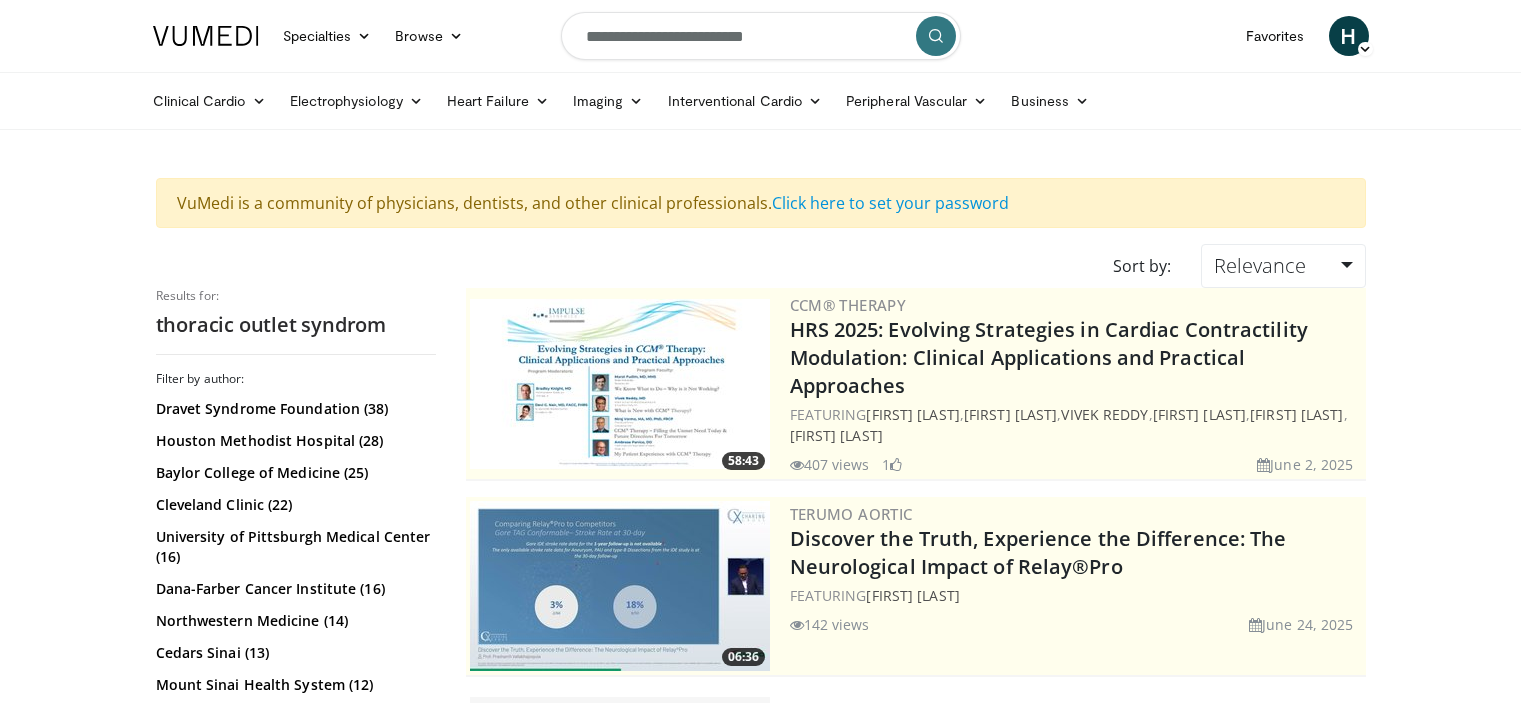 scroll, scrollTop: 0, scrollLeft: 0, axis: both 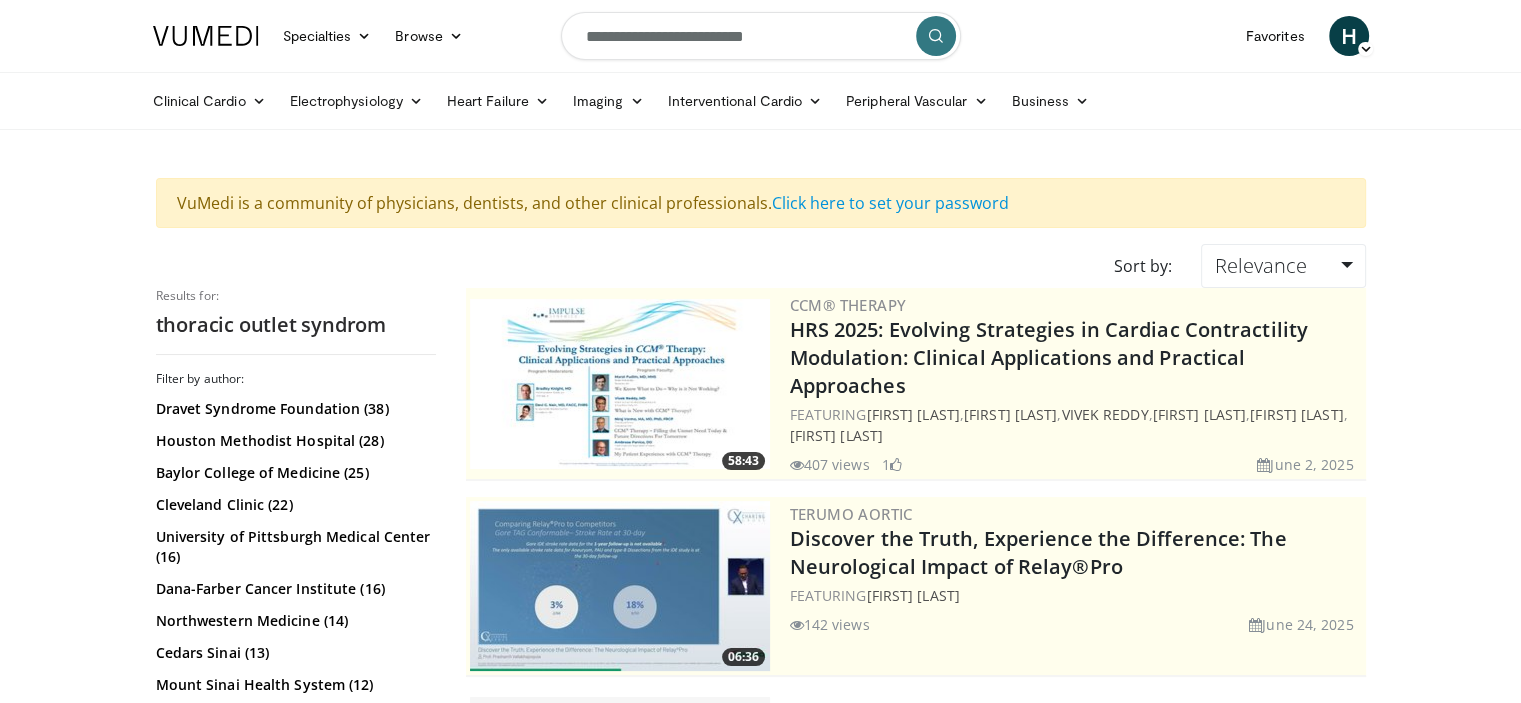 click on "**********" at bounding box center (761, 36) 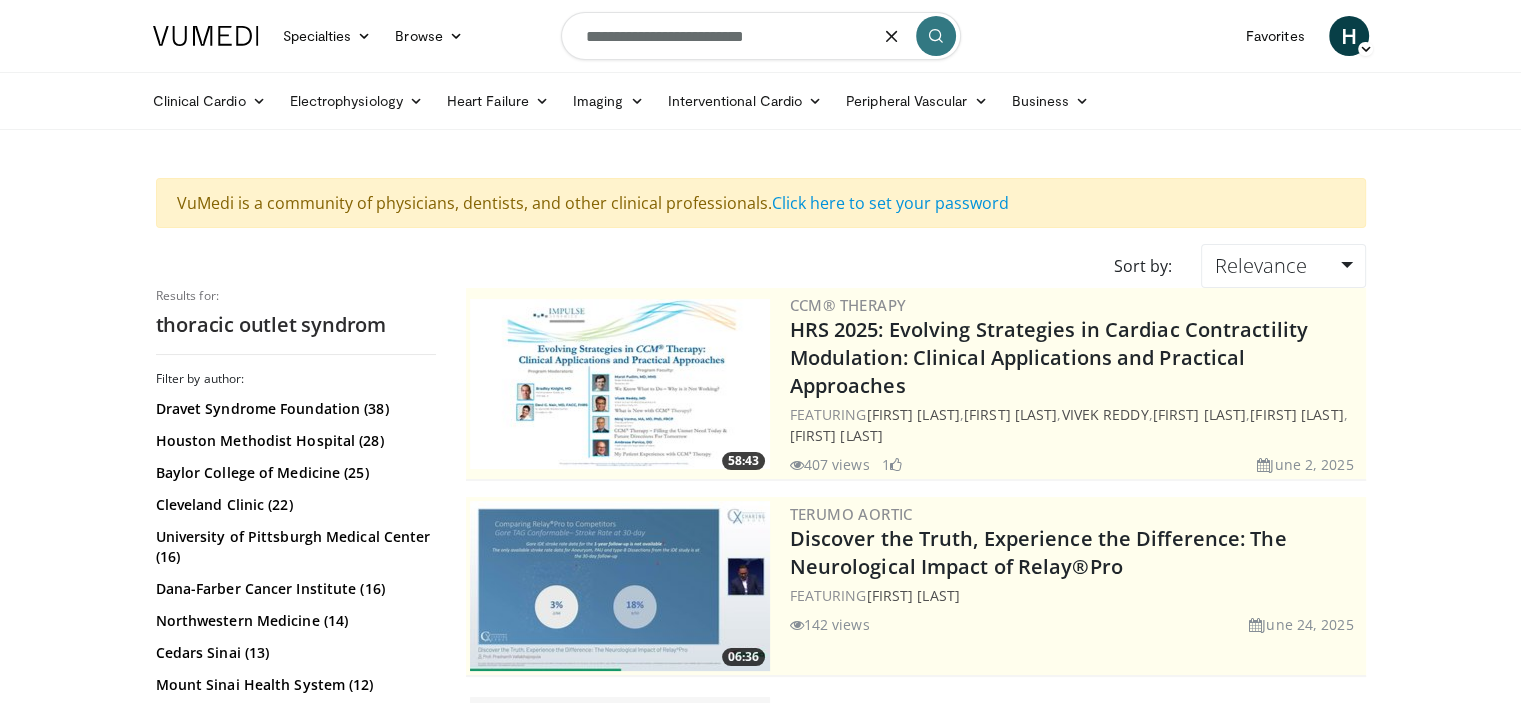 click on "**********" at bounding box center [761, 36] 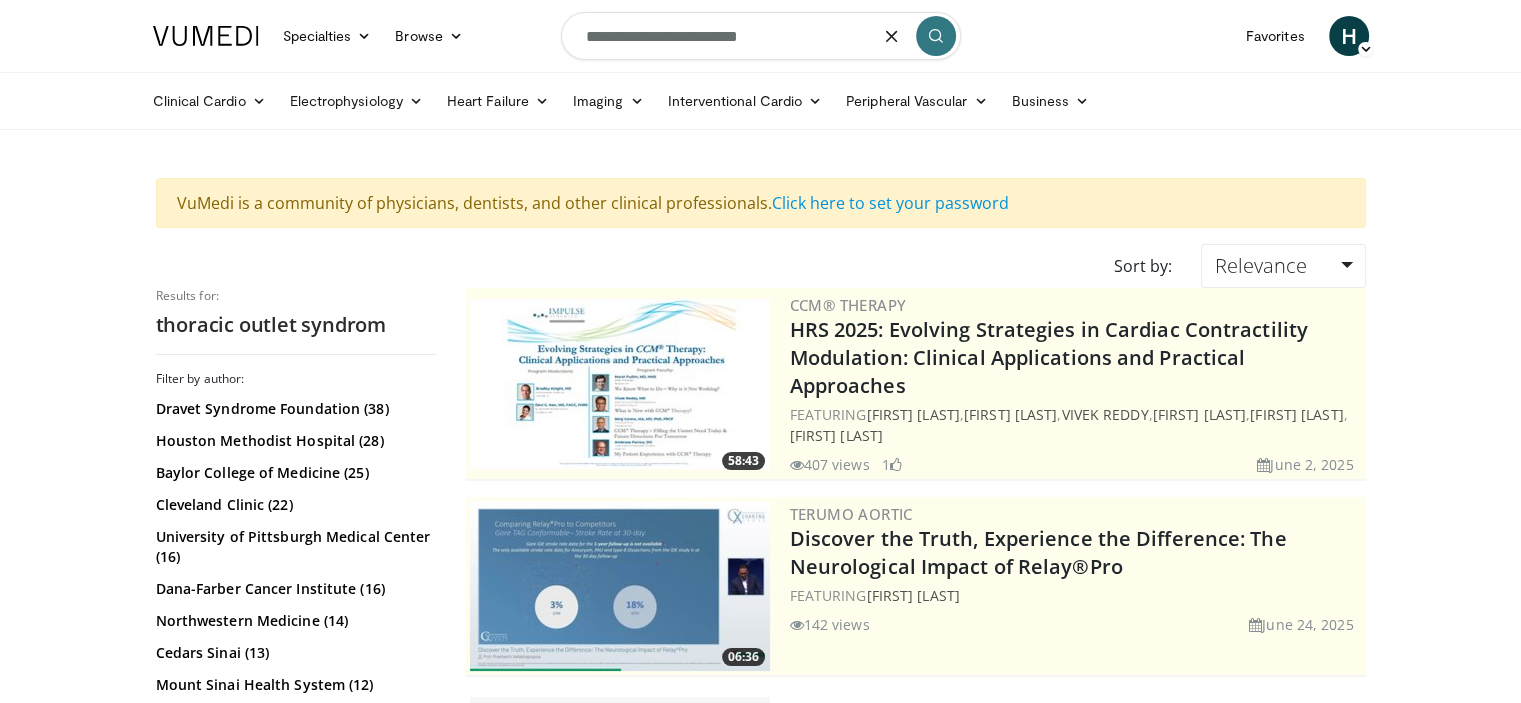 type on "**********" 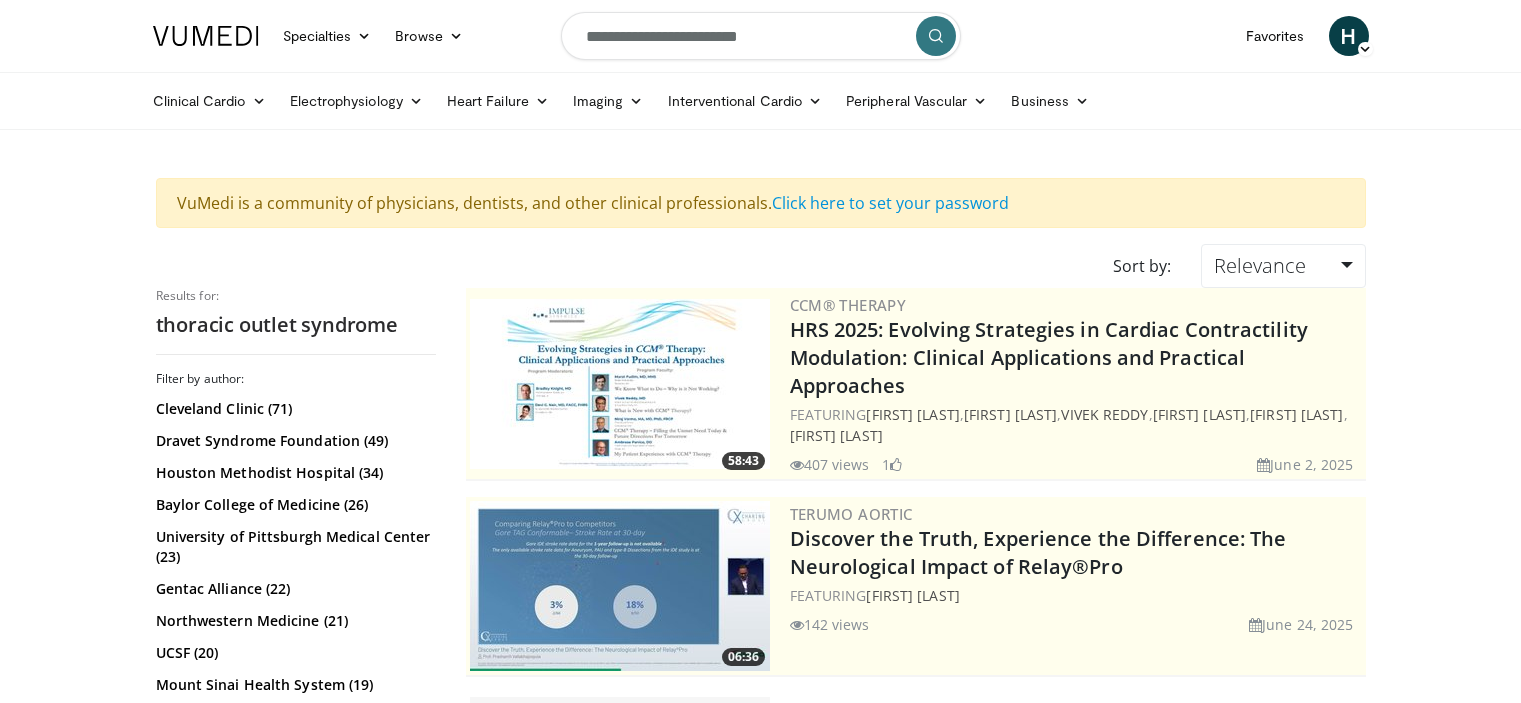 scroll, scrollTop: 0, scrollLeft: 0, axis: both 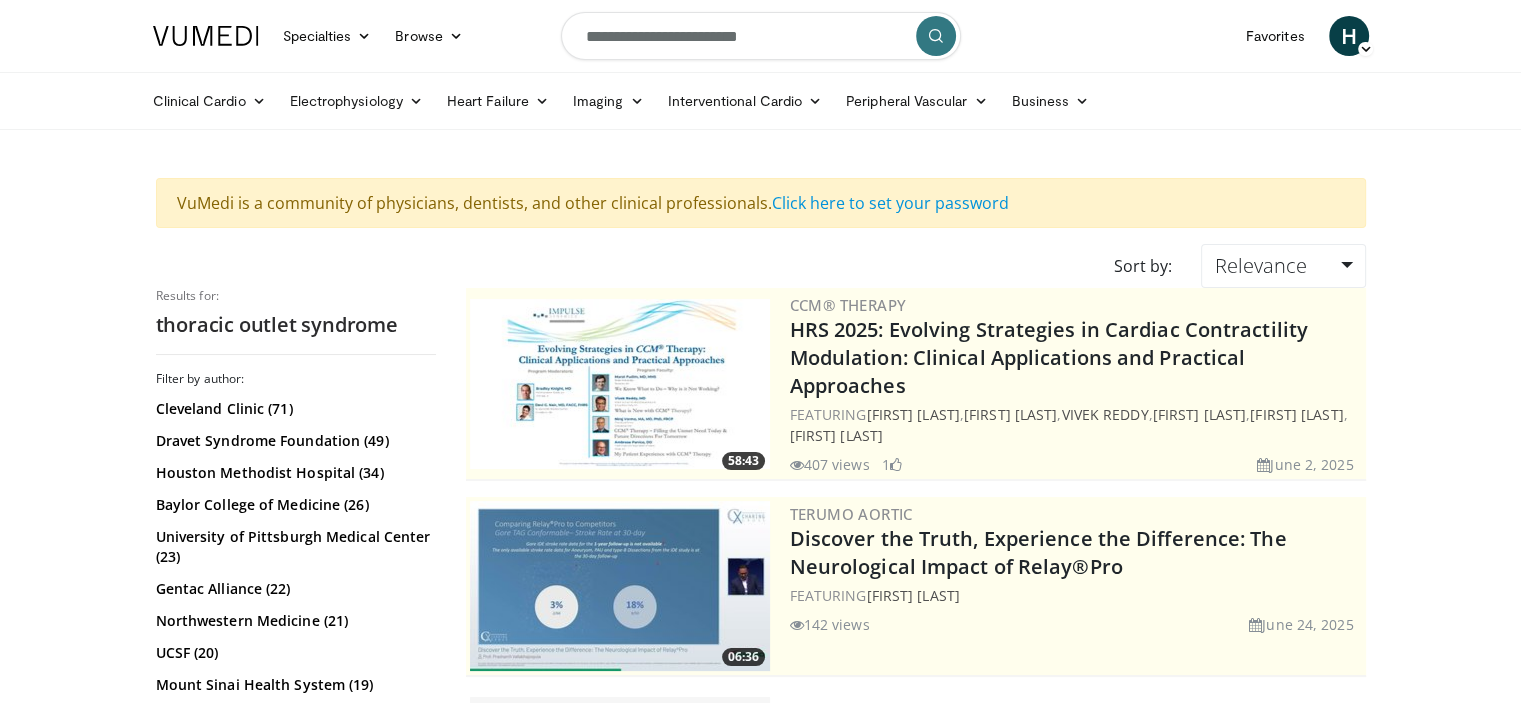 click on "**********" at bounding box center [761, 36] 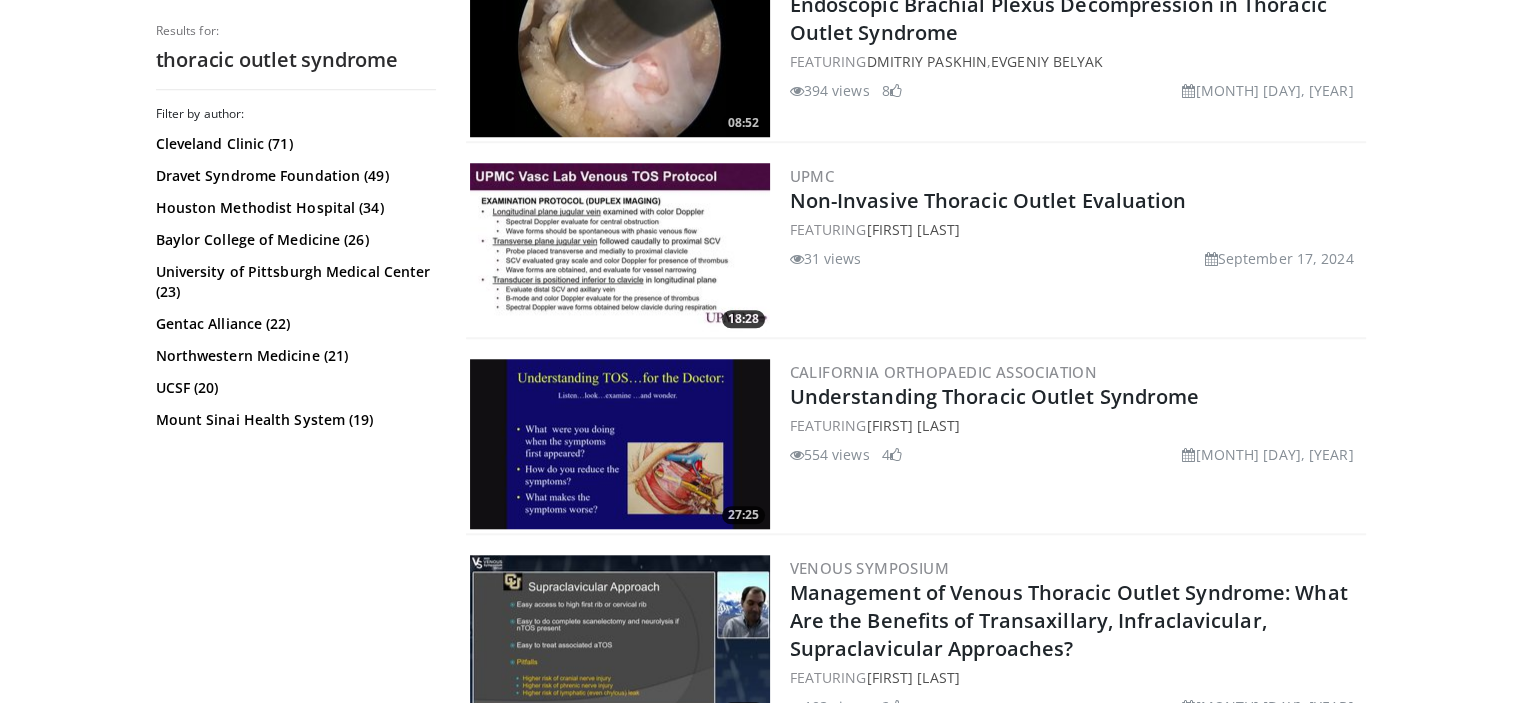 scroll, scrollTop: 1700, scrollLeft: 0, axis: vertical 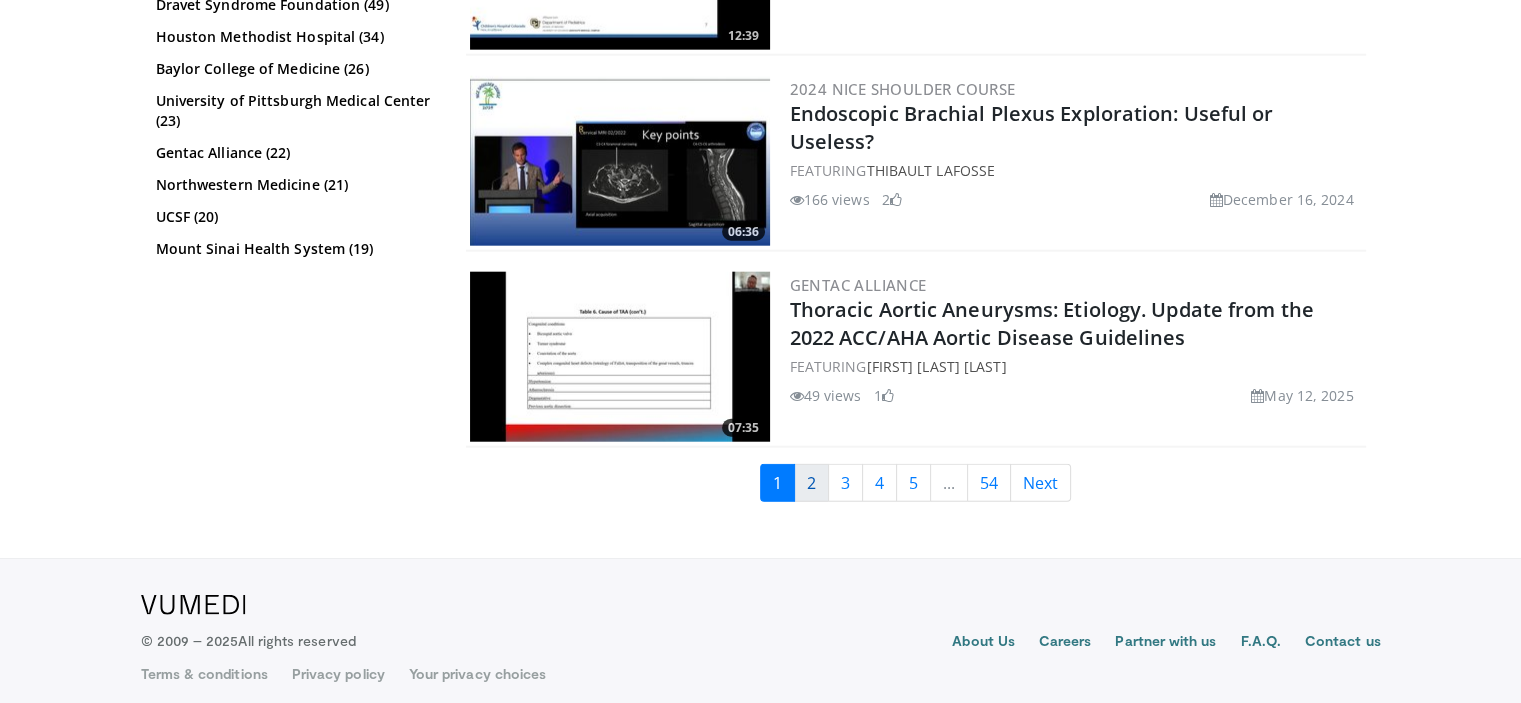 click on "2" at bounding box center (811, 483) 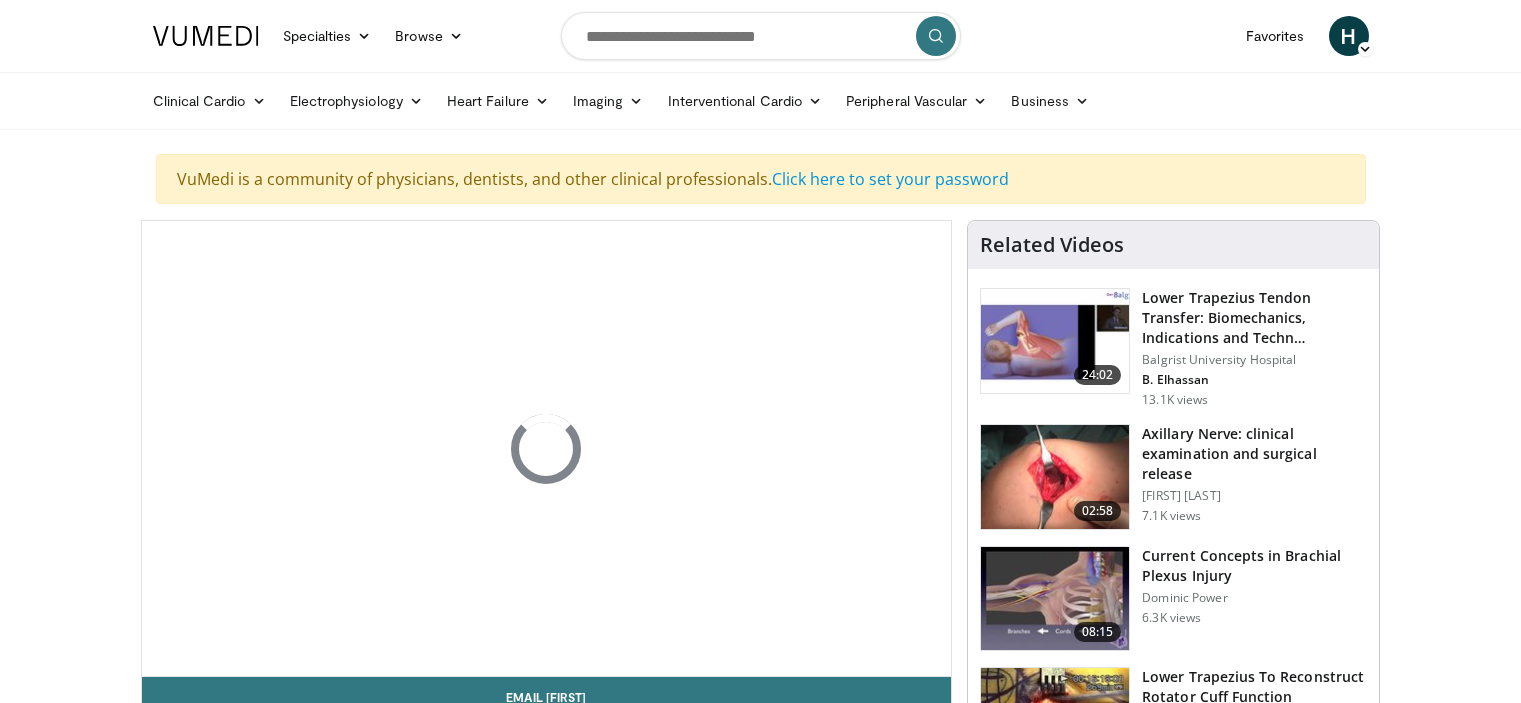 scroll, scrollTop: 0, scrollLeft: 0, axis: both 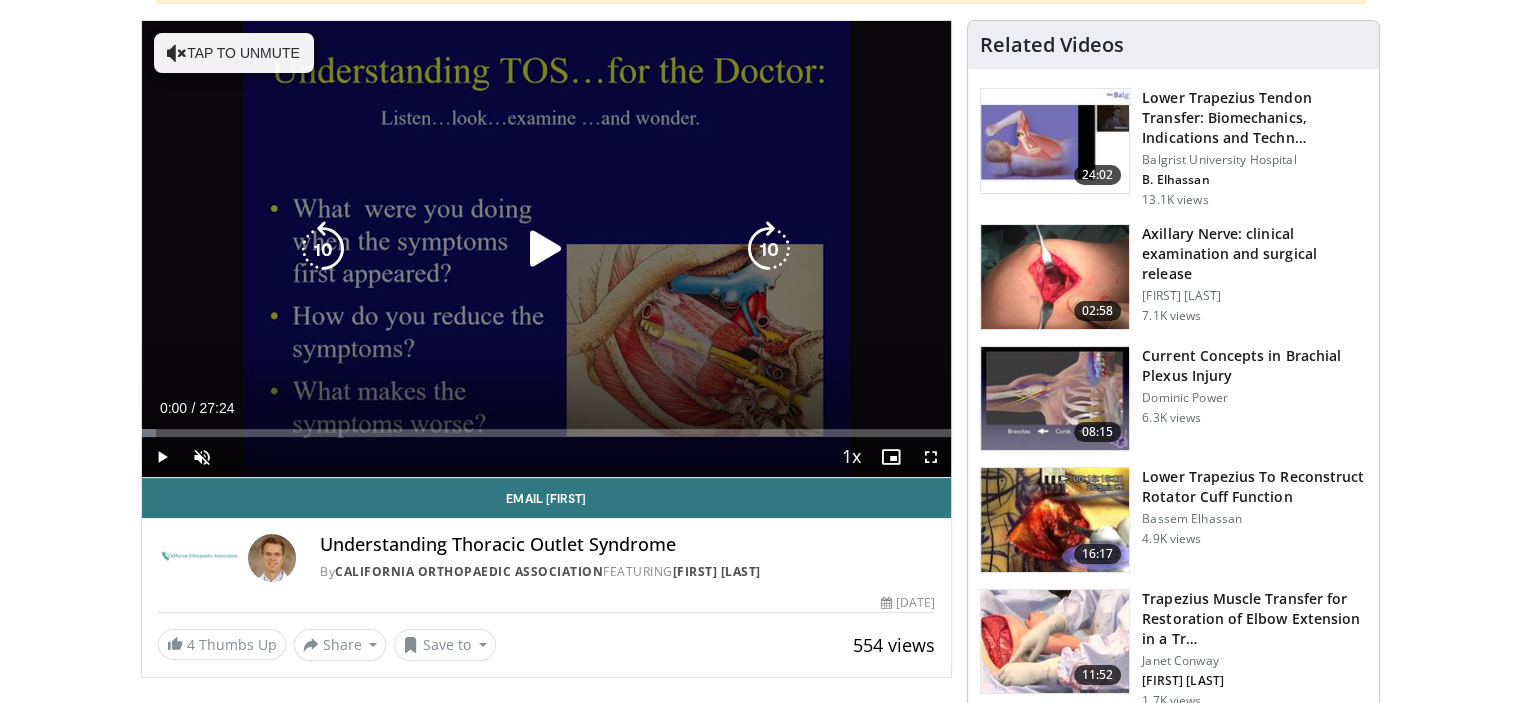 click at bounding box center (546, 249) 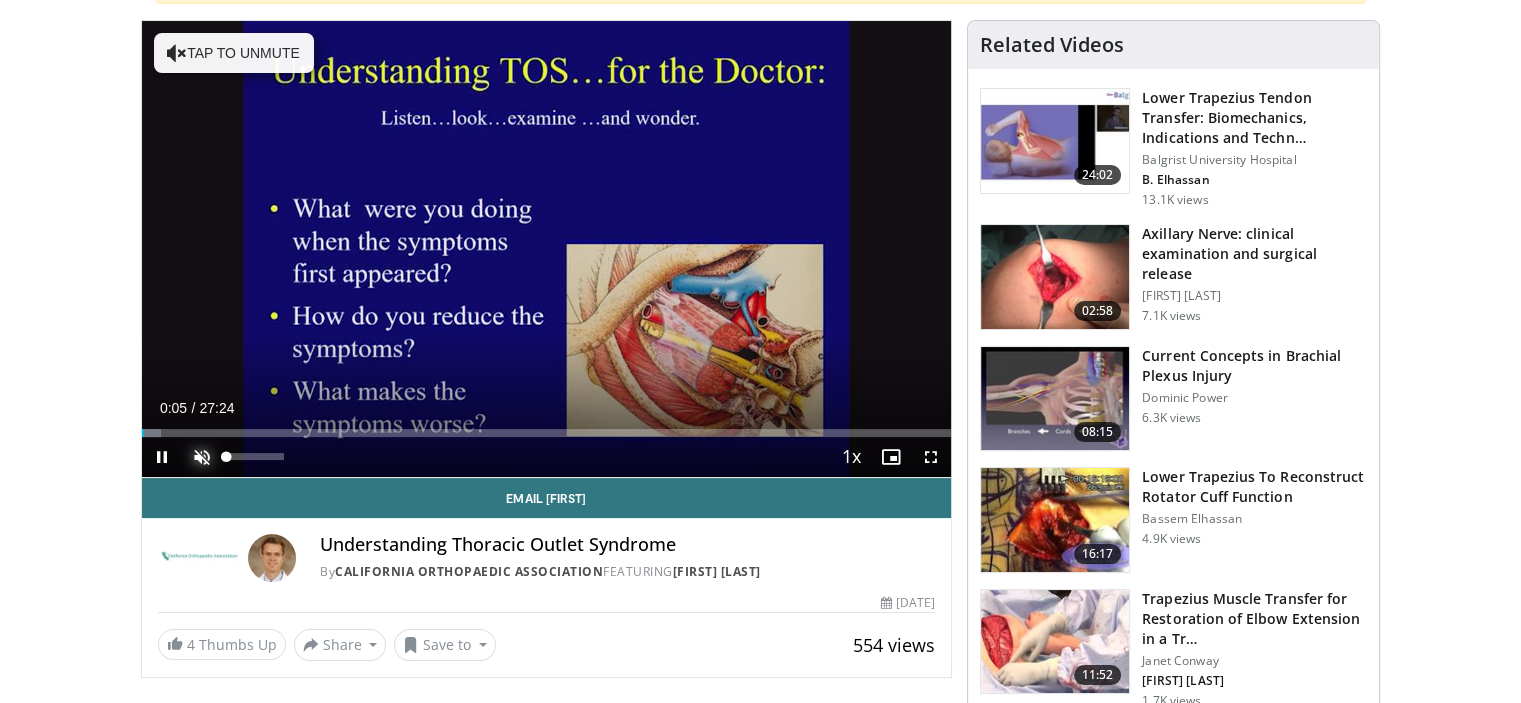 click at bounding box center (202, 457) 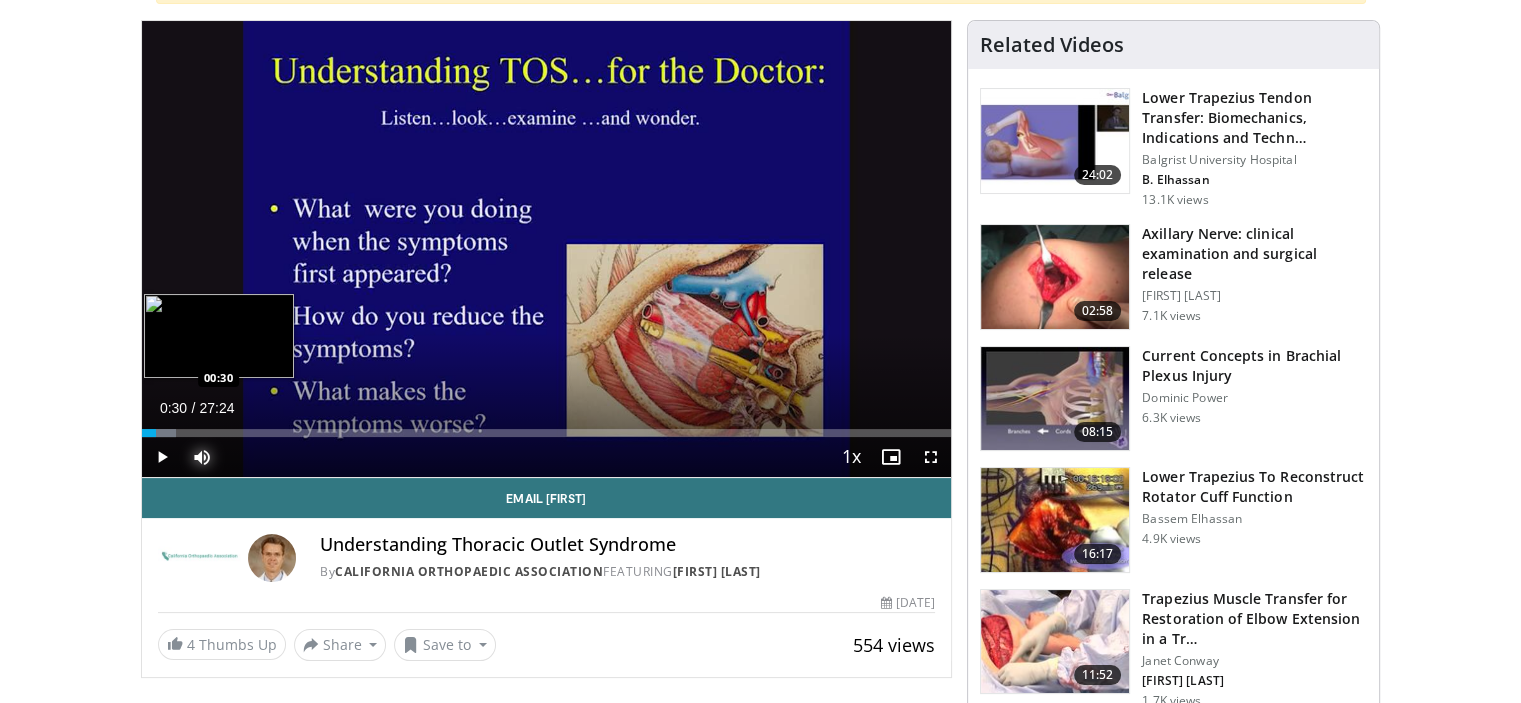 click on "Loaded :  4.22% 00:30 00:30" at bounding box center (547, 427) 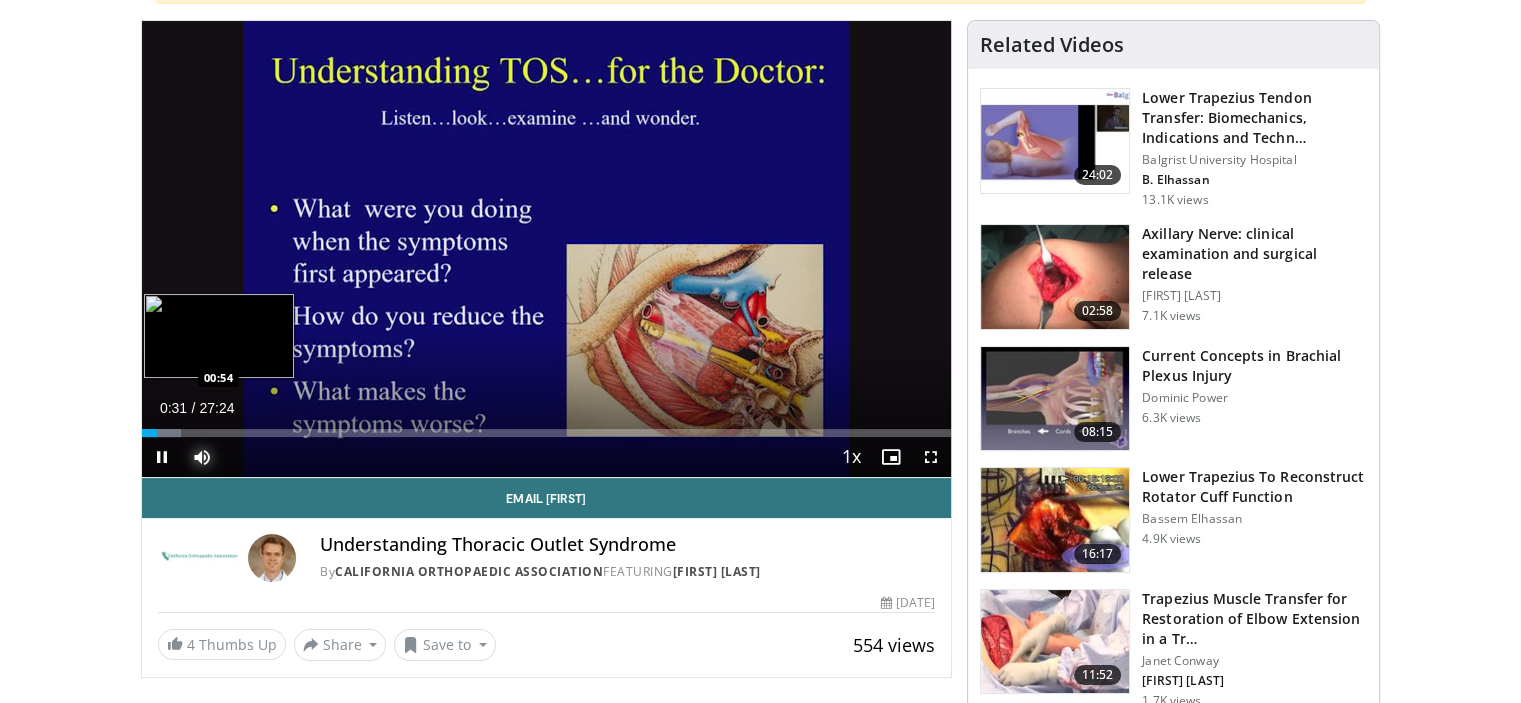 click at bounding box center [161, 433] 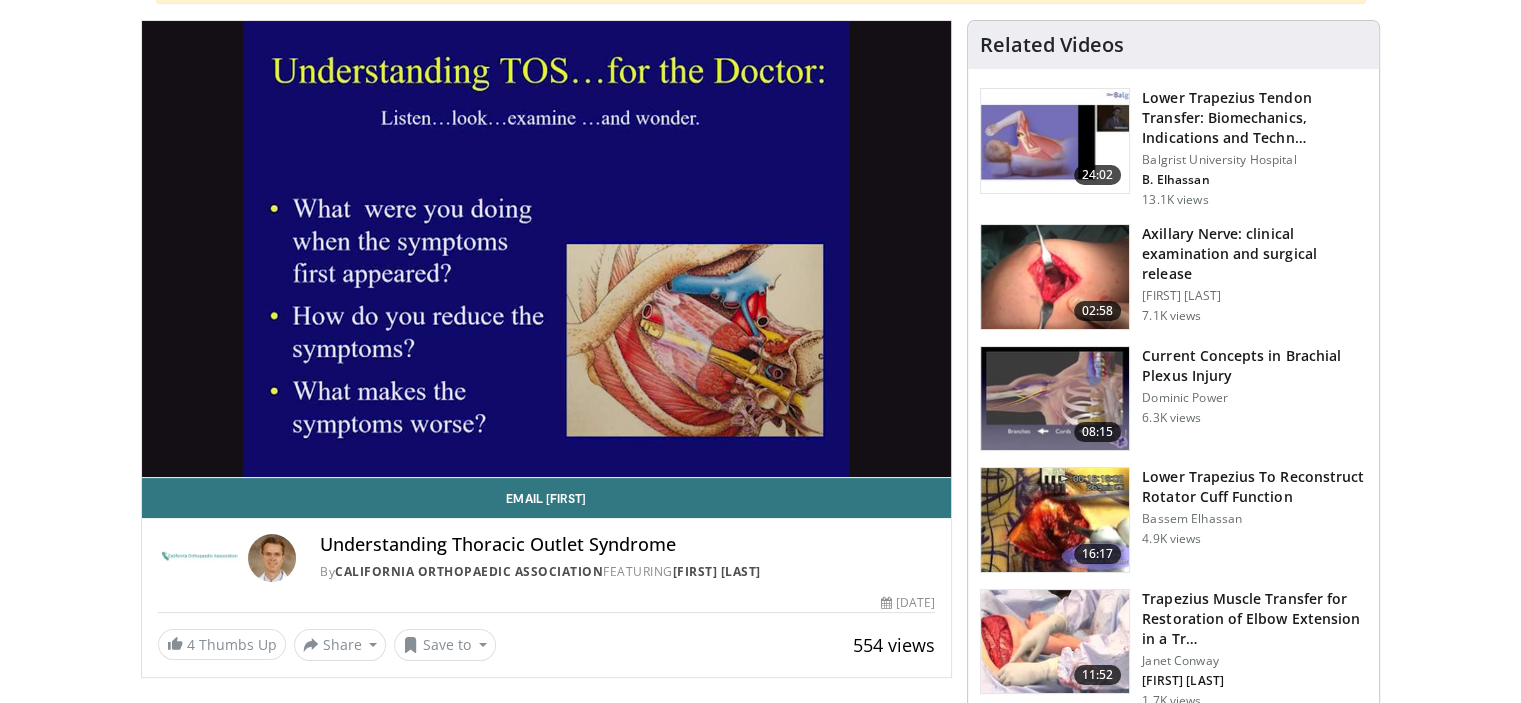 click on "Loaded :  6.09% 00:58 01:27" at bounding box center [547, 433] 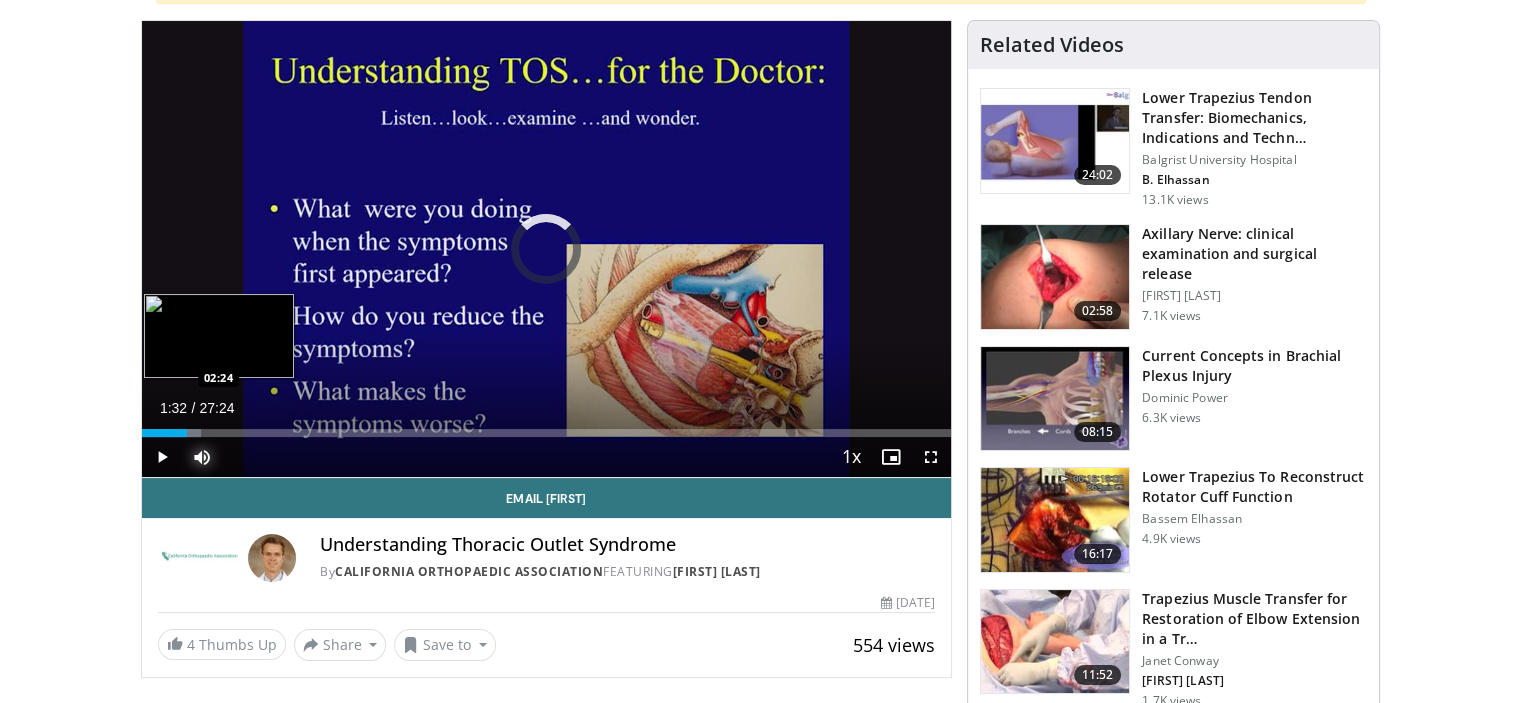 click on "Loaded :  7.30% 01:32 02:24" at bounding box center (547, 433) 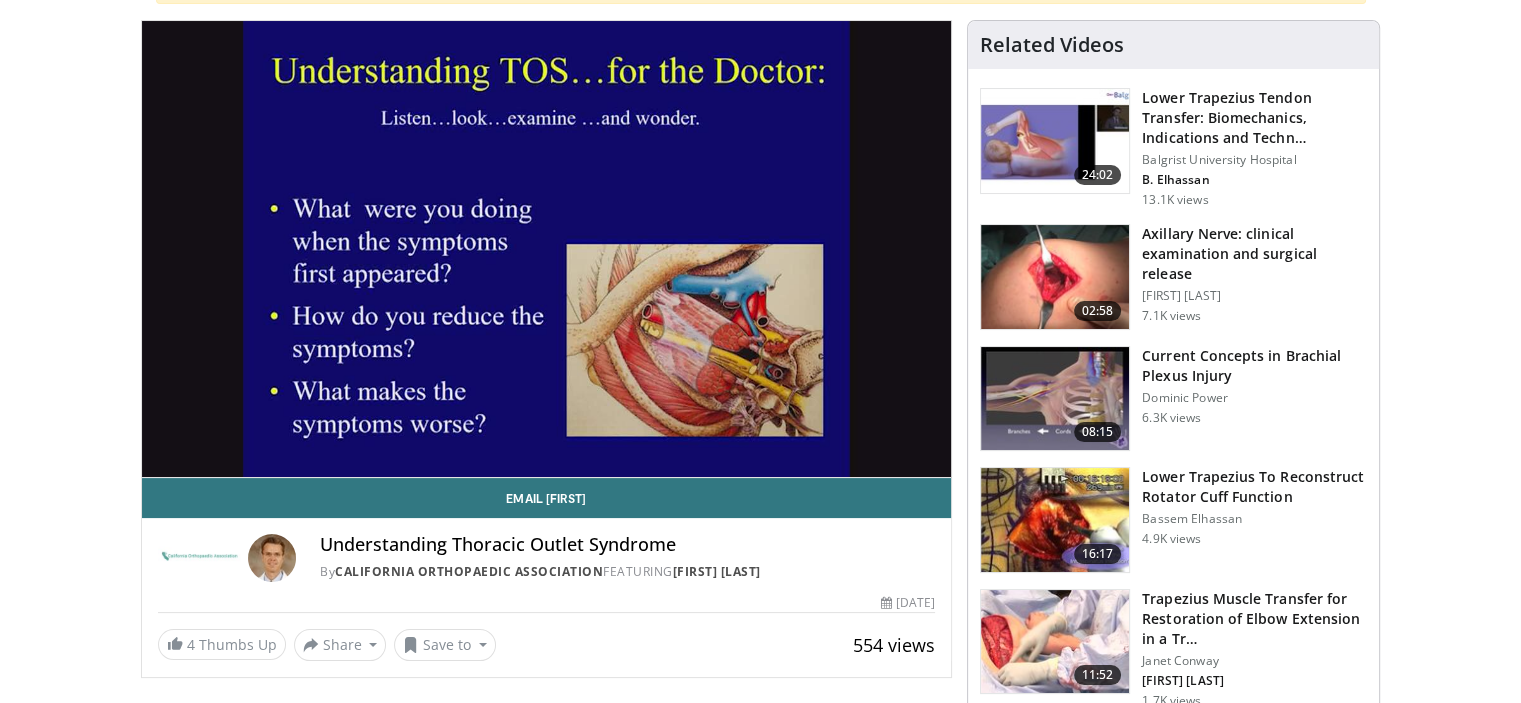 click on "**********" at bounding box center (547, 249) 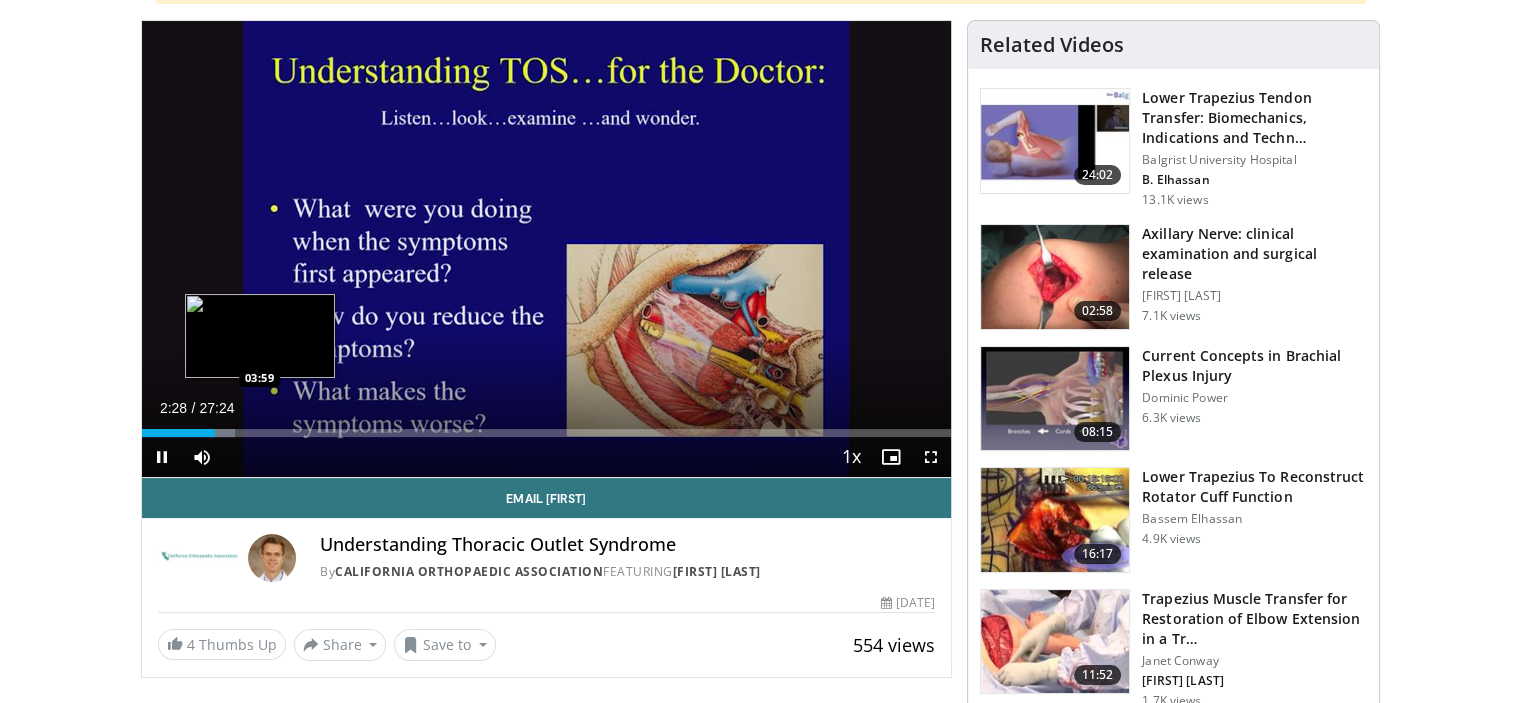 click on "Loaded :  11.57% 02:28 03:59" at bounding box center [547, 427] 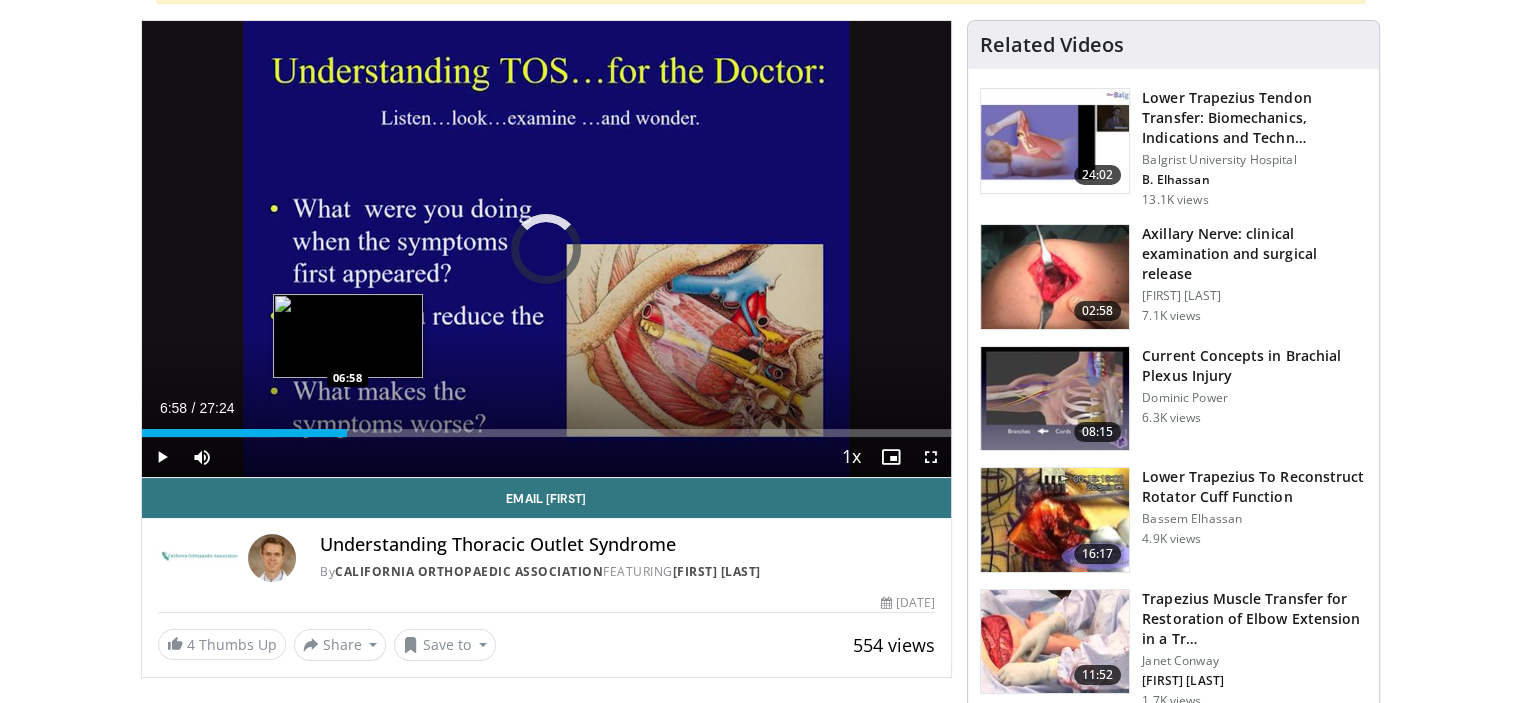 click on "Loaded :  16.44% 06:58 06:58" at bounding box center [547, 427] 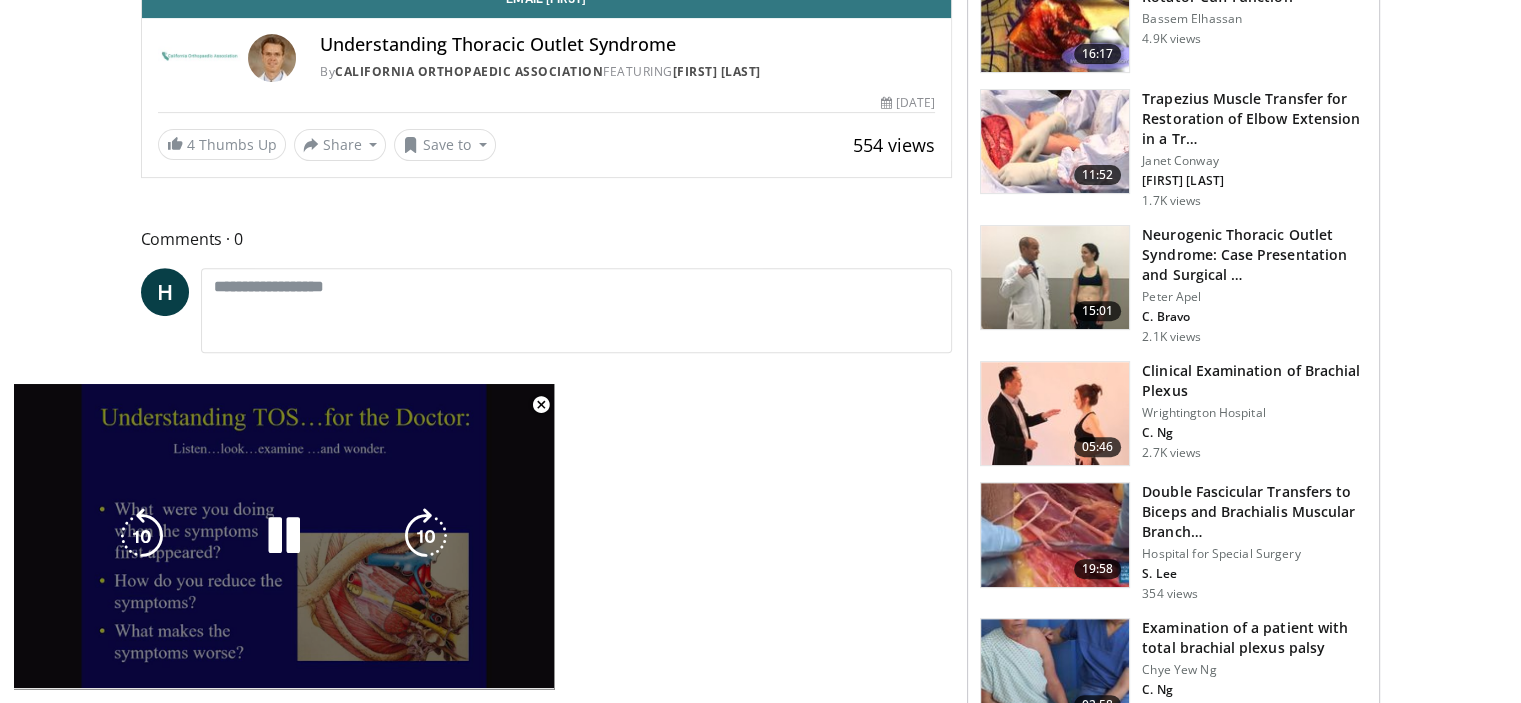 scroll, scrollTop: 0, scrollLeft: 0, axis: both 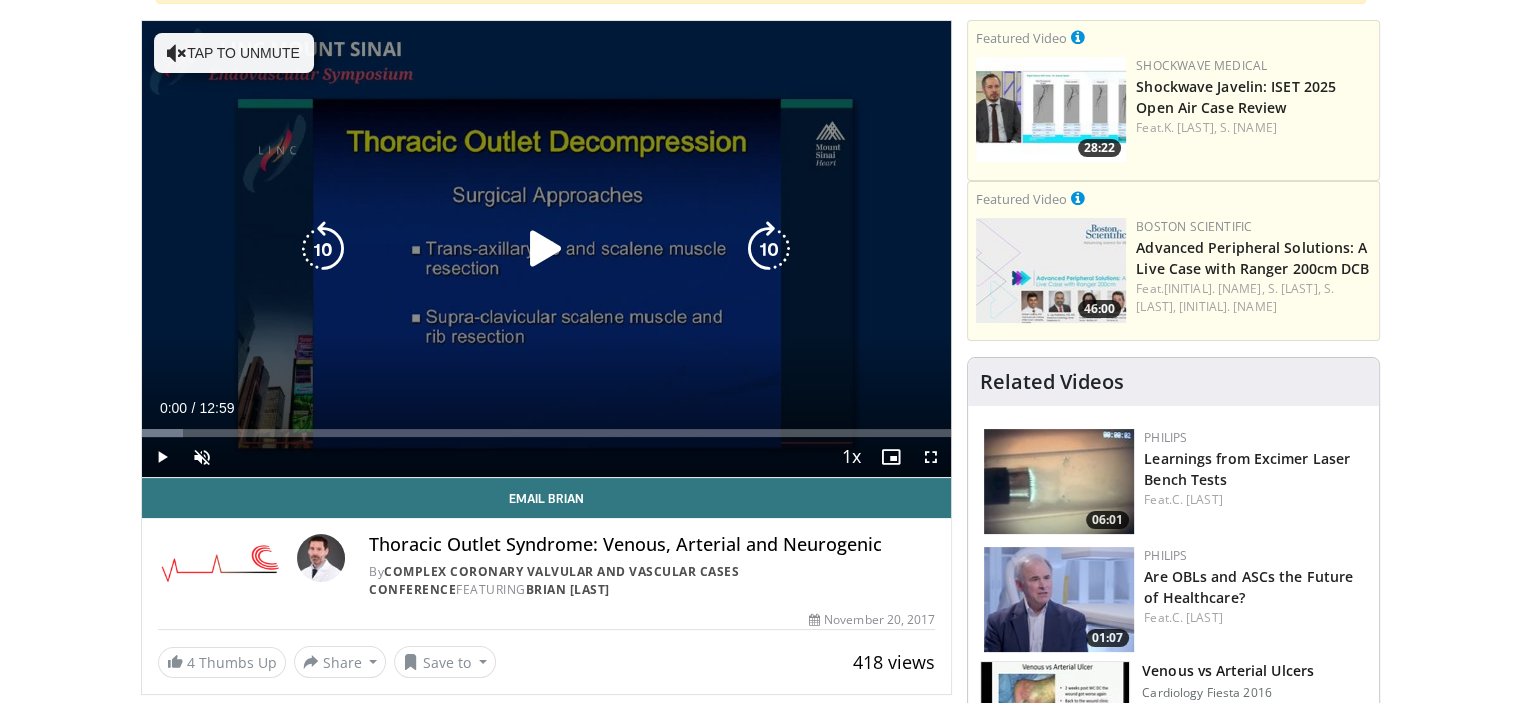 click at bounding box center [546, 249] 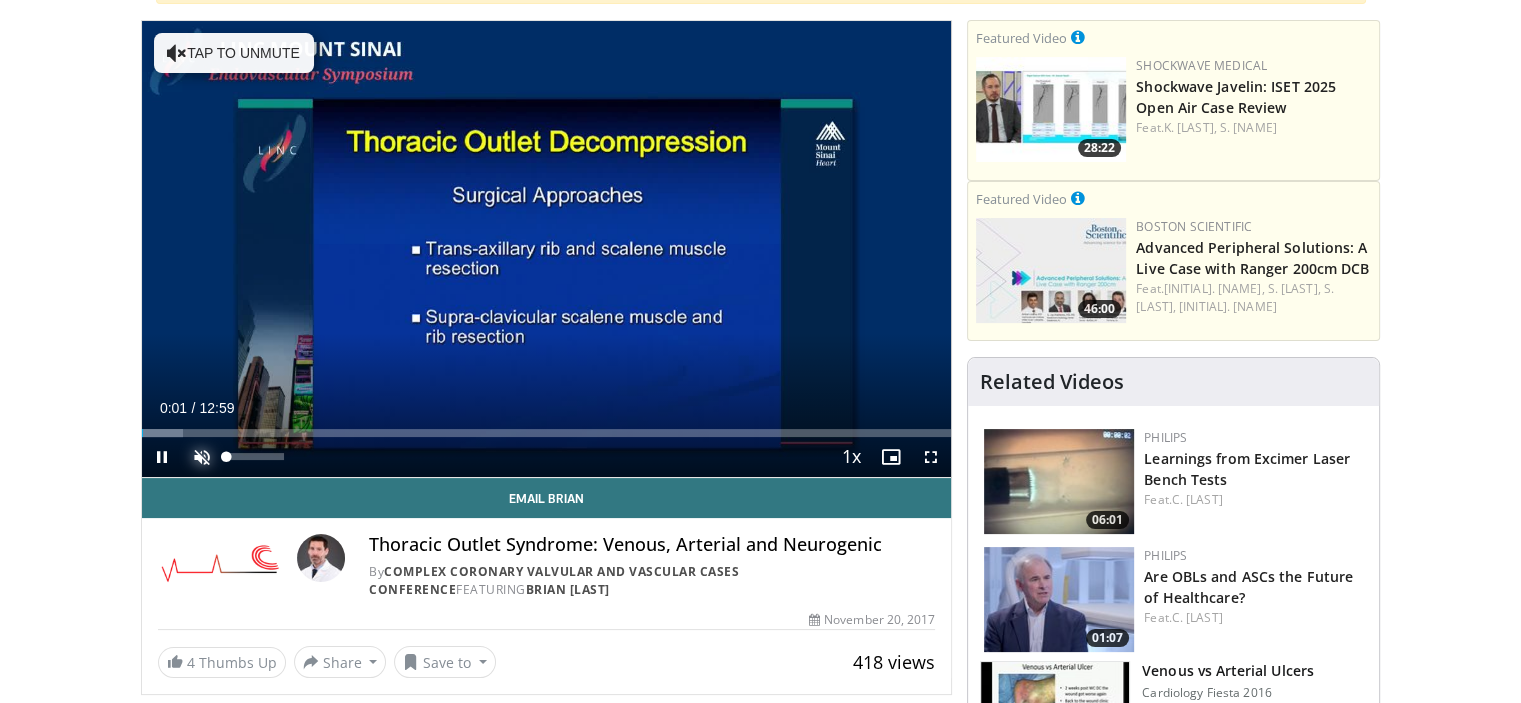 click at bounding box center [202, 457] 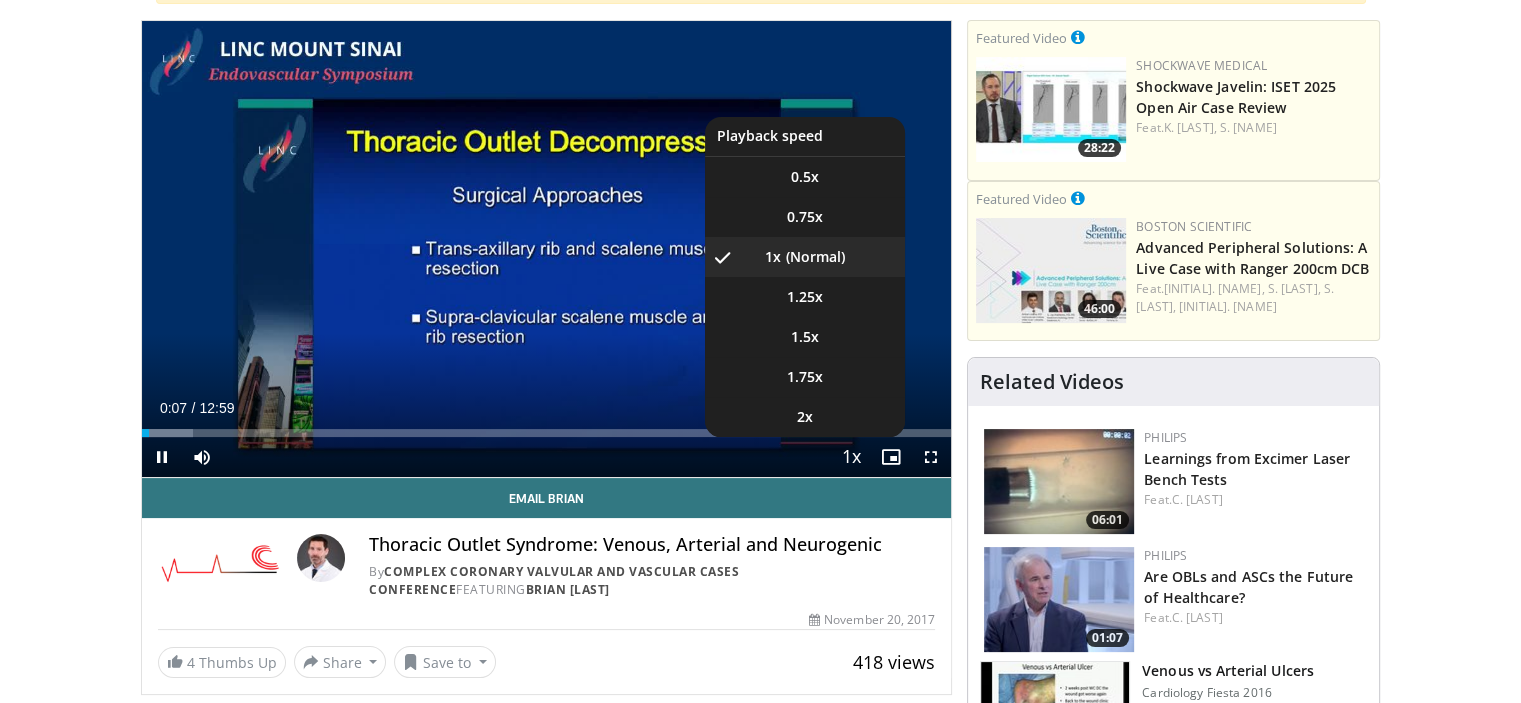 click at bounding box center (851, 458) 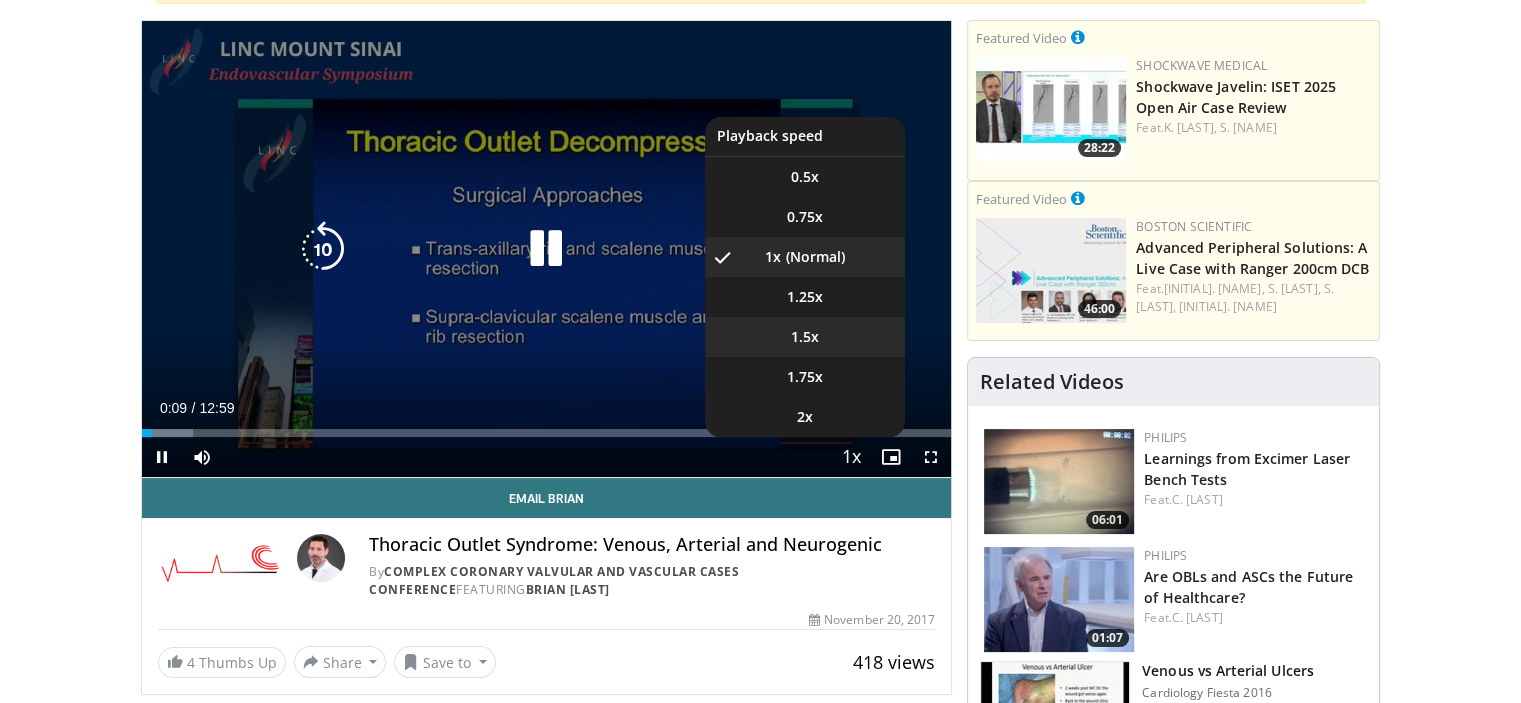 click on "1.5x" at bounding box center (805, 337) 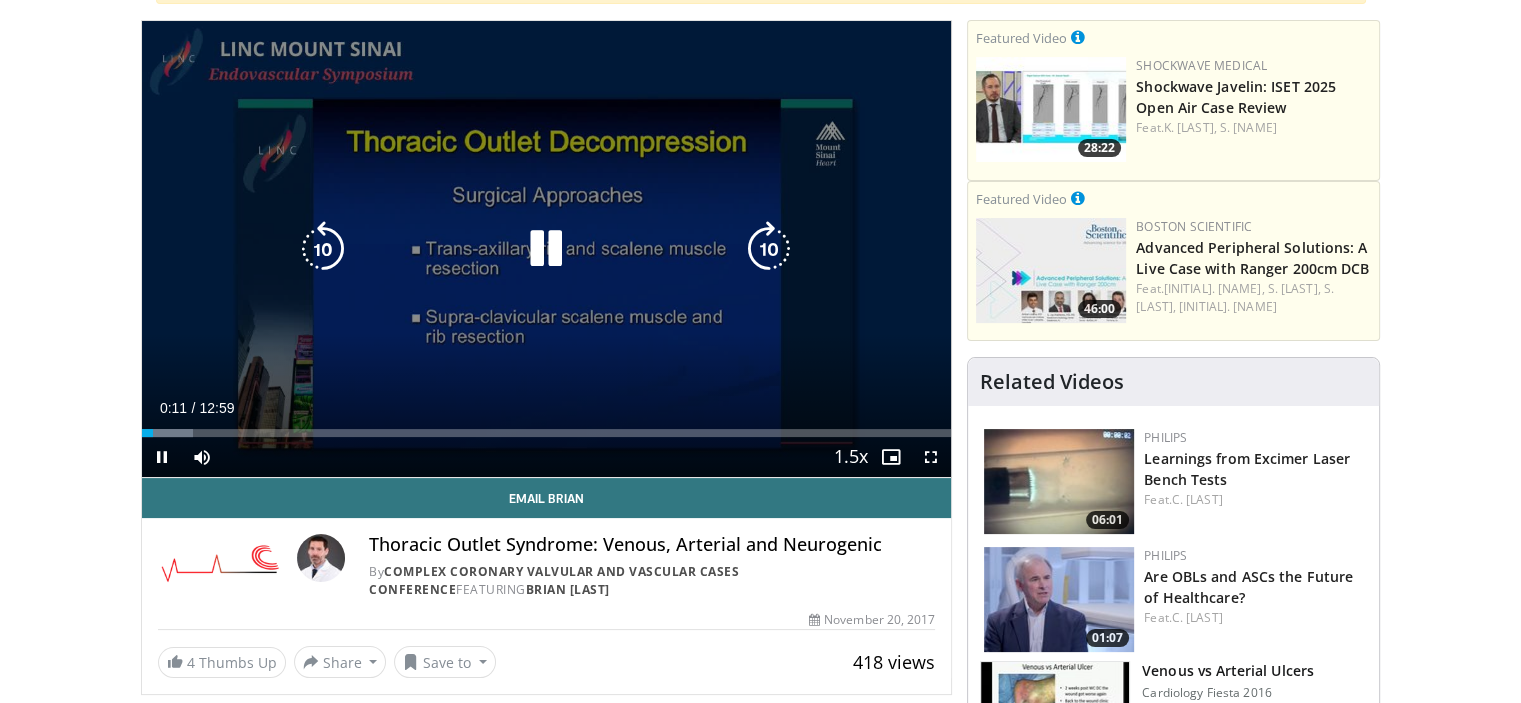 click at bounding box center (546, 249) 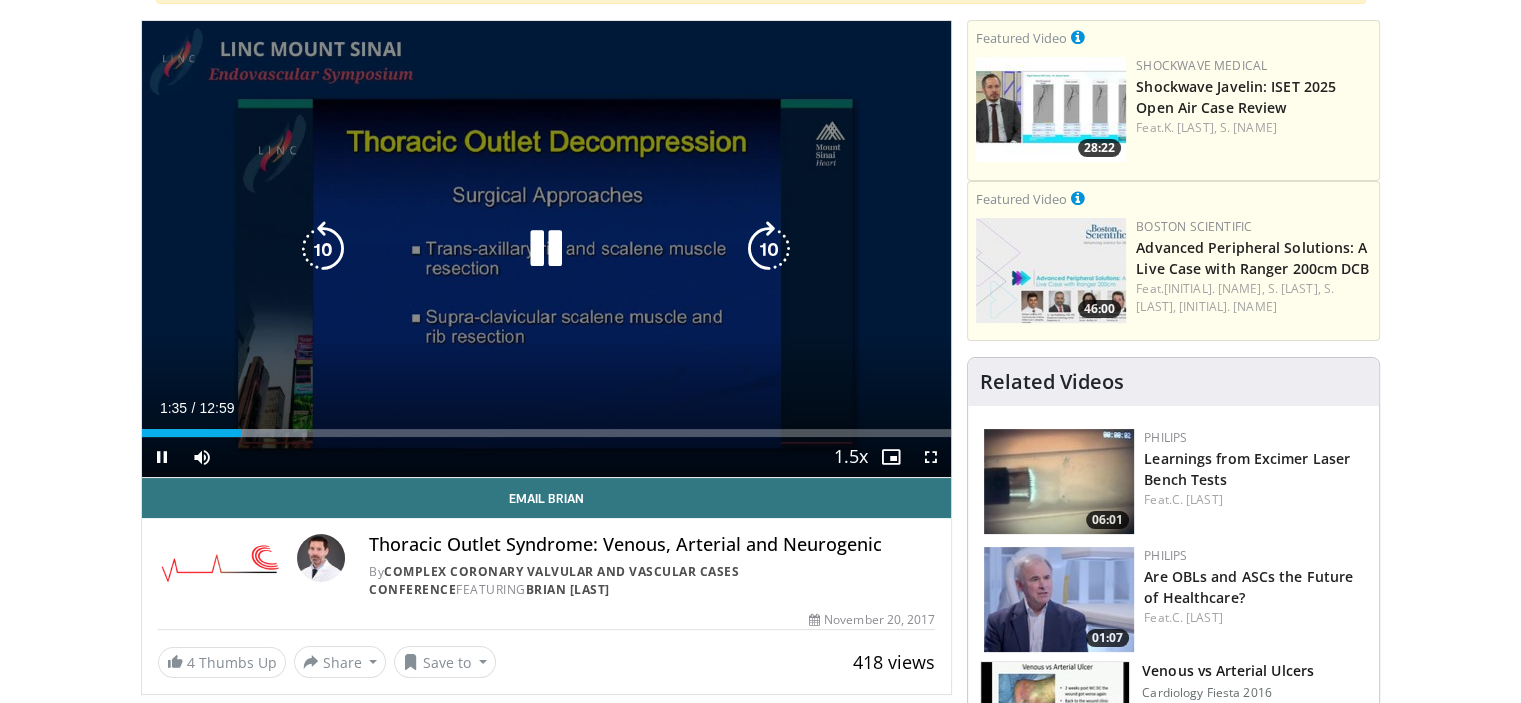 click at bounding box center (546, 249) 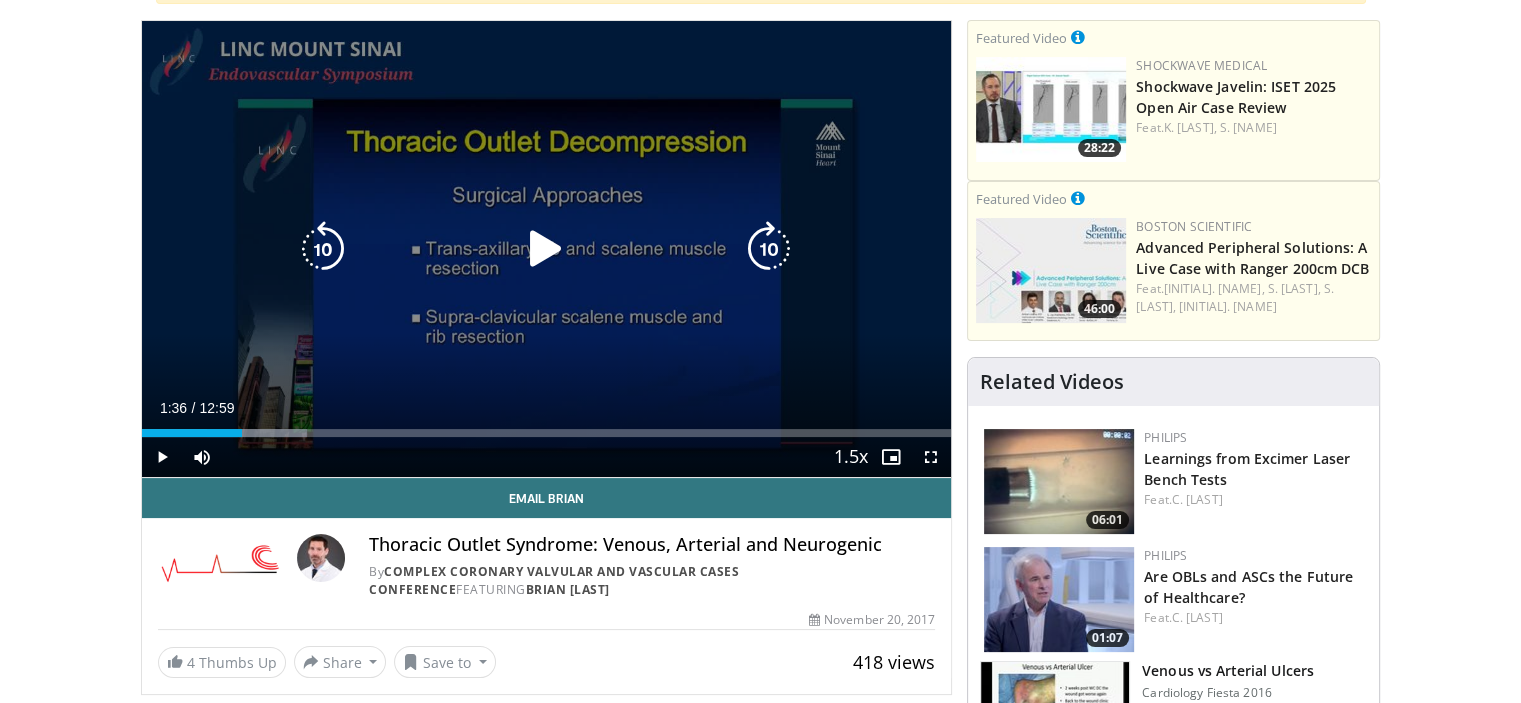 click on "10 seconds
Tap to unmute" at bounding box center [547, 249] 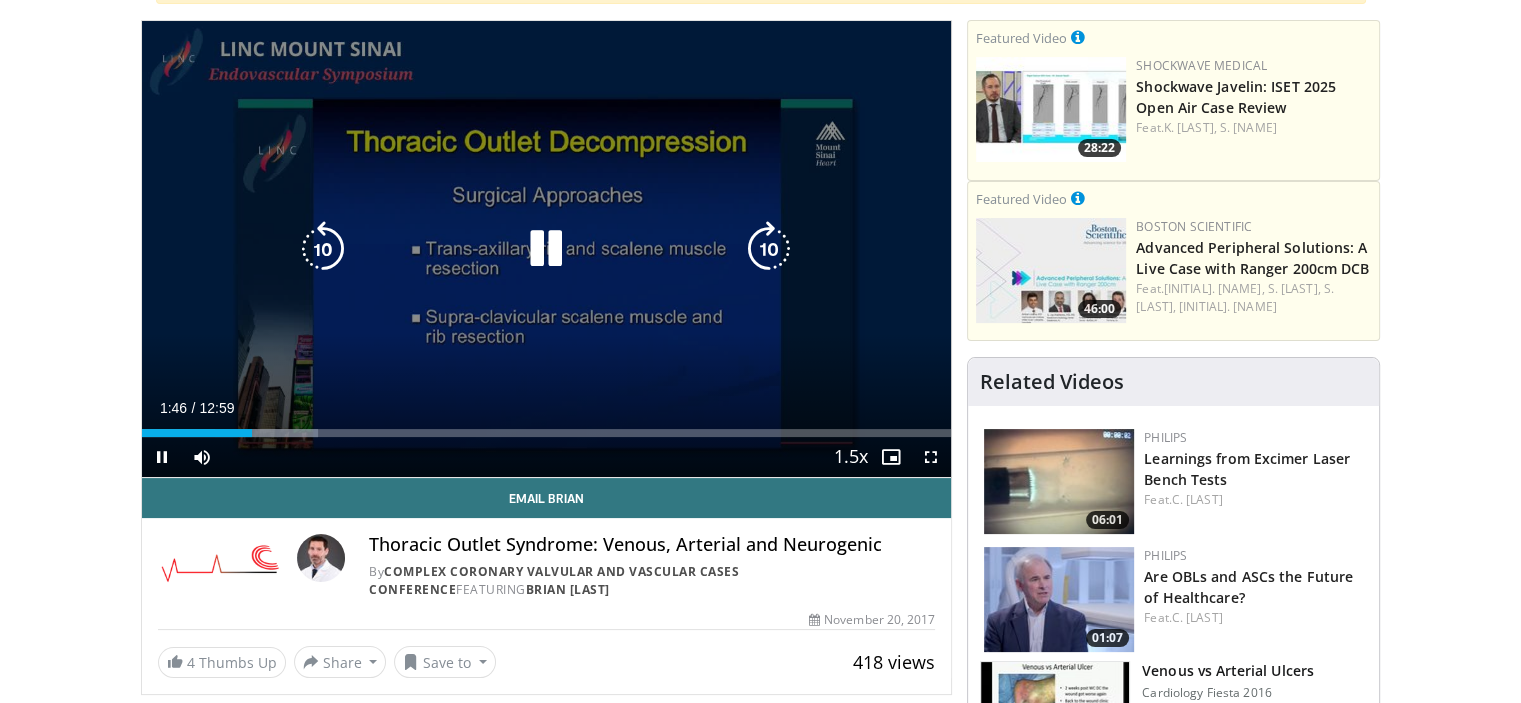 click at bounding box center (769, 249) 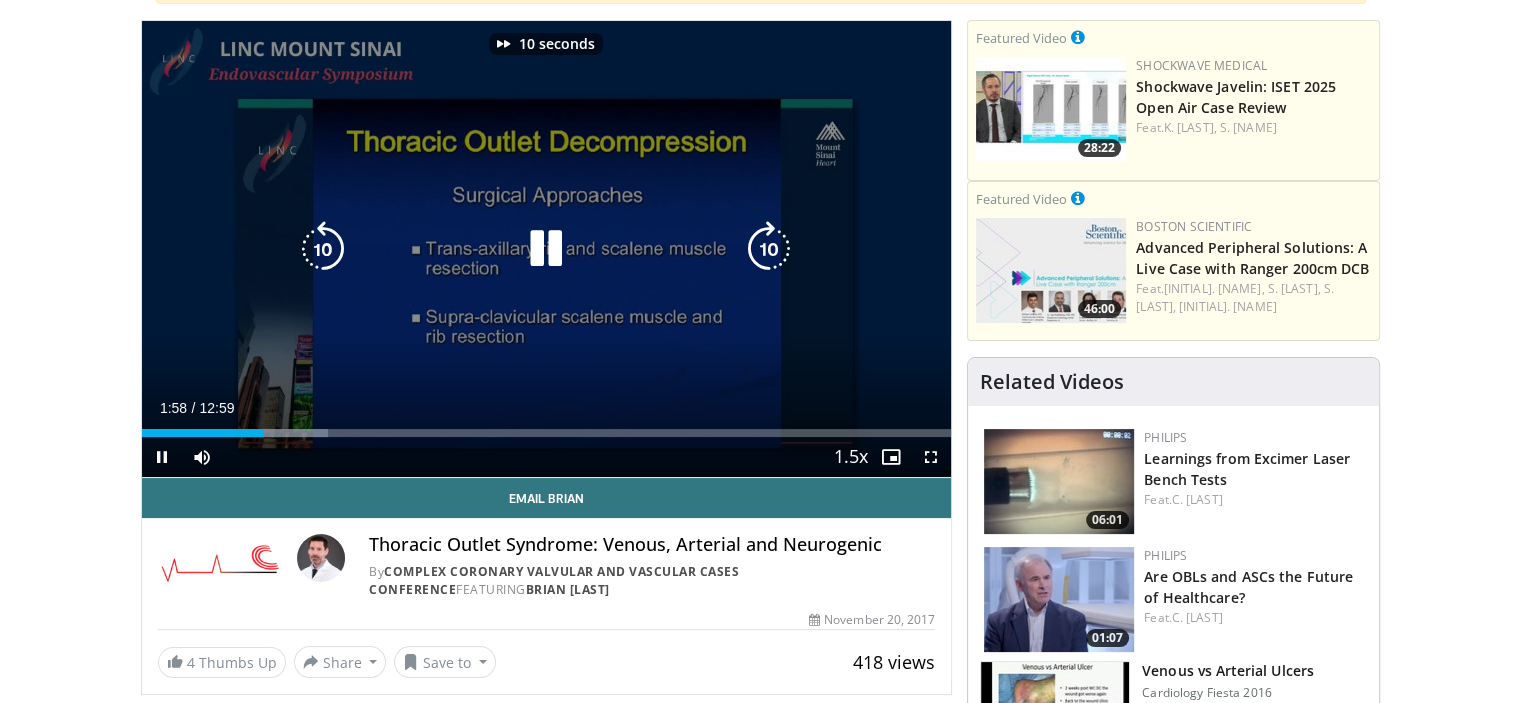 click at bounding box center (769, 249) 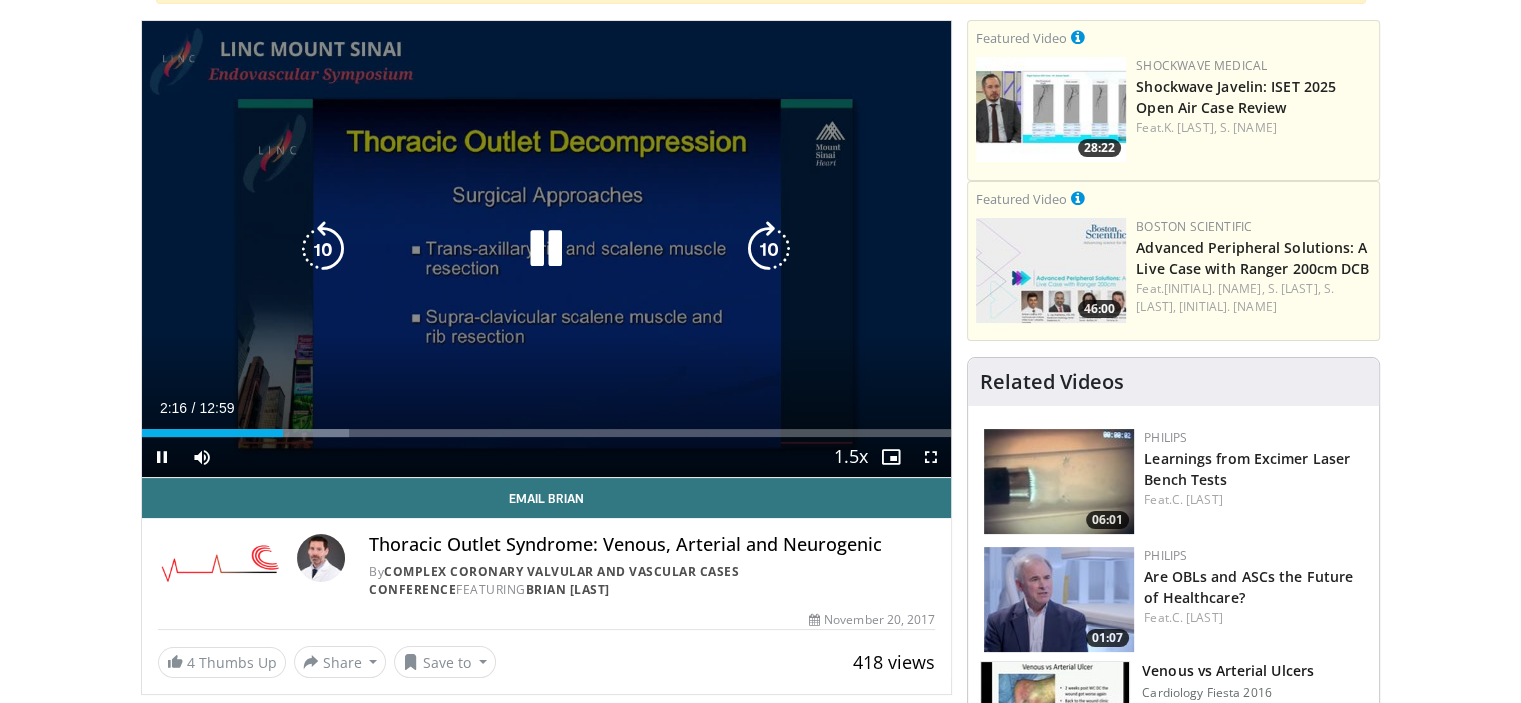 click at bounding box center [769, 249] 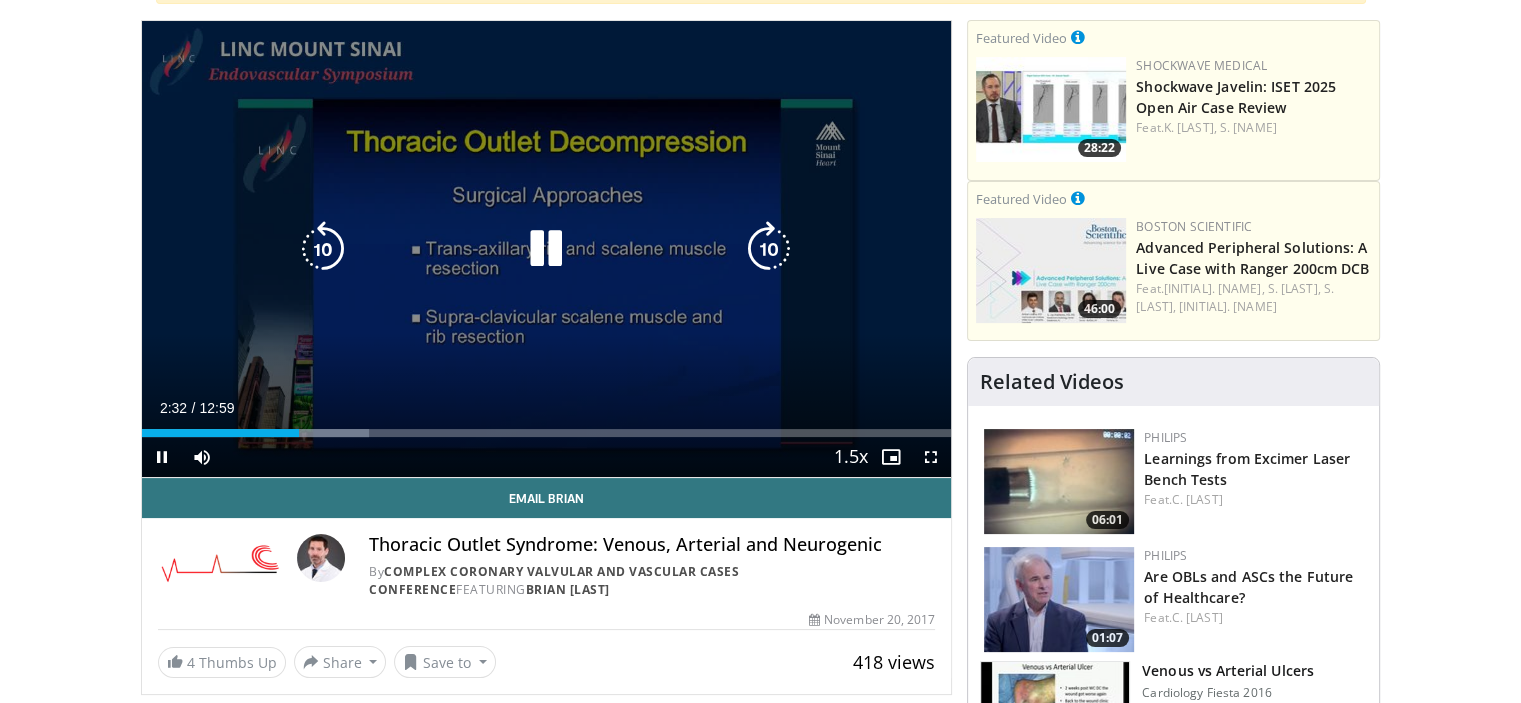 click at bounding box center (769, 249) 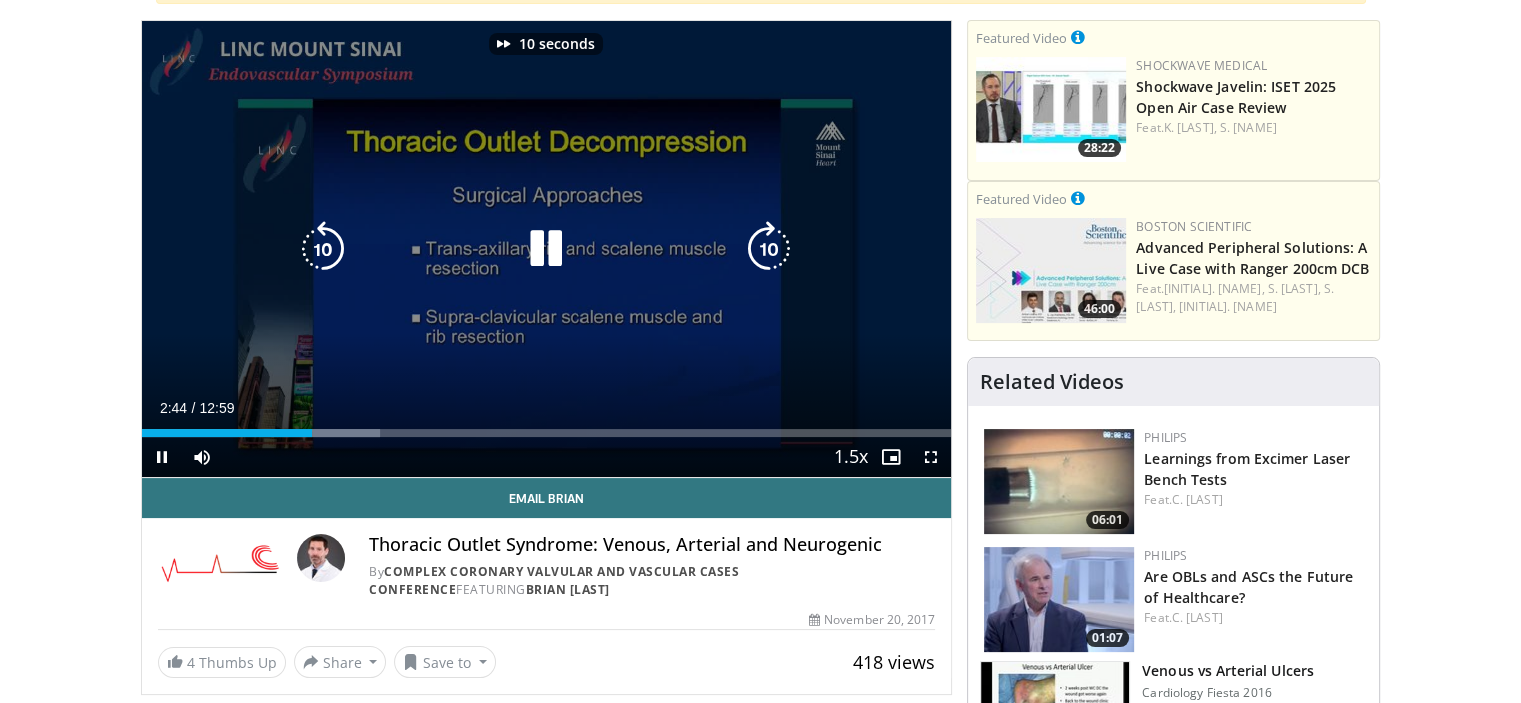 click at bounding box center (769, 249) 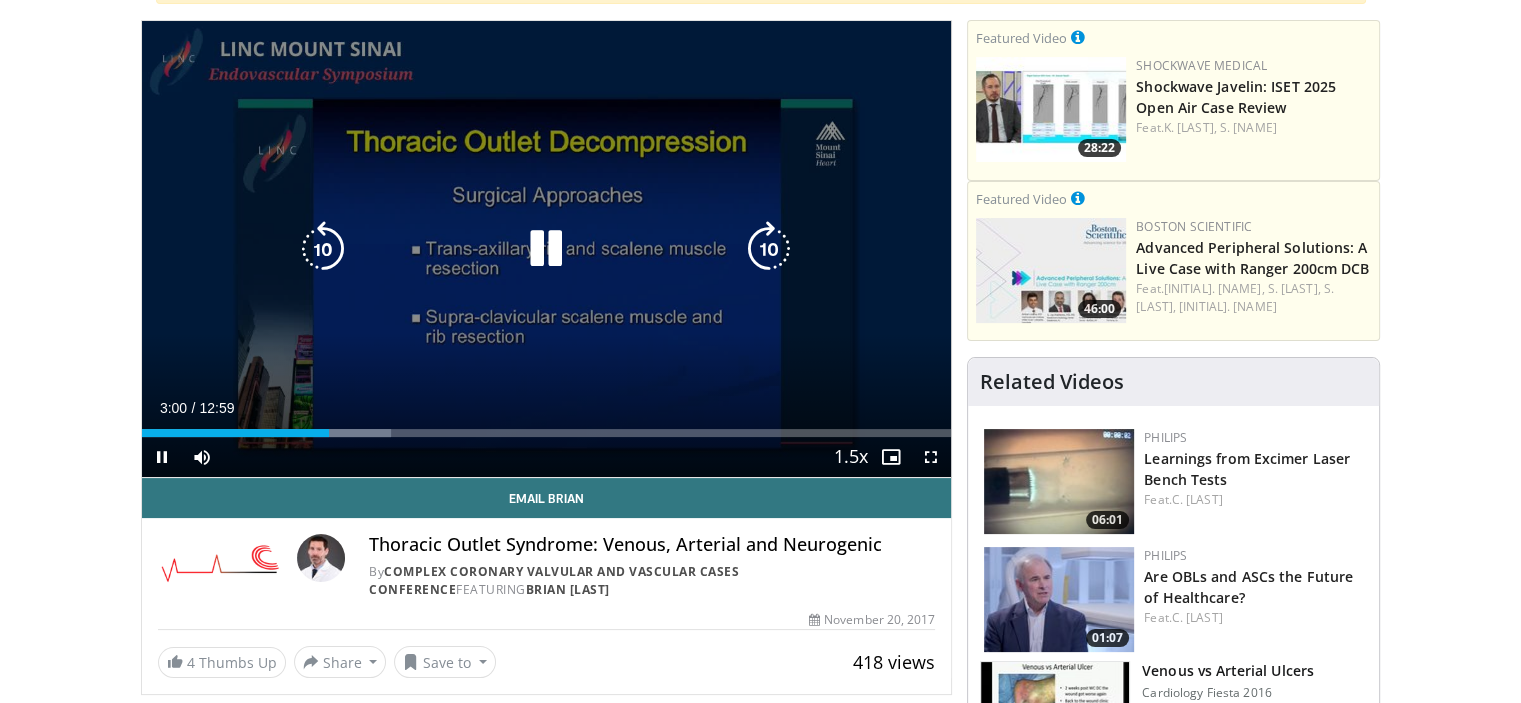 click at bounding box center [546, 249] 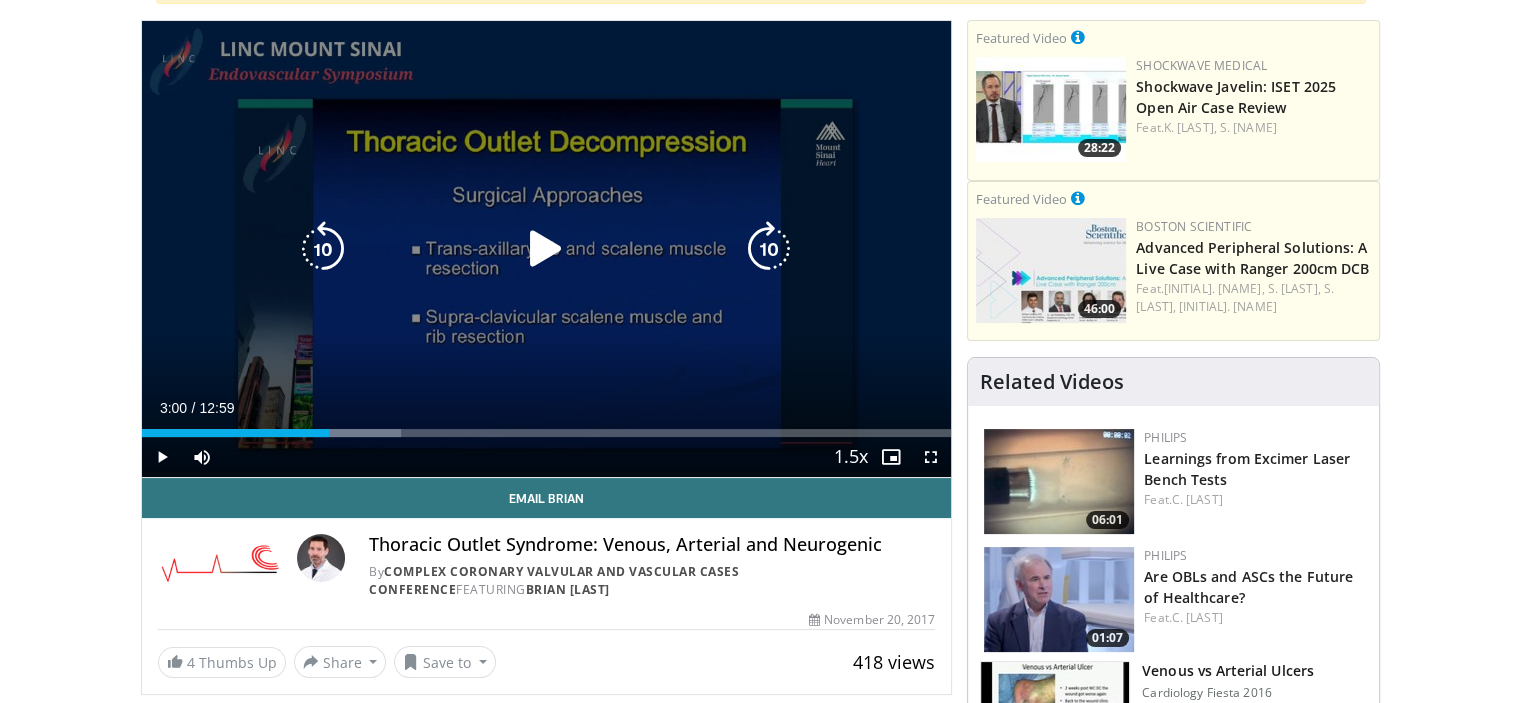 click at bounding box center (546, 249) 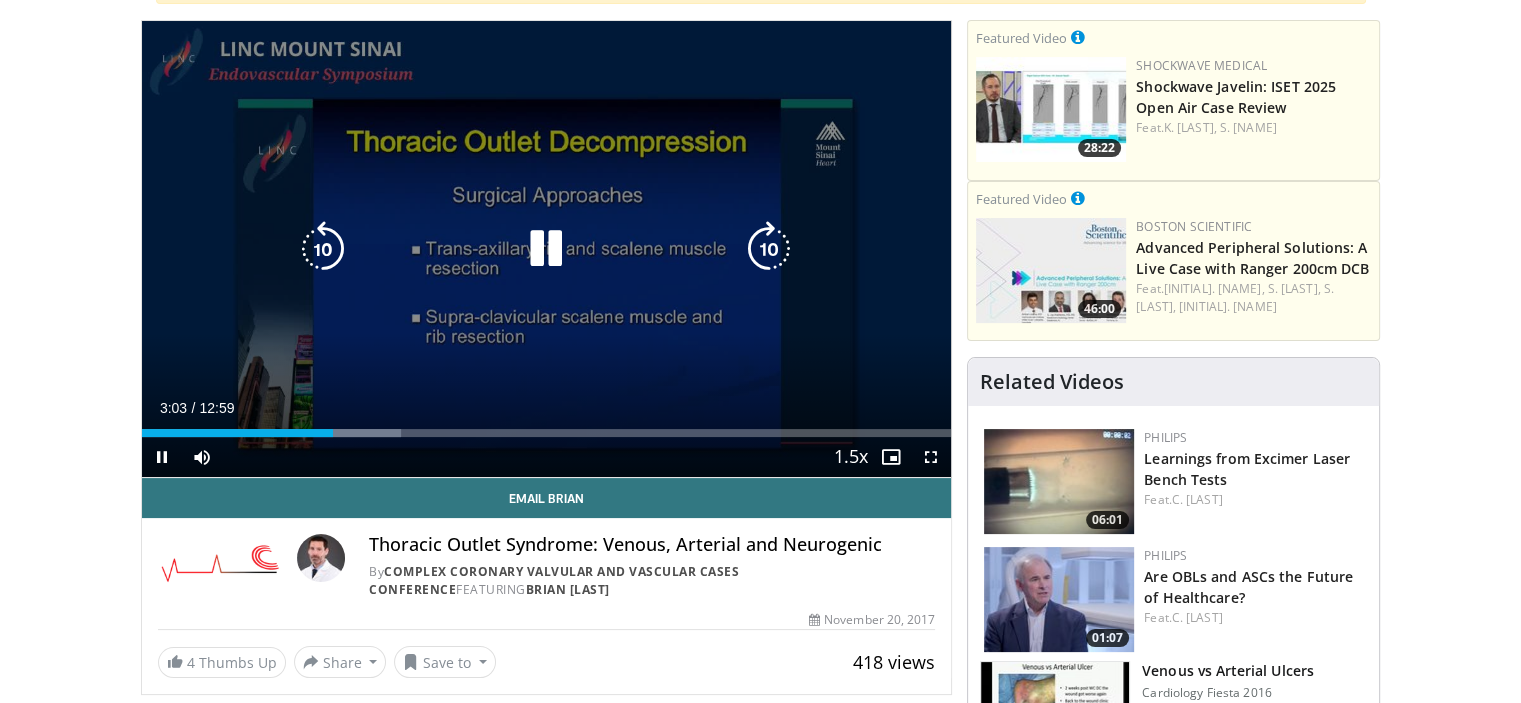 click at bounding box center [769, 249] 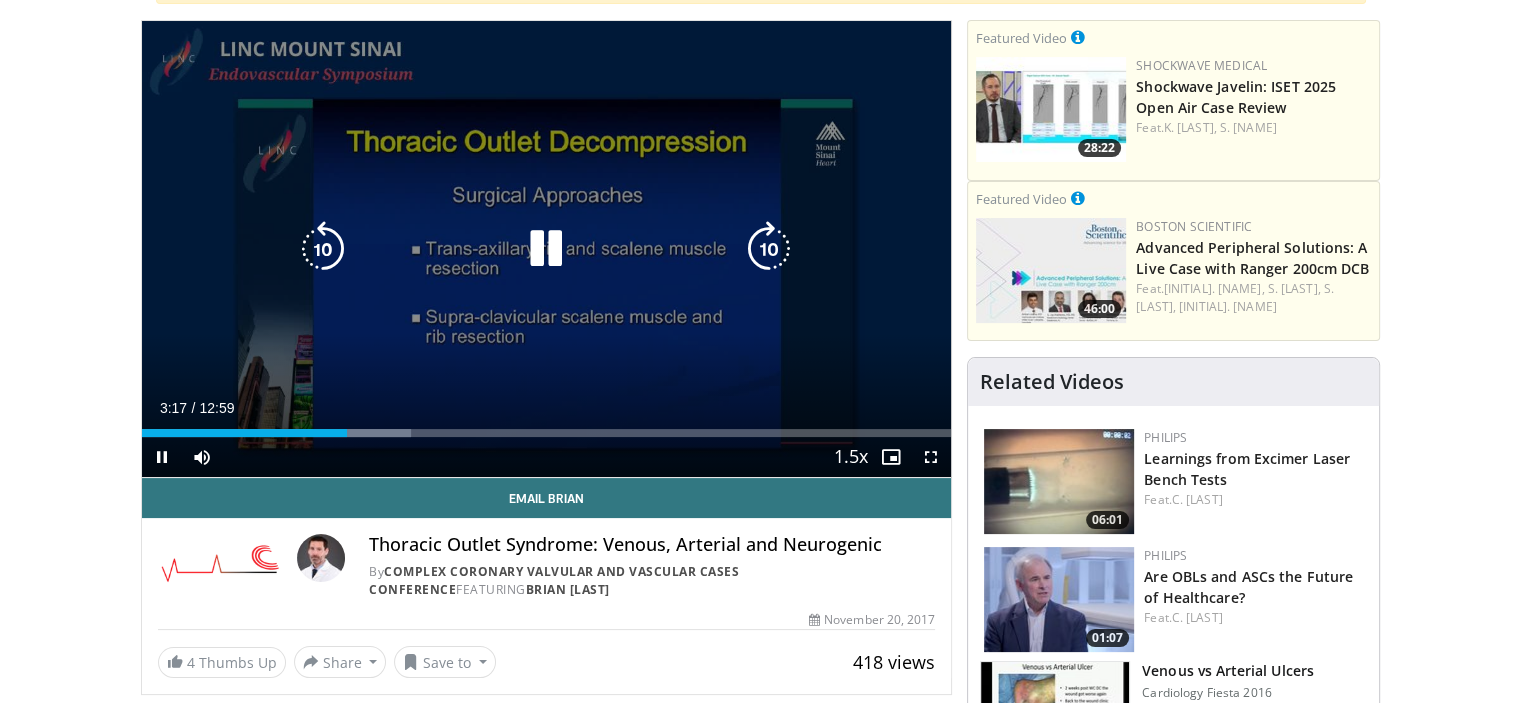 click at bounding box center (769, 249) 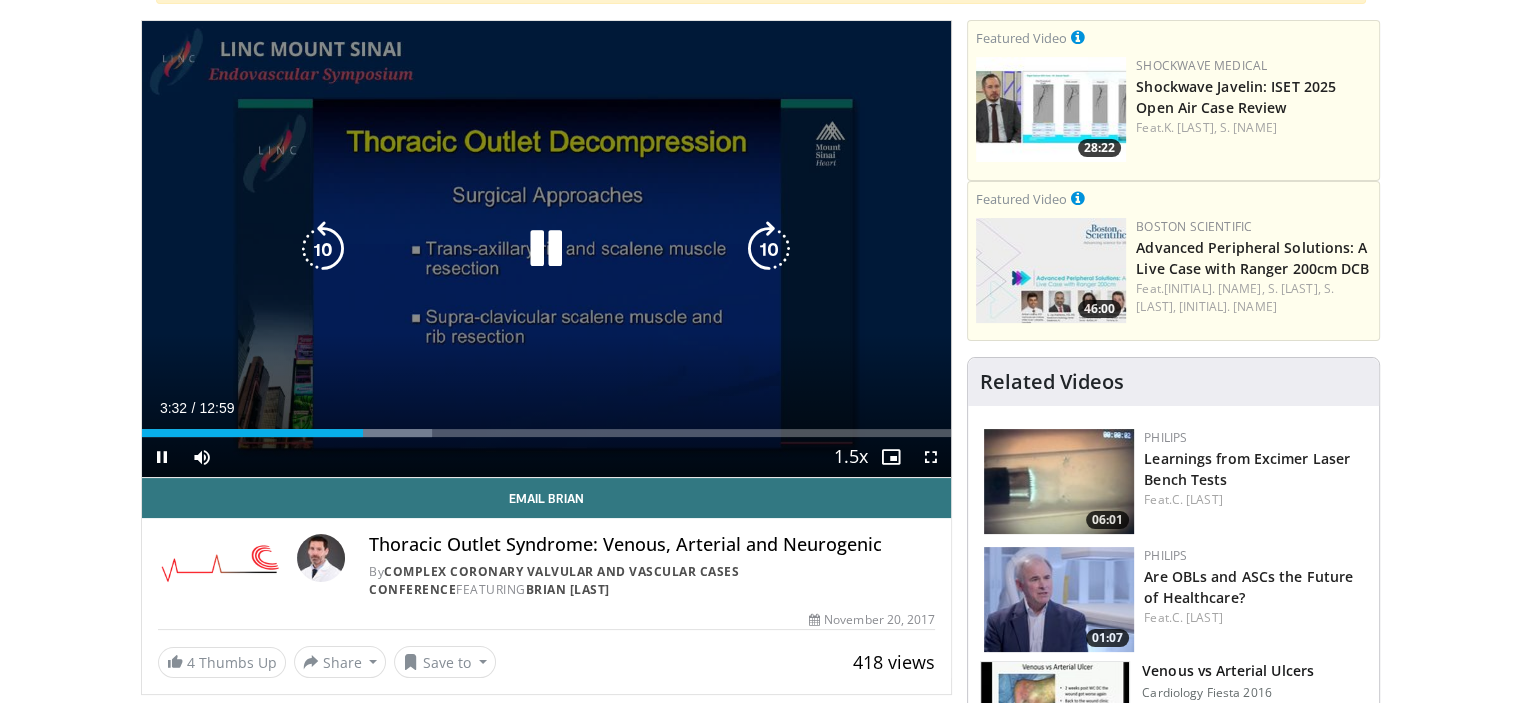 click at bounding box center [769, 249] 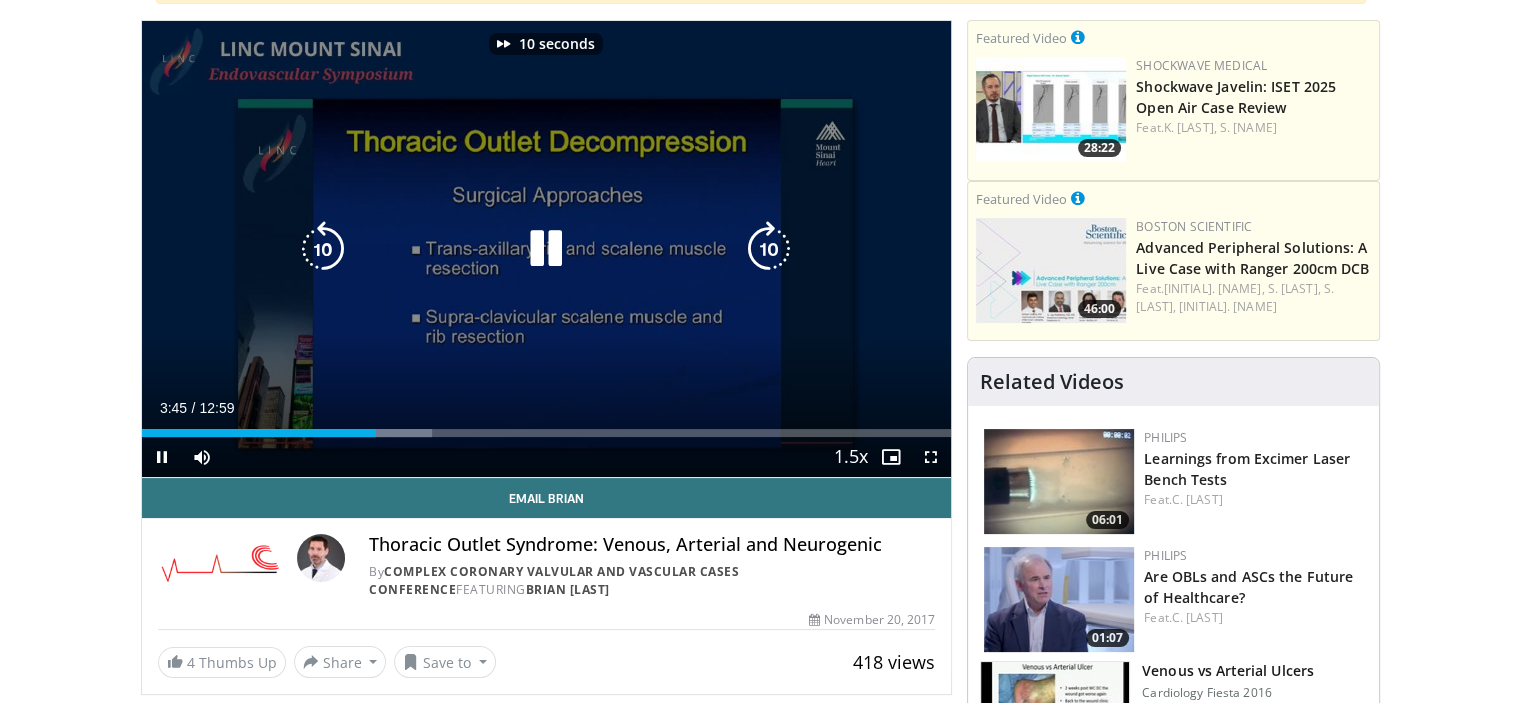 click at bounding box center [769, 249] 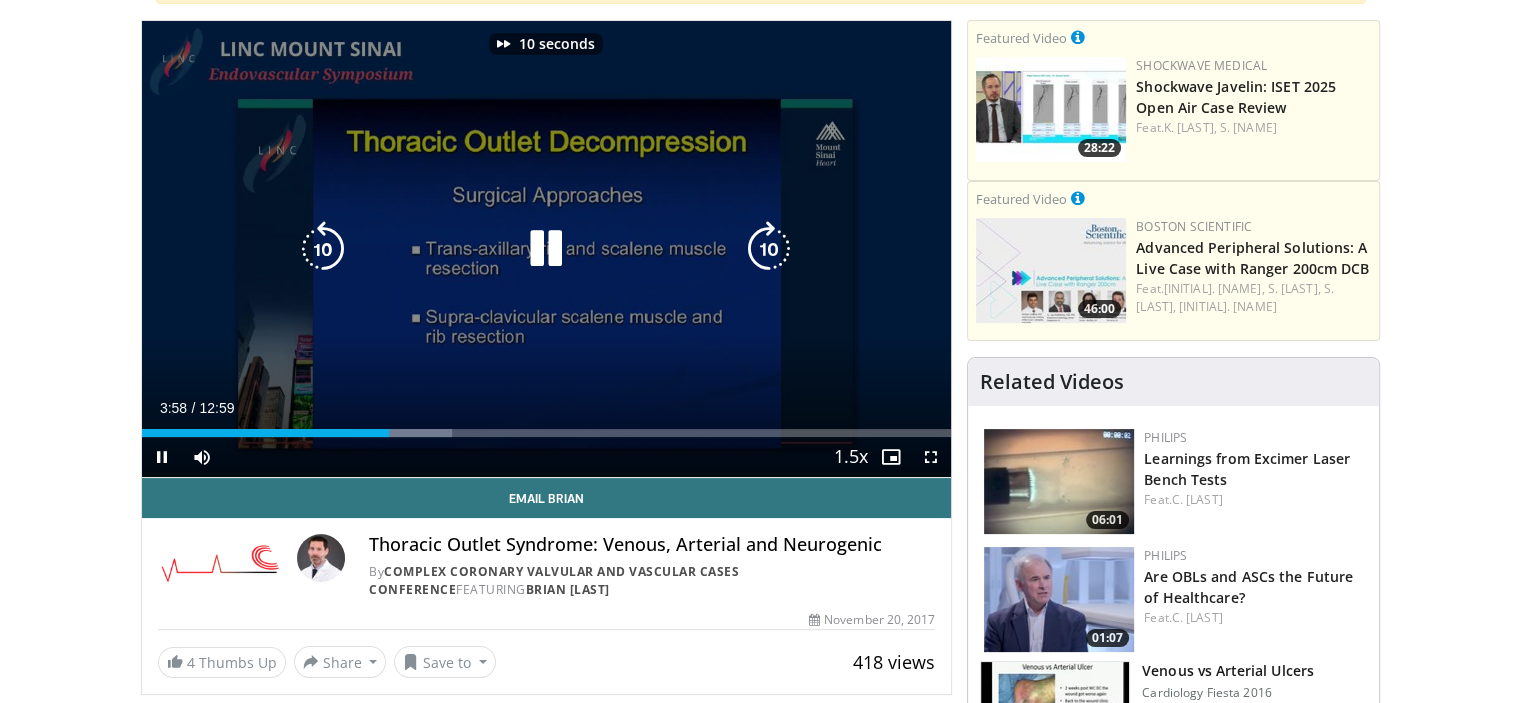click at bounding box center [546, 249] 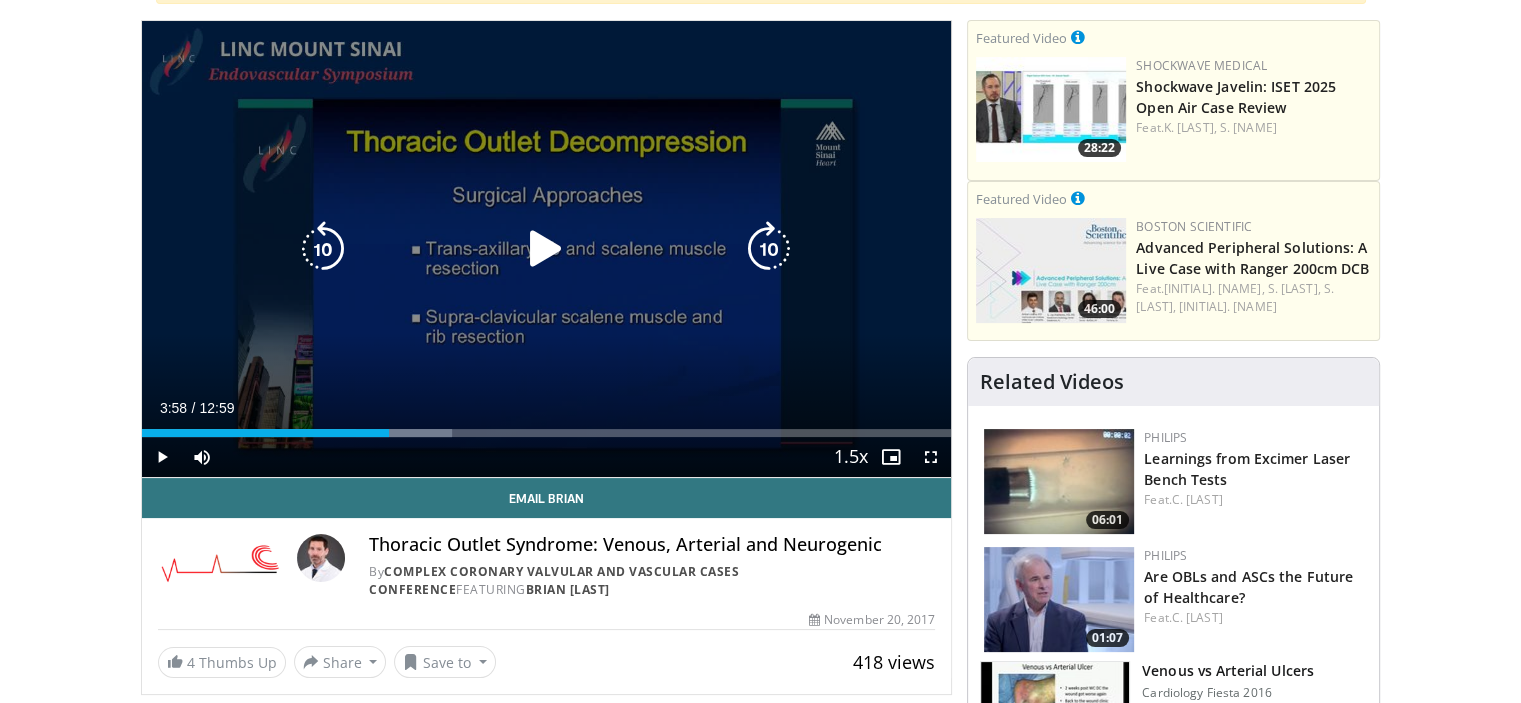 click on "10 seconds
Tap to unmute" at bounding box center [547, 249] 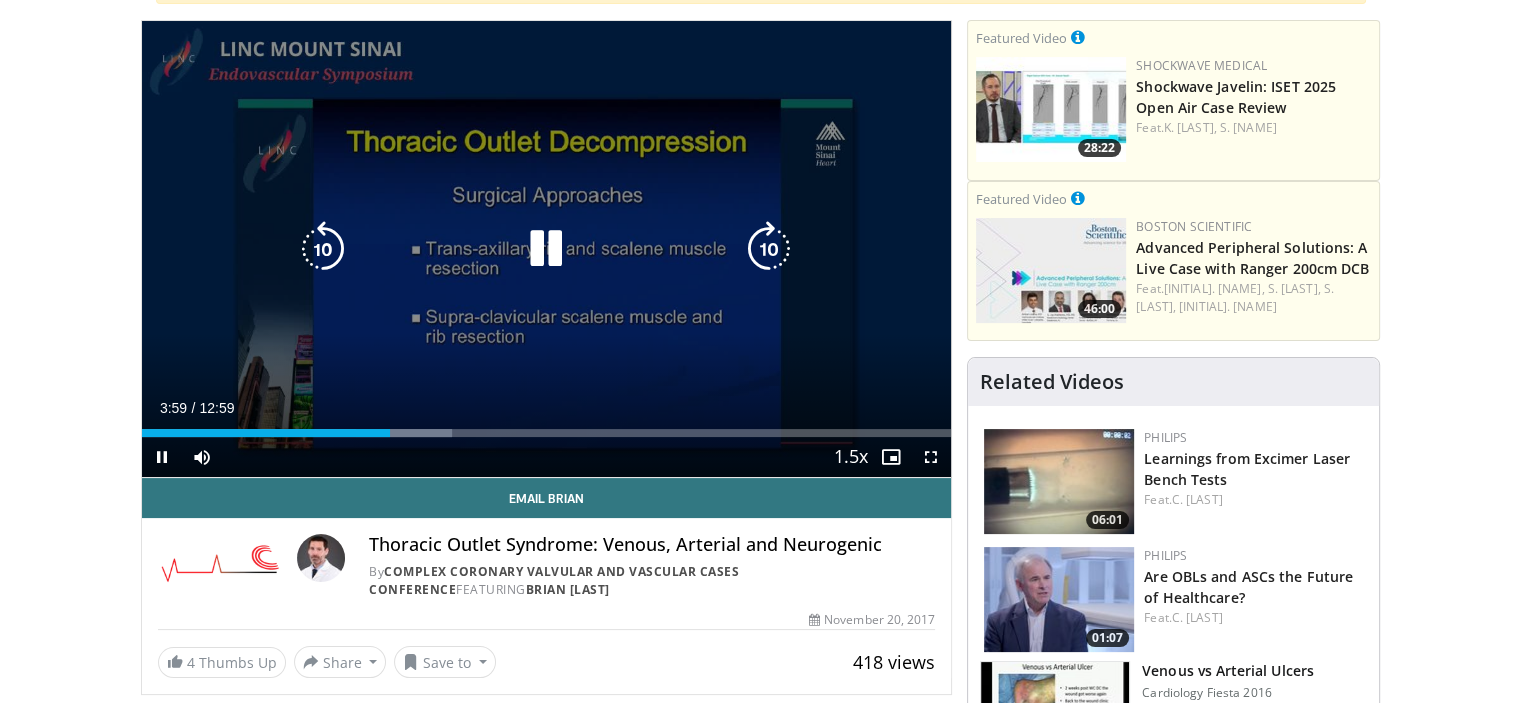click on "10 seconds
Tap to unmute" at bounding box center [547, 249] 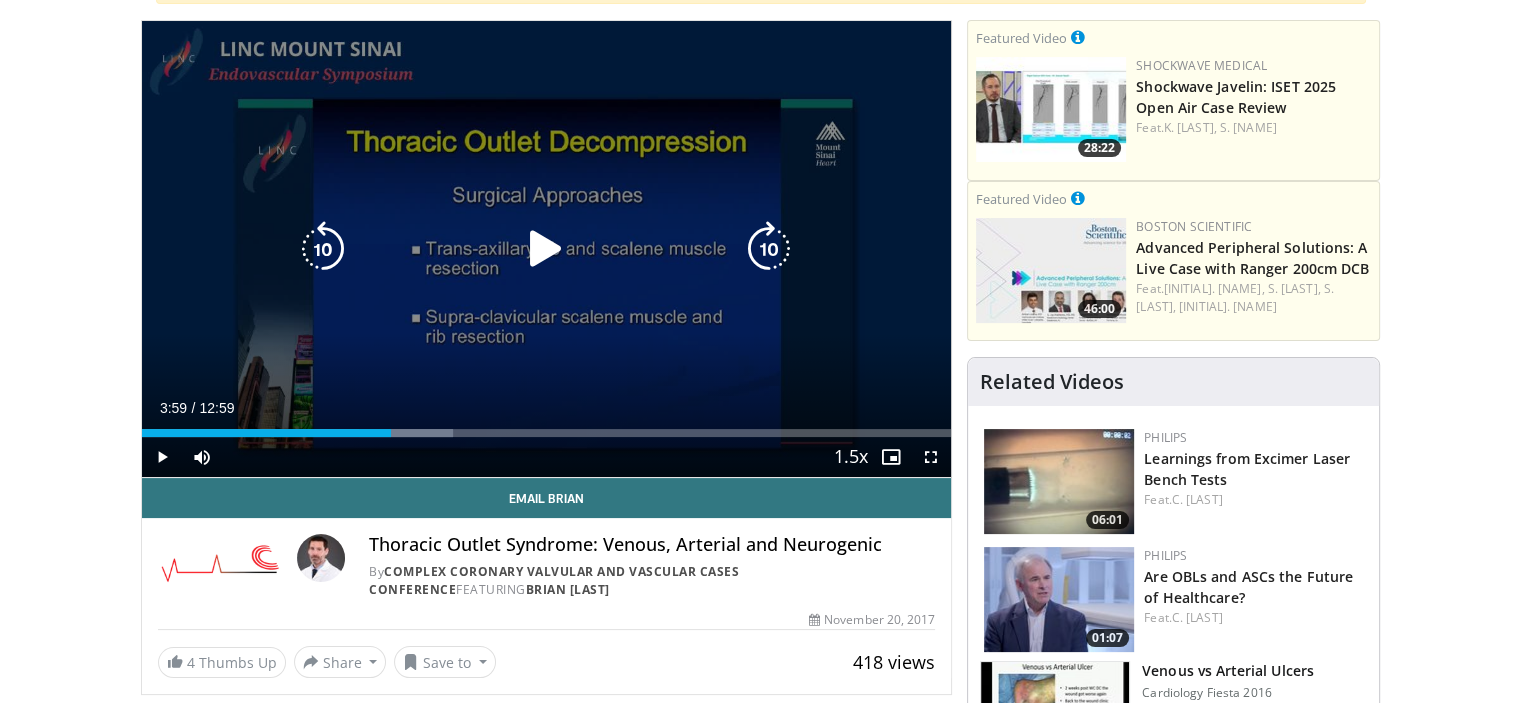 click at bounding box center [546, 249] 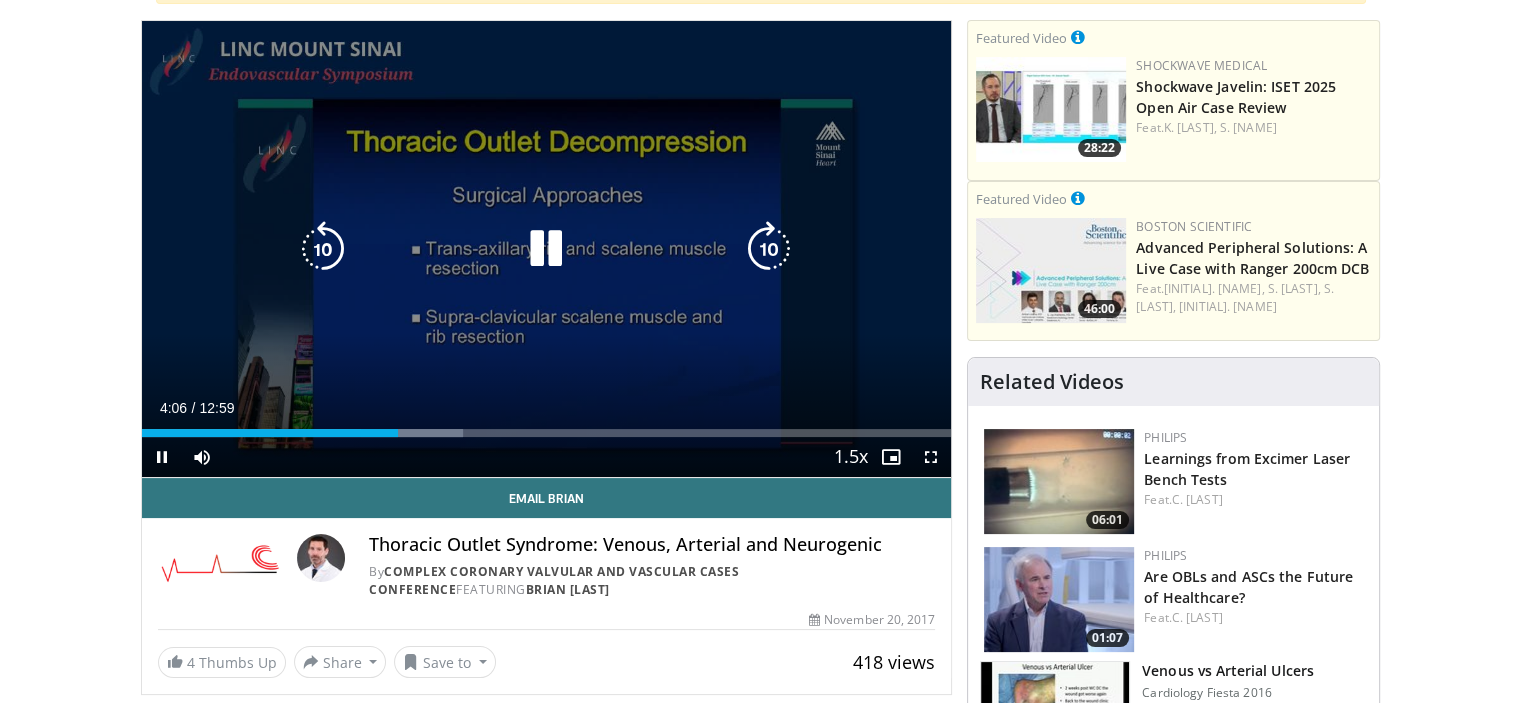 click at bounding box center [546, 249] 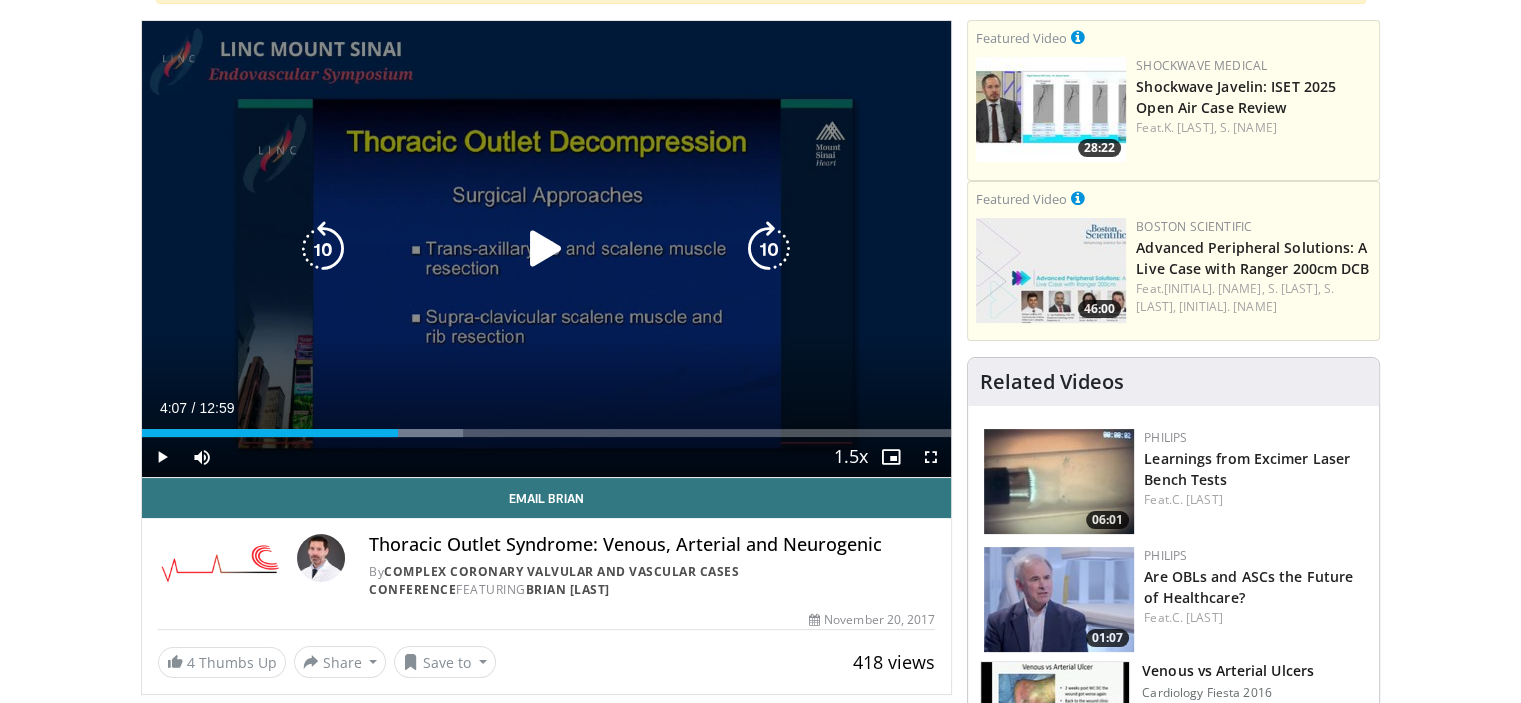 click at bounding box center (546, 249) 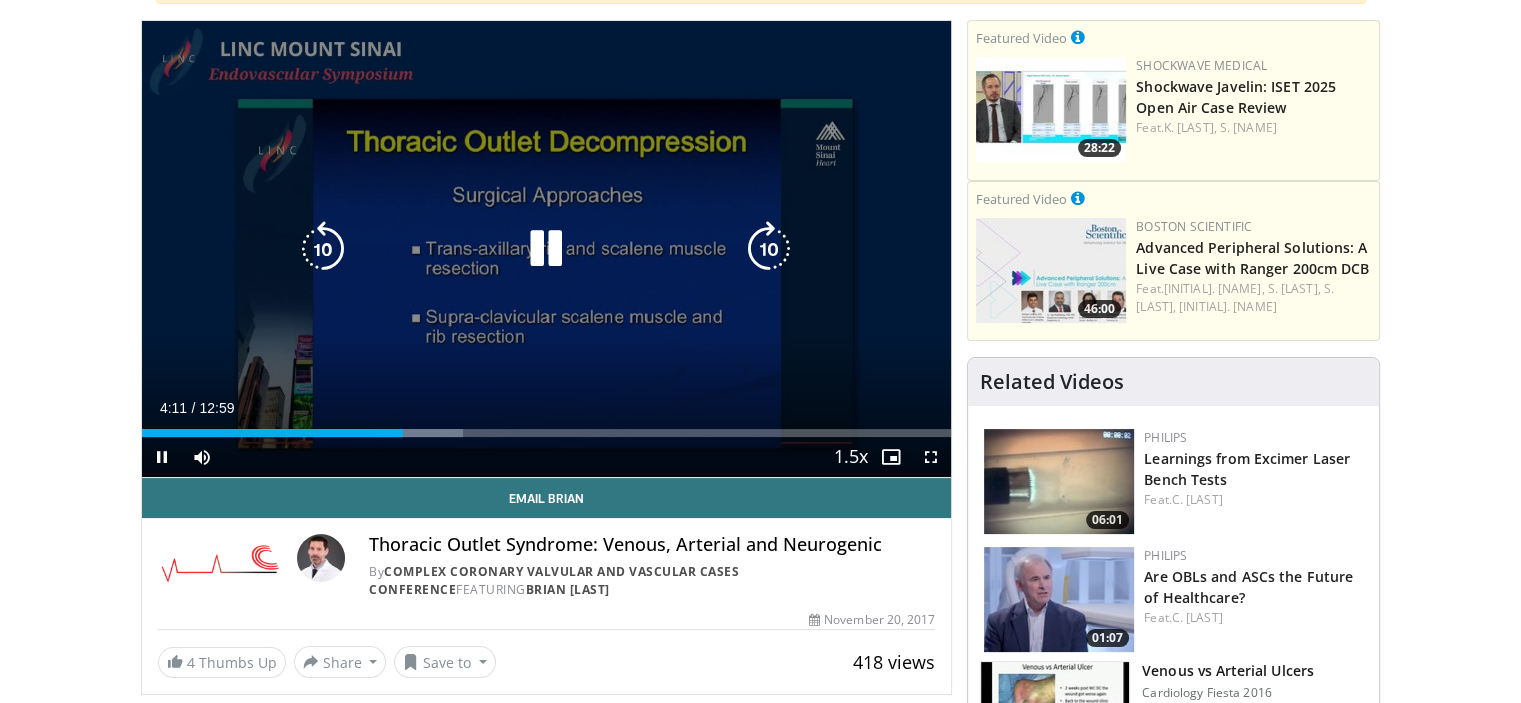 click at bounding box center [769, 249] 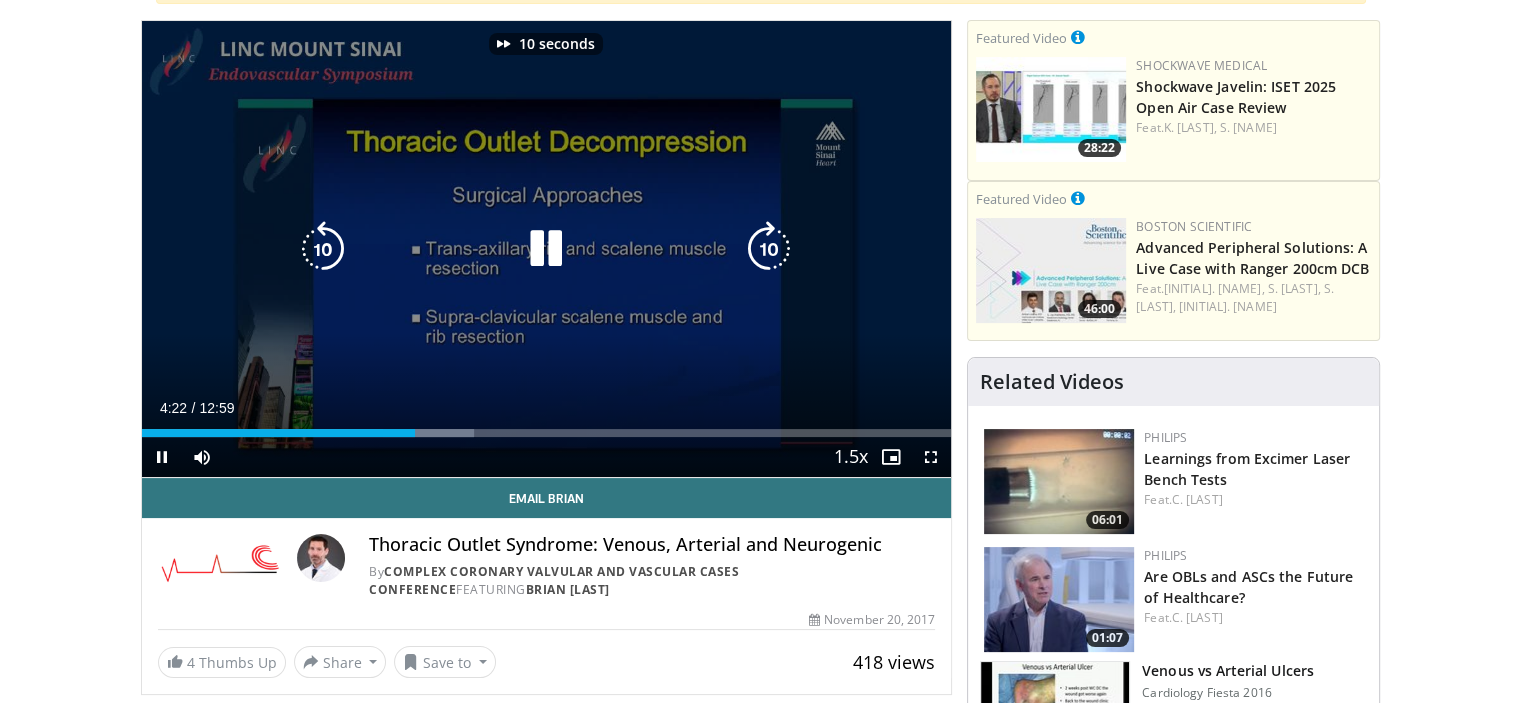 click at bounding box center (769, 249) 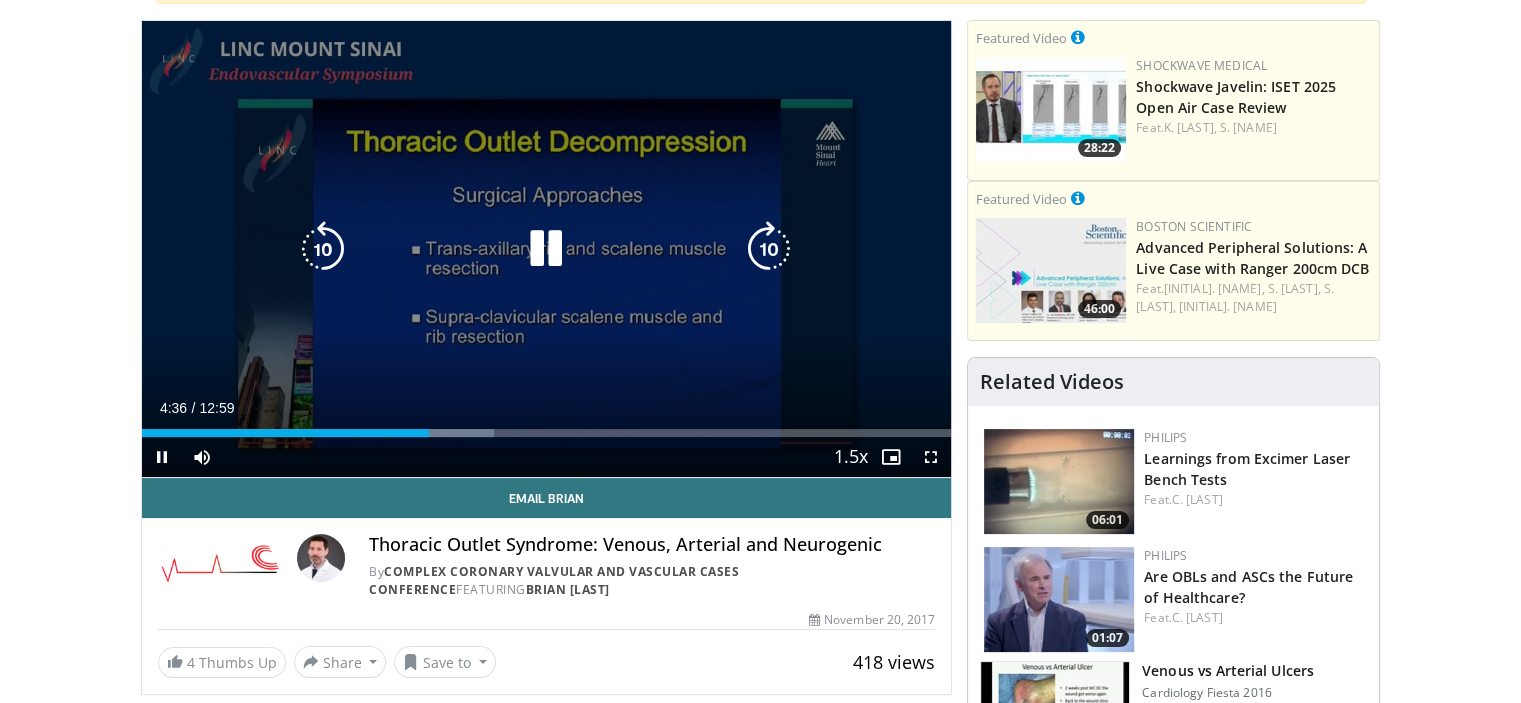click at bounding box center [769, 249] 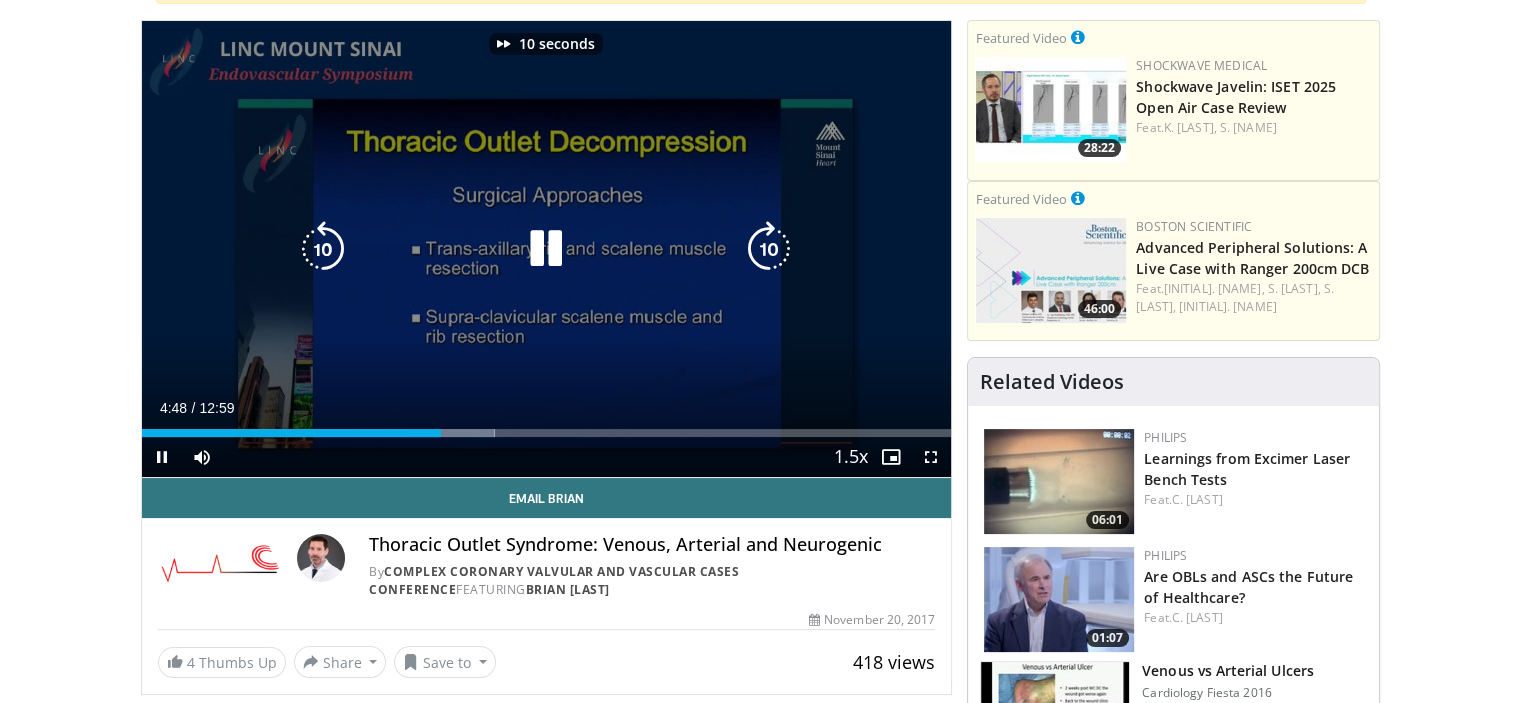 click at bounding box center [769, 249] 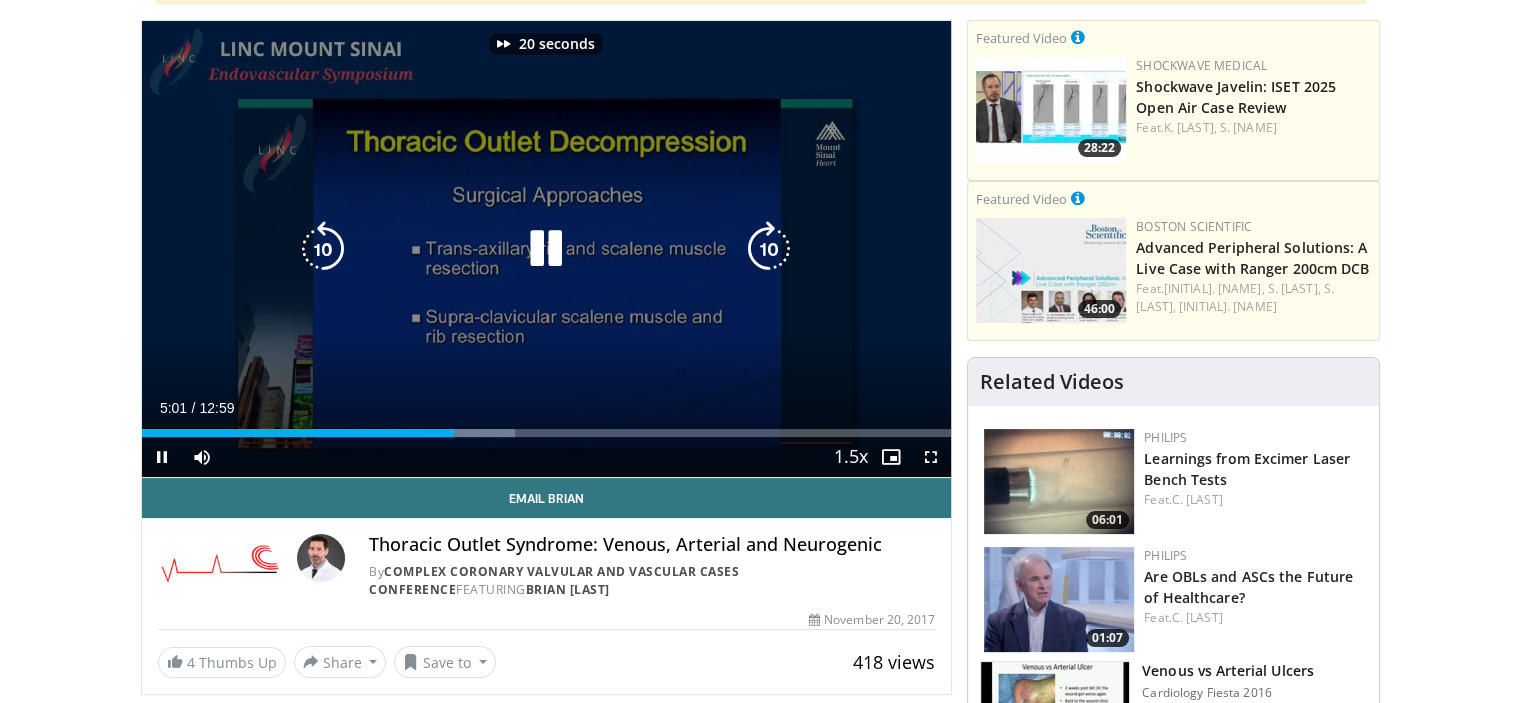 click at bounding box center (769, 249) 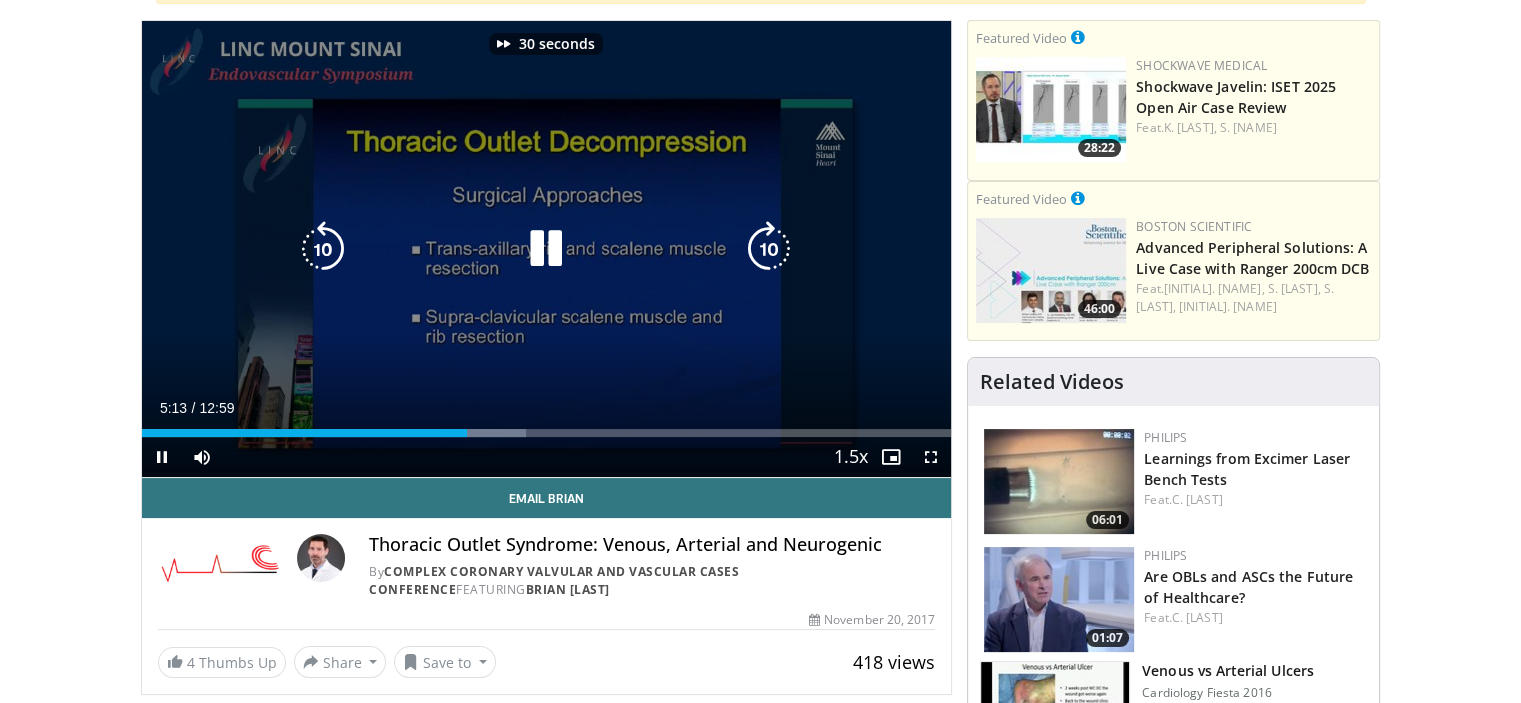 click at bounding box center (546, 249) 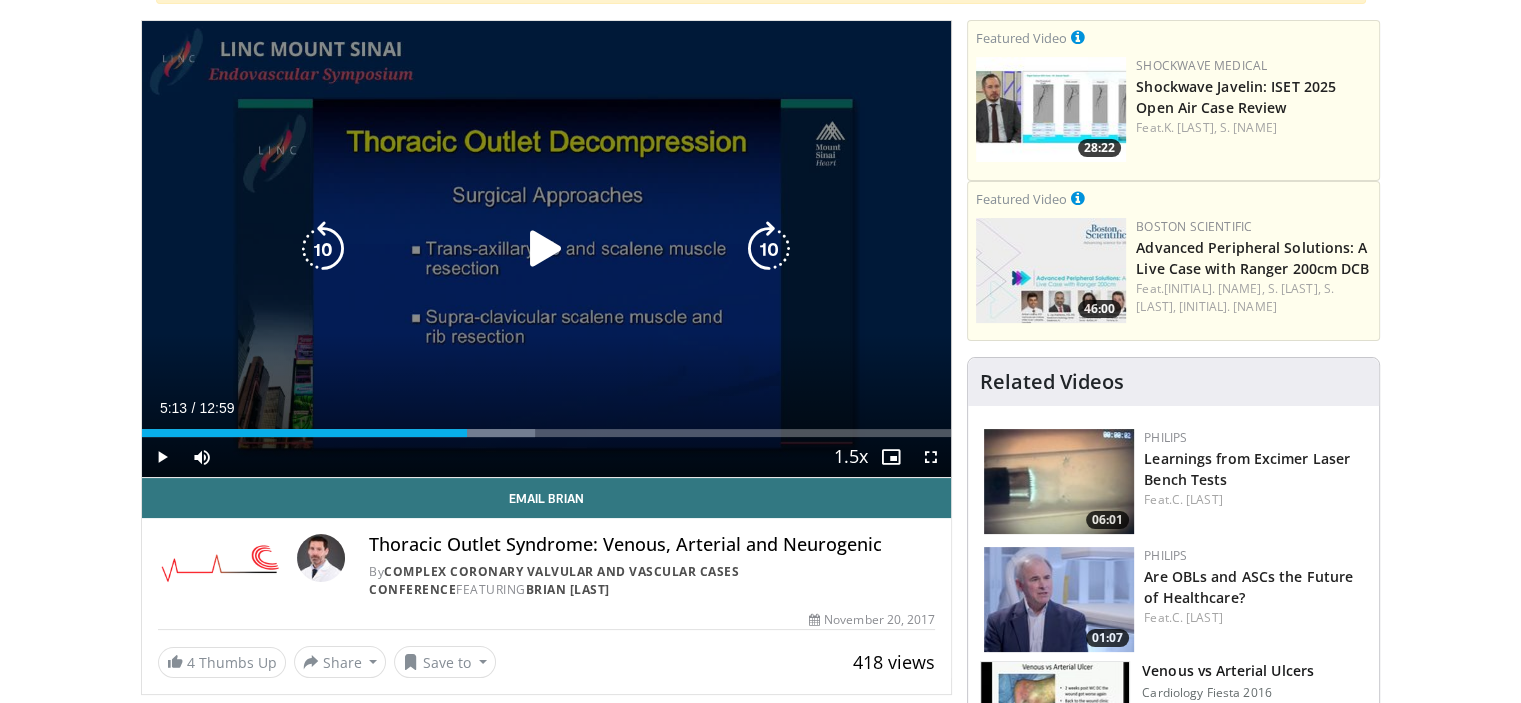click at bounding box center [323, 249] 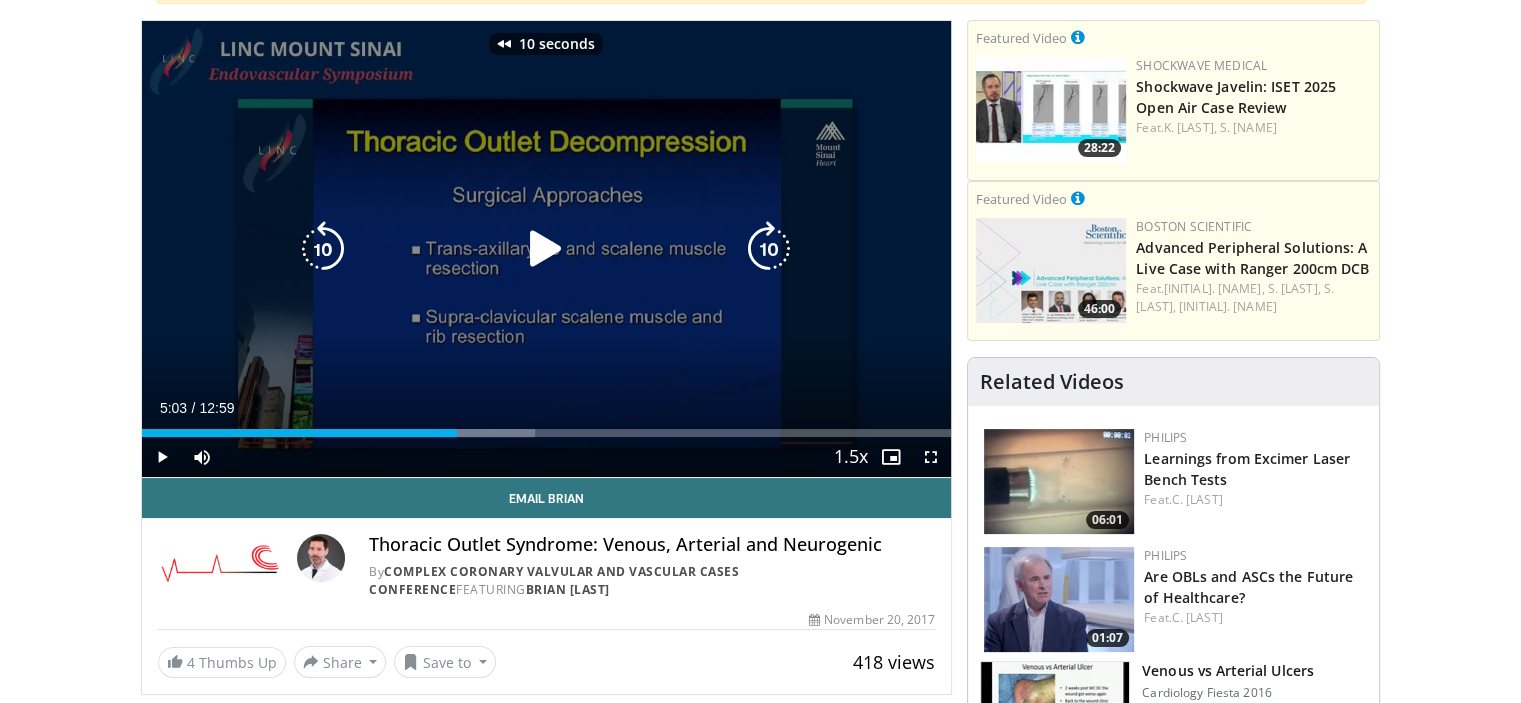 click at bounding box center [323, 249] 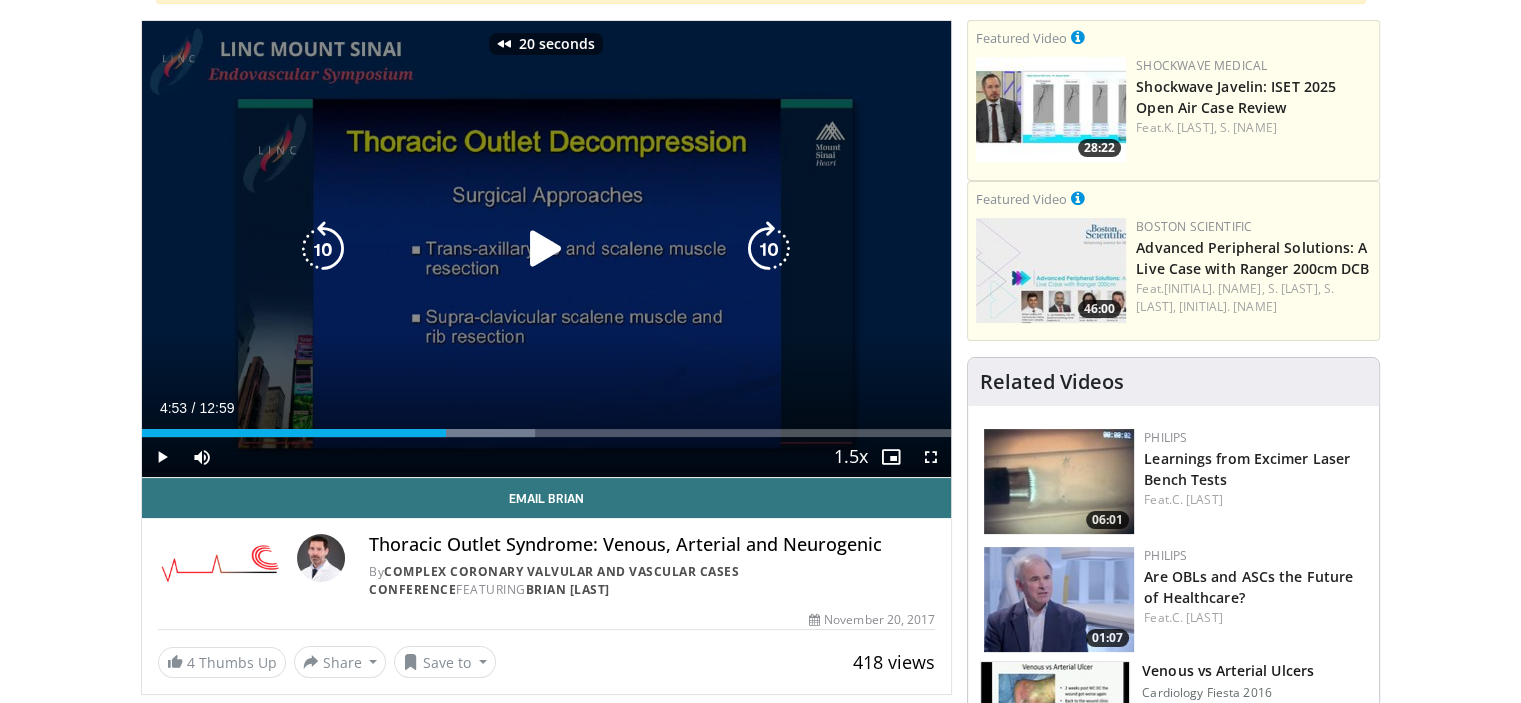 click at bounding box center (323, 249) 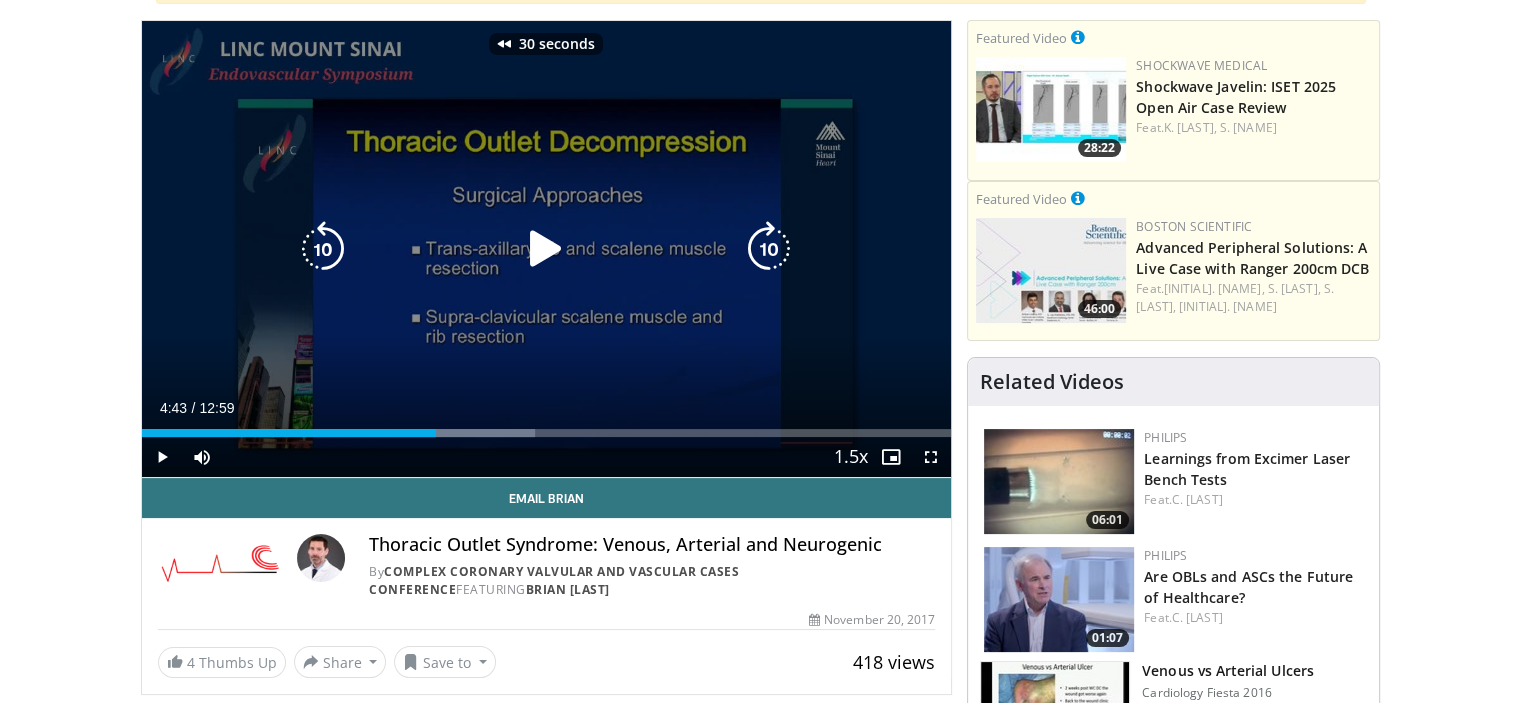 click at bounding box center (323, 249) 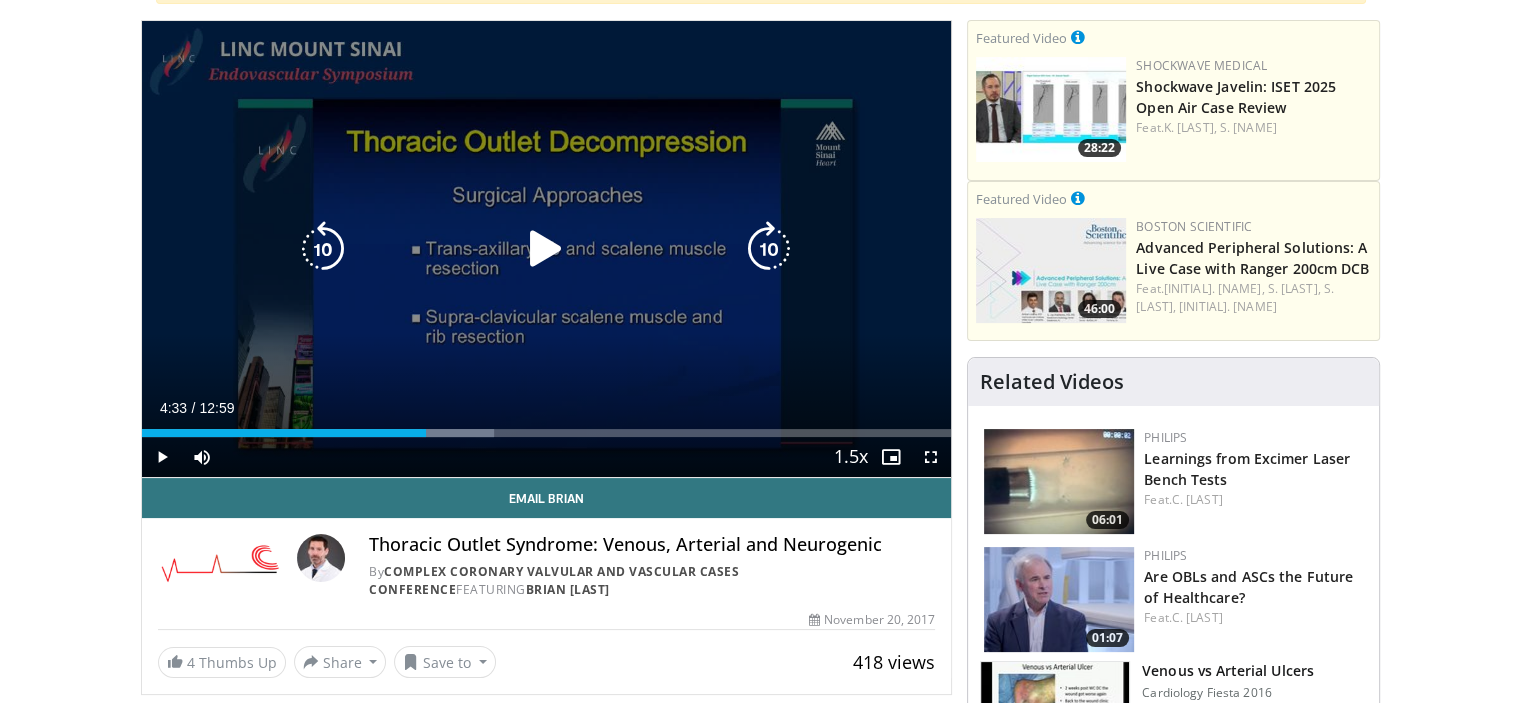 click at bounding box center [323, 249] 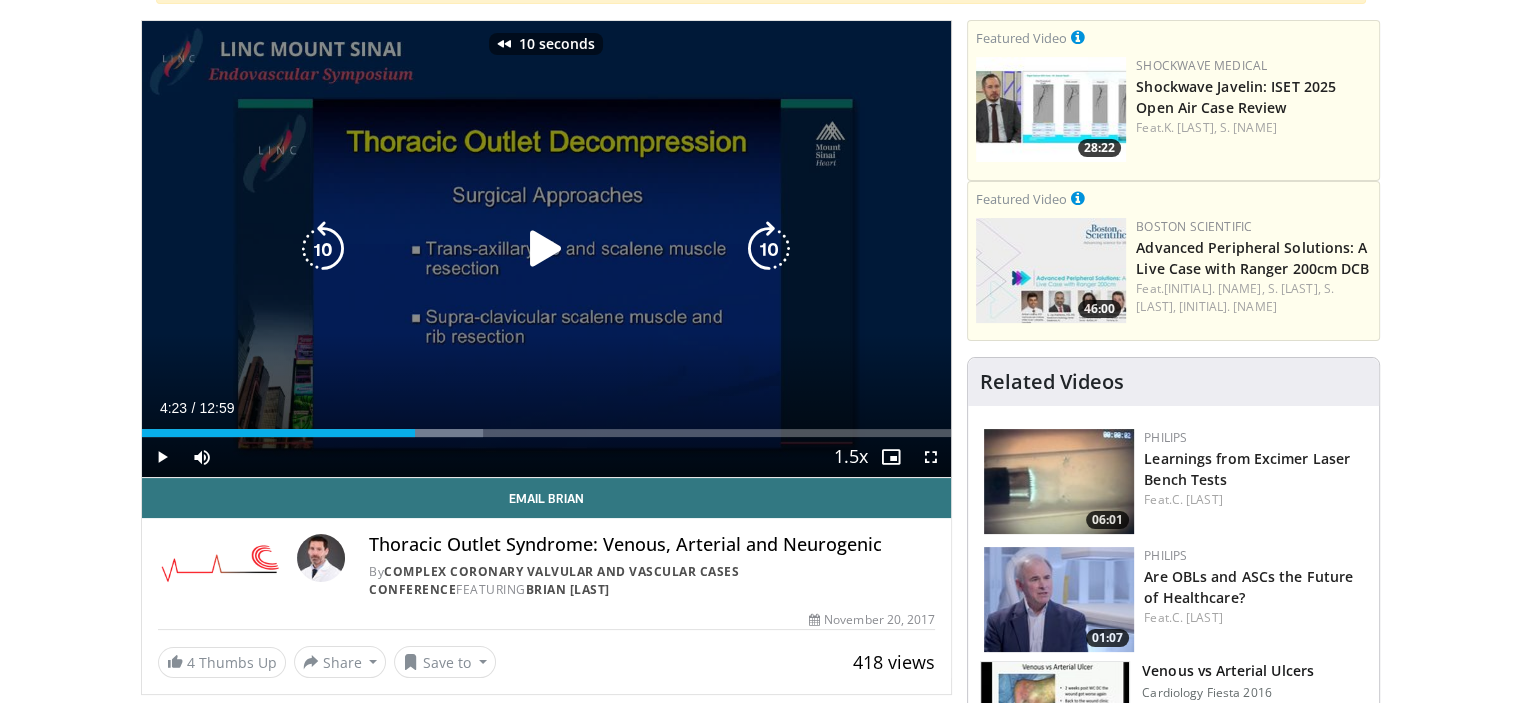click at bounding box center [323, 249] 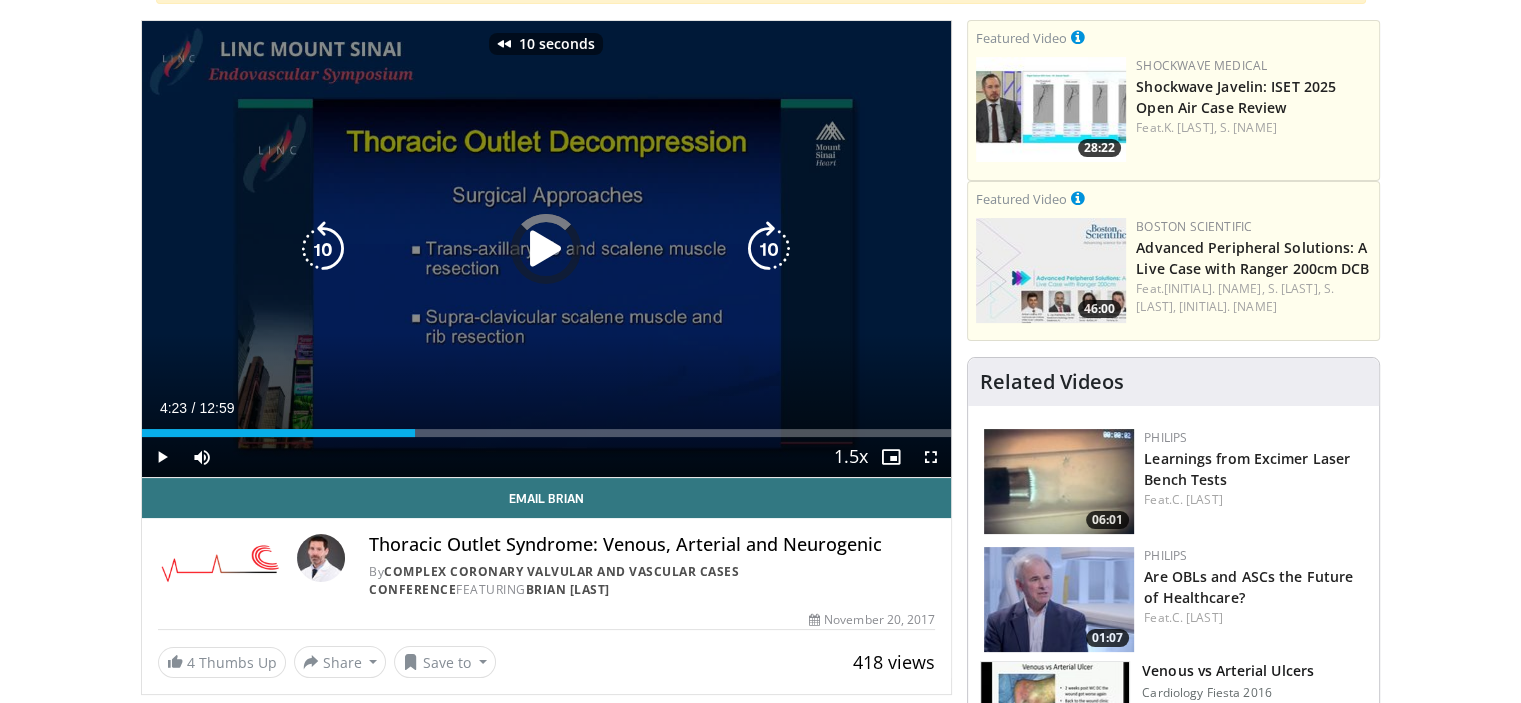 click at bounding box center (323, 249) 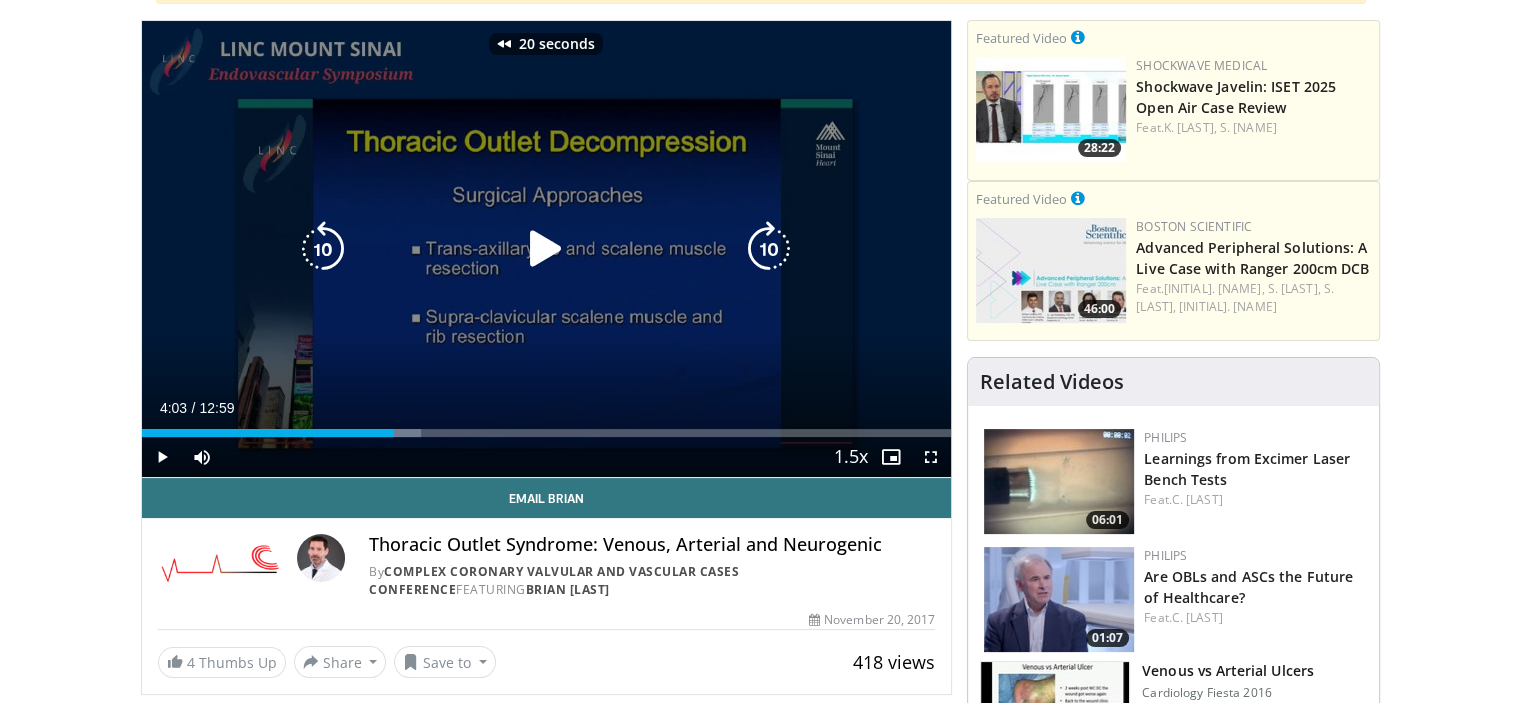 click at bounding box center [323, 249] 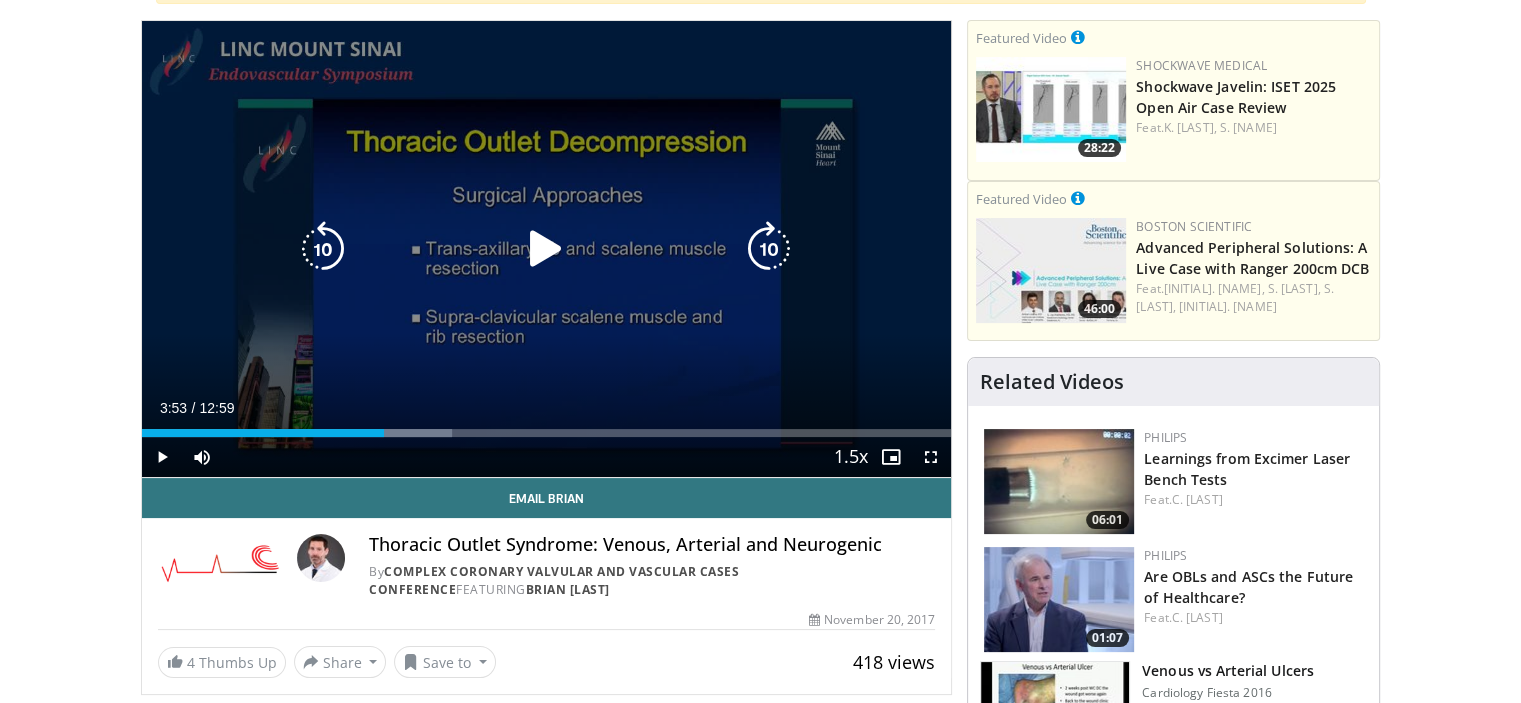 click at bounding box center [546, 249] 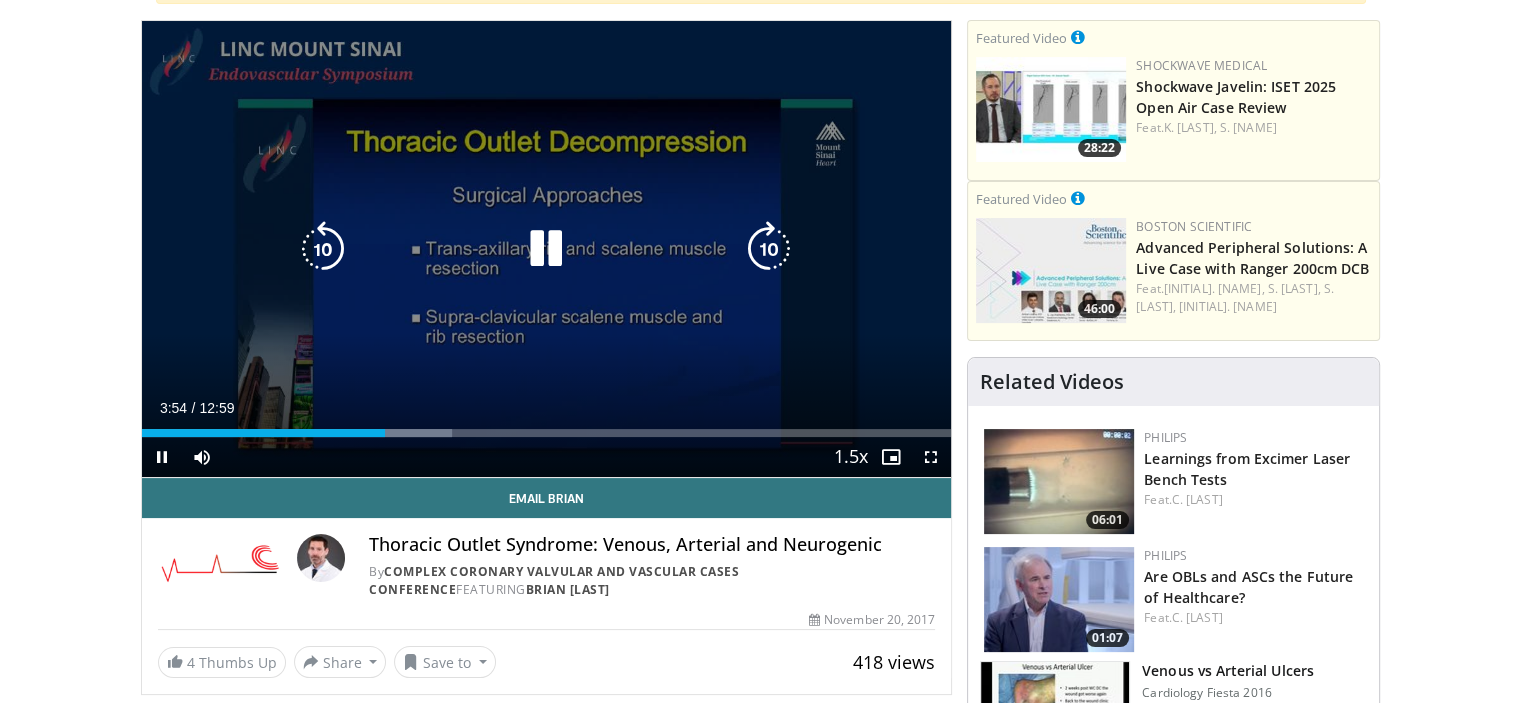 click at bounding box center [769, 249] 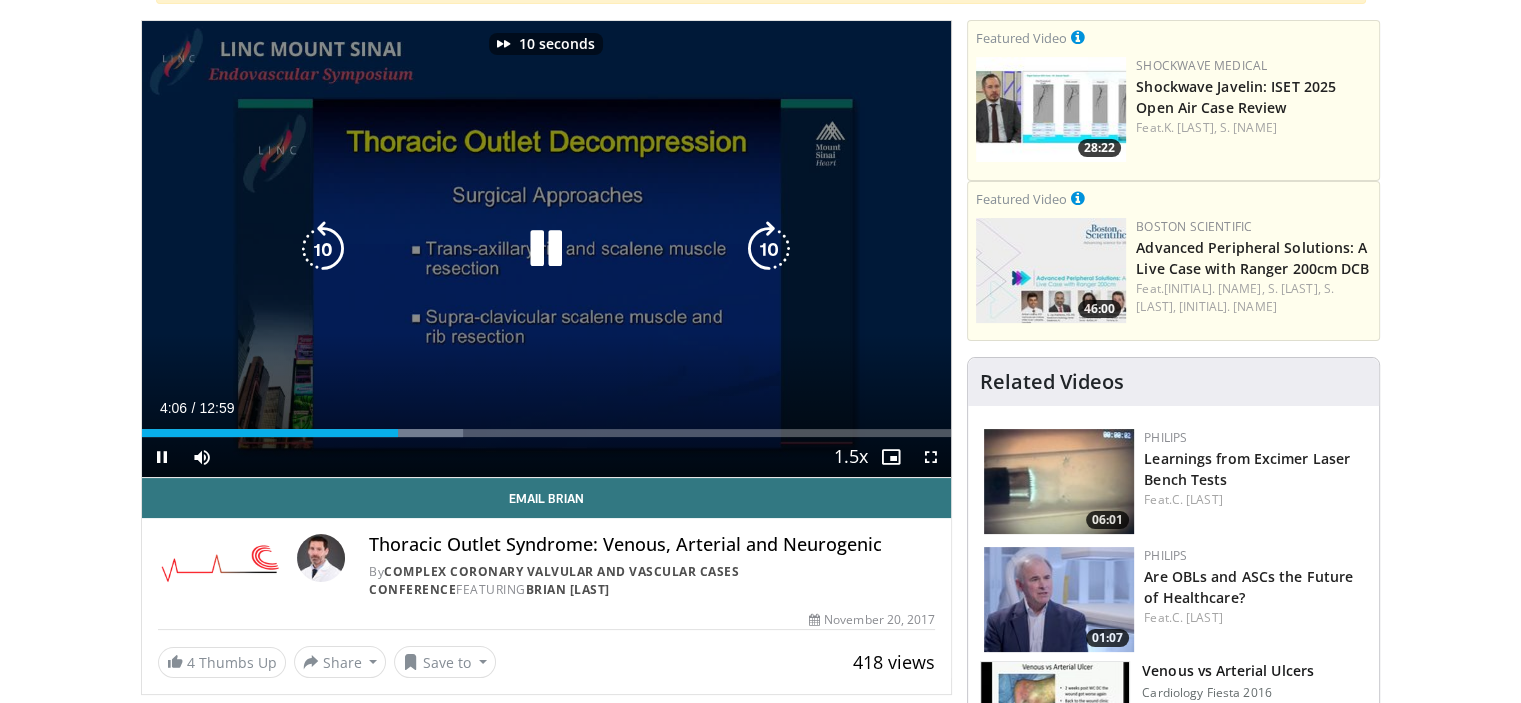 click at bounding box center [546, 249] 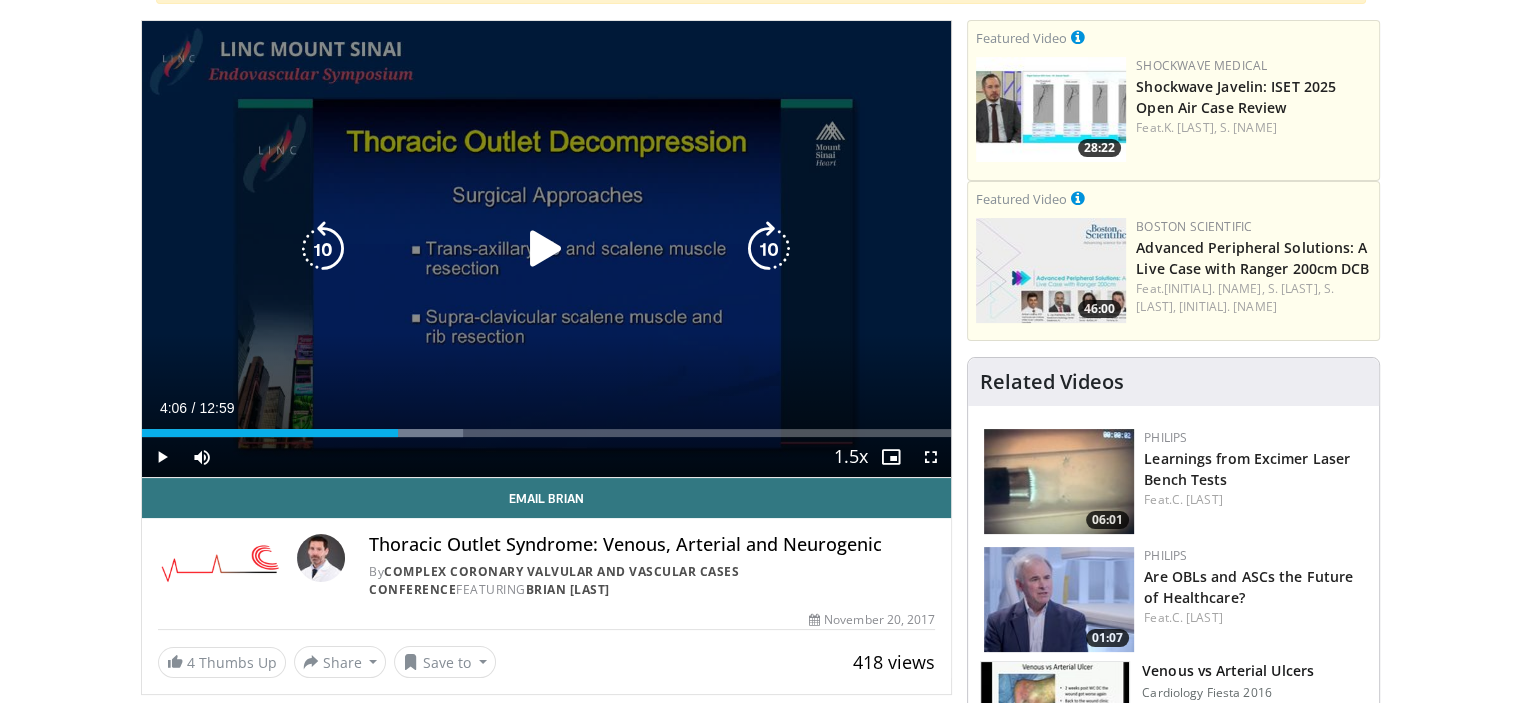click on "10 seconds
Tap to unmute" at bounding box center [547, 249] 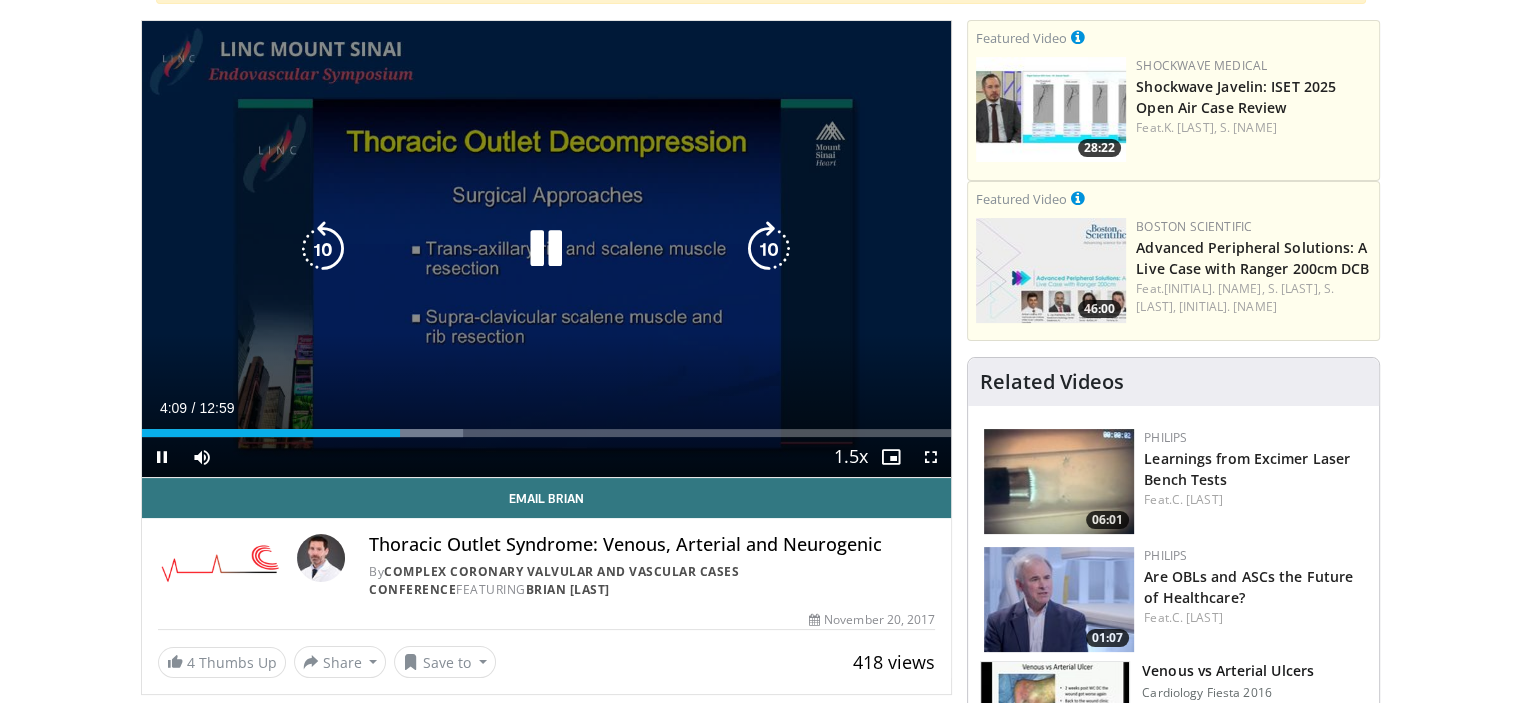 click at bounding box center (546, 249) 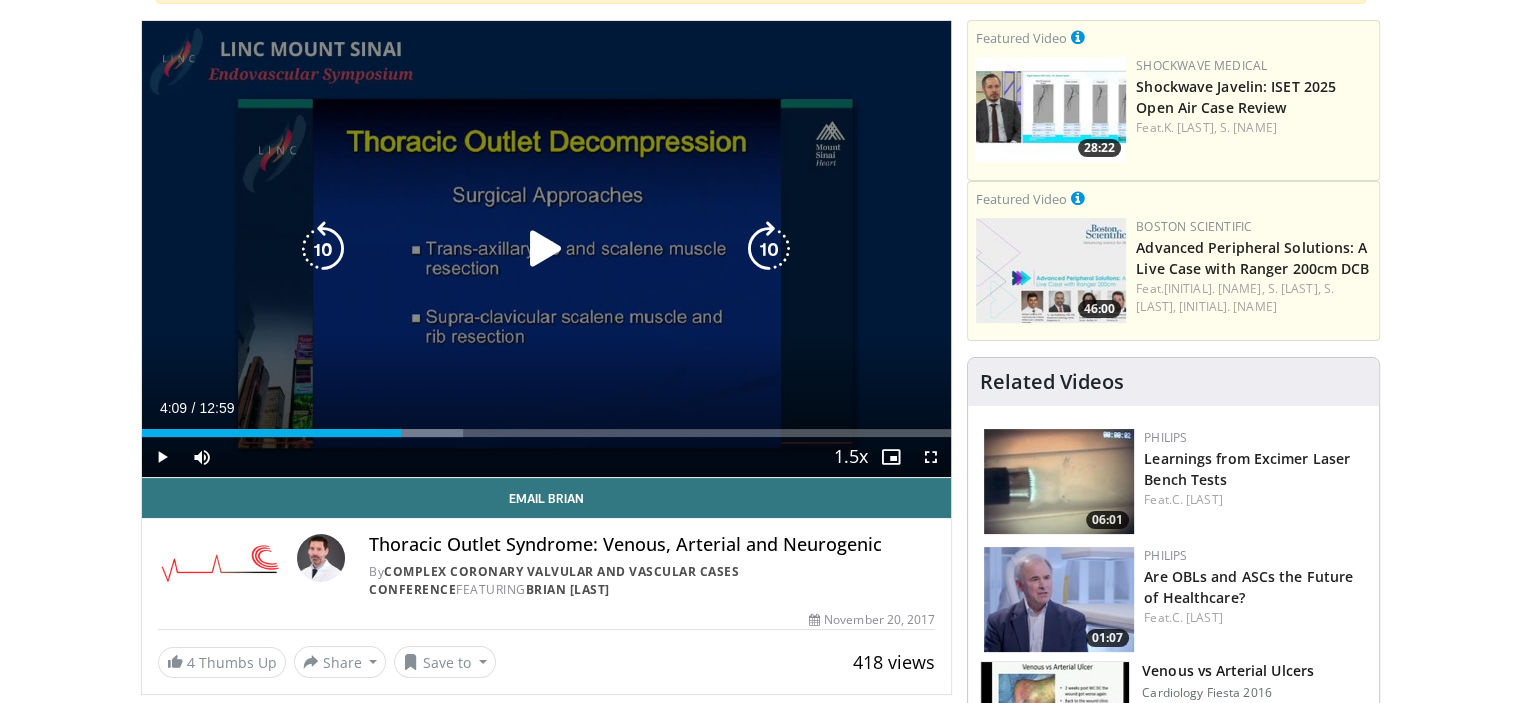 click on "10 seconds
Tap to unmute" at bounding box center [547, 249] 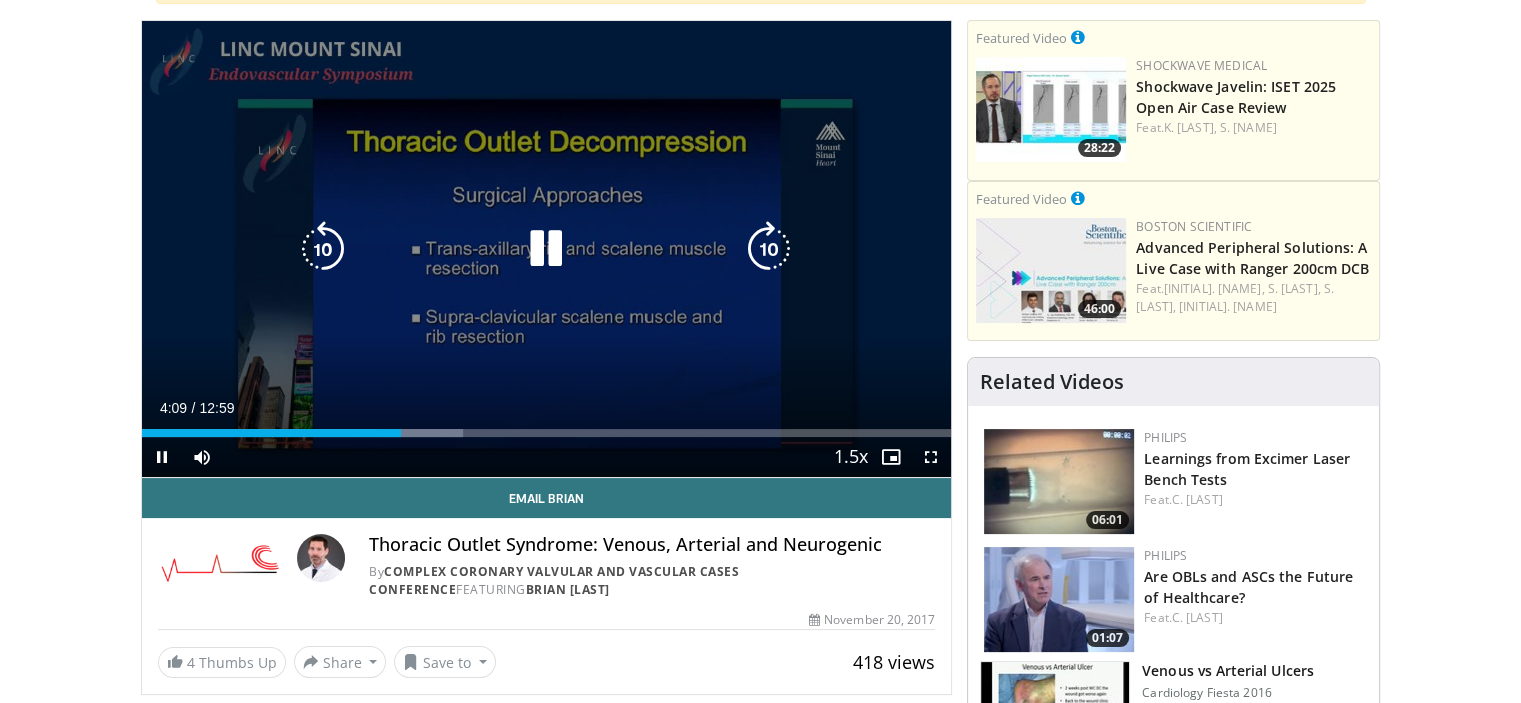 click on "10 seconds
Tap to unmute" at bounding box center (547, 249) 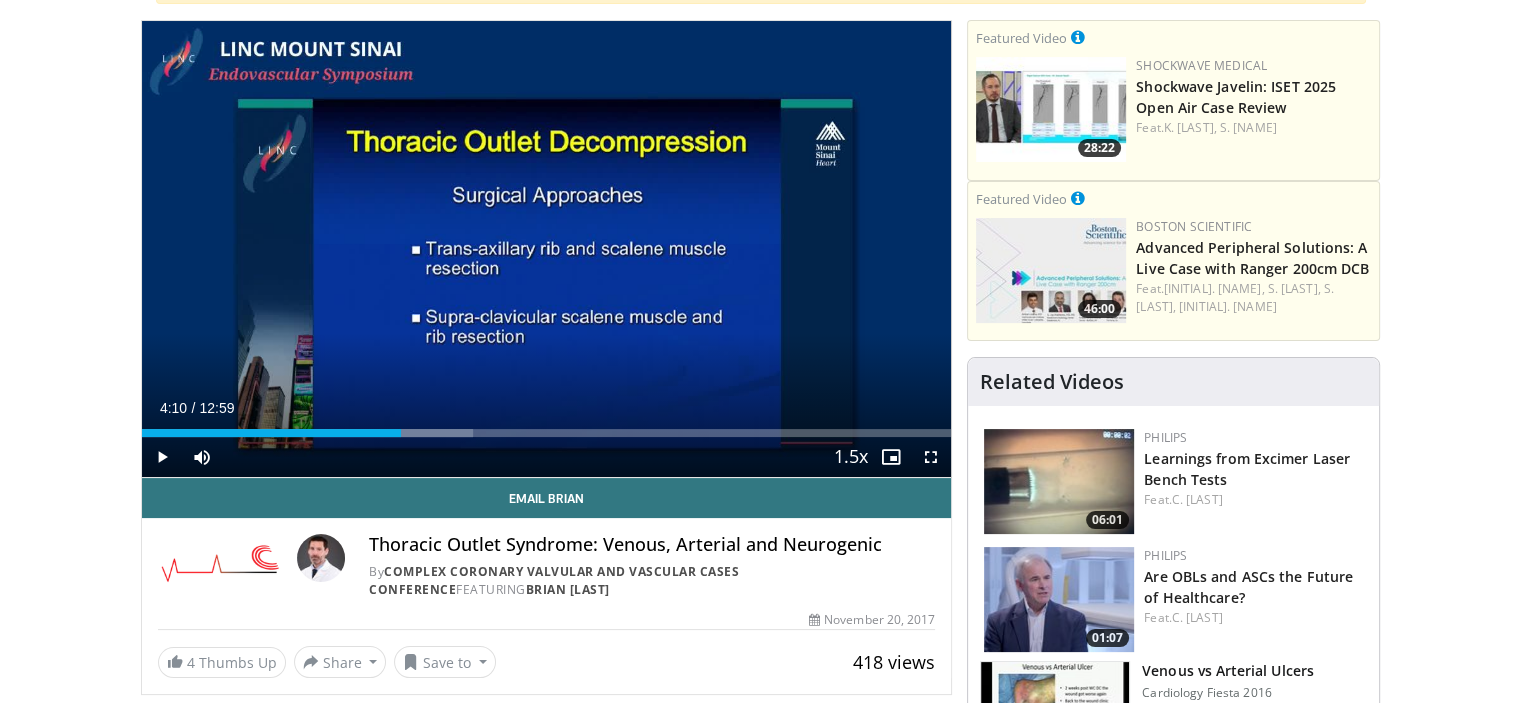 click on "Specialties
Adult & Family Medicine
Allergy, Asthma, Immunology
Anesthesiology
Cardiology
Dental
Dermatology
Endocrinology
Gastroenterology & Hepatology
General Surgery
Hematology & Oncology
Infectious Disease
Nephrology
Neurology
Neurosurgery
Obstetrics & Gynecology
Ophthalmology
Oral Maxillofacial
Orthopaedics
Otolaryngology
Pediatrics
Plastic Surgery
Podiatry
Psychiatry
Pulmonology
Radiation Oncology
Radiology
Rheumatology
Urology" at bounding box center [760, 1571] 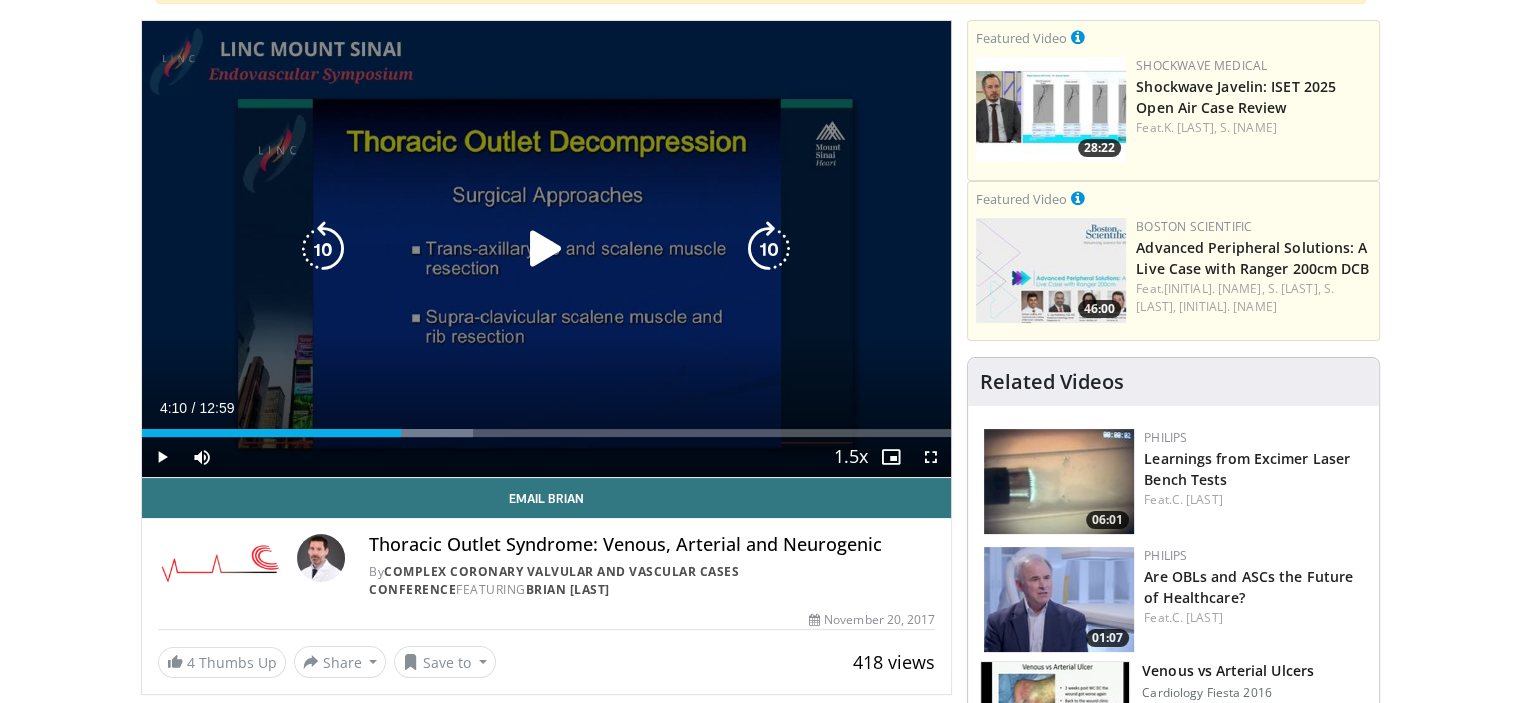 click at bounding box center (546, 249) 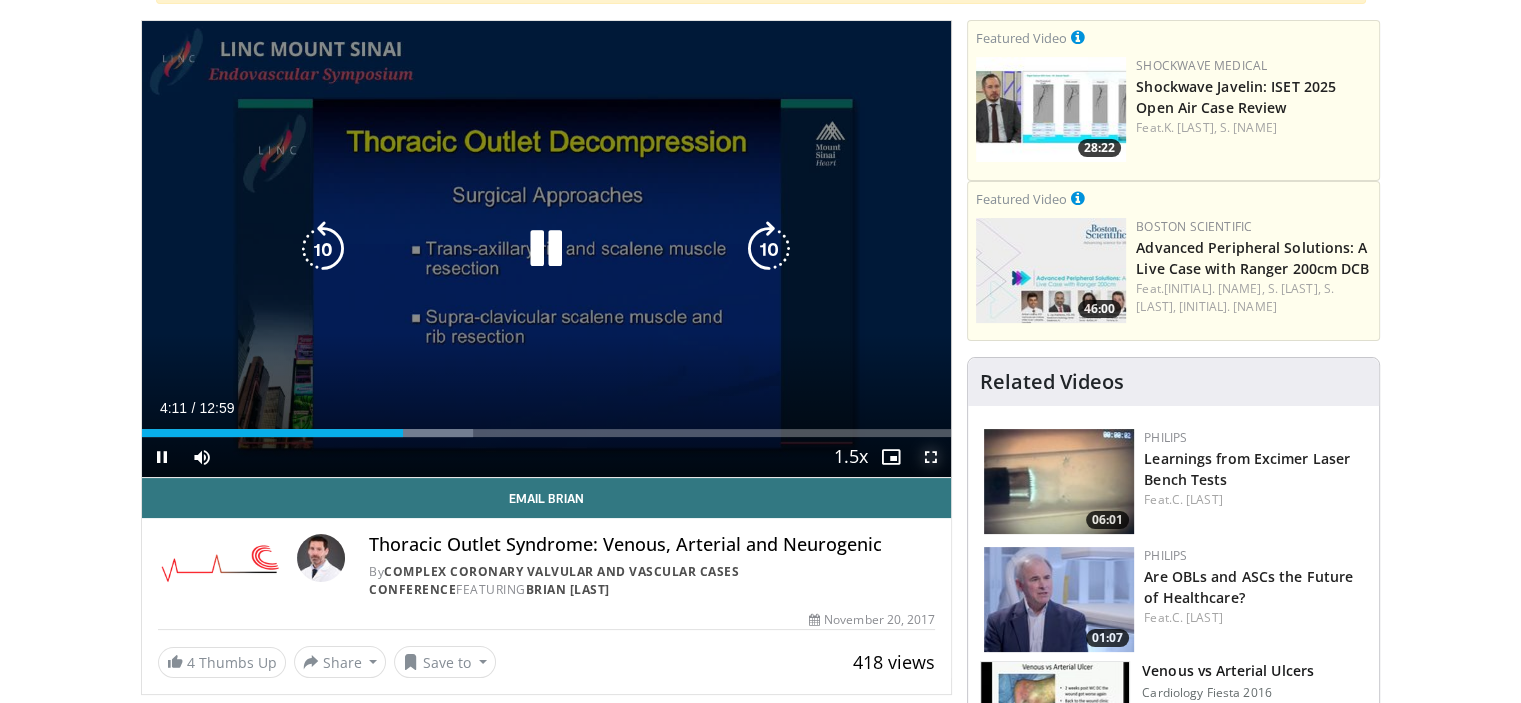 drag, startPoint x: 925, startPoint y: 458, endPoint x: 897, endPoint y: 567, distance: 112.53888 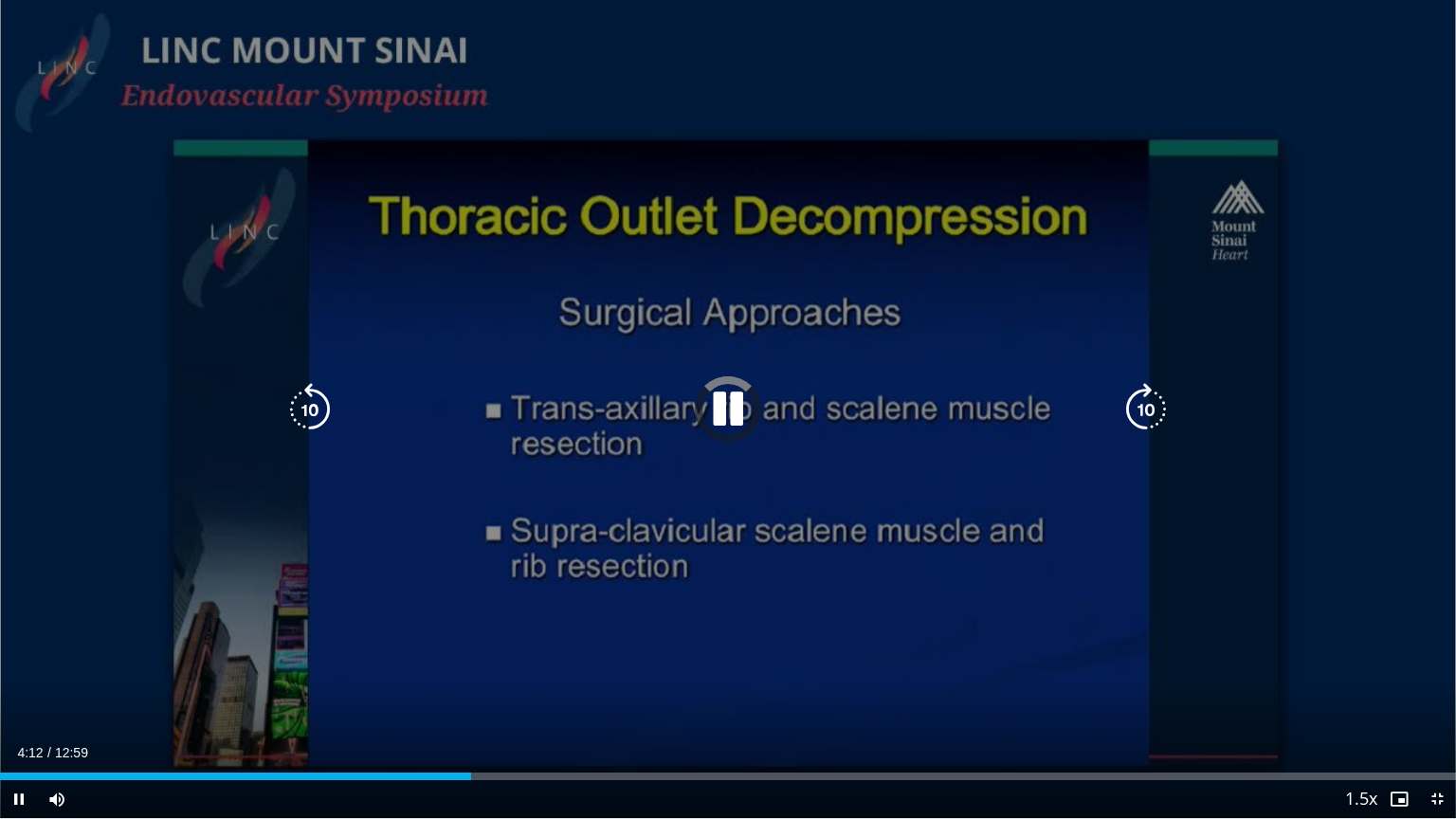 click at bounding box center [728, 410] 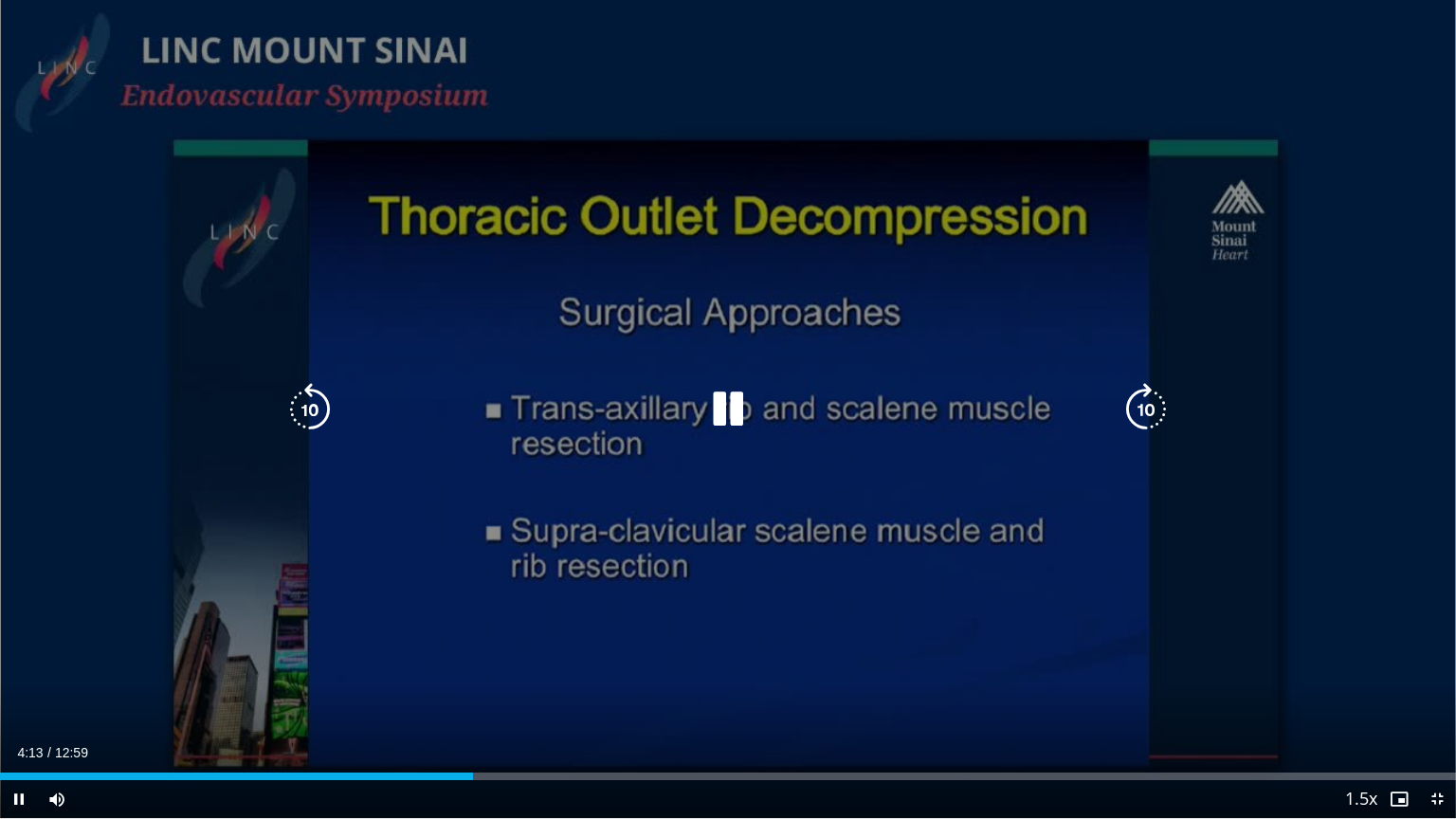 click at bounding box center (728, 410) 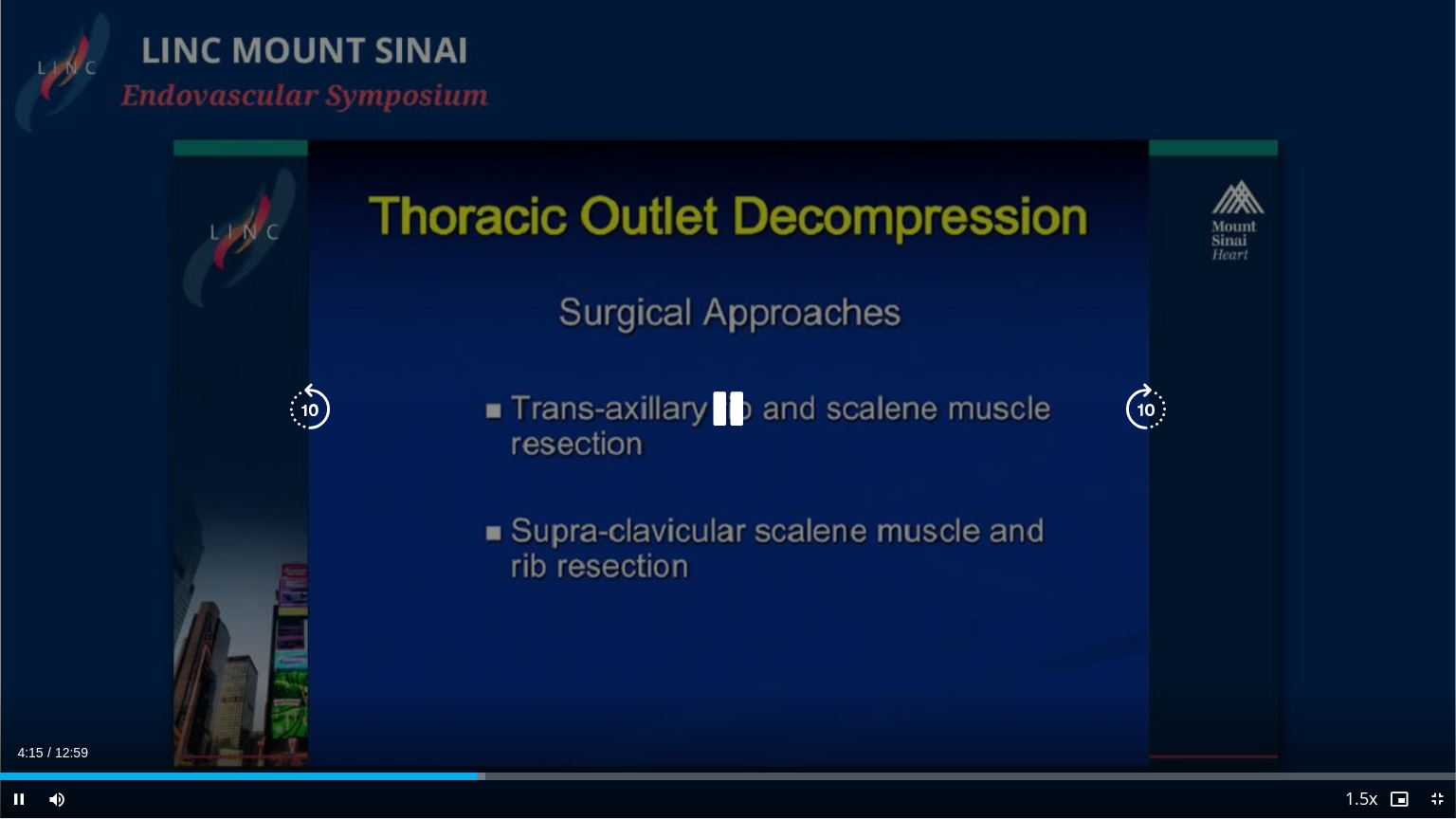 click at bounding box center (728, 410) 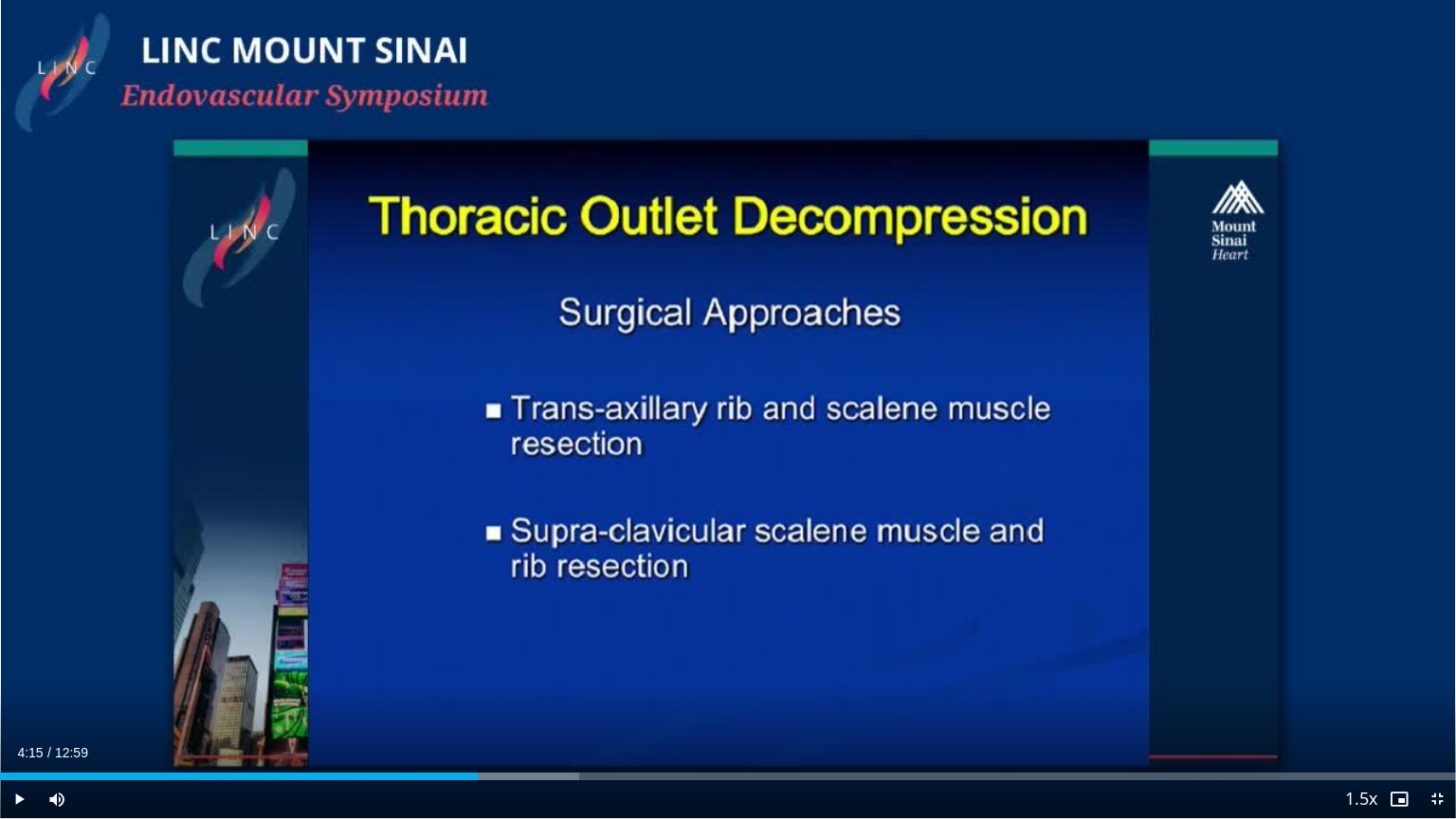 type 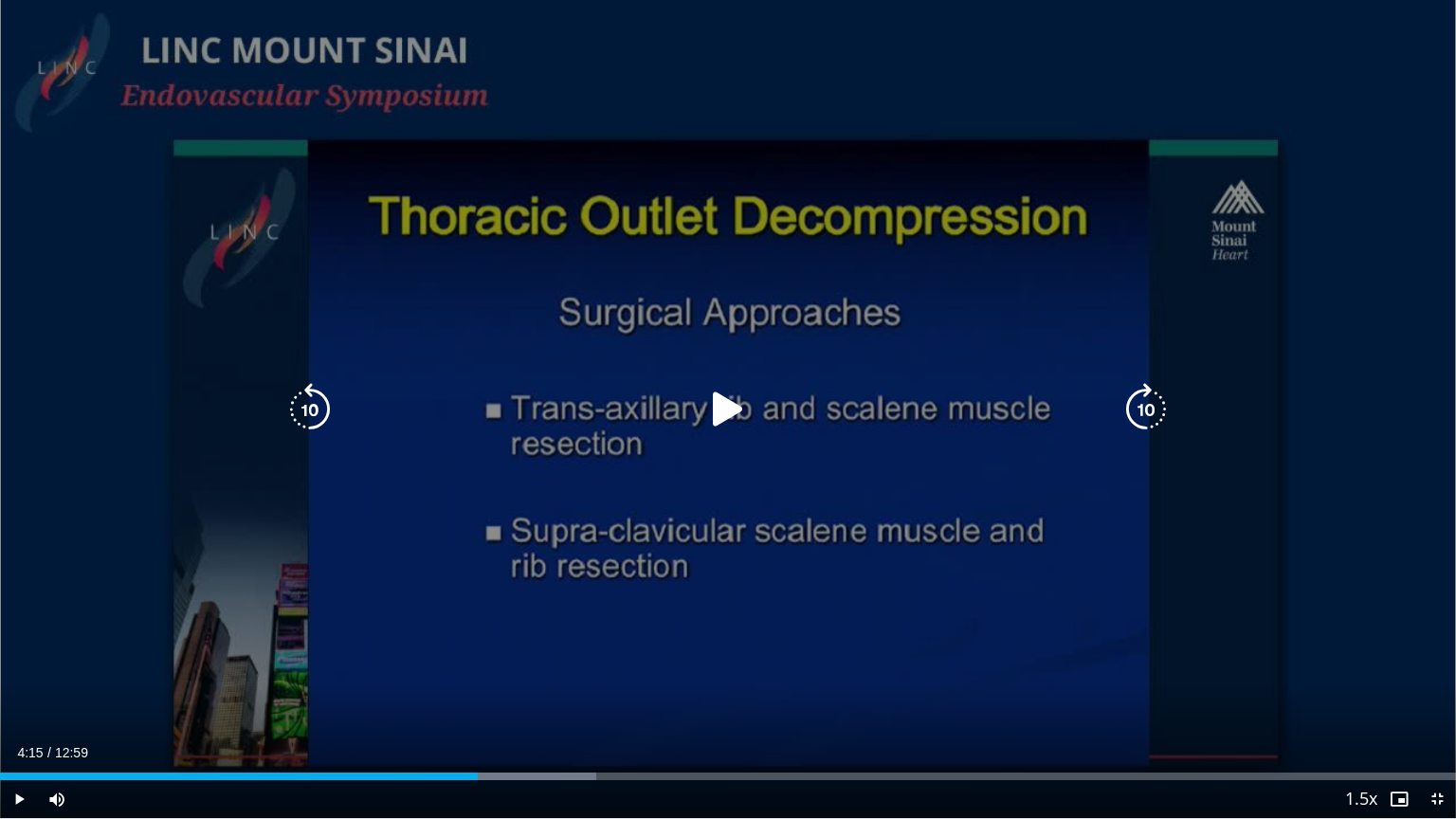 drag, startPoint x: 582, startPoint y: 413, endPoint x: 617, endPoint y: 421, distance: 35.90265 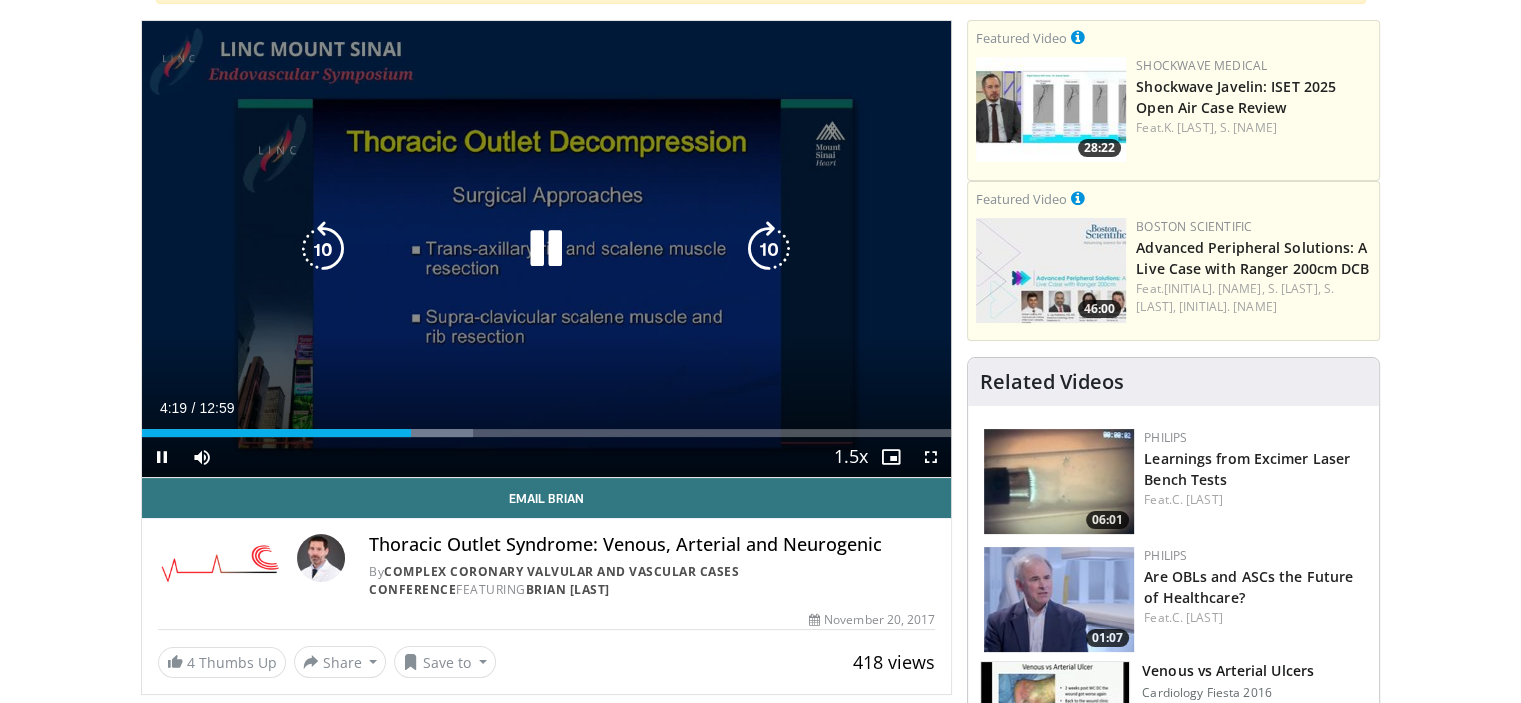 click at bounding box center [769, 249] 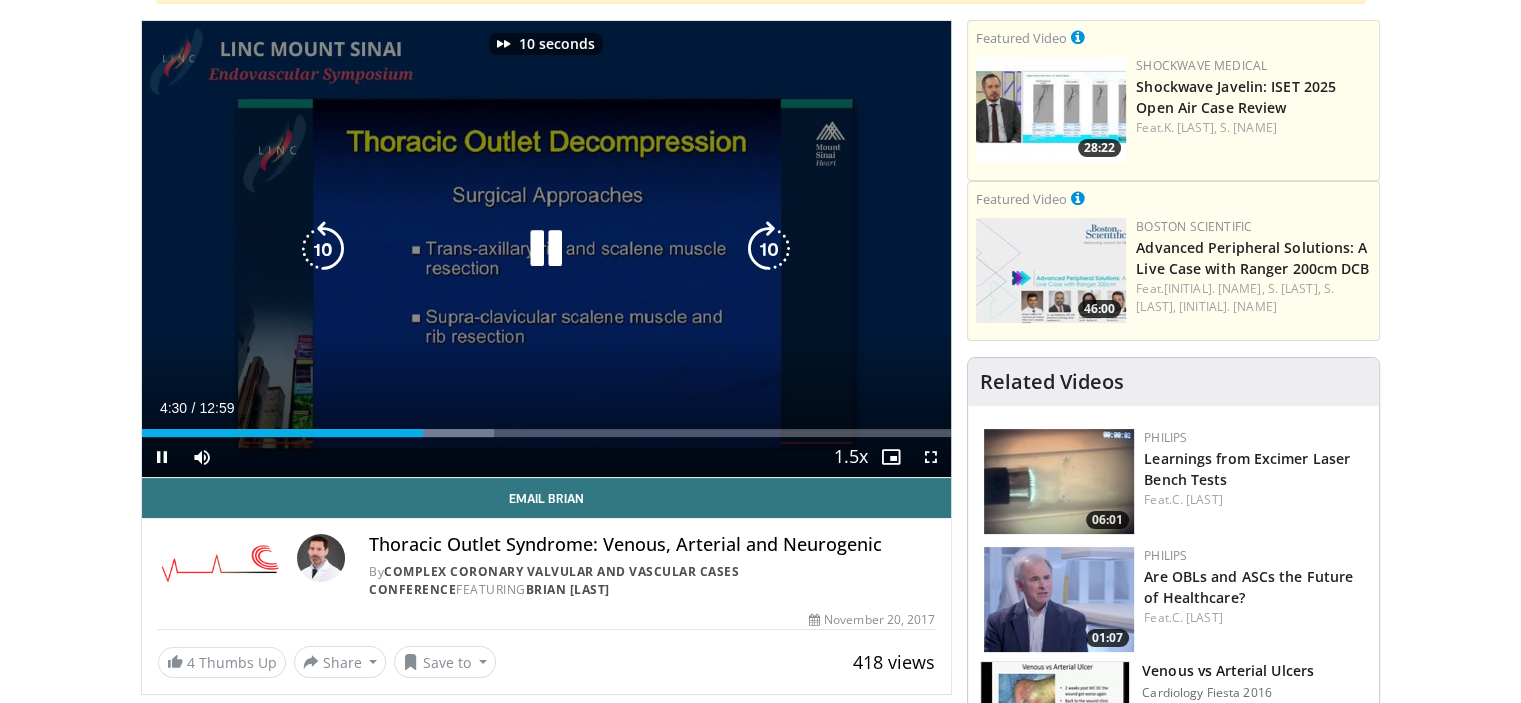 click at bounding box center [769, 249] 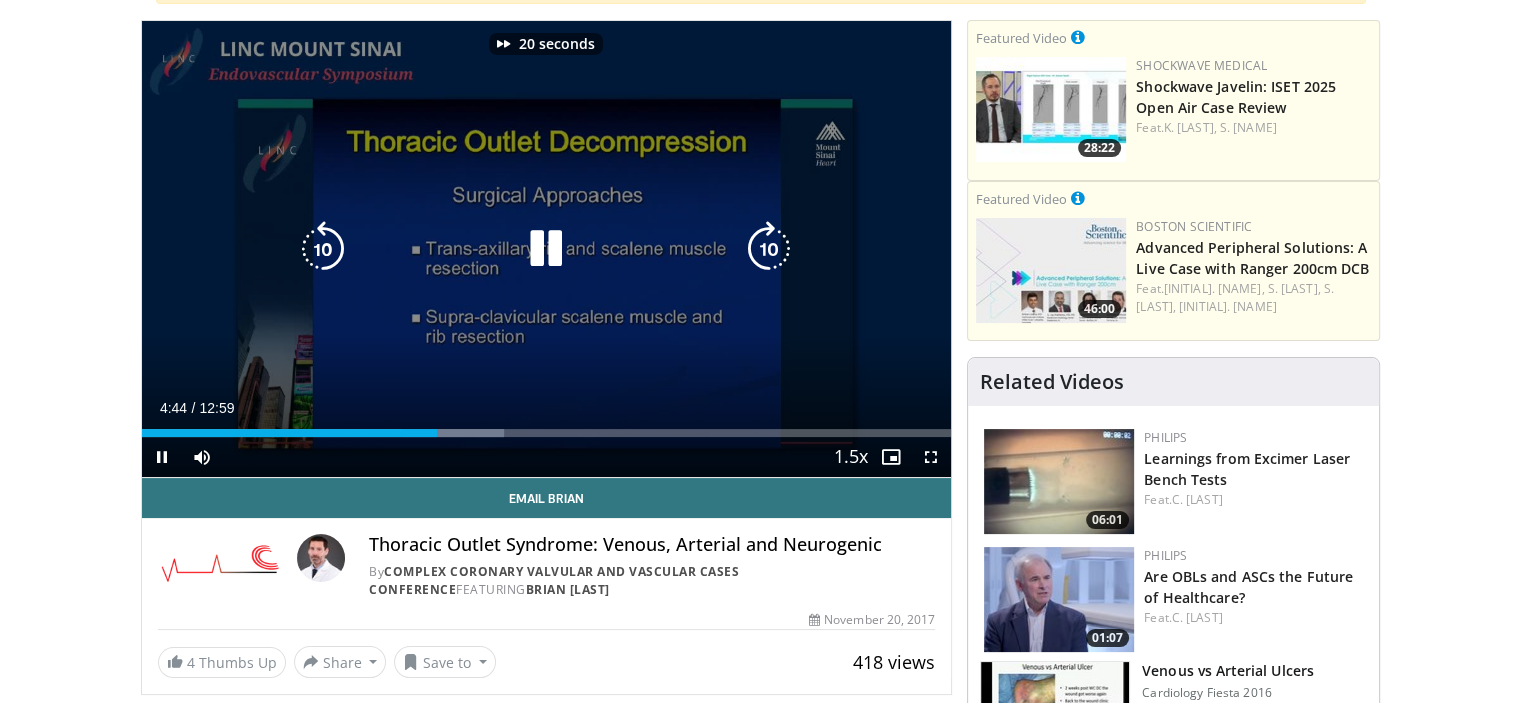 click at bounding box center [769, 249] 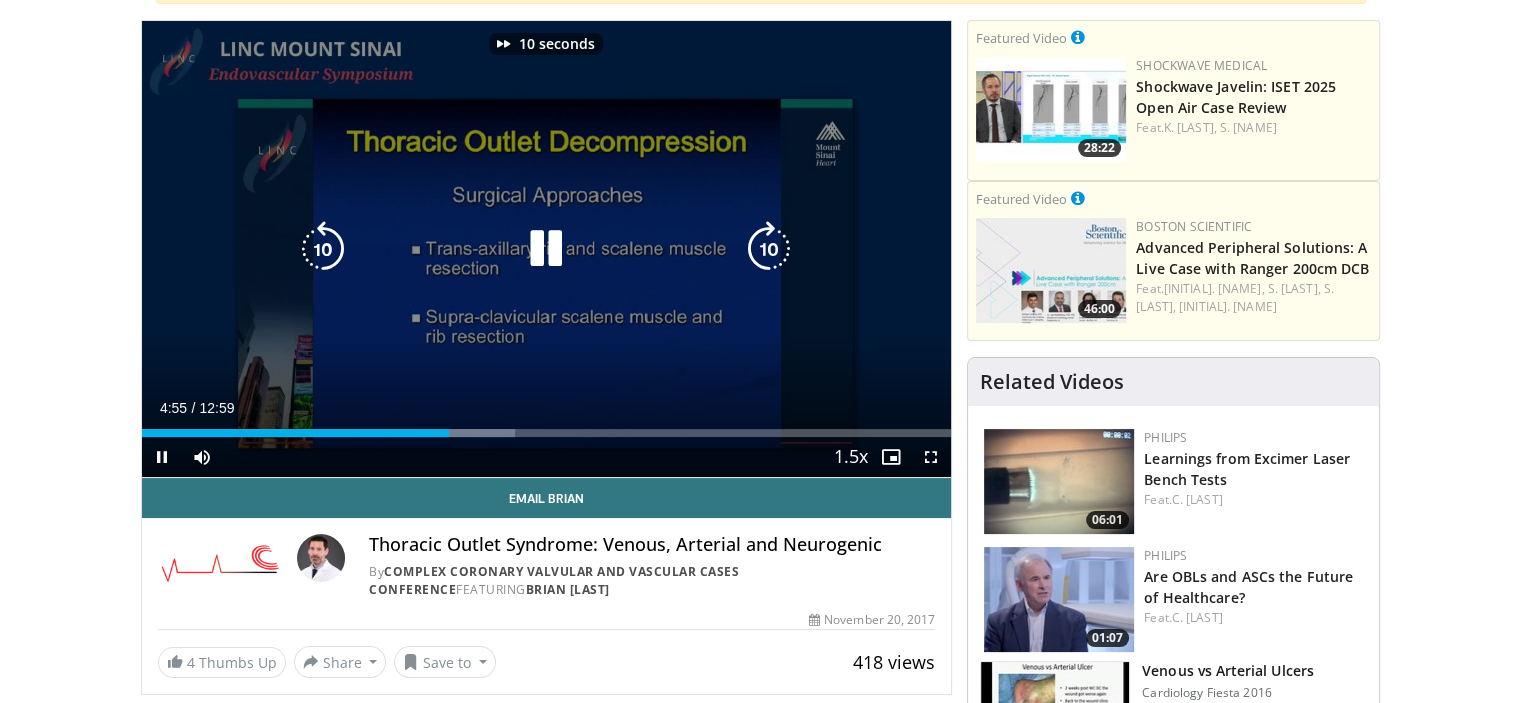 click at bounding box center (769, 249) 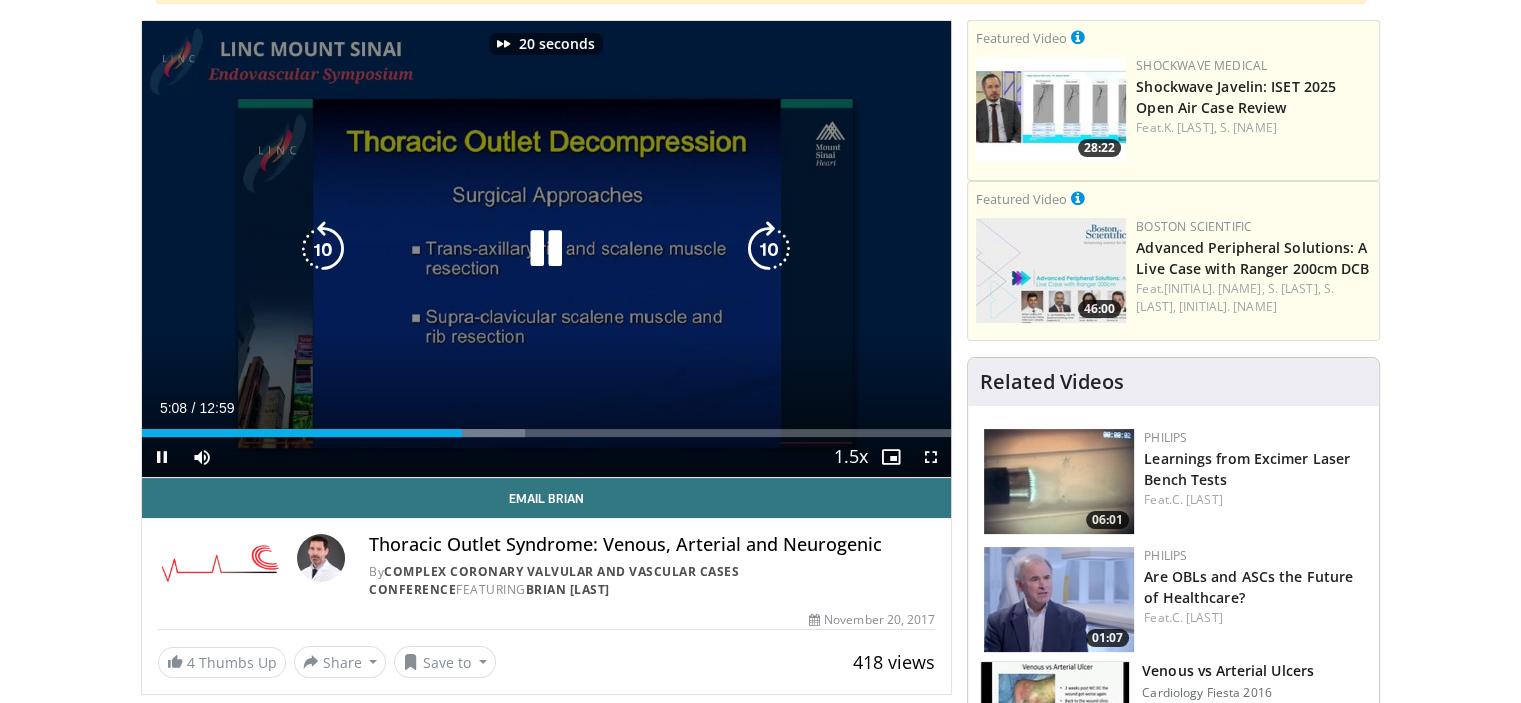 click at bounding box center (769, 249) 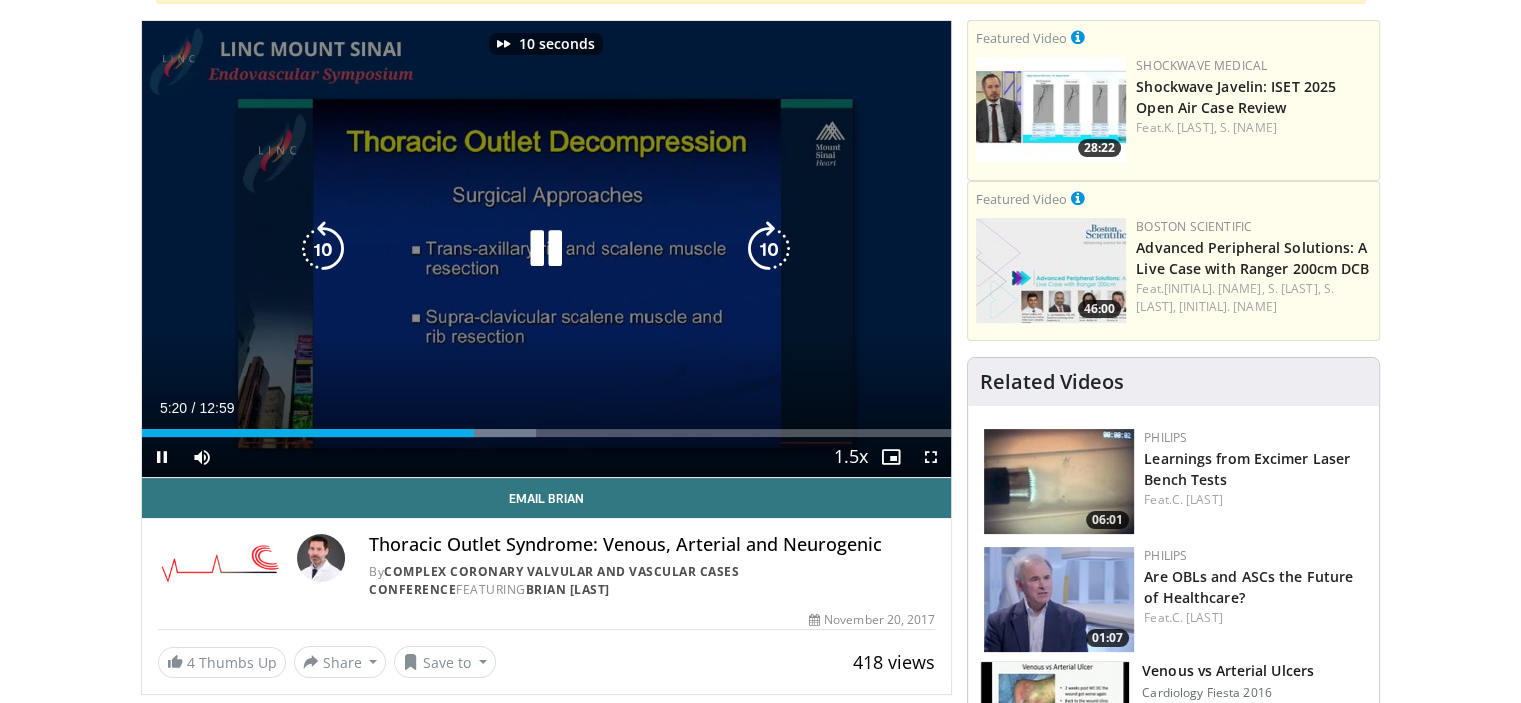 click at bounding box center [546, 249] 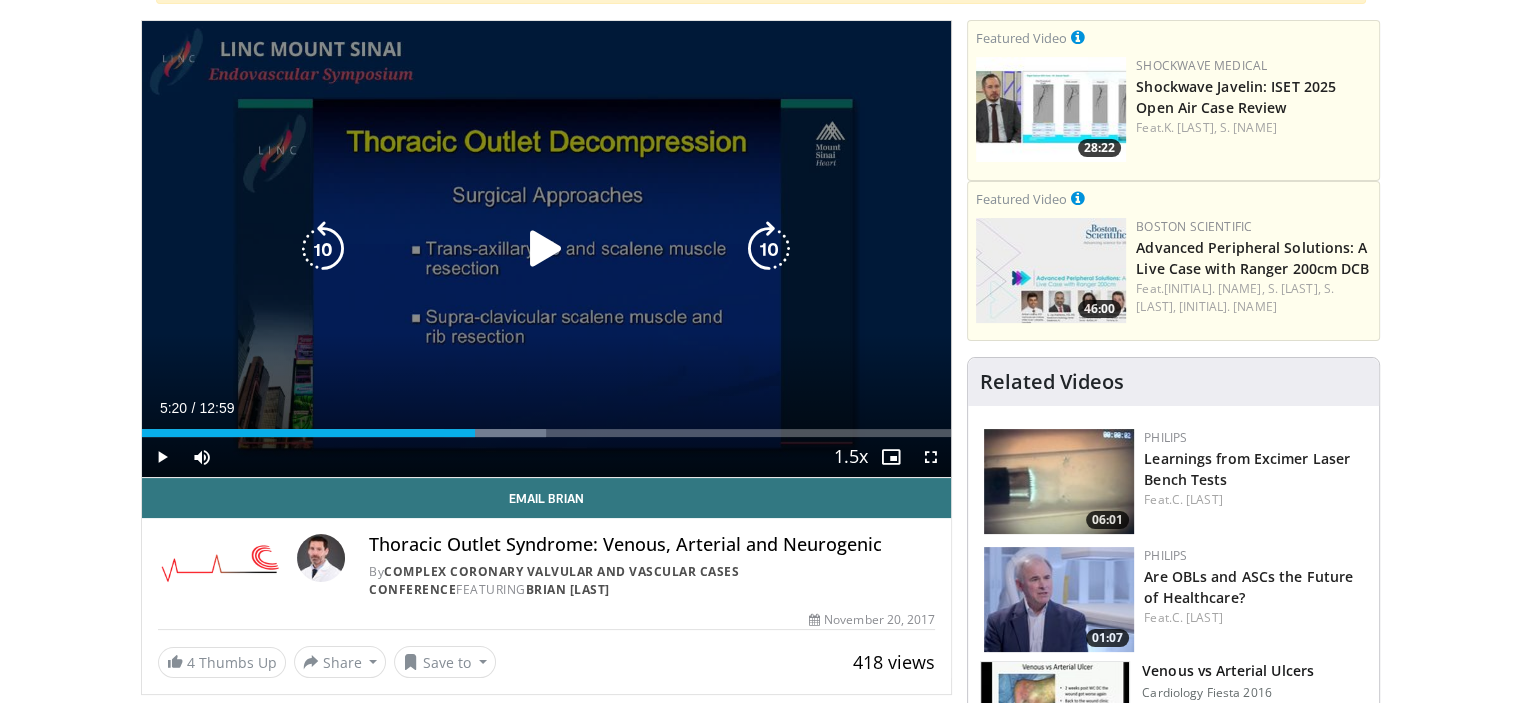click at bounding box center (546, 249) 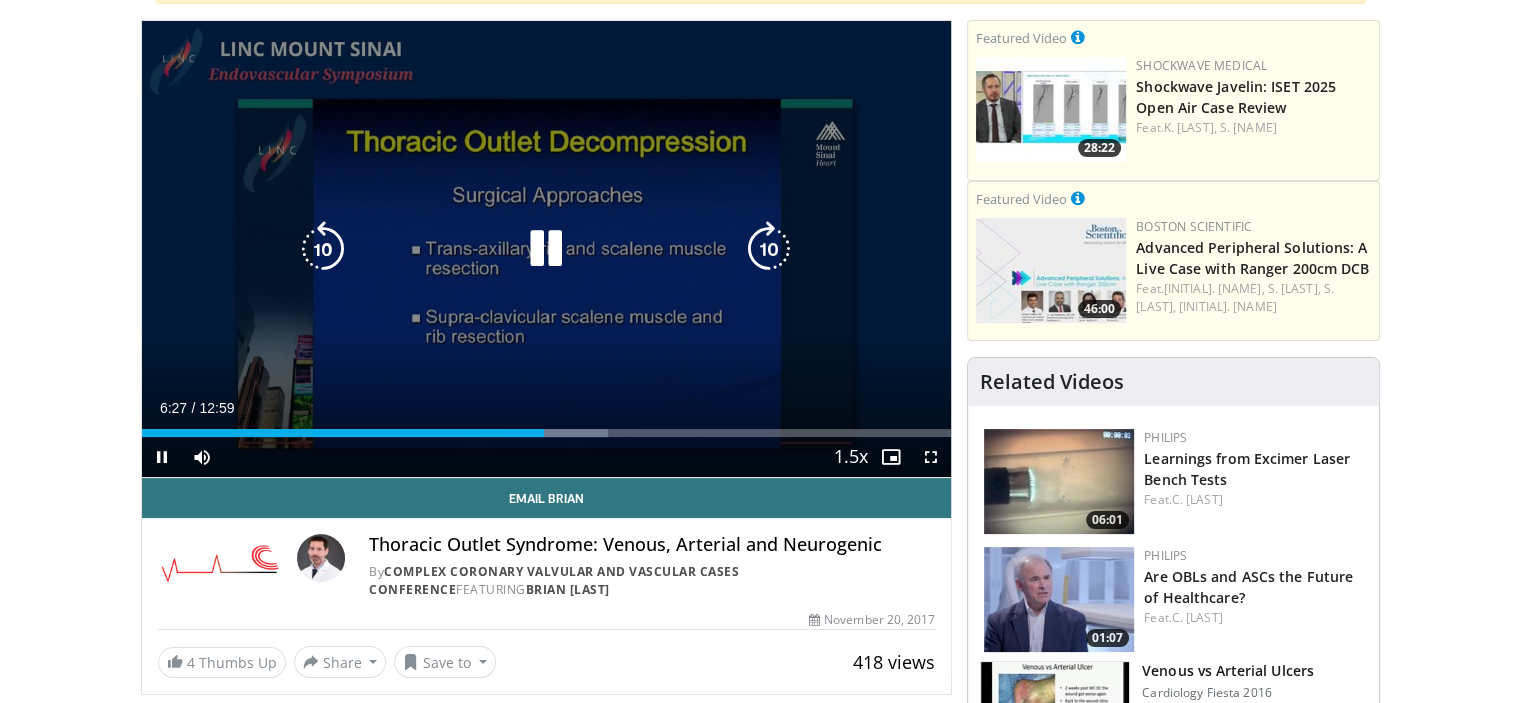 click at bounding box center (769, 249) 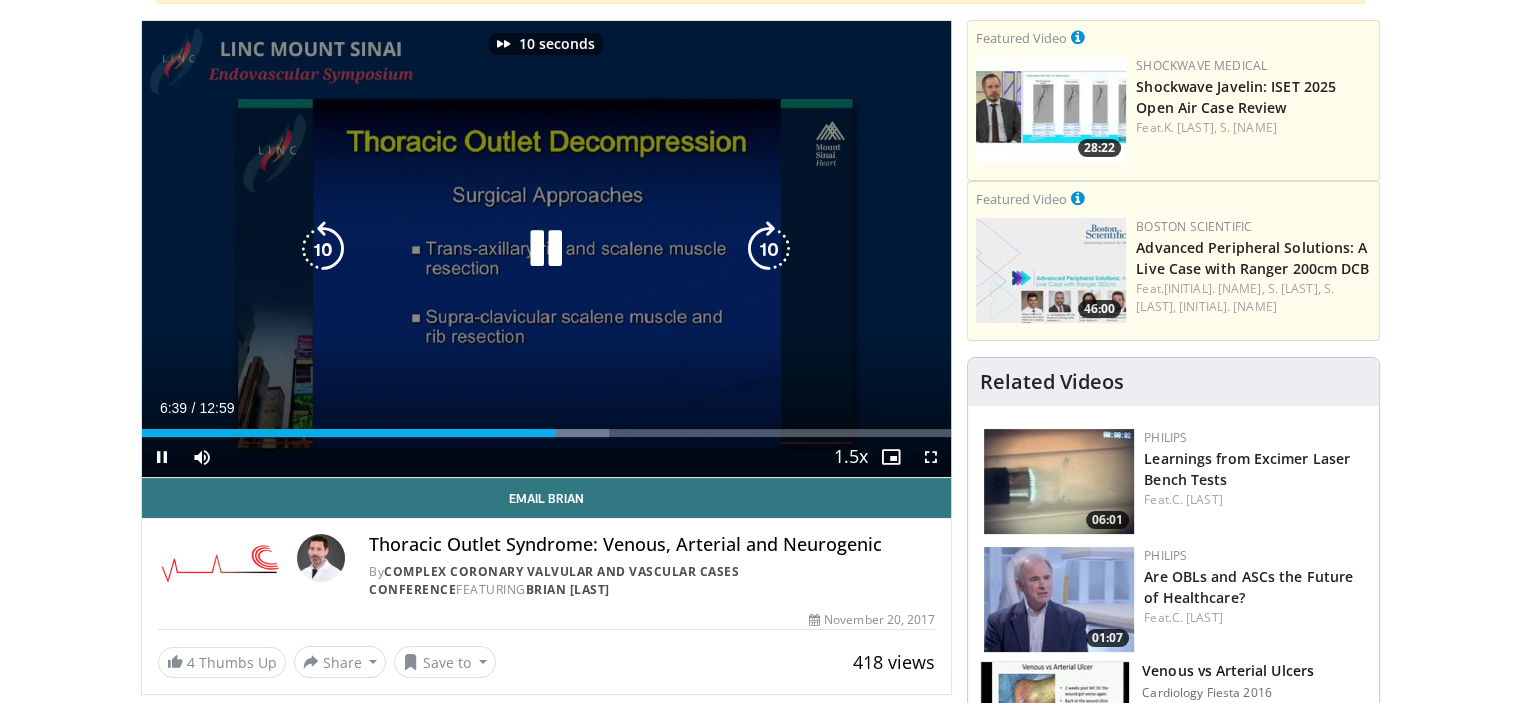 click at bounding box center [546, 249] 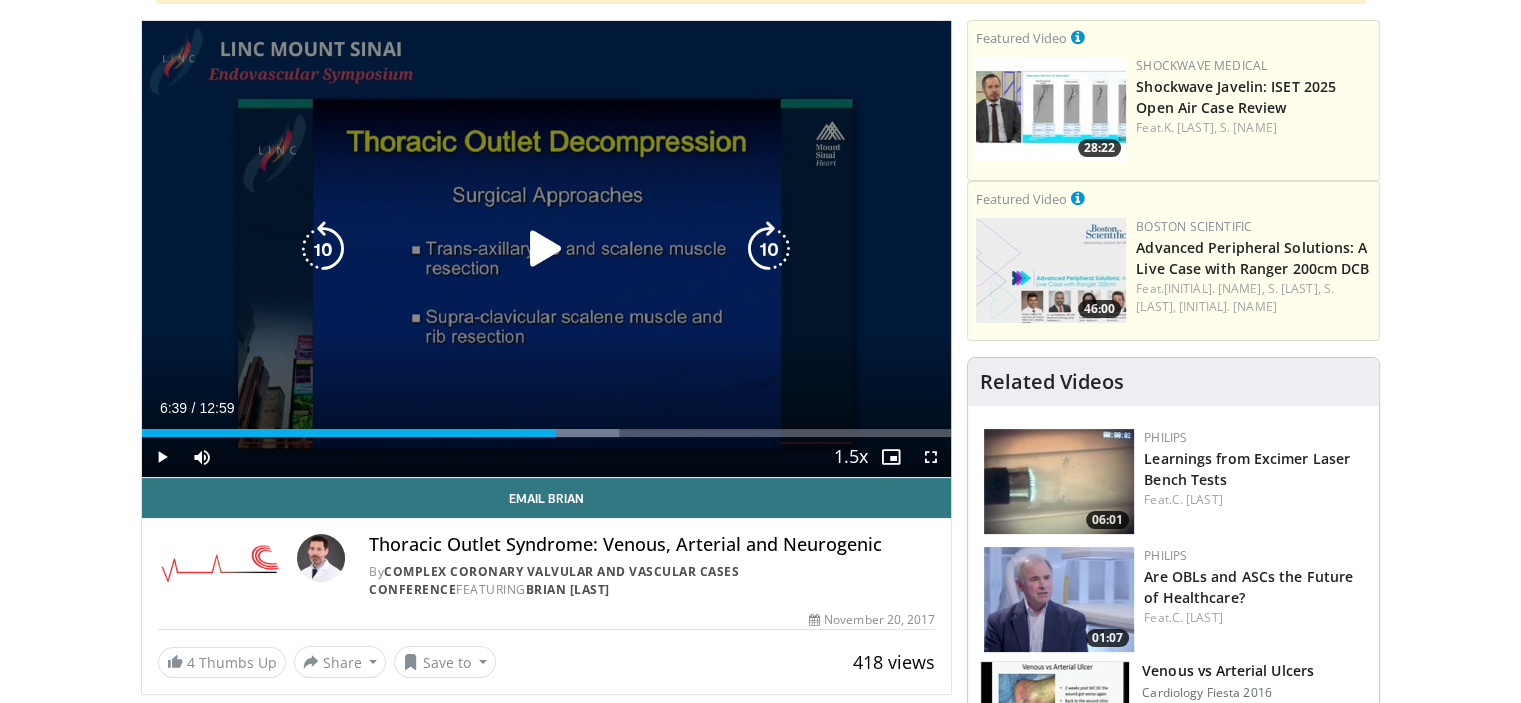click on "10 seconds
Tap to unmute" at bounding box center (547, 249) 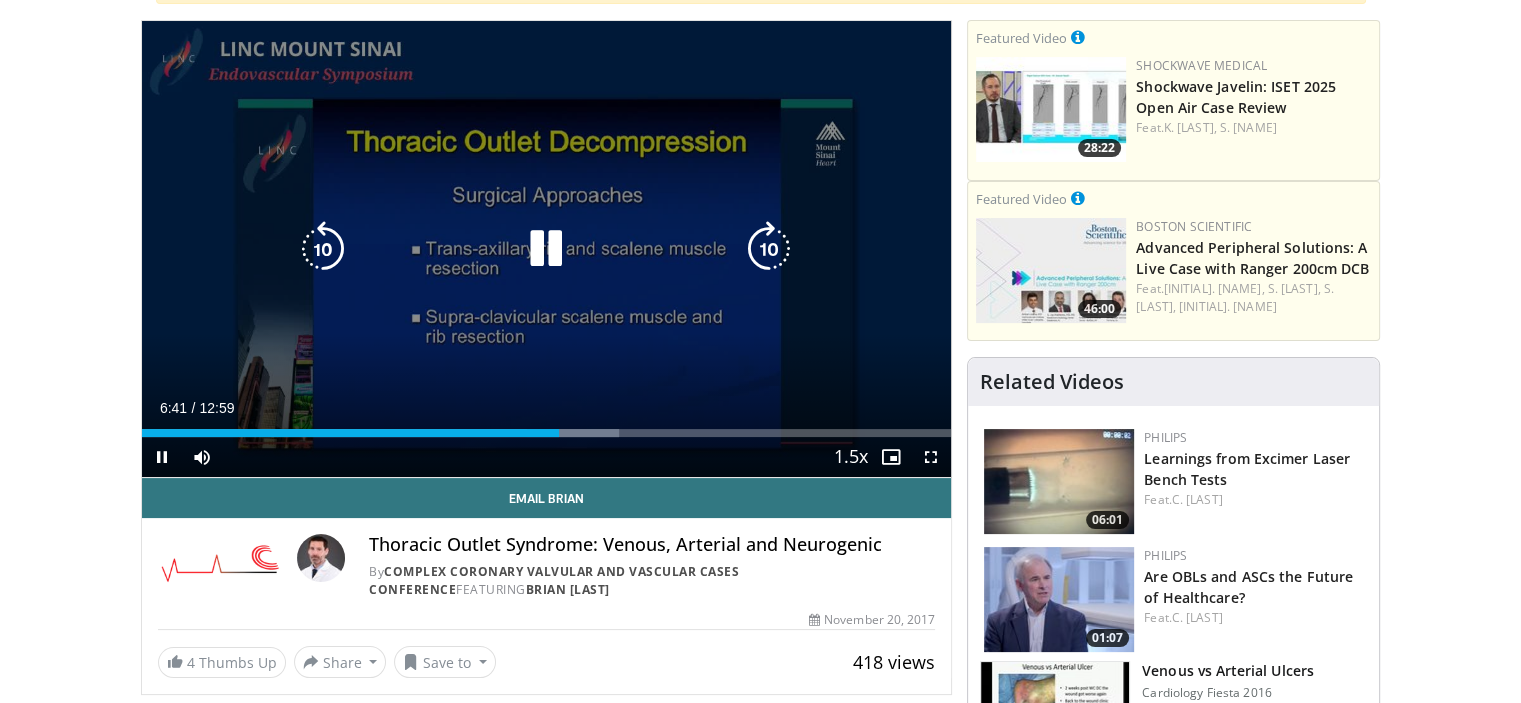 click at bounding box center [769, 249] 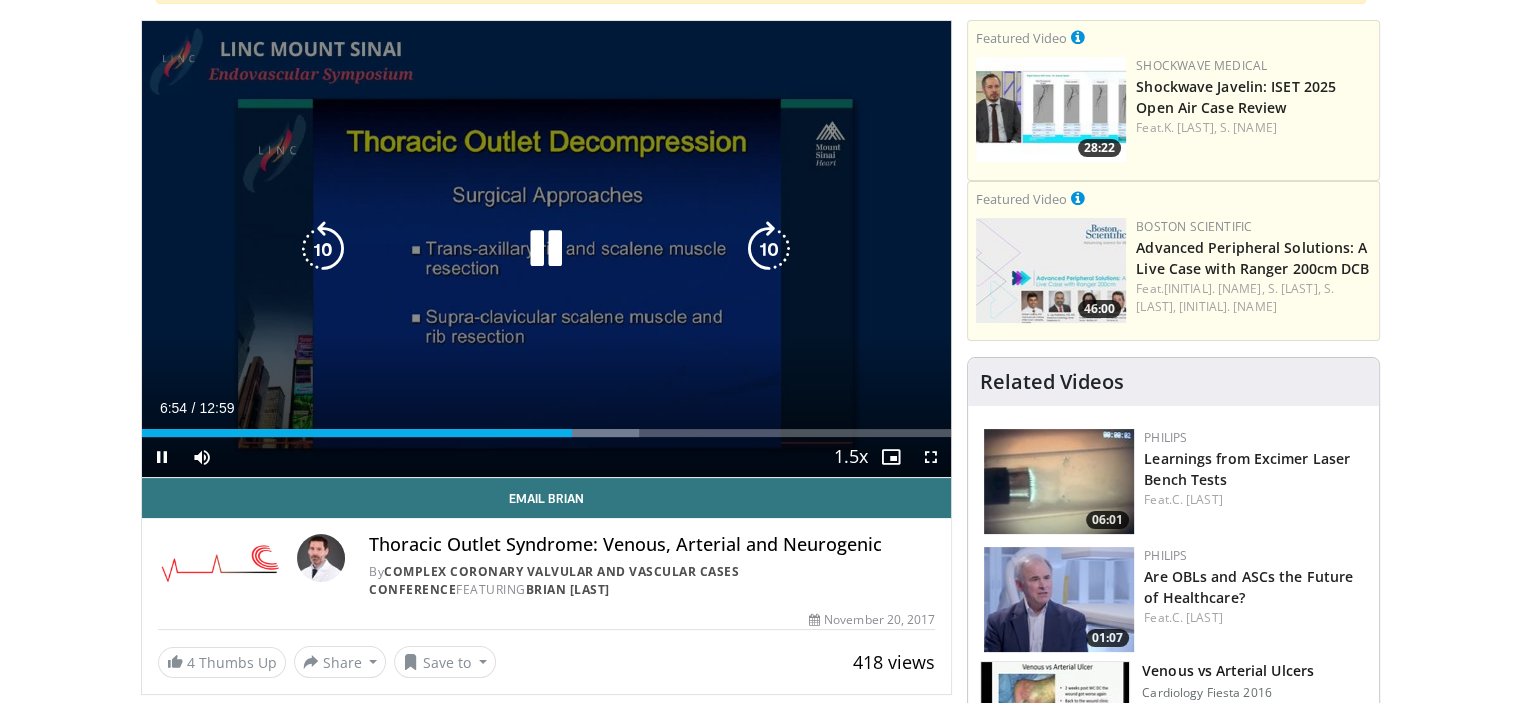 click at bounding box center [769, 249] 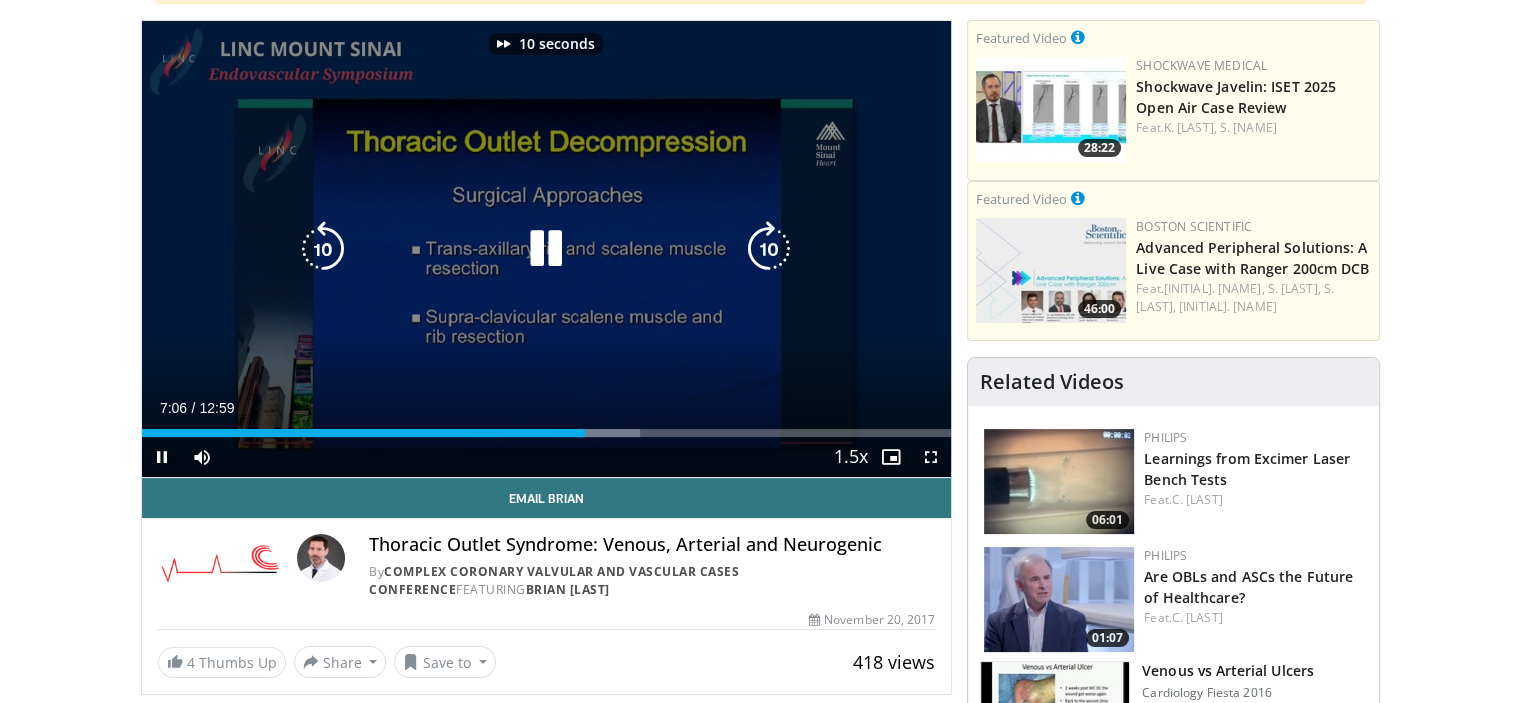 click at bounding box center (769, 249) 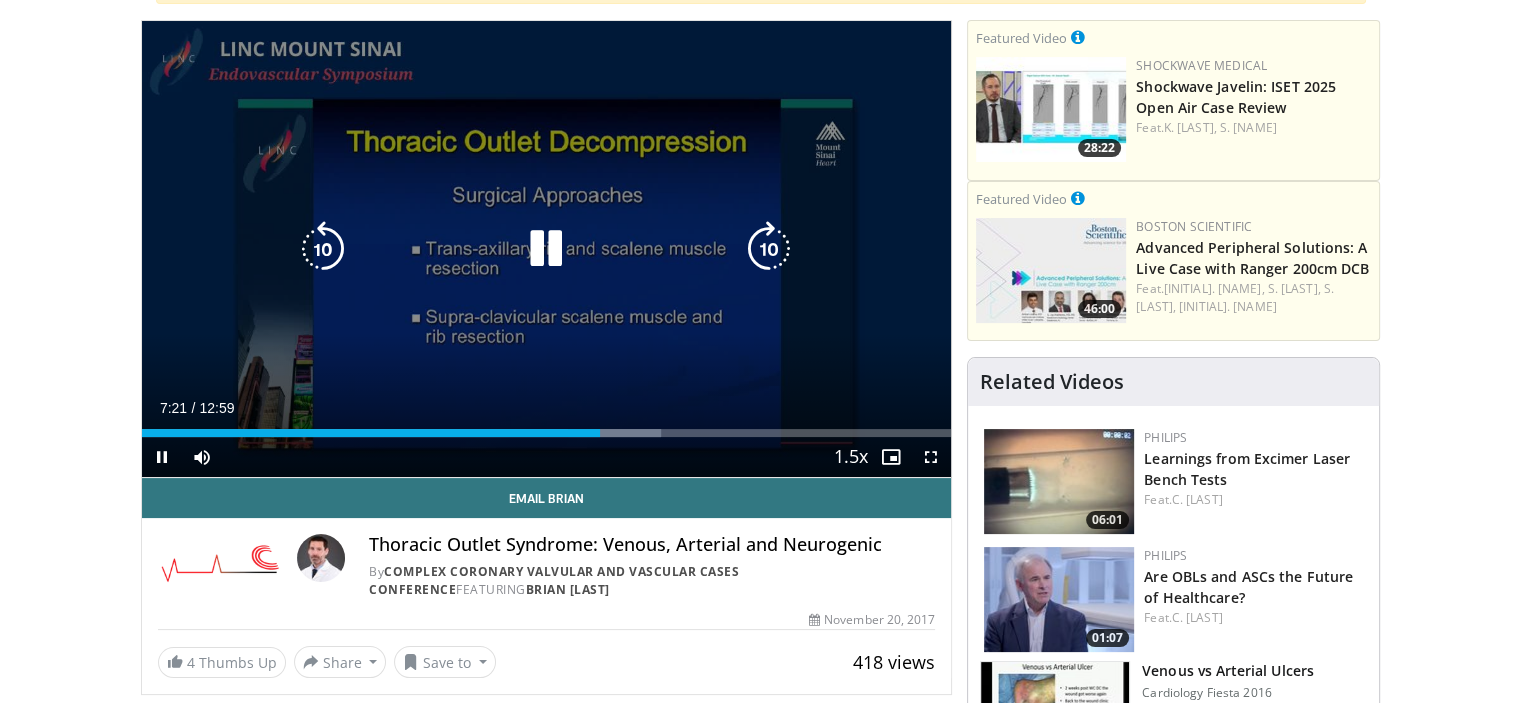 click at bounding box center (769, 249) 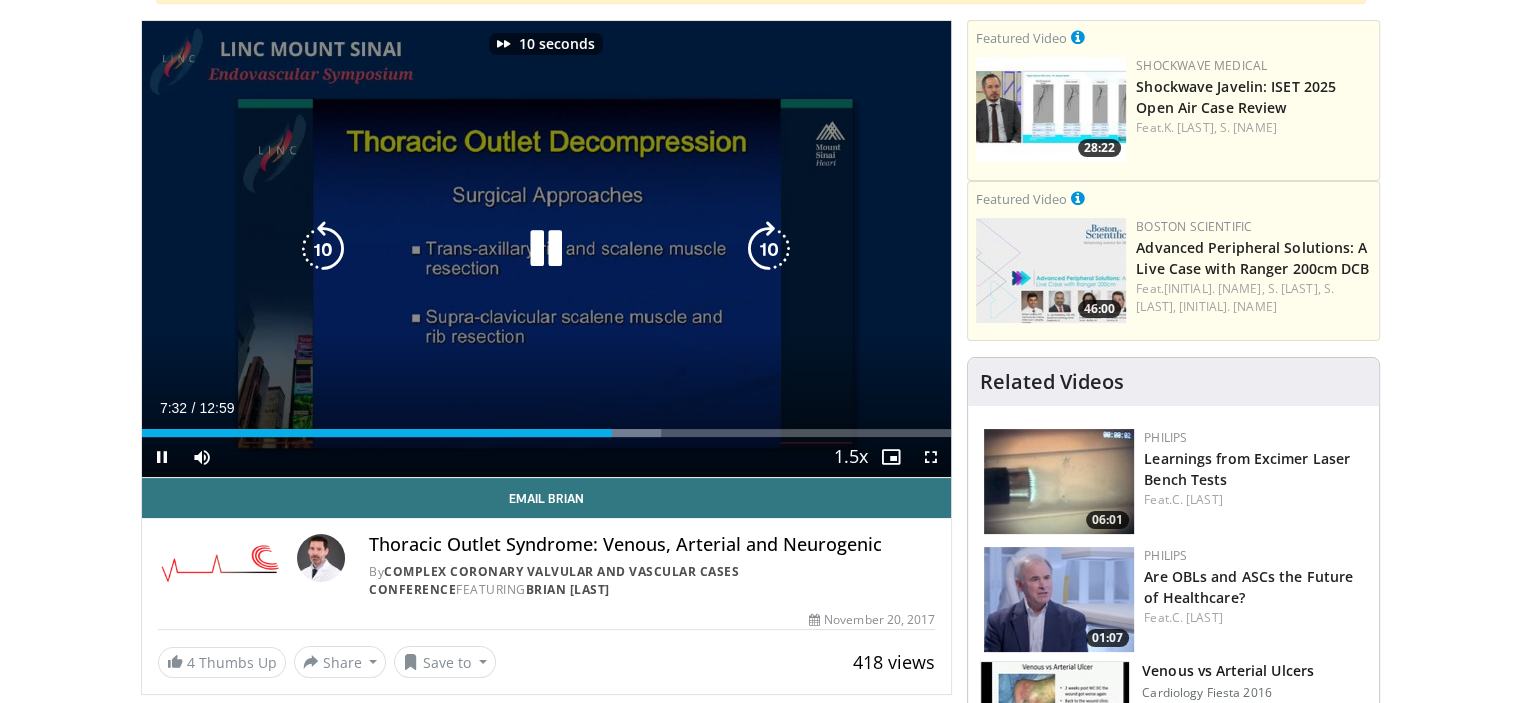 click at bounding box center (769, 249) 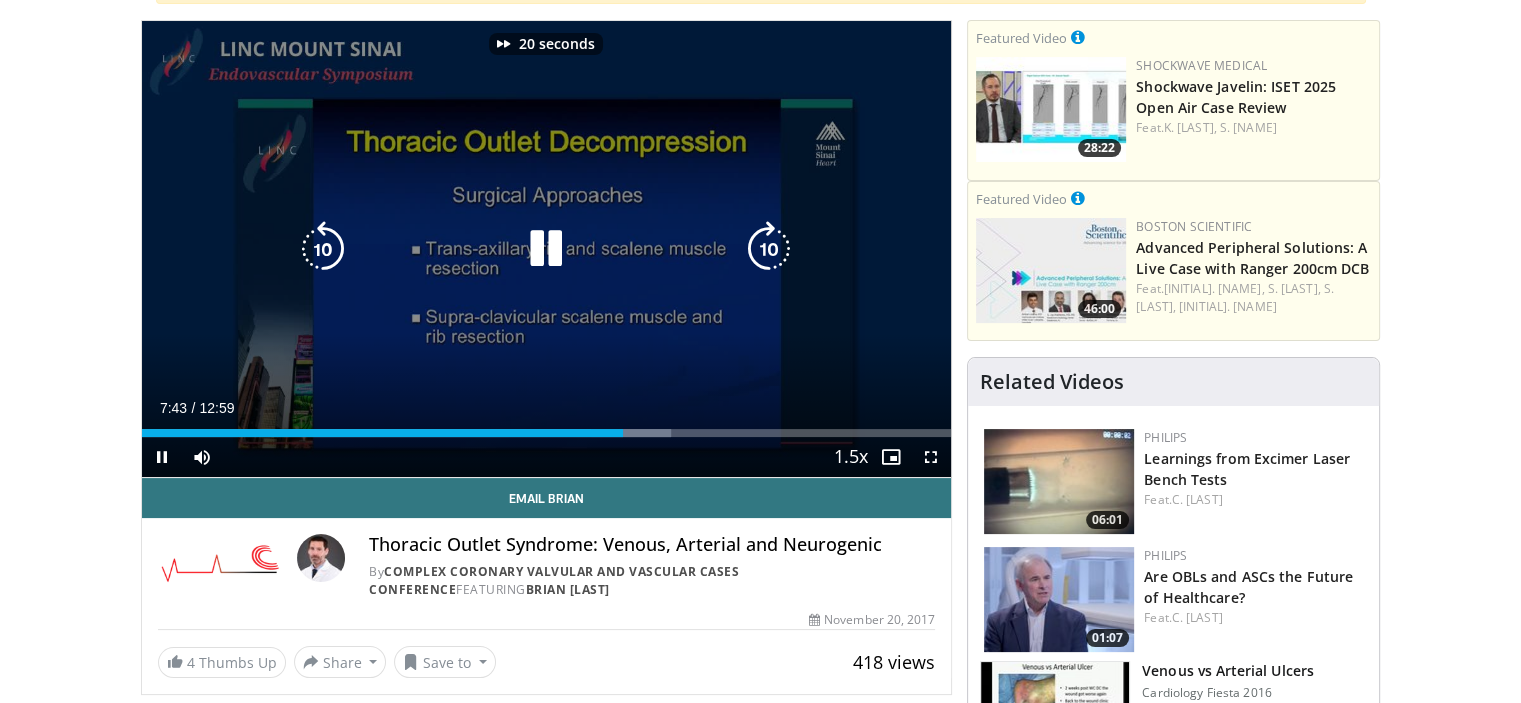 click at bounding box center (769, 249) 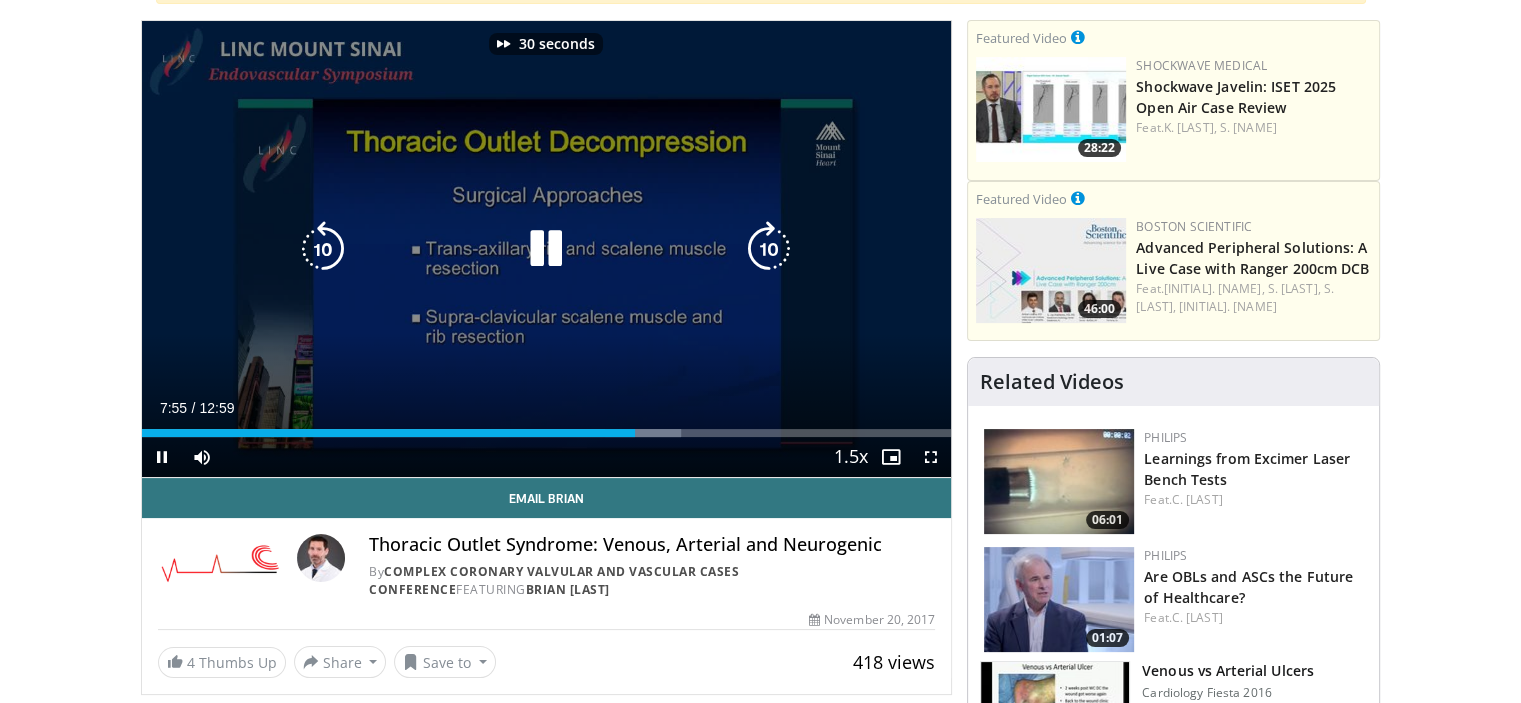 click at bounding box center [769, 249] 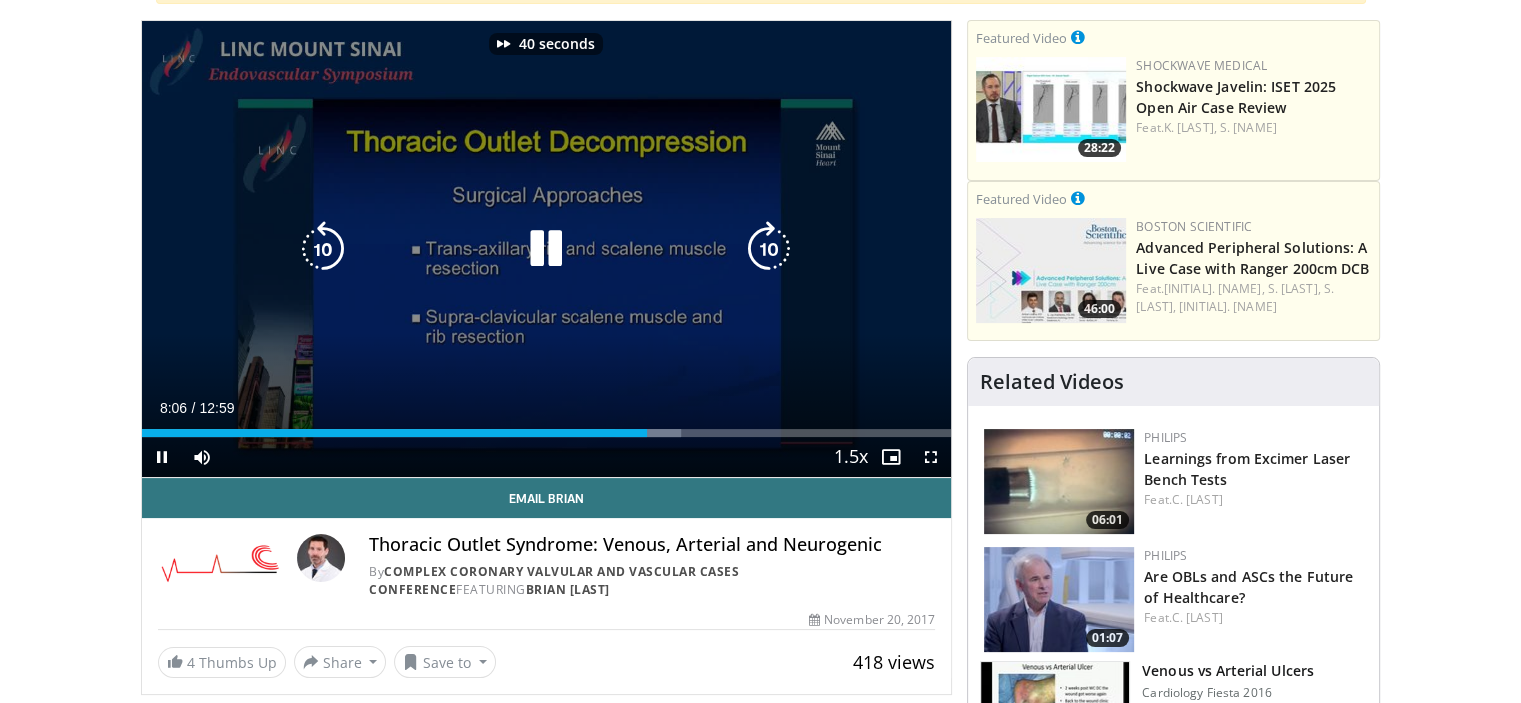 click at bounding box center (769, 249) 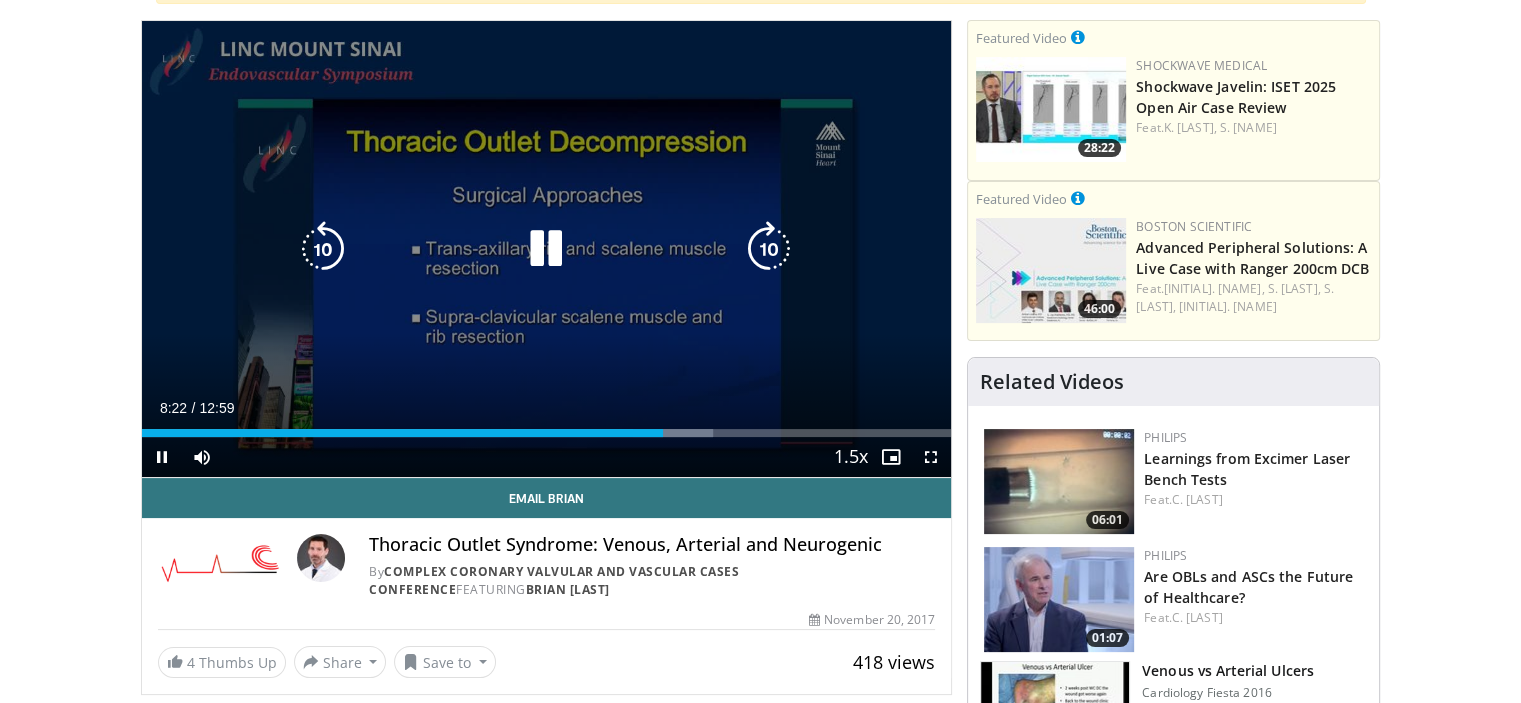 click at bounding box center [323, 249] 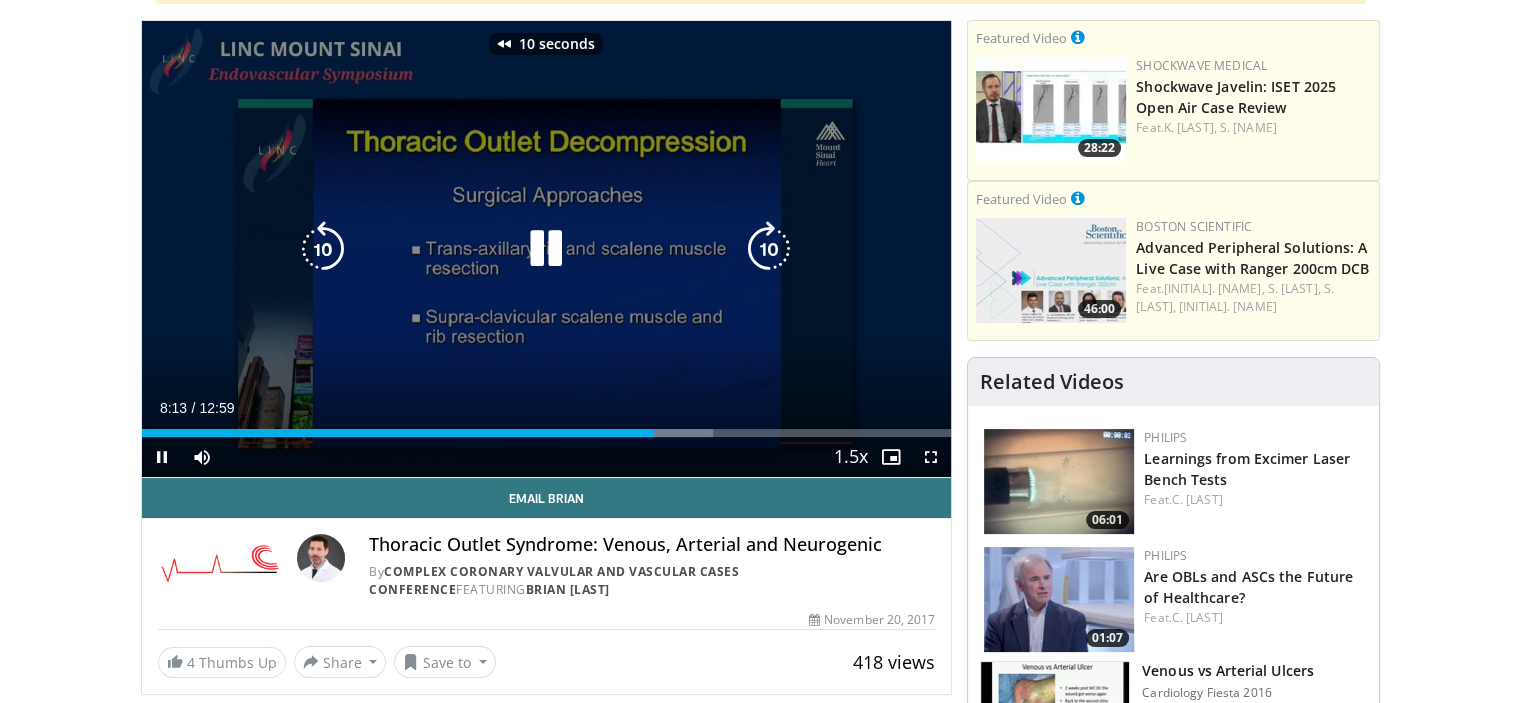 click at bounding box center (323, 249) 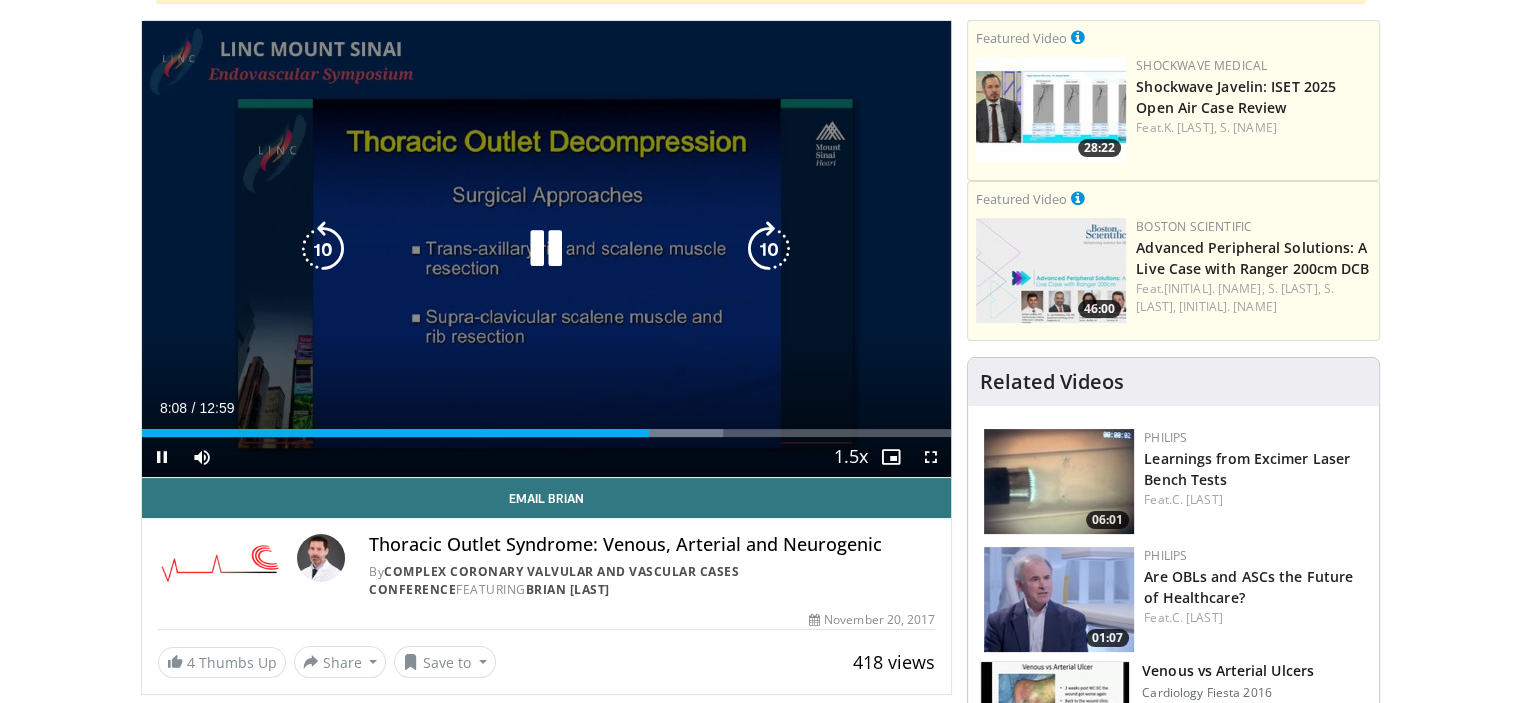click at bounding box center [546, 249] 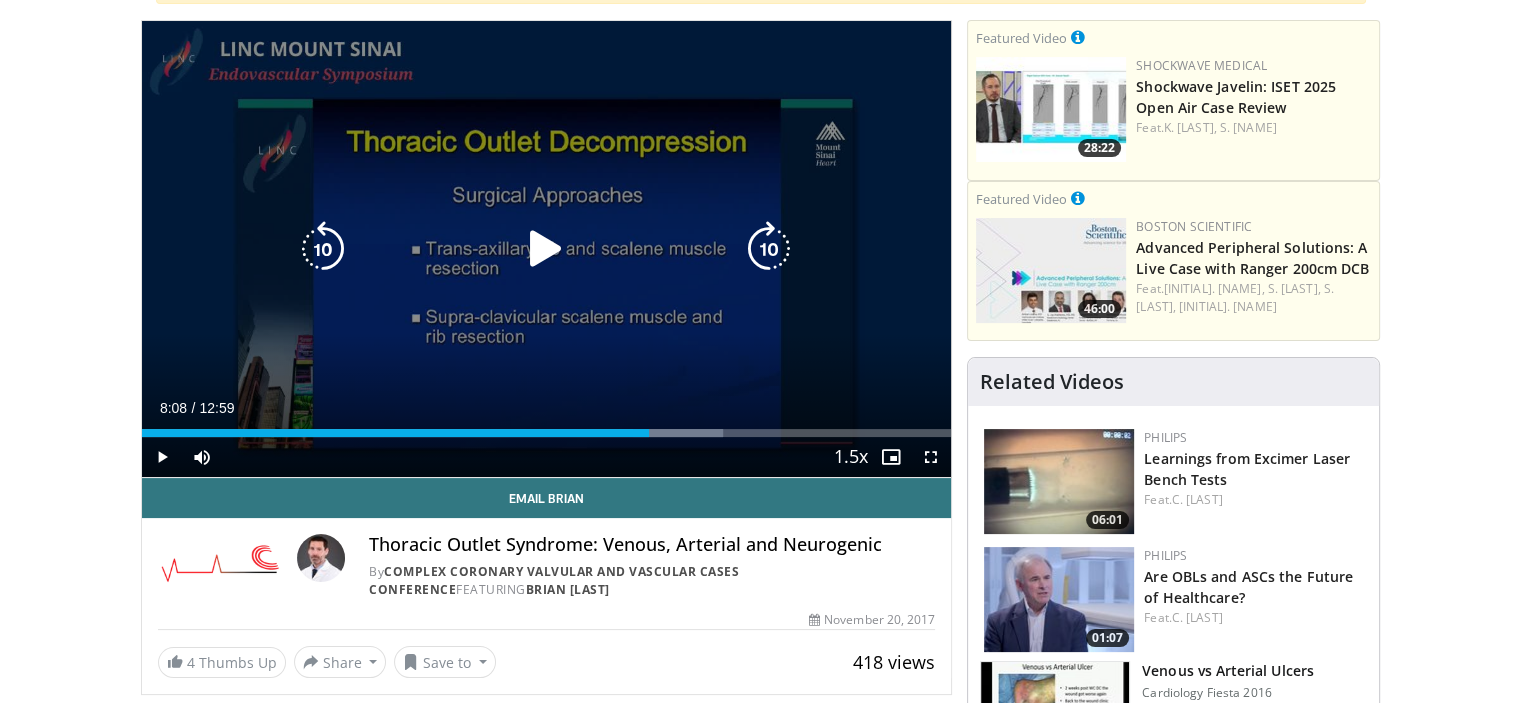 click at bounding box center (546, 249) 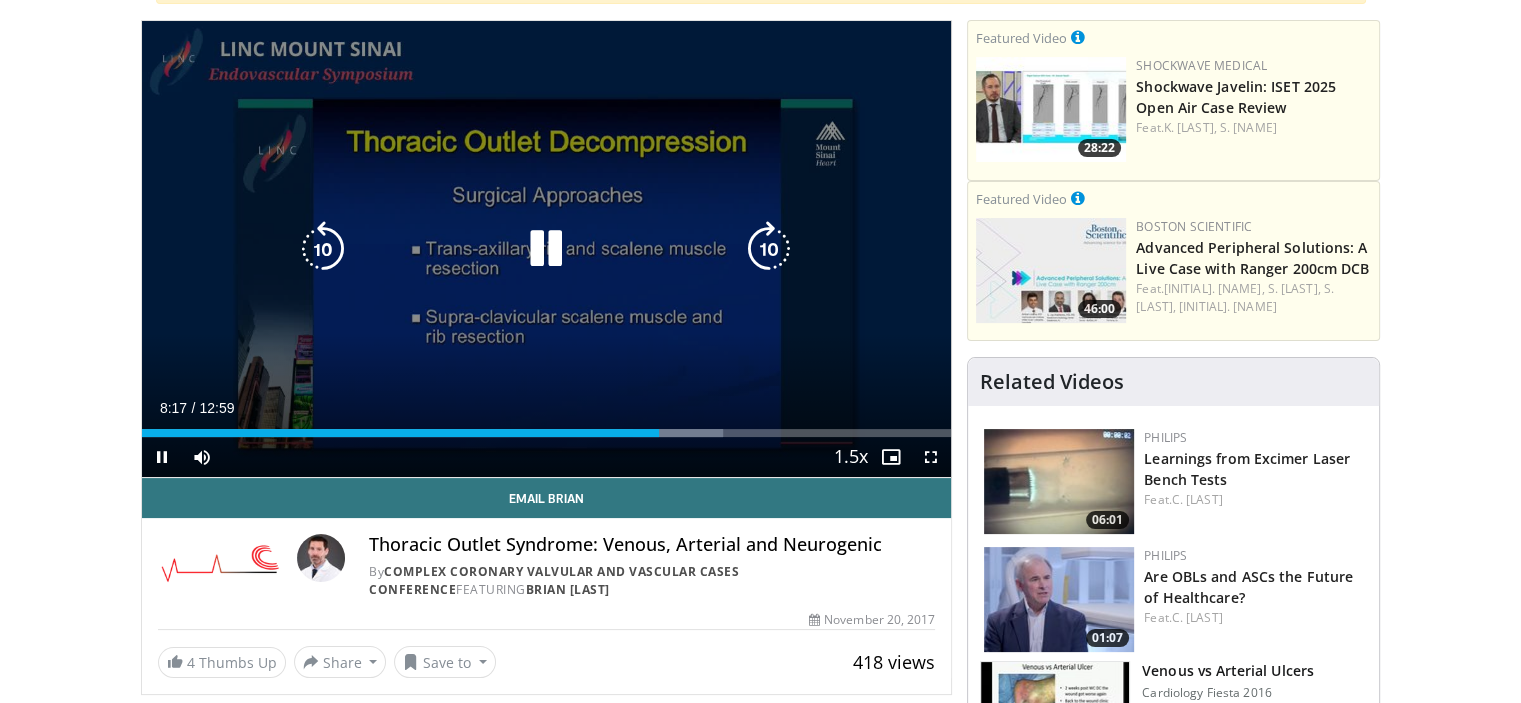 click at bounding box center (769, 249) 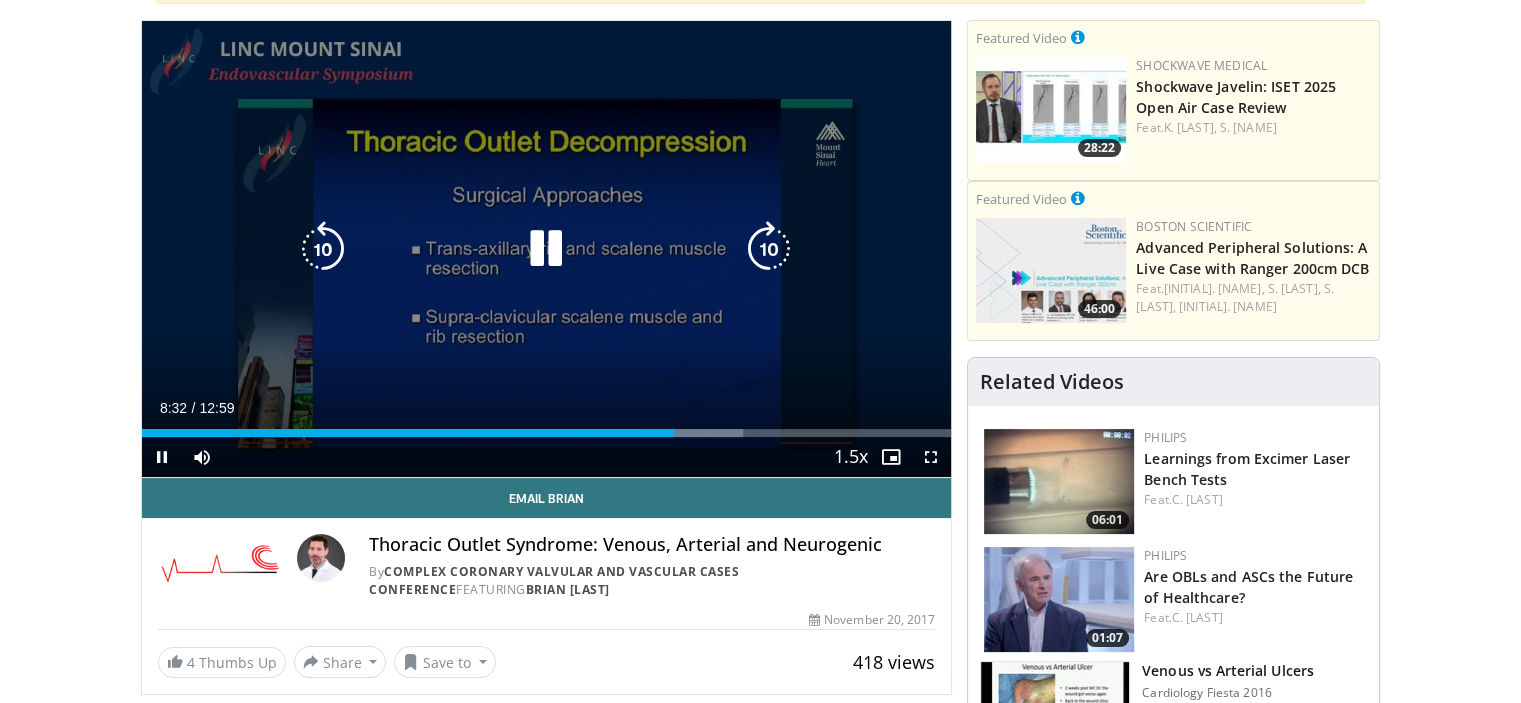 click at bounding box center [769, 249] 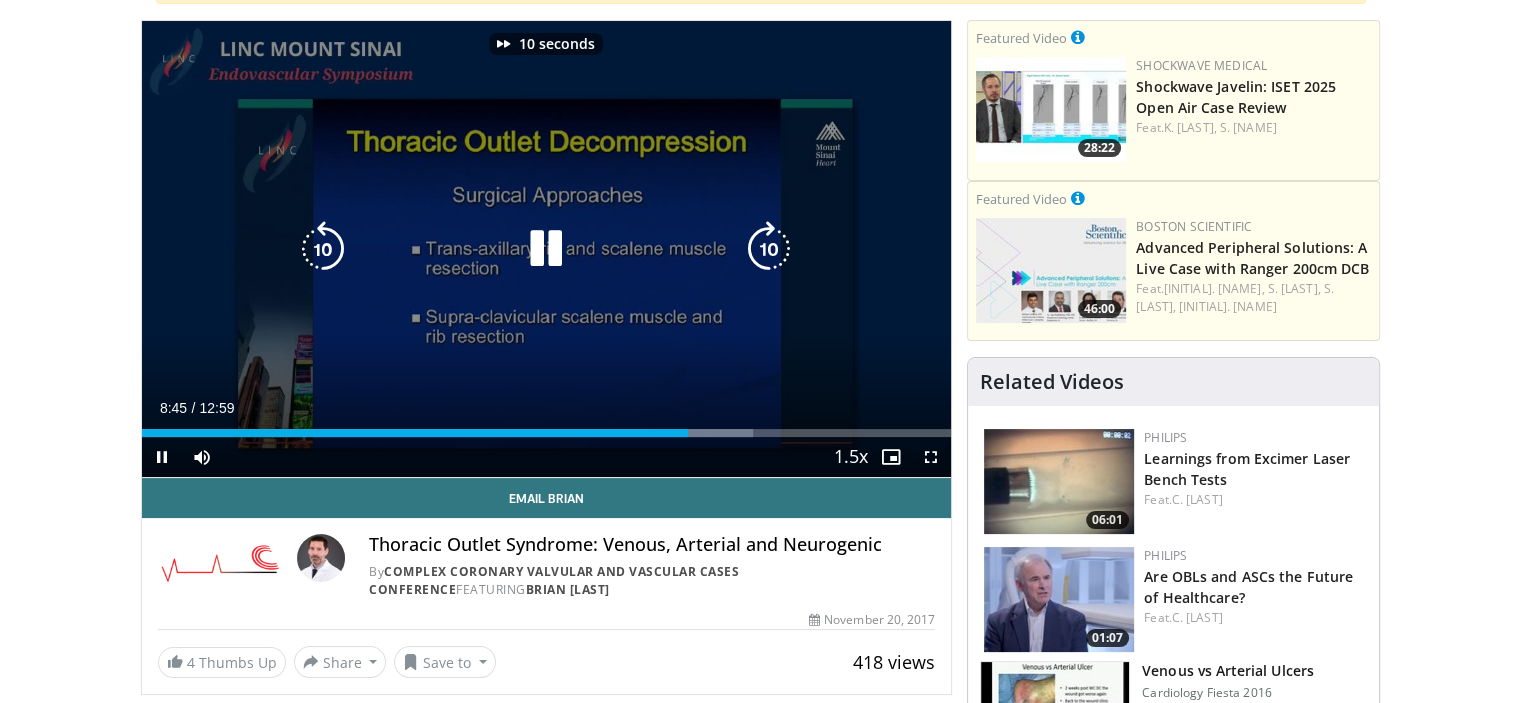 click at bounding box center (769, 249) 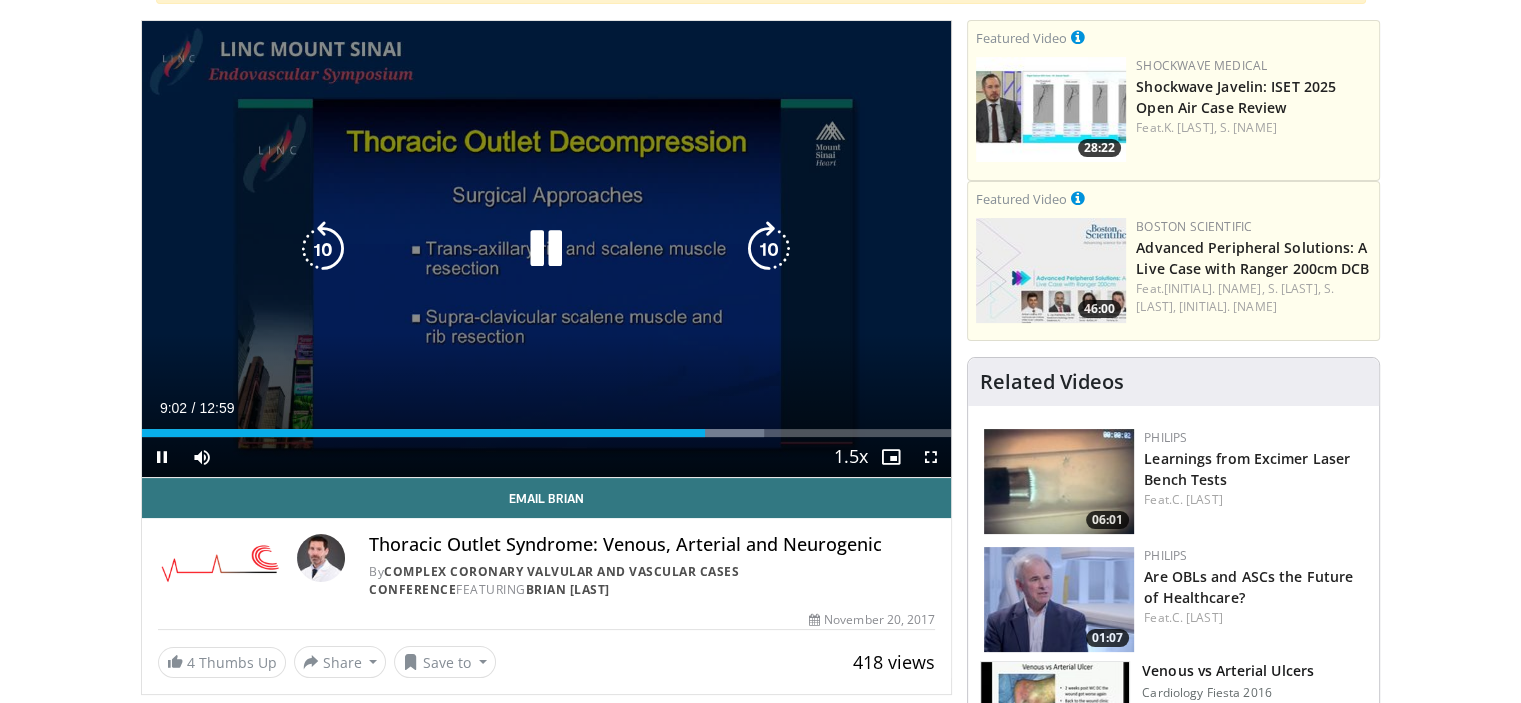 click at bounding box center [546, 249] 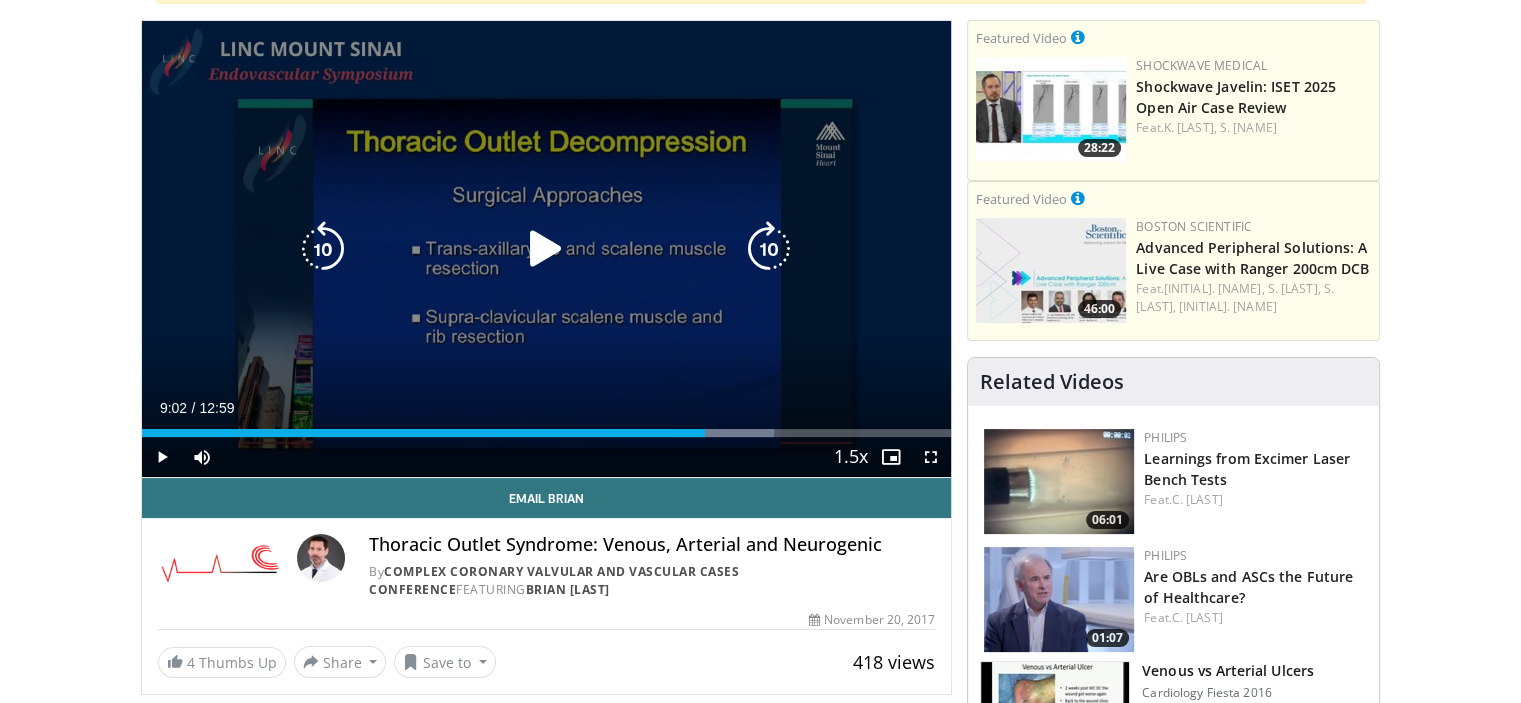 click at bounding box center [546, 249] 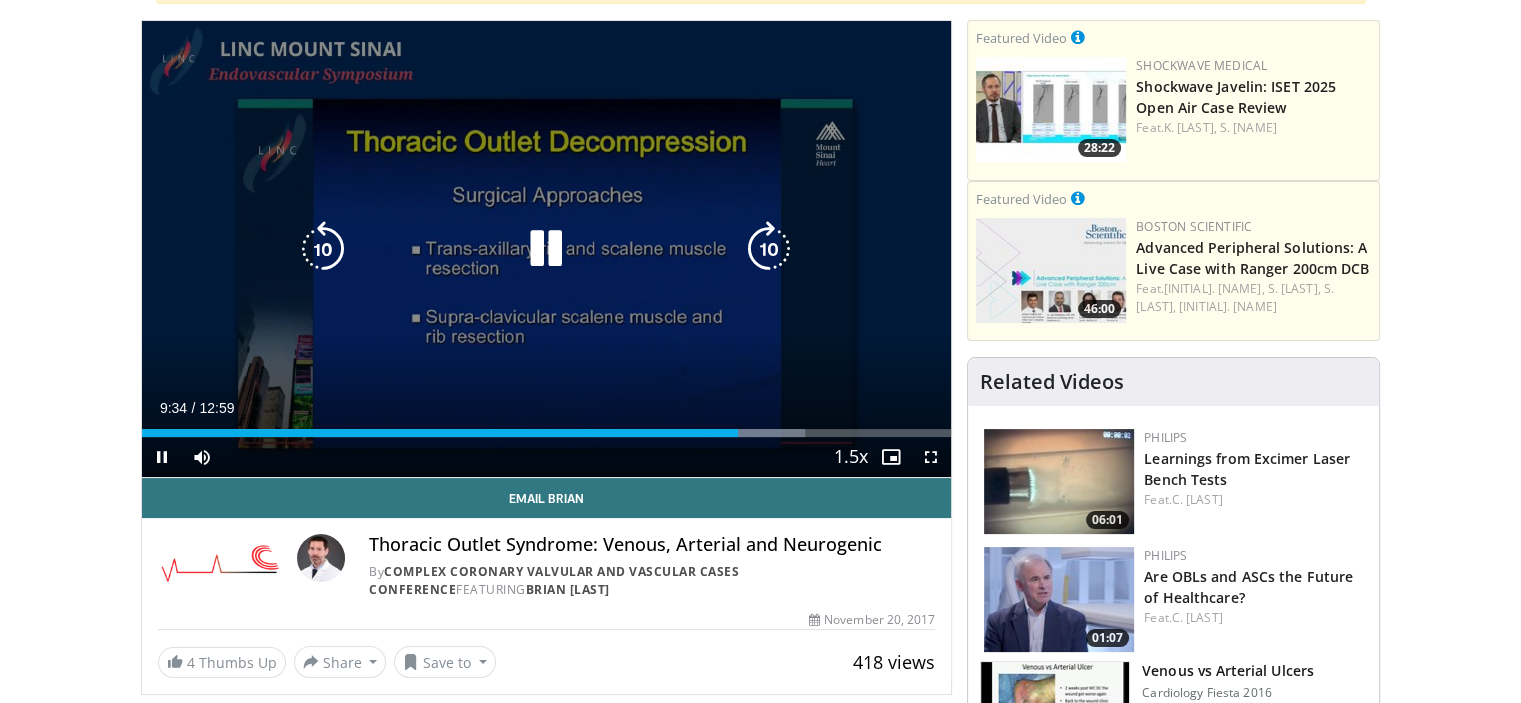 click at bounding box center (546, 249) 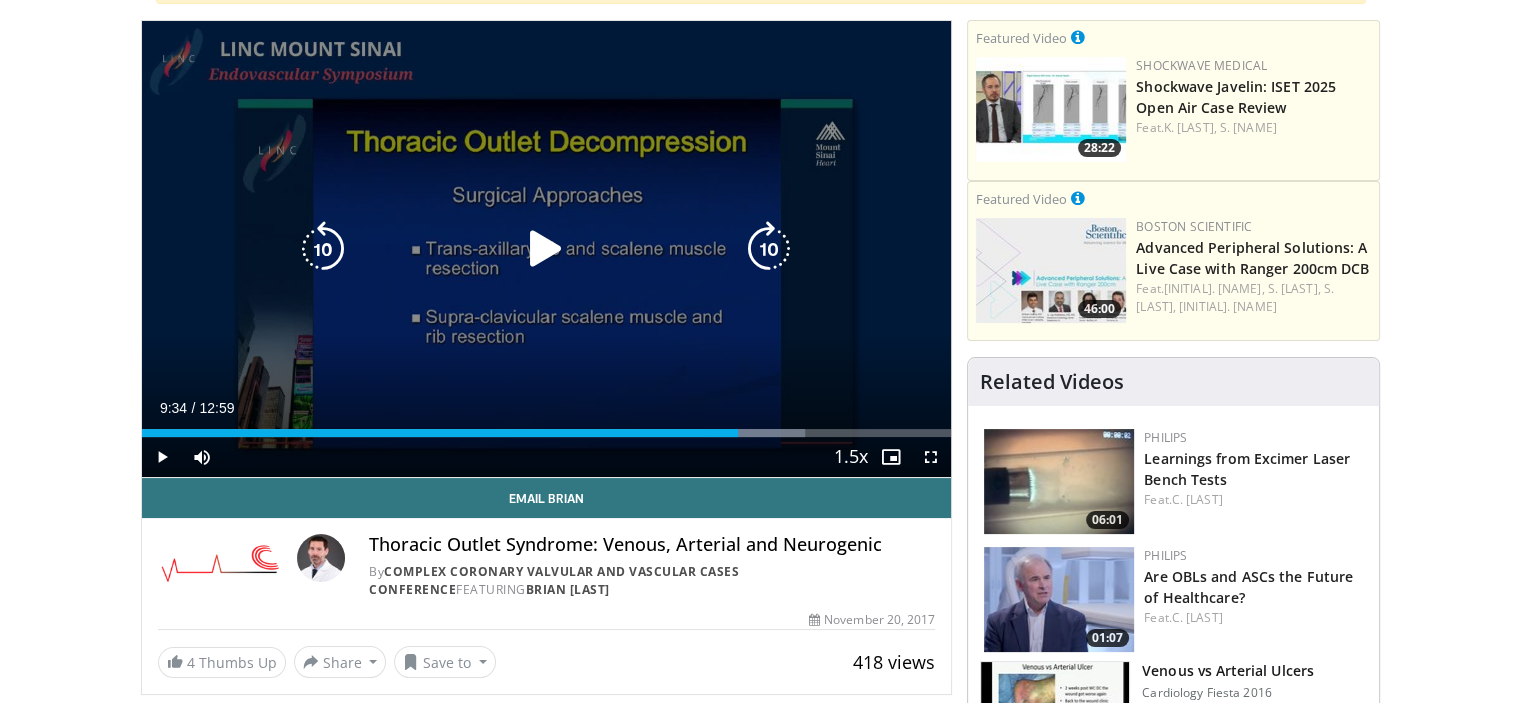 click at bounding box center (546, 249) 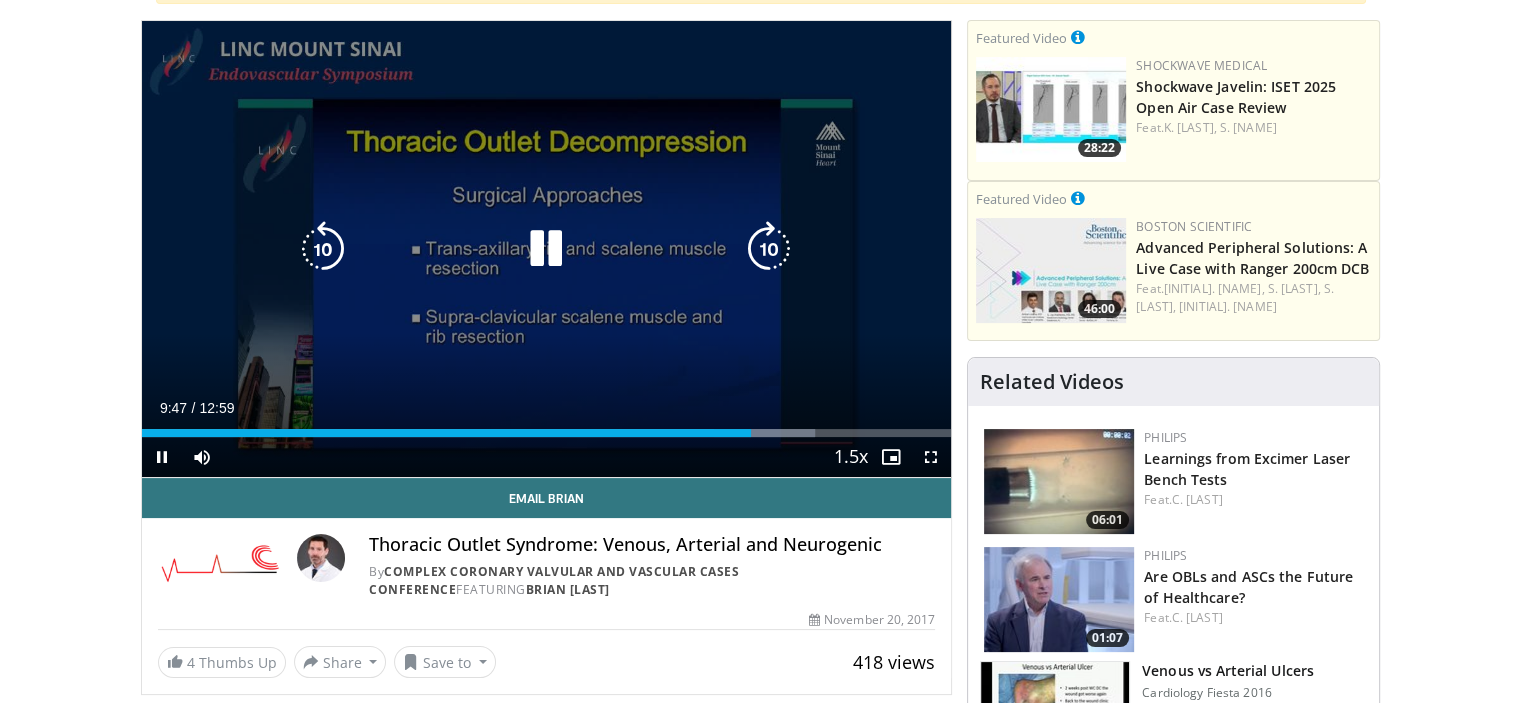 click at bounding box center (546, 249) 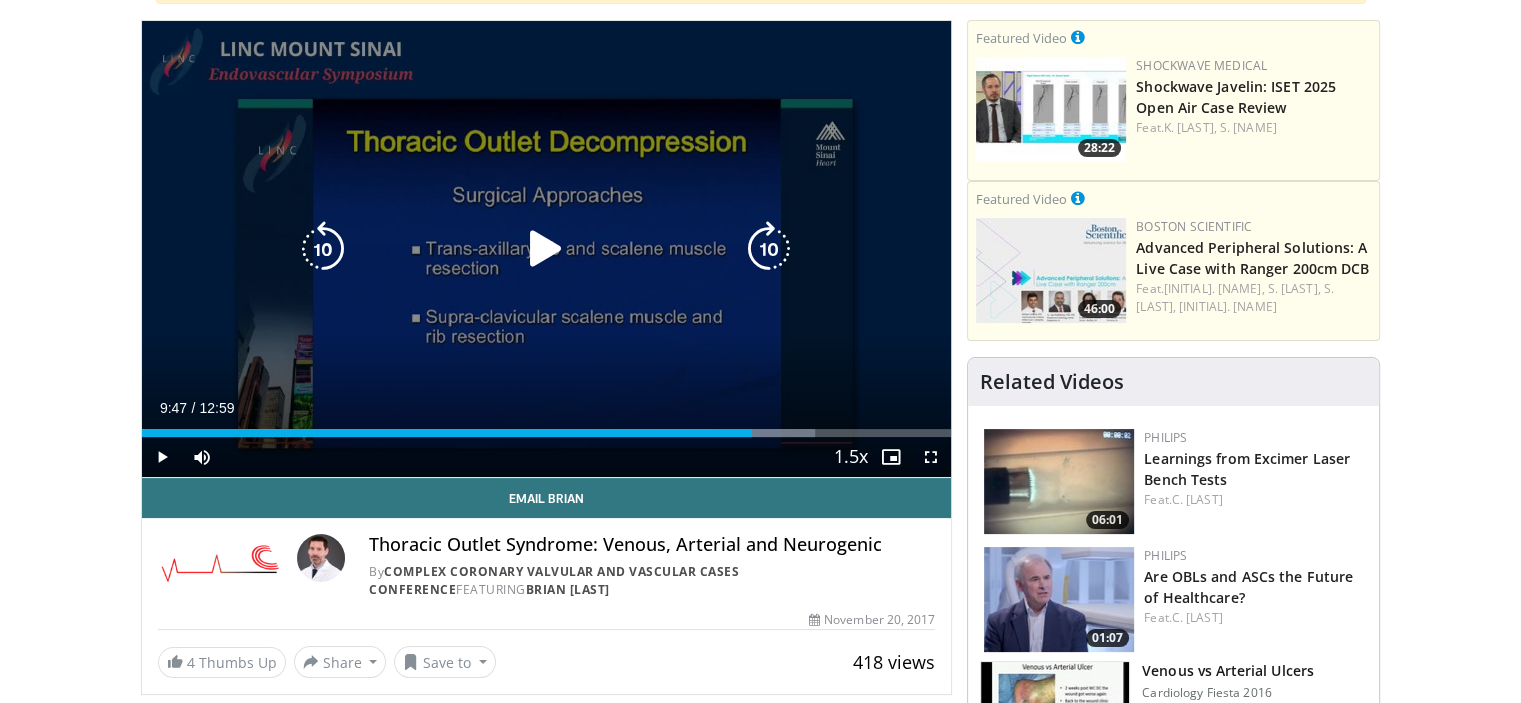 click at bounding box center [546, 249] 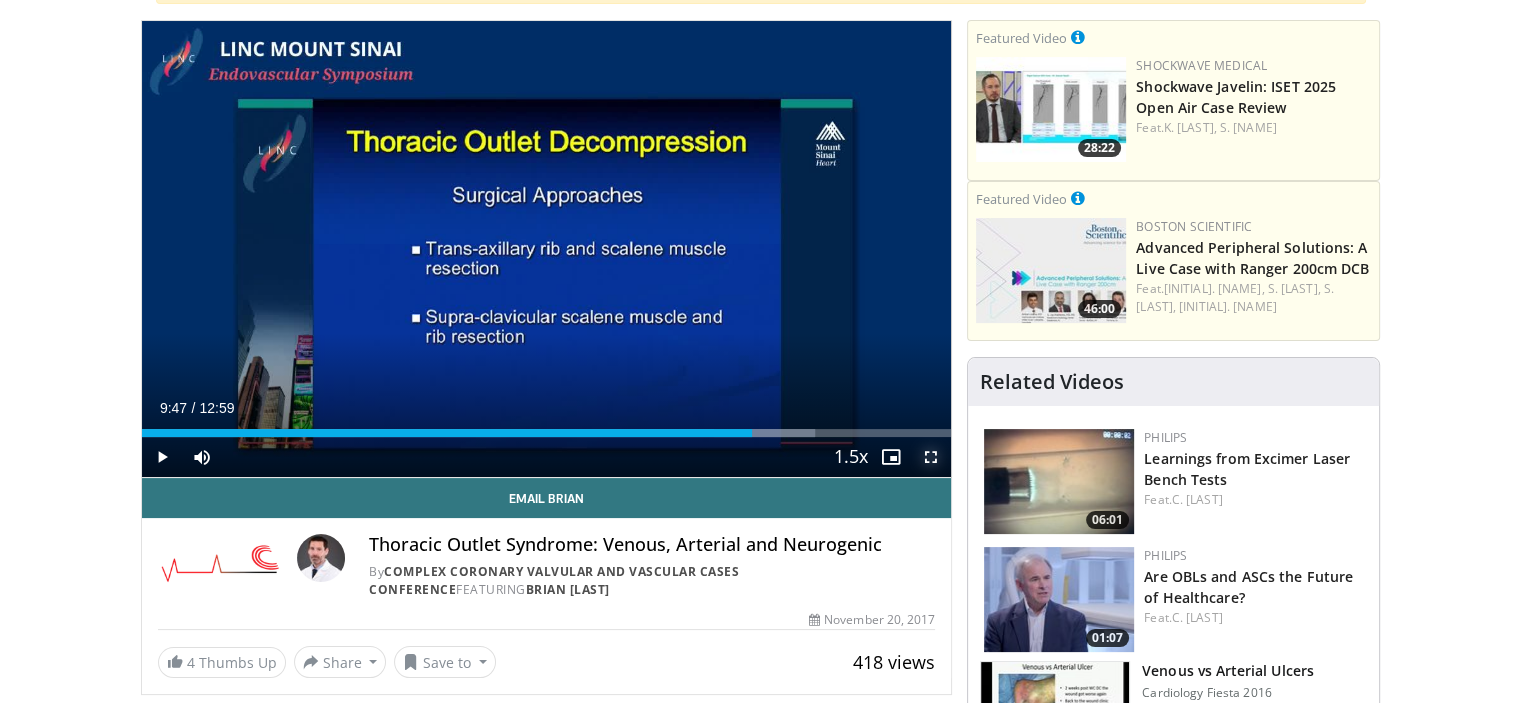 click at bounding box center (931, 457) 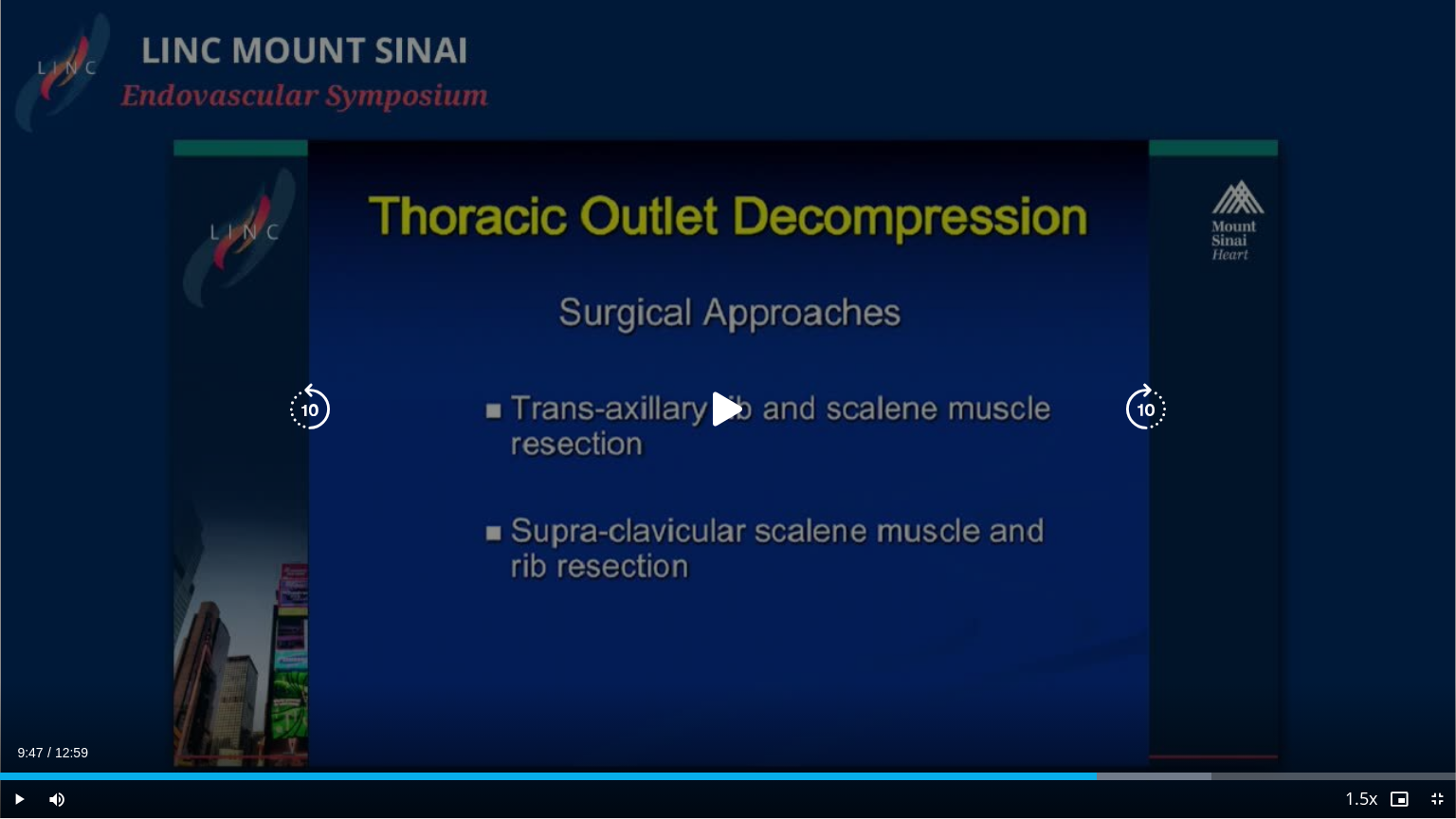 click on "20 seconds
Tap to unmute" at bounding box center (728, 409) 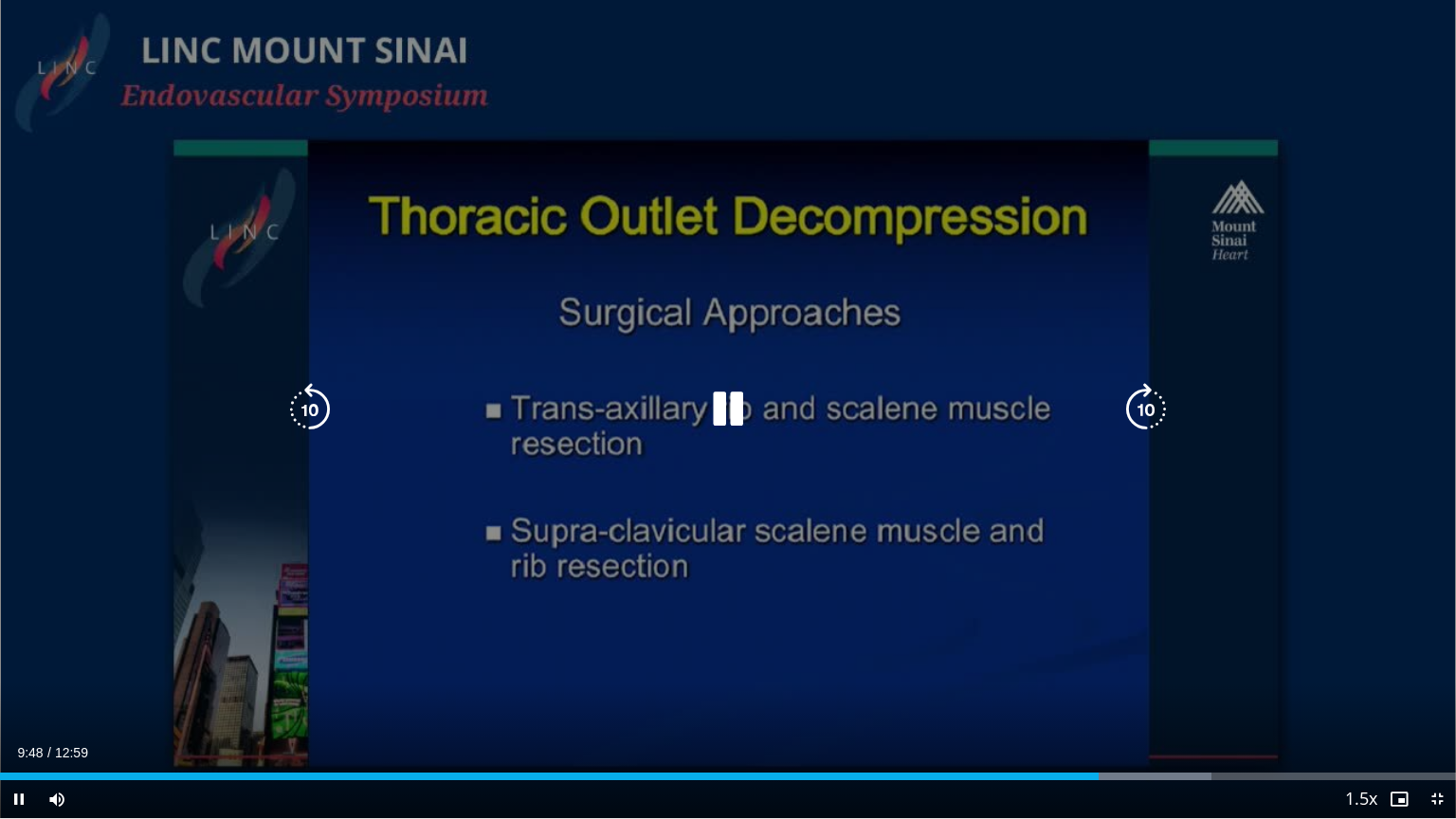 click on "20 seconds
Tap to unmute" at bounding box center (728, 409) 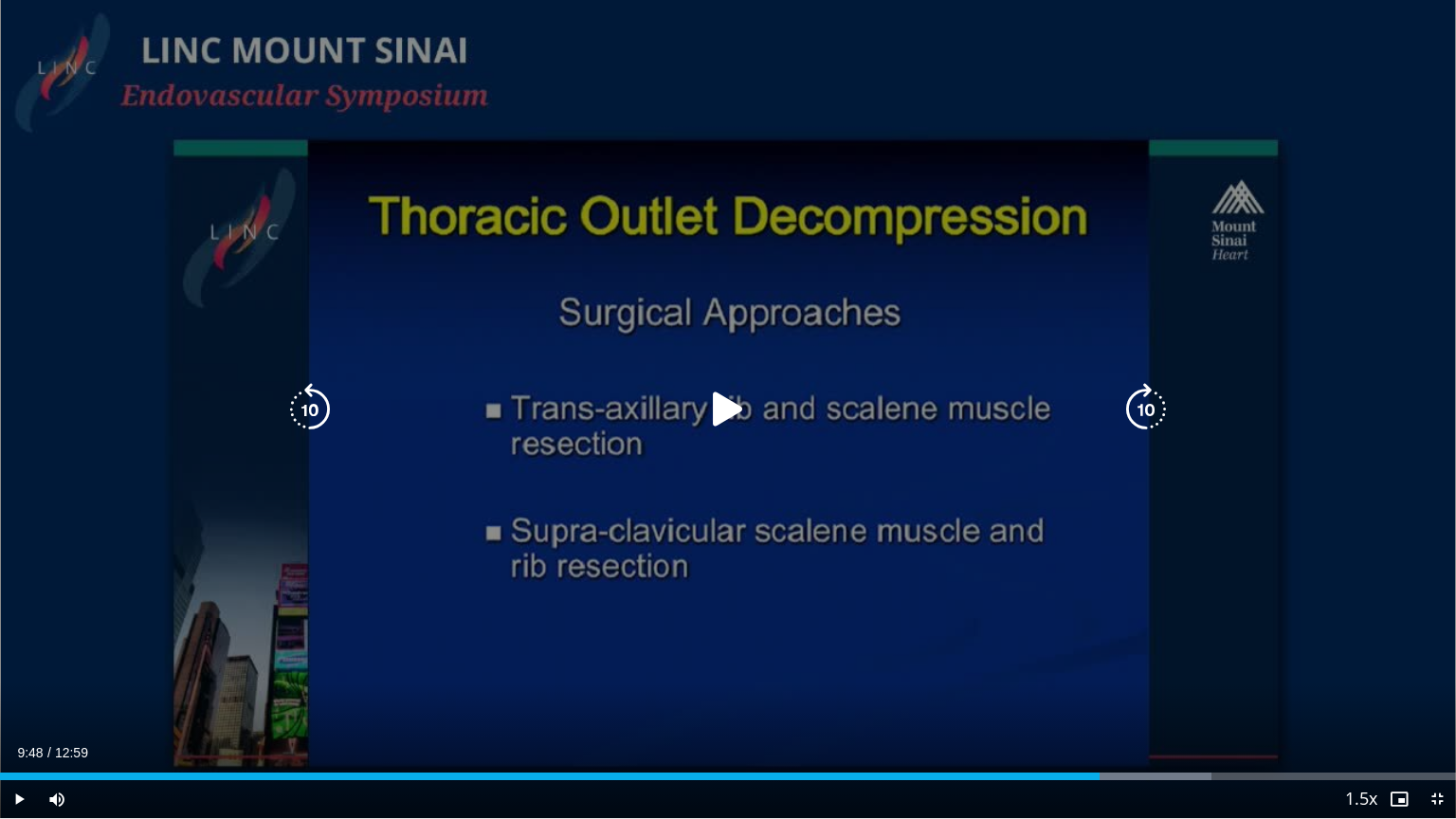 click at bounding box center (728, 410) 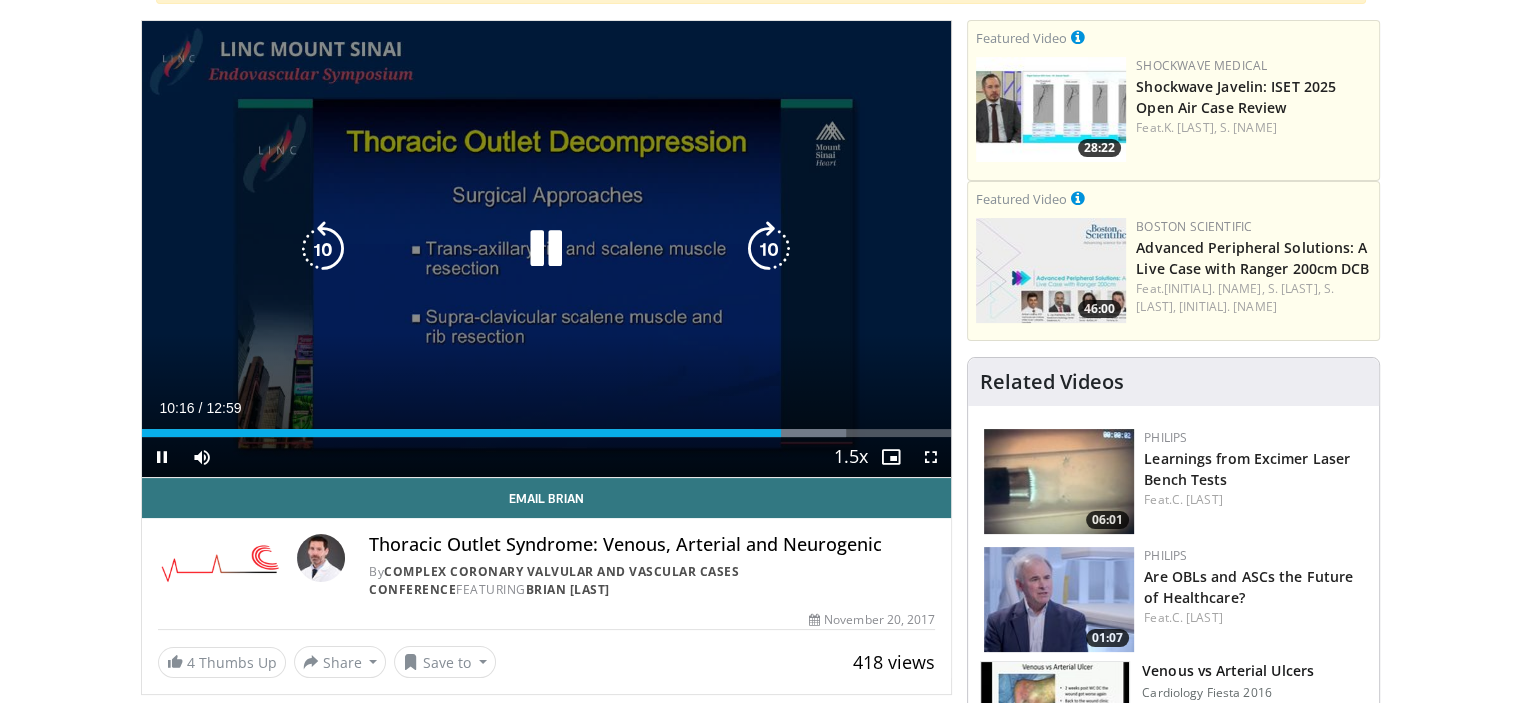 click at bounding box center (546, 249) 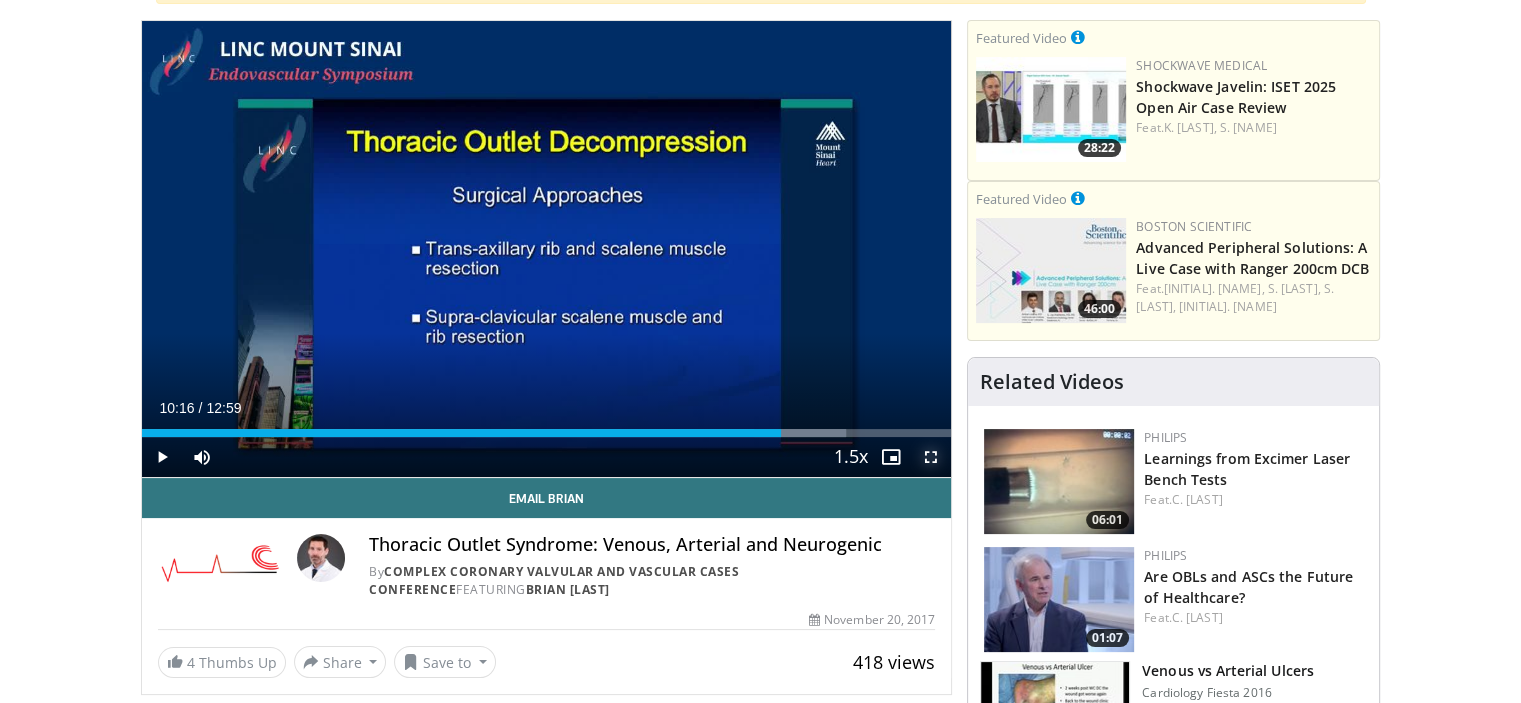 click at bounding box center [931, 457] 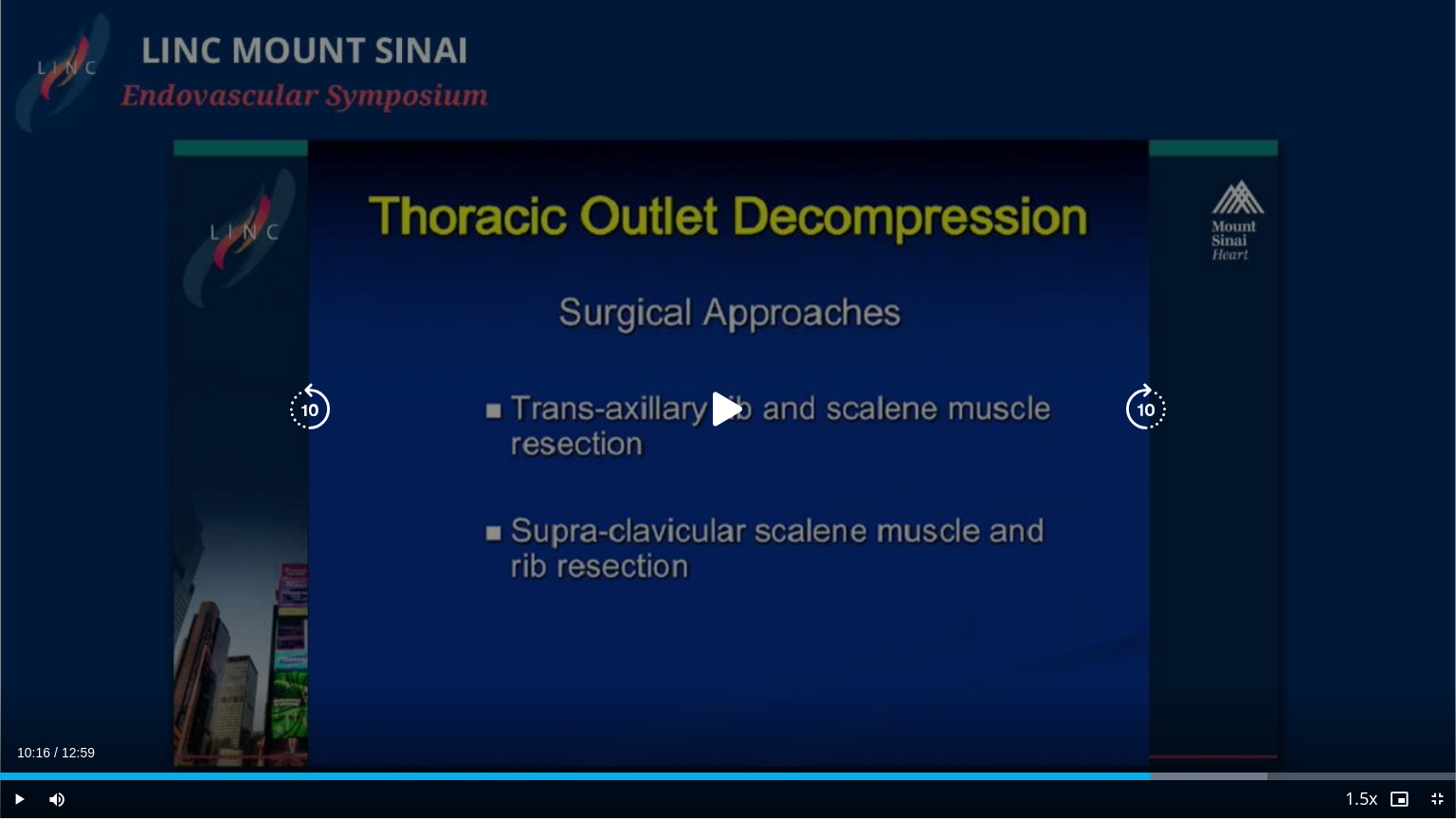 click at bounding box center [728, 410] 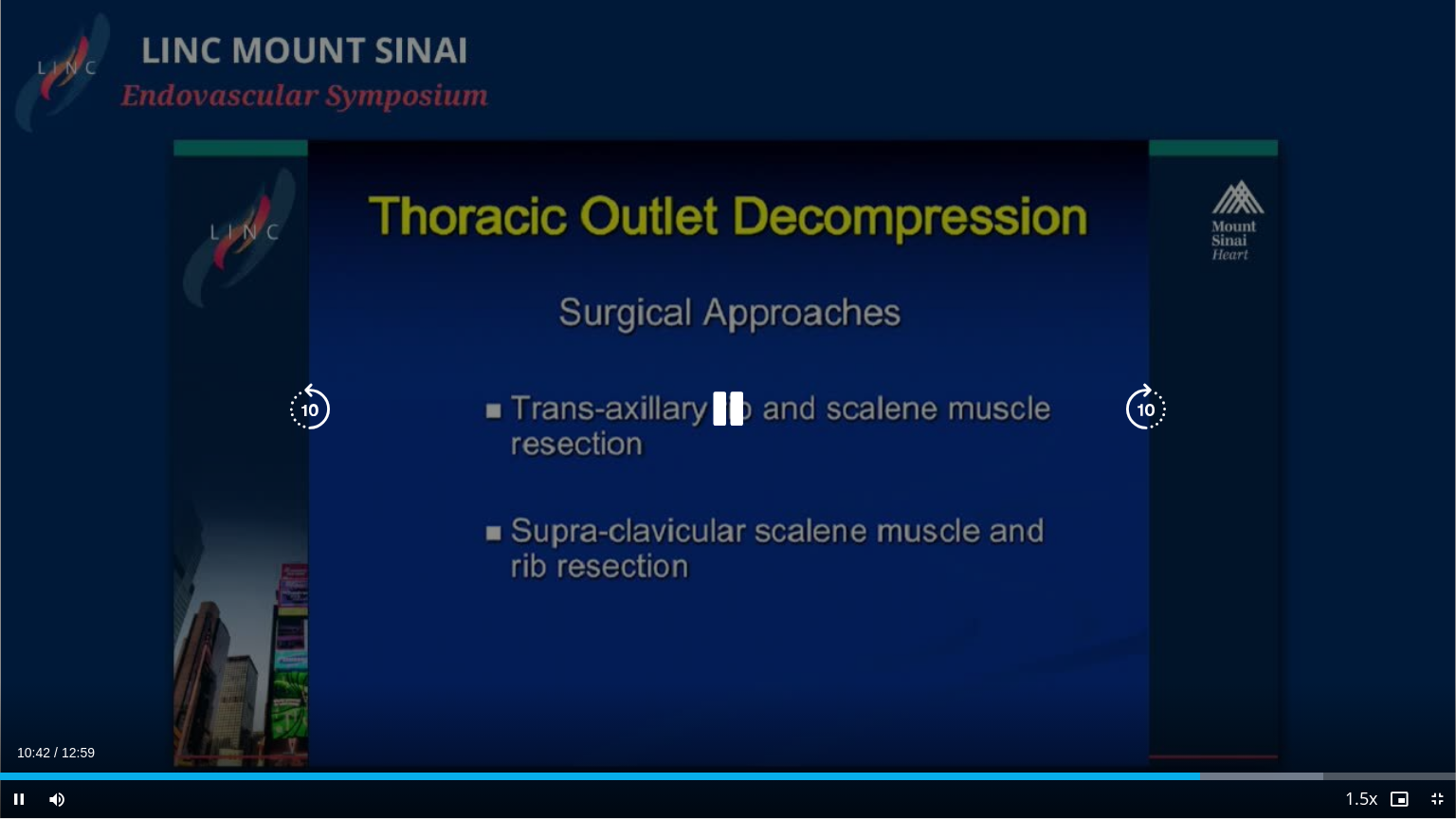 click at bounding box center (728, 410) 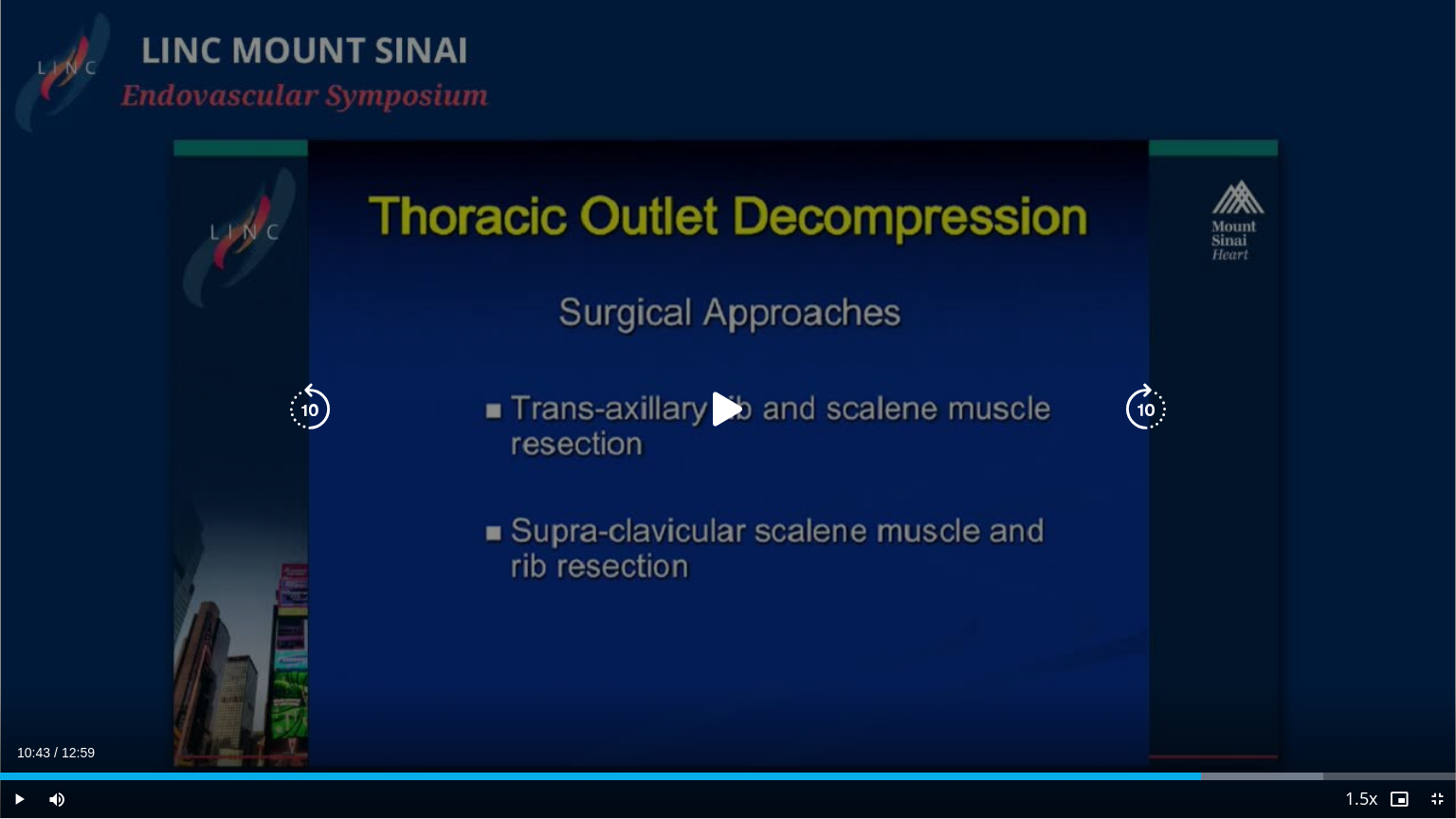 click on "20 seconds
Tap to unmute" at bounding box center [728, 409] 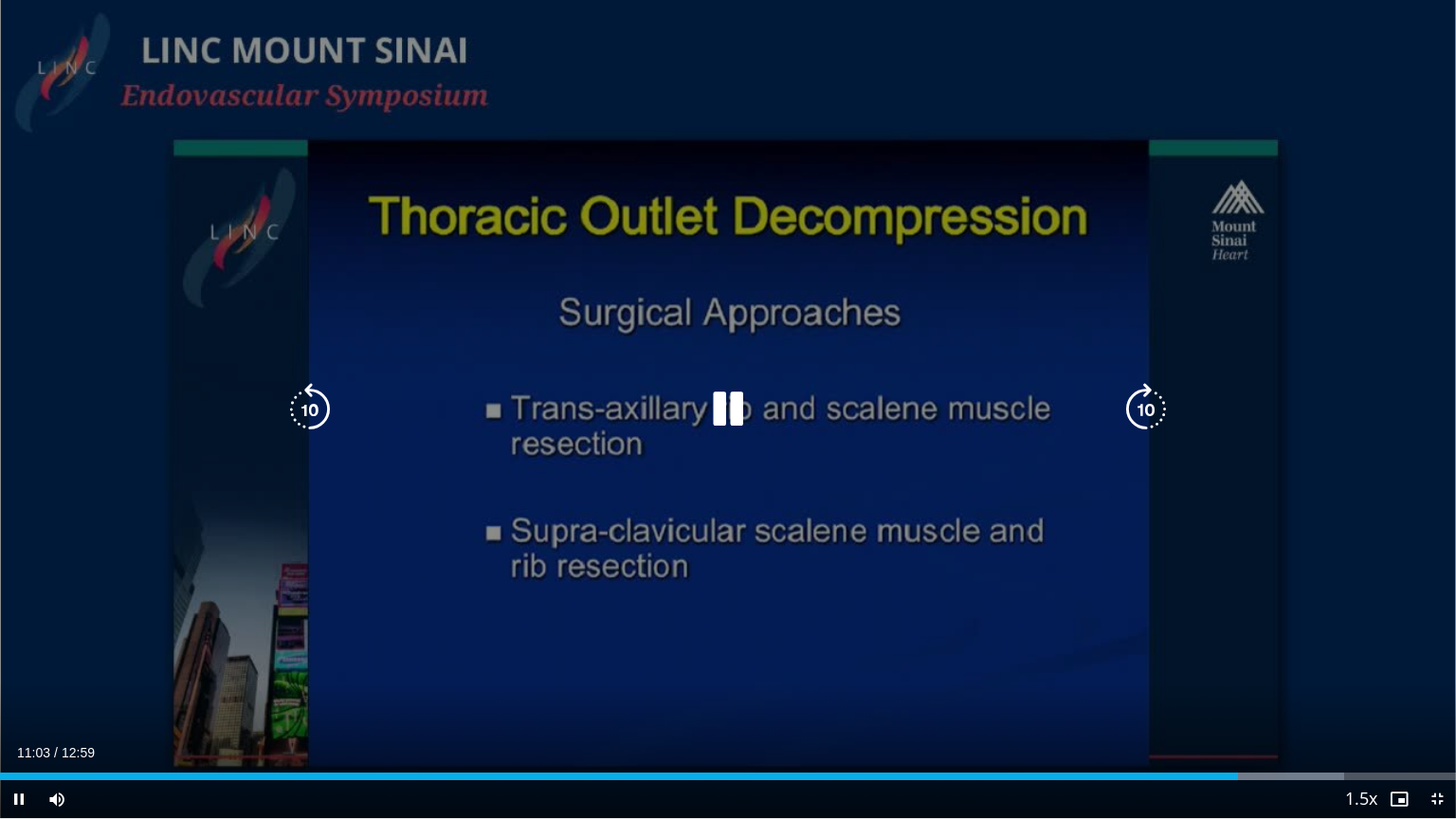 click on "20 seconds
Tap to unmute" at bounding box center [728, 409] 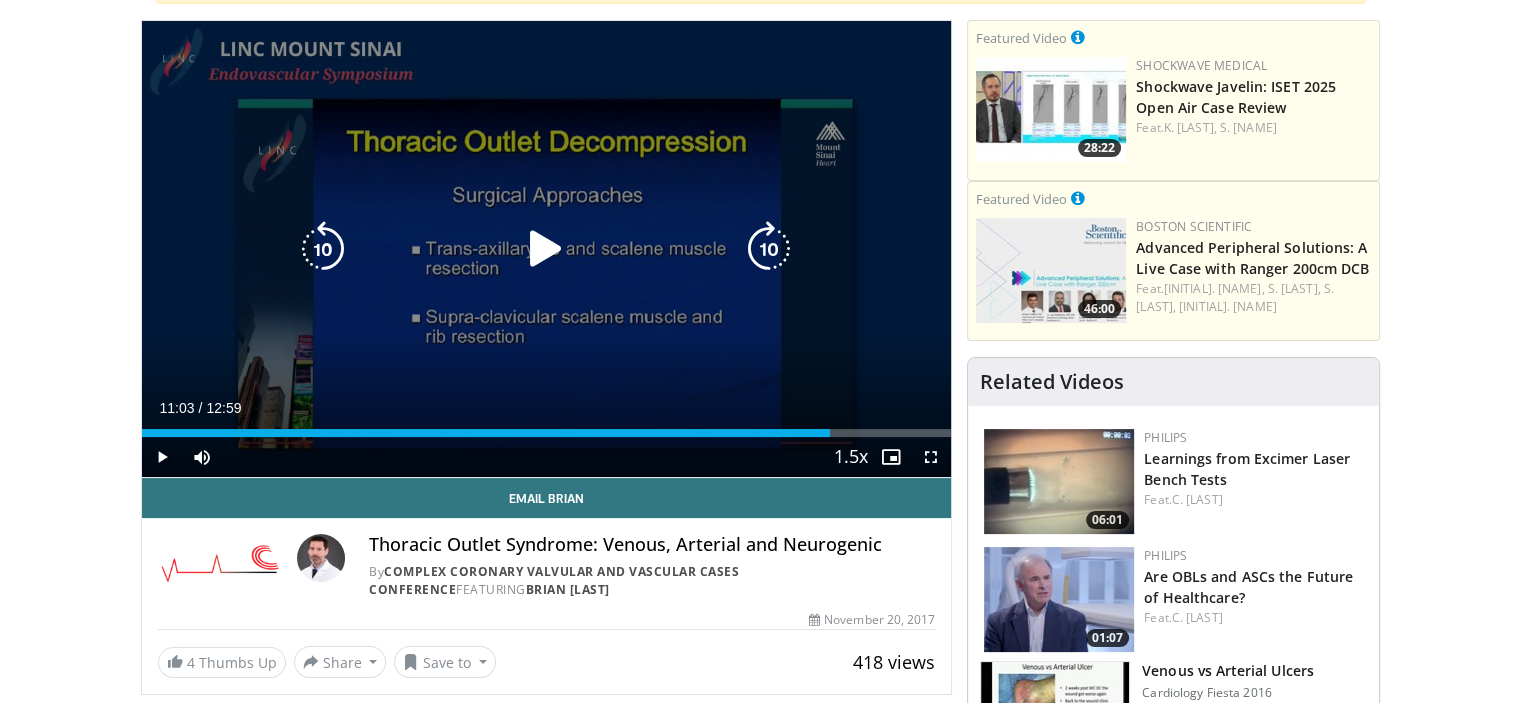 click at bounding box center [323, 249] 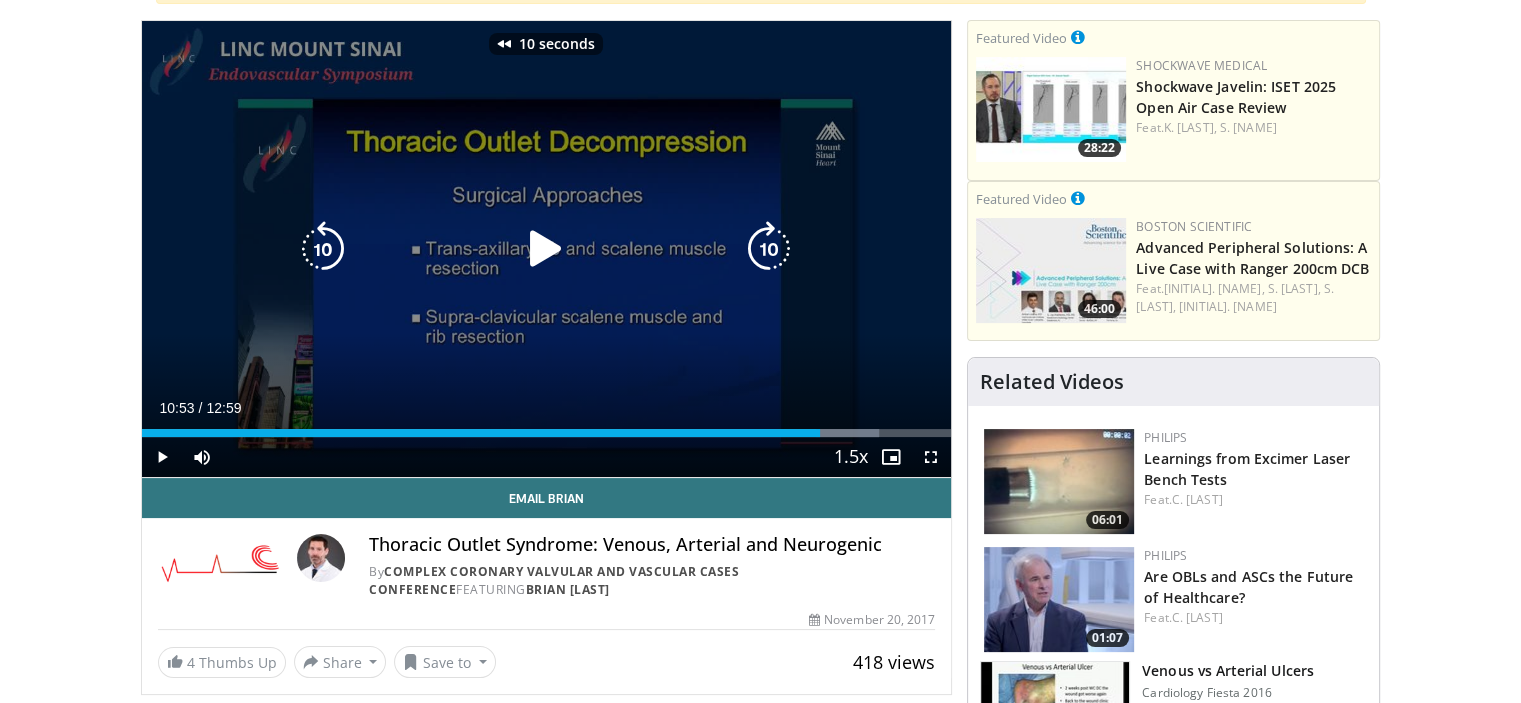 click at bounding box center (323, 249) 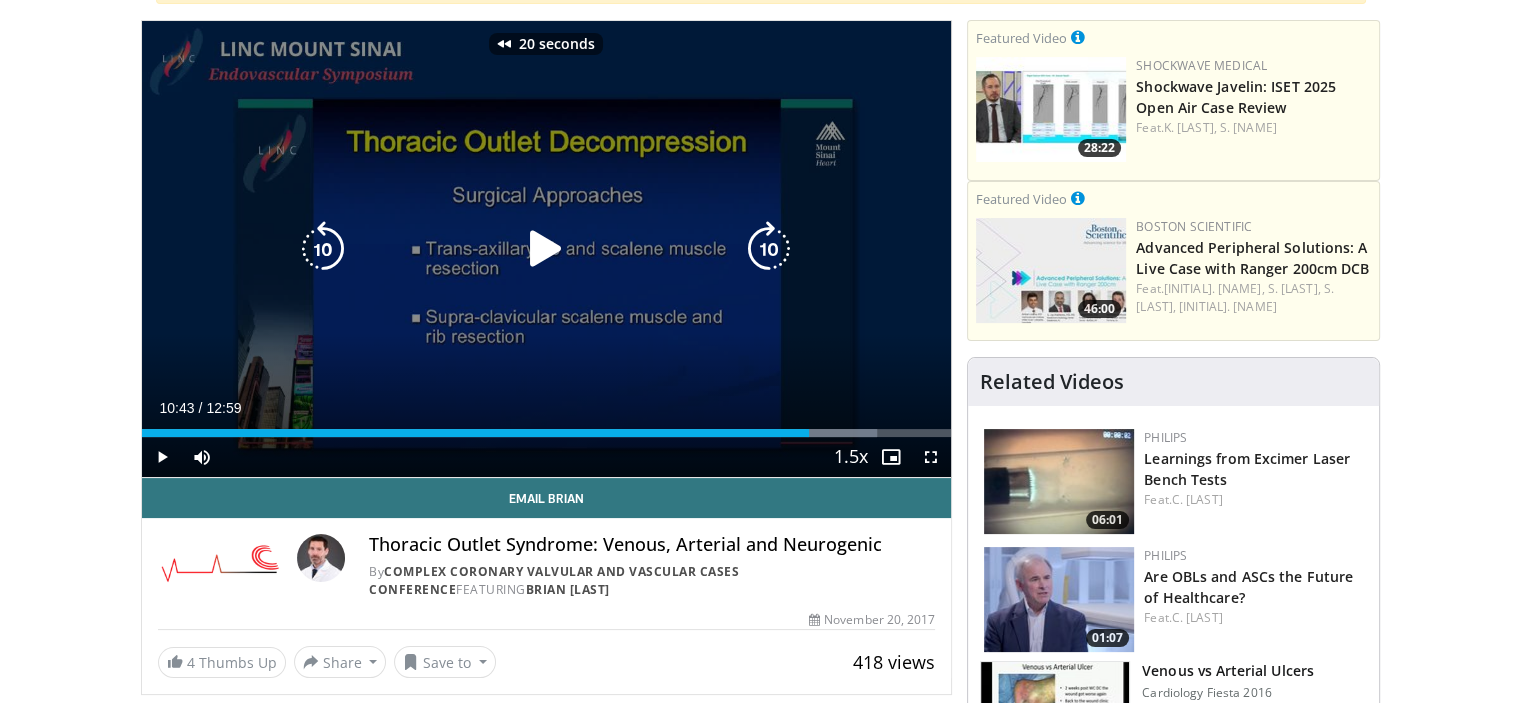 click at bounding box center (323, 249) 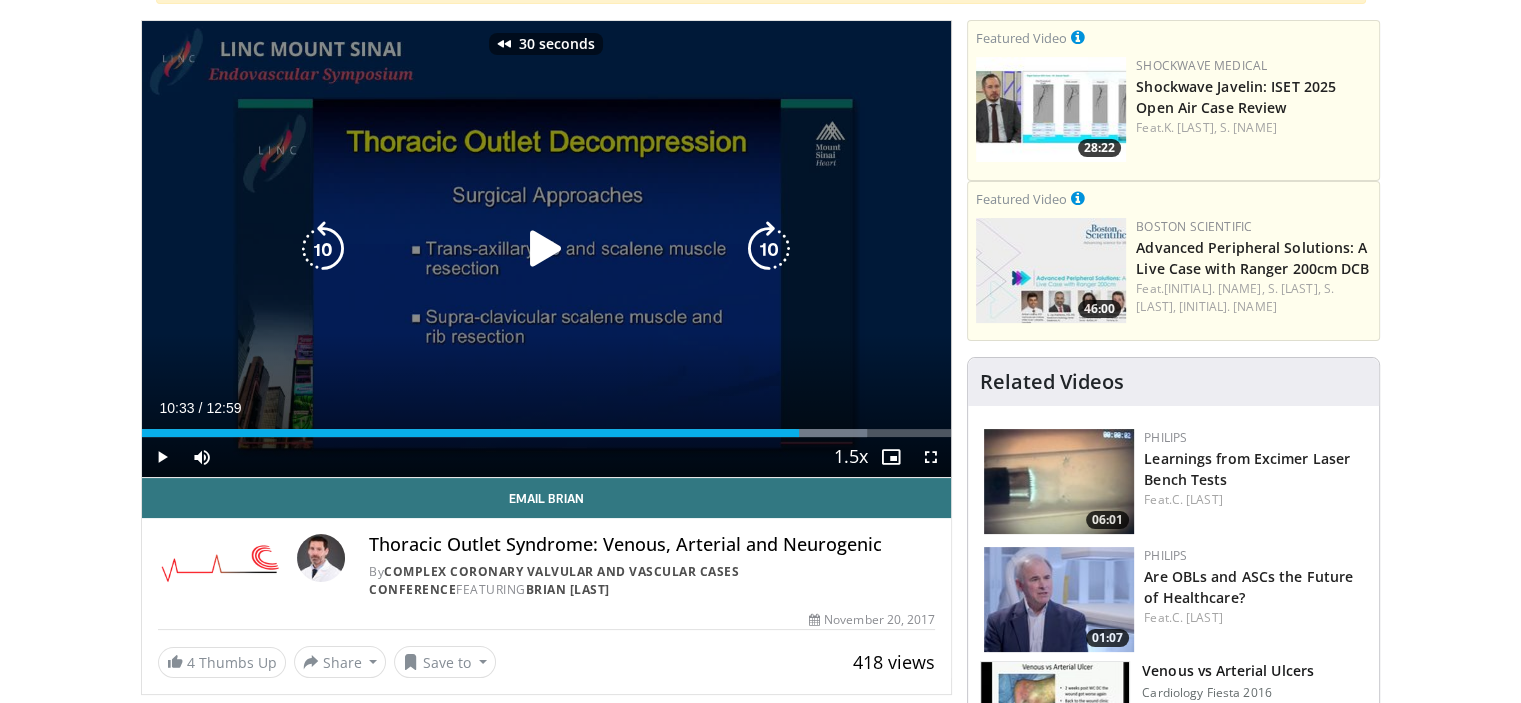 click at bounding box center (323, 249) 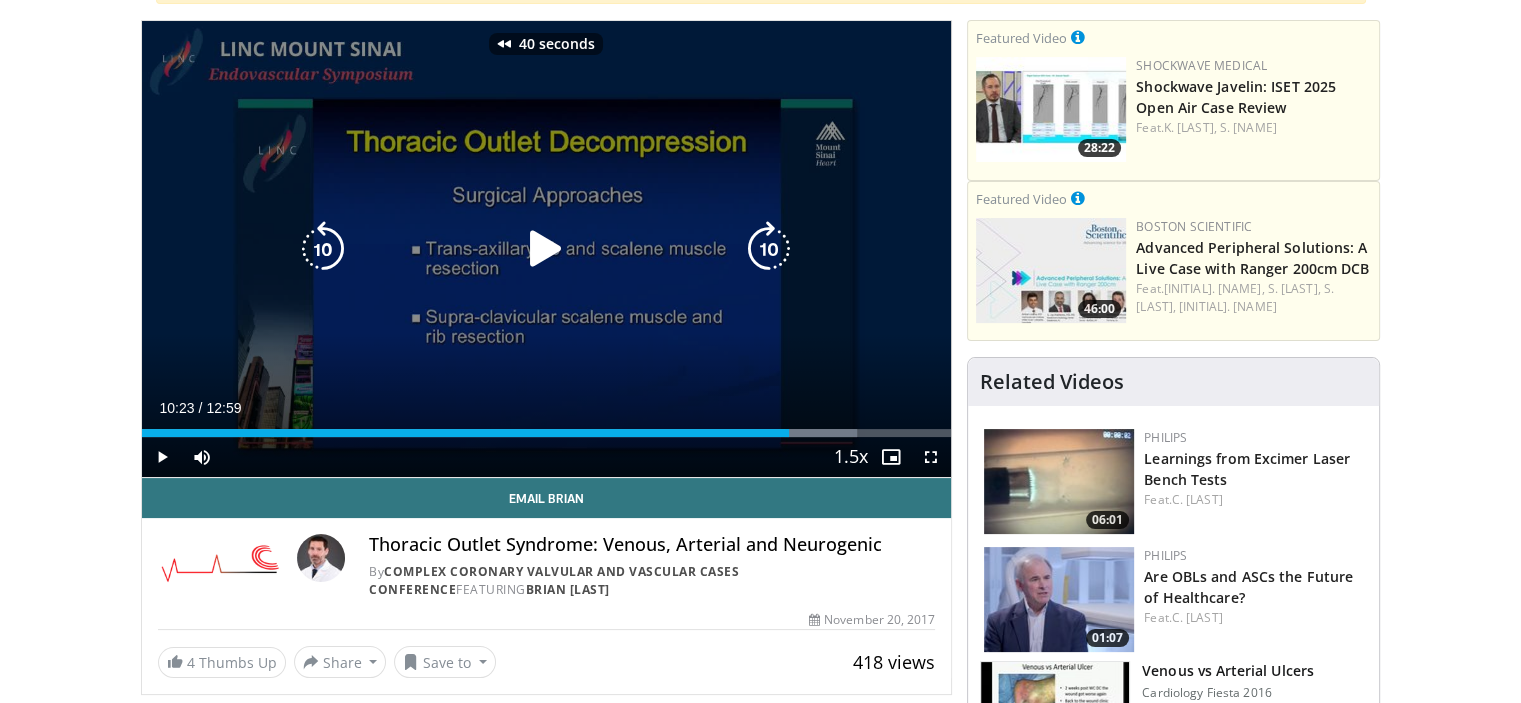 click at bounding box center (323, 249) 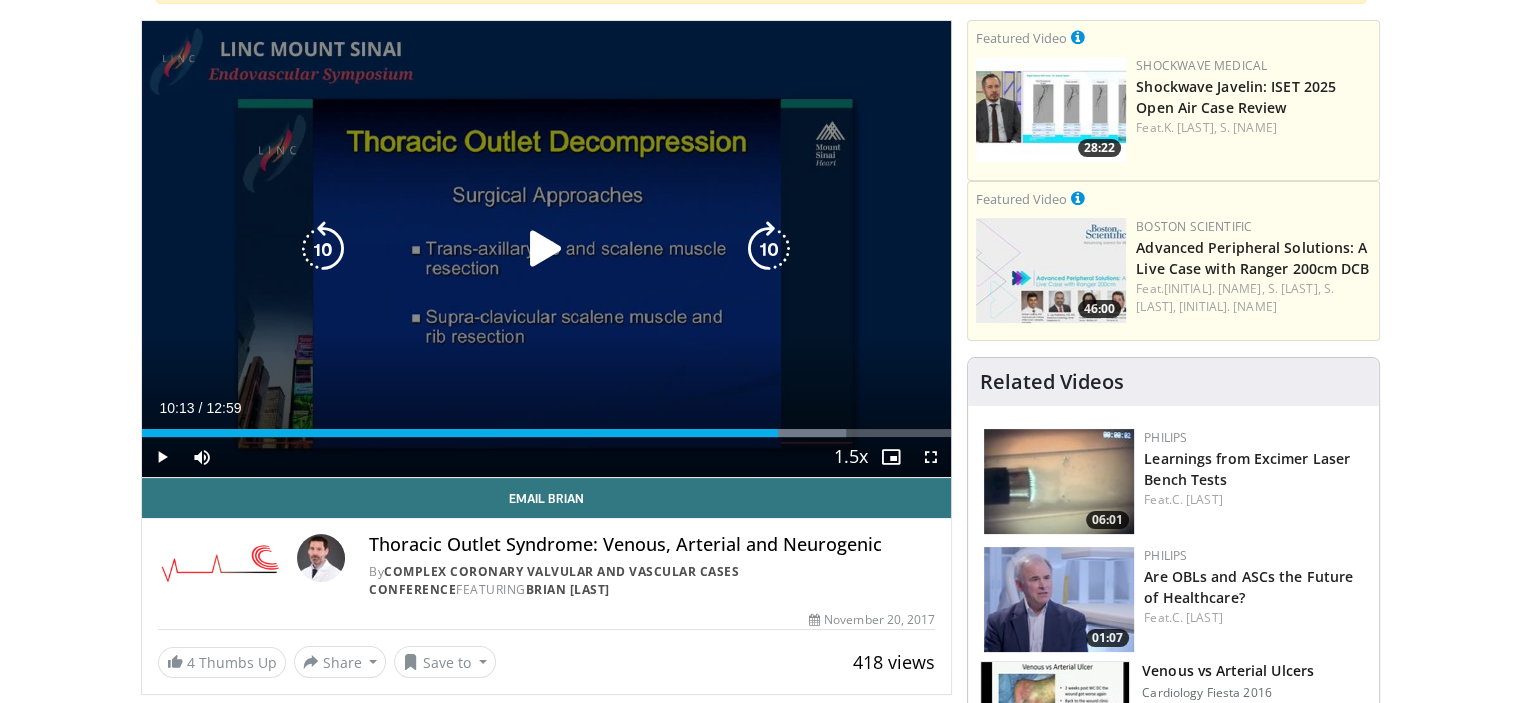click at bounding box center (323, 249) 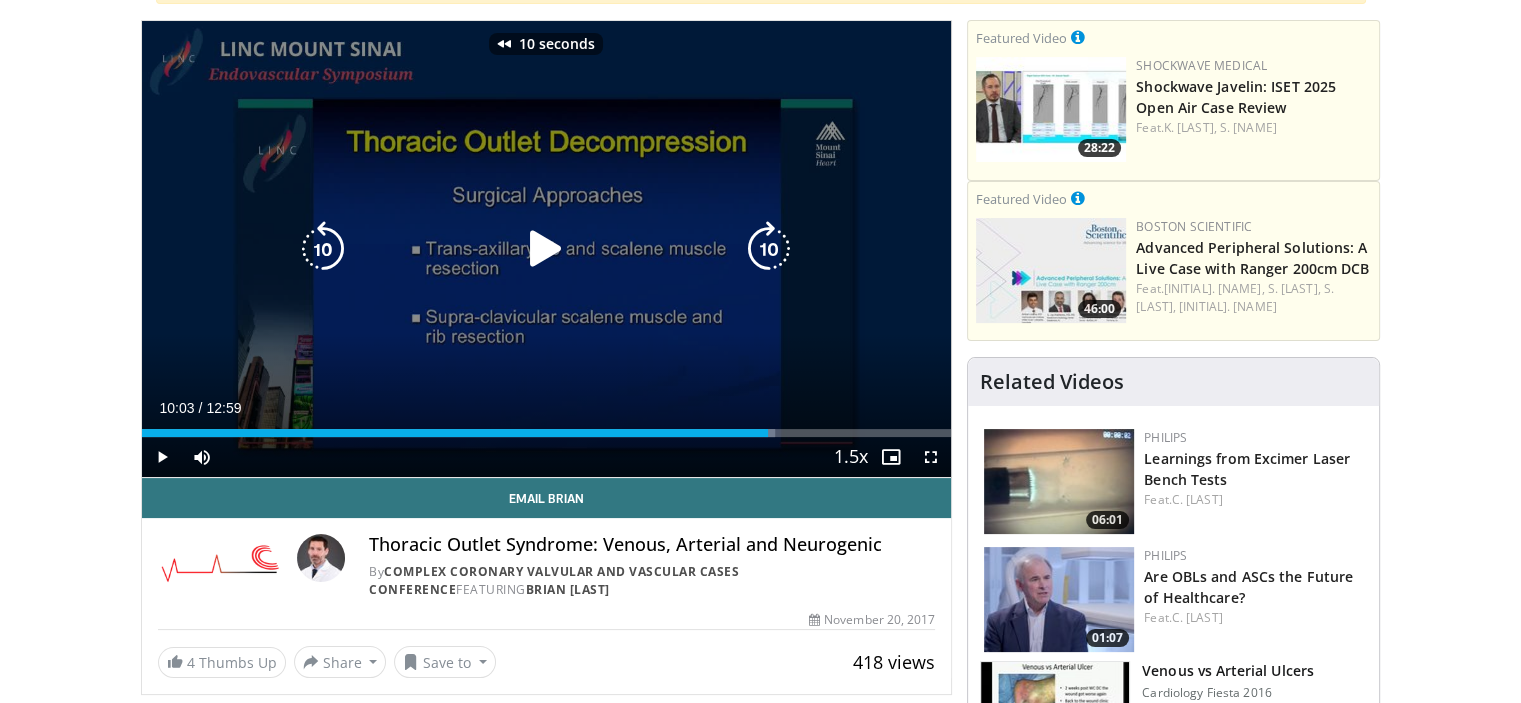 click at bounding box center [323, 249] 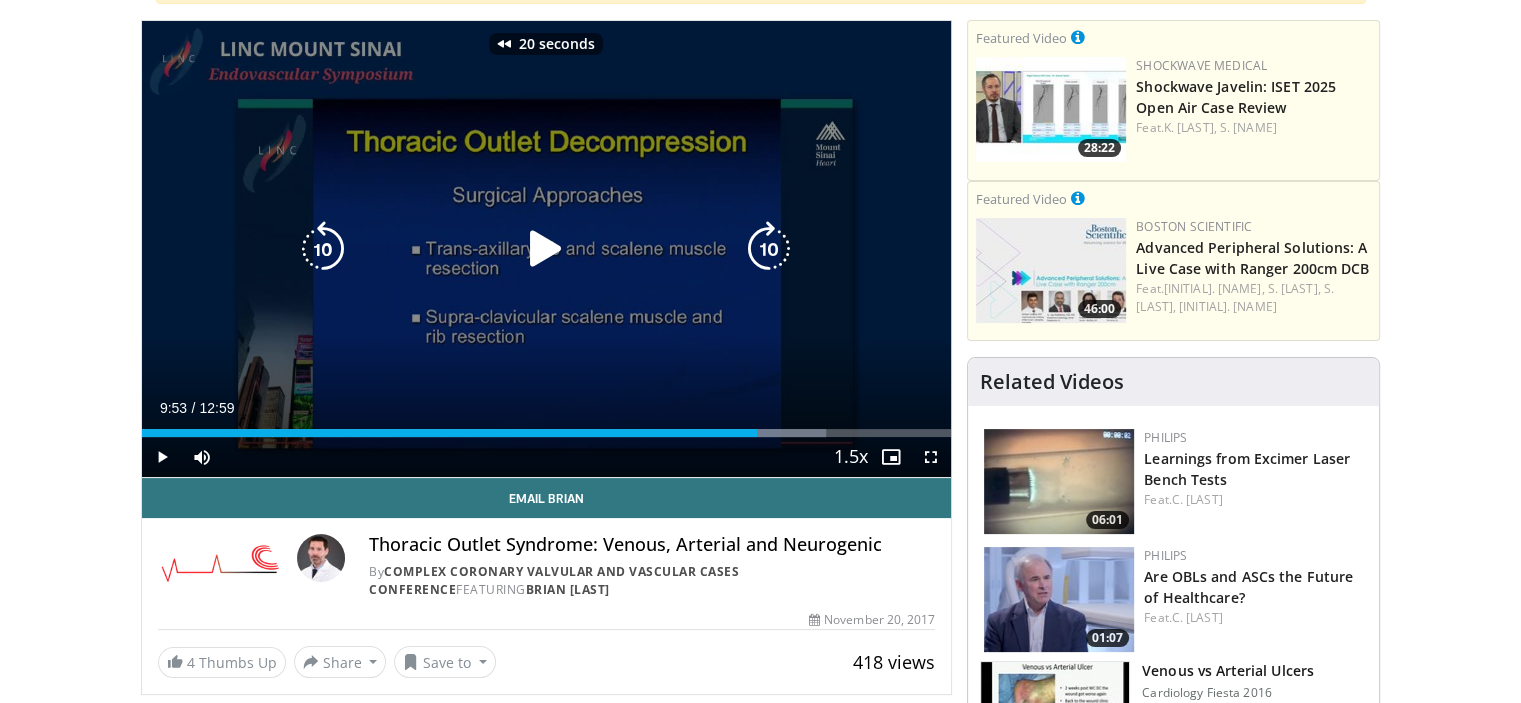 click at bounding box center (769, 249) 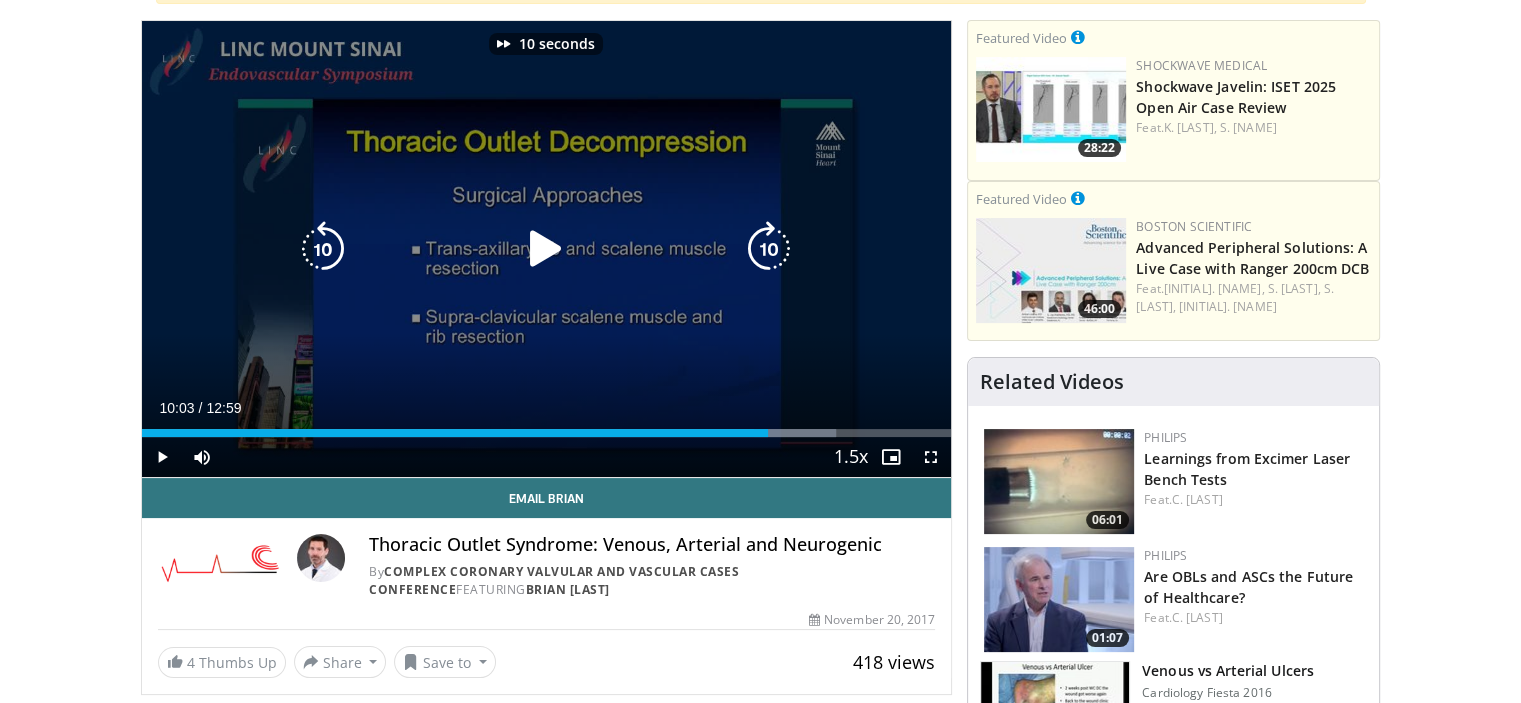 click at bounding box center [769, 249] 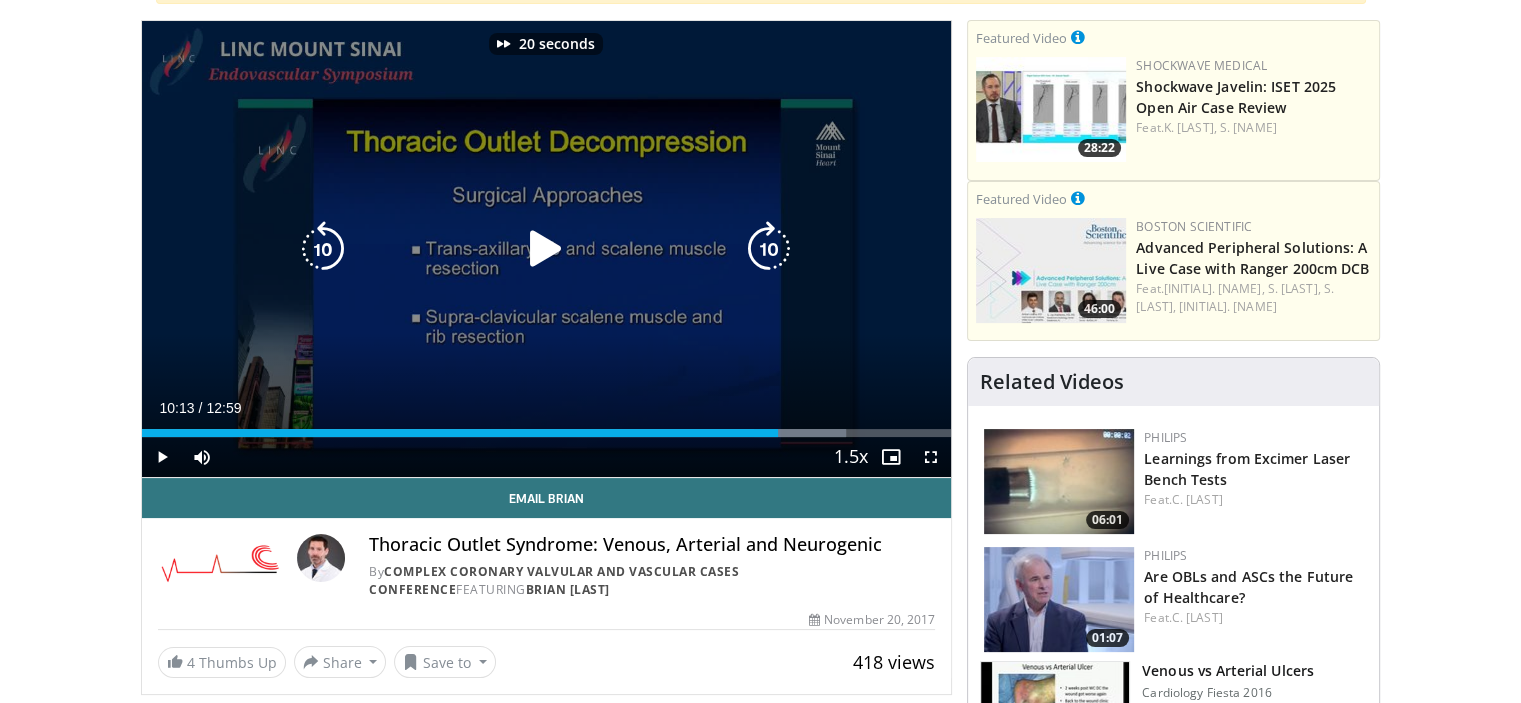 click at bounding box center (769, 249) 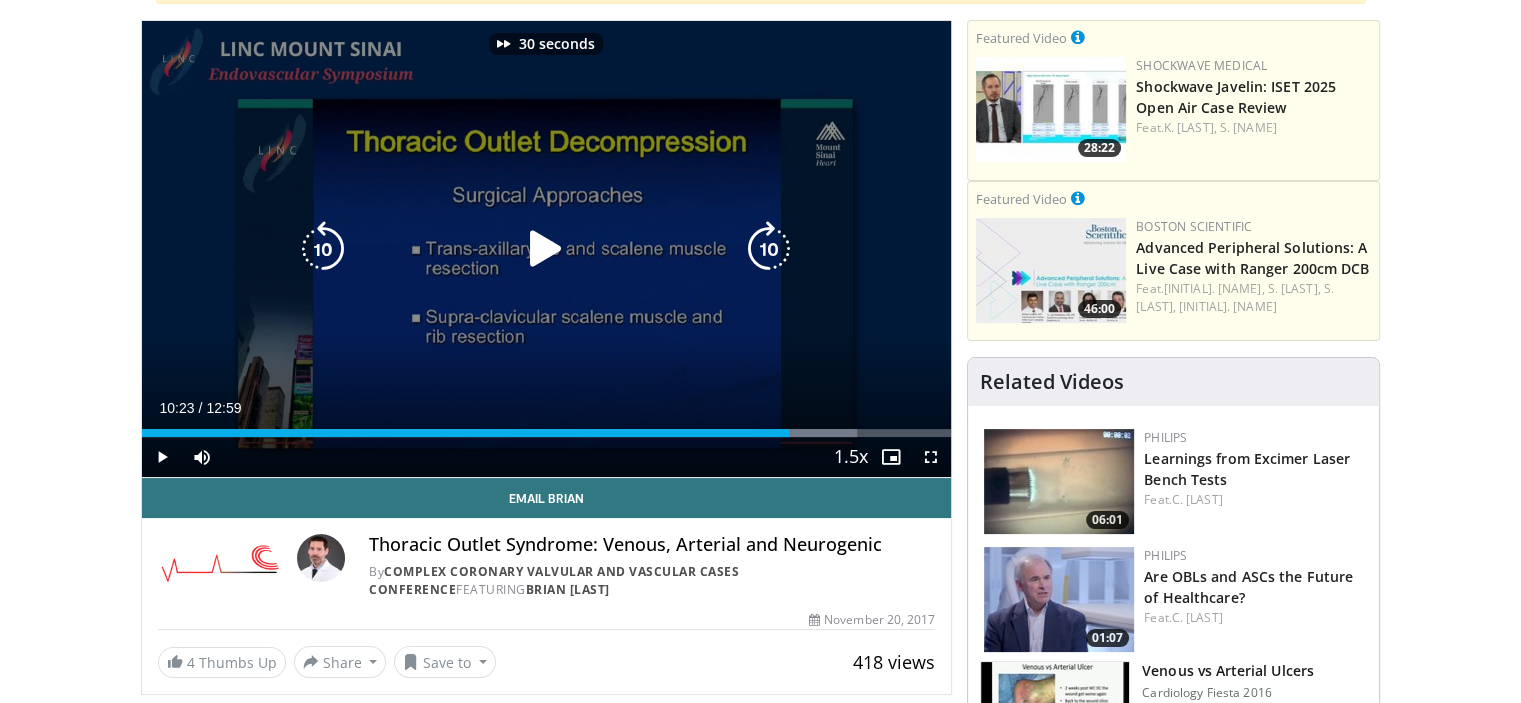 click at bounding box center (769, 249) 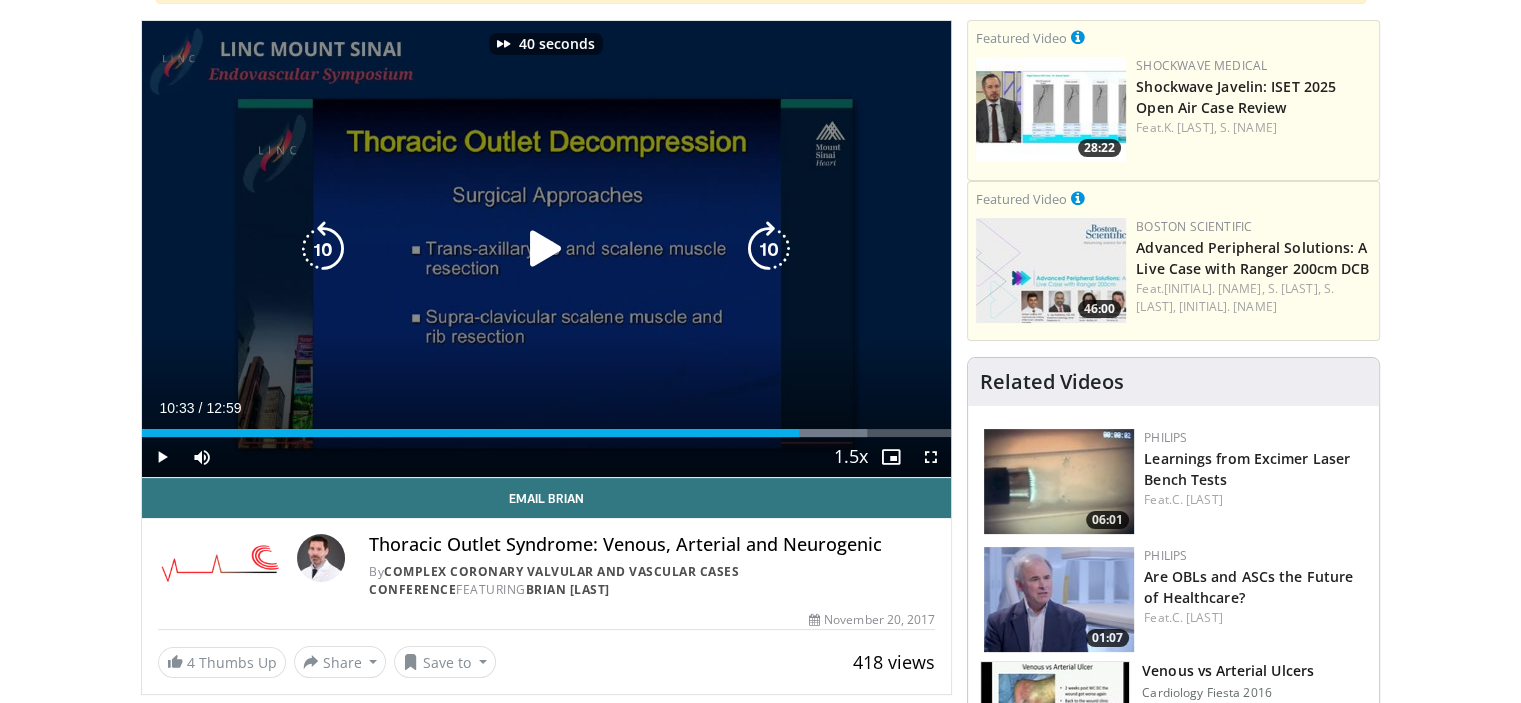 click at bounding box center [769, 249] 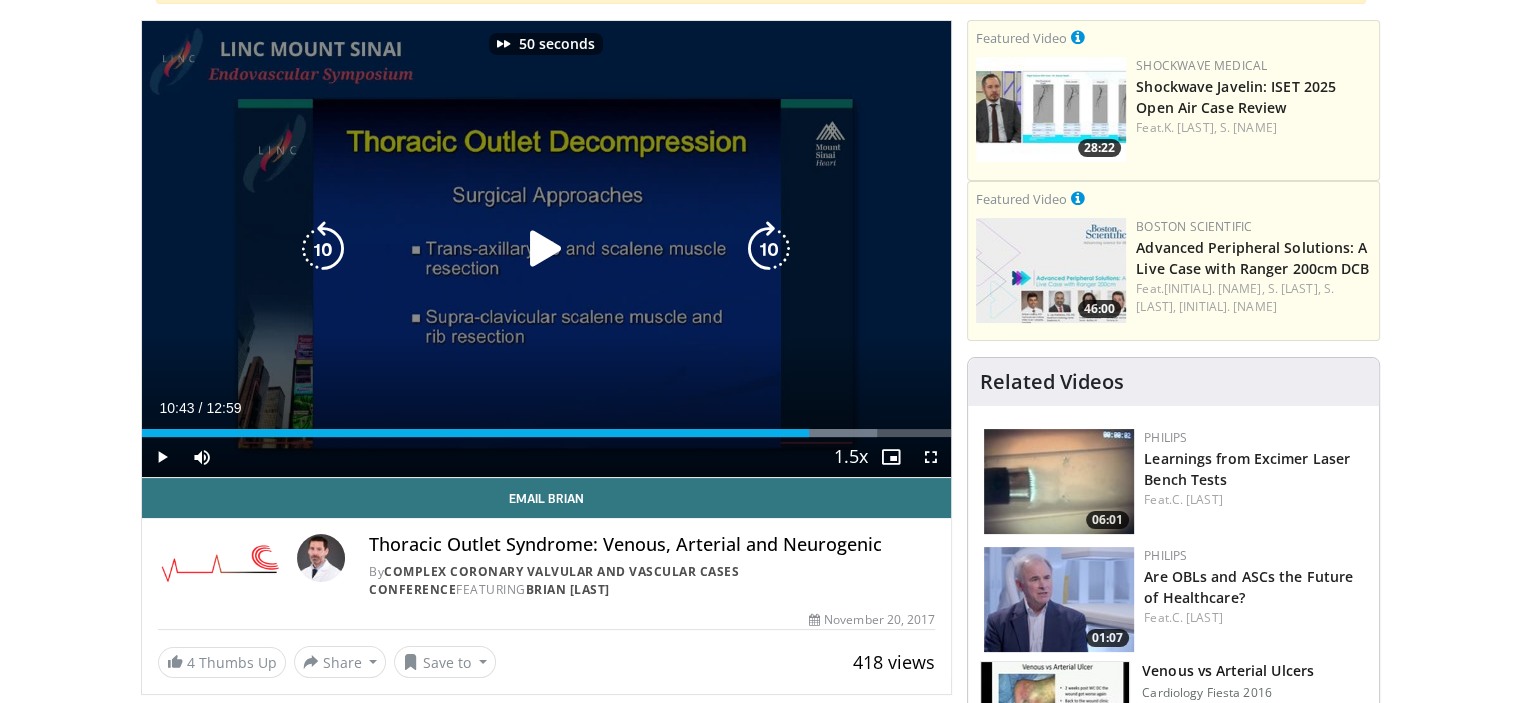 click at bounding box center [769, 249] 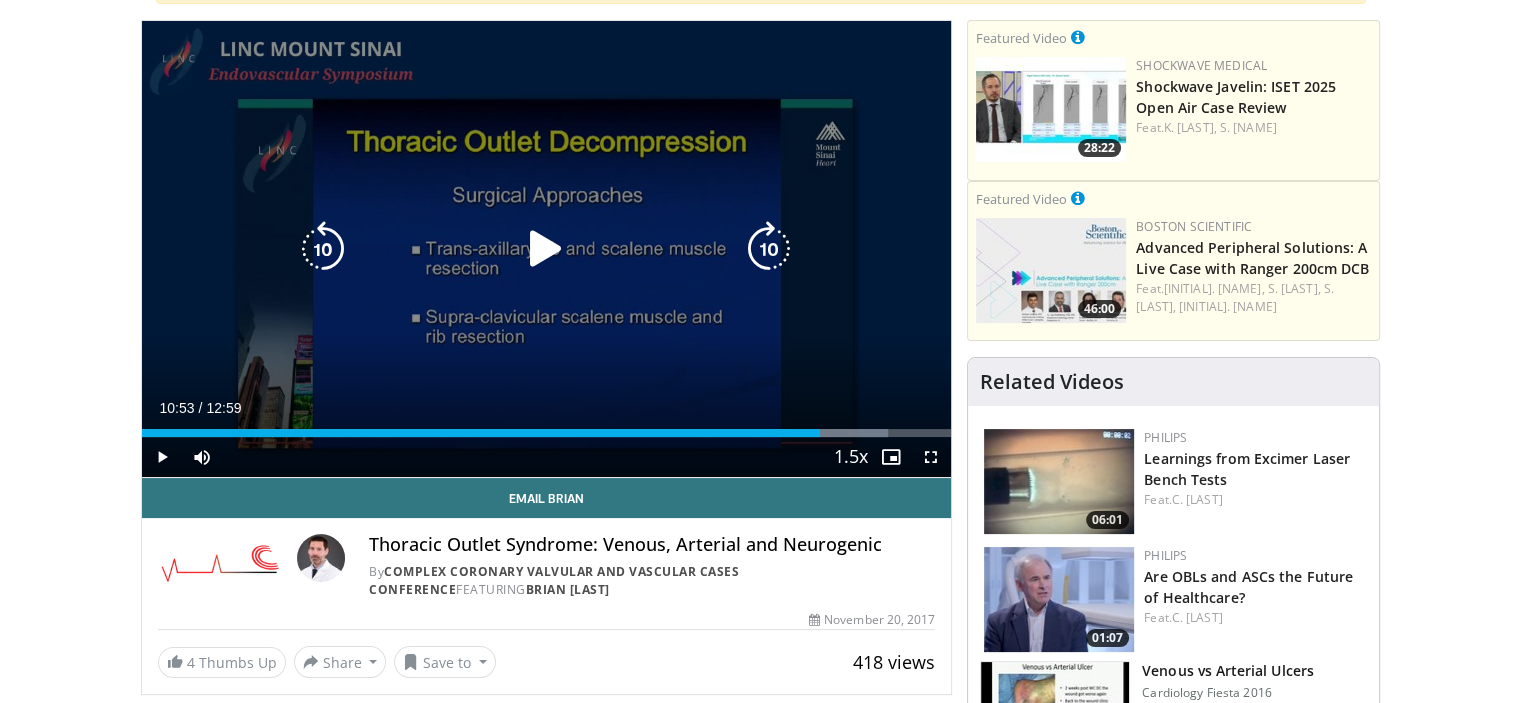 click at bounding box center (546, 249) 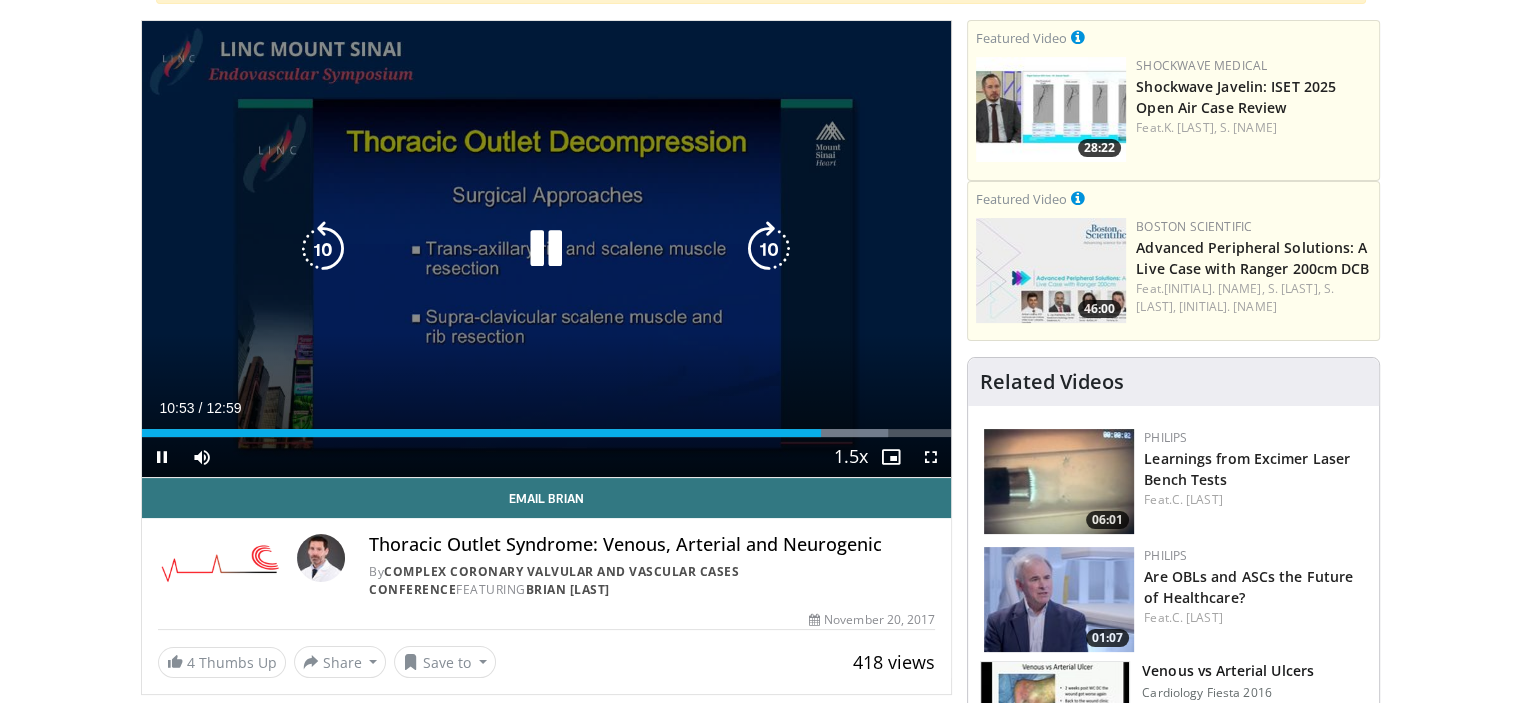 click at bounding box center [769, 249] 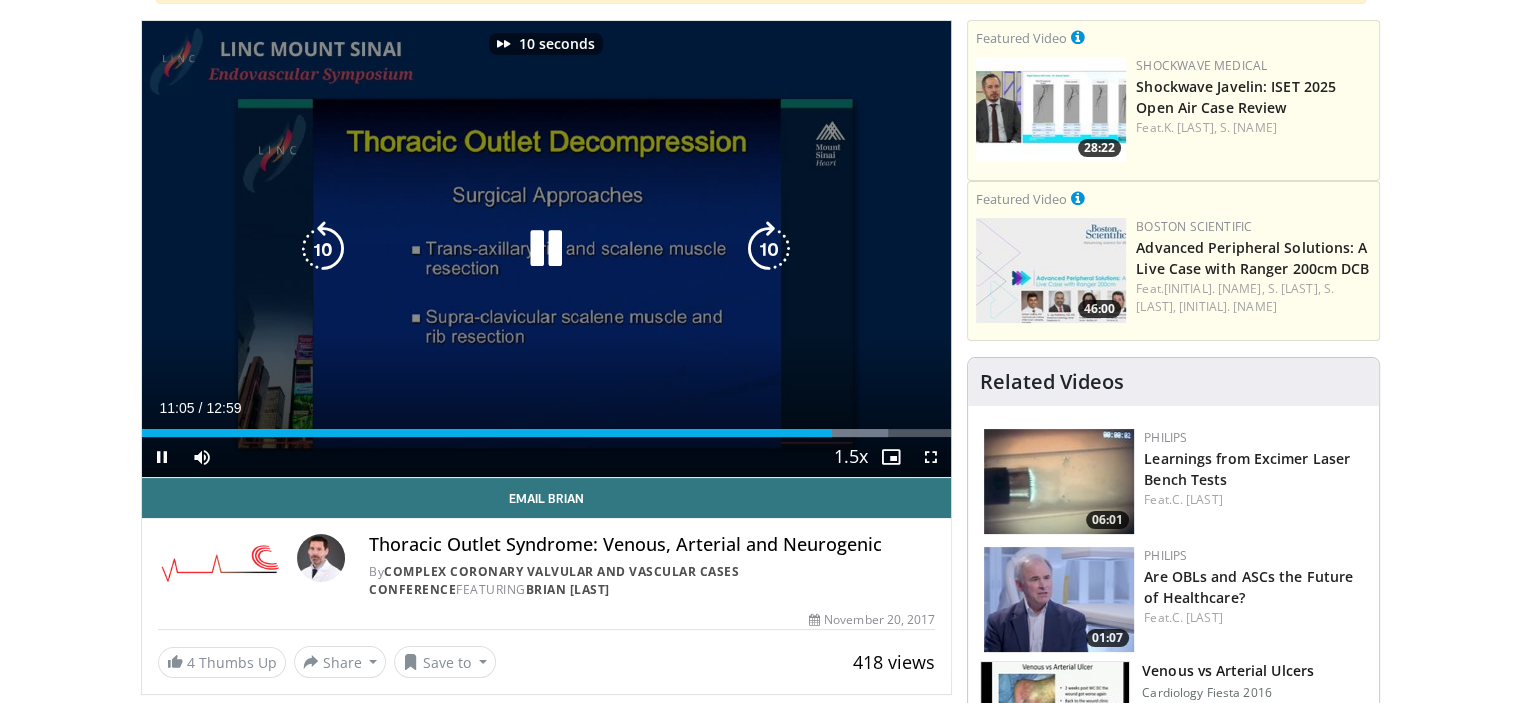 click at bounding box center (769, 249) 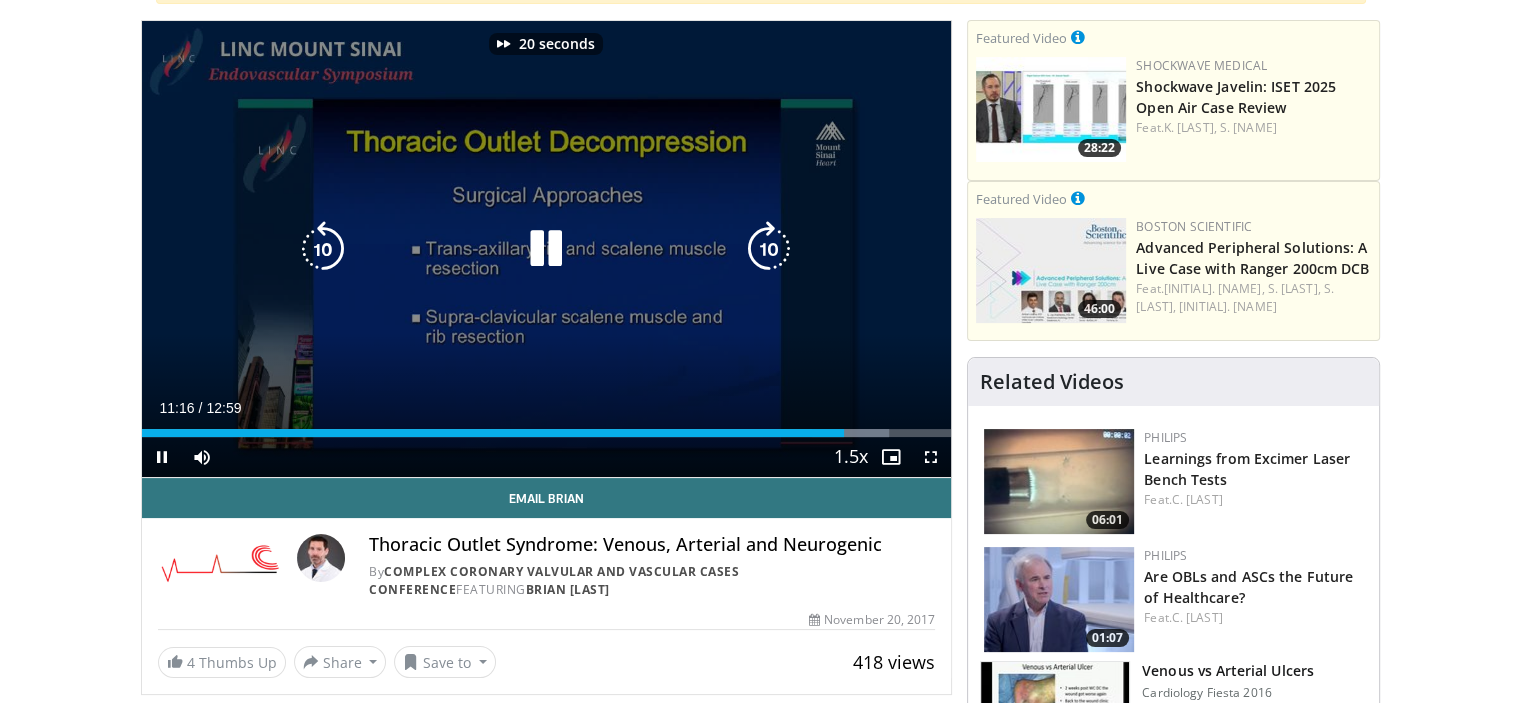 click at bounding box center [769, 249] 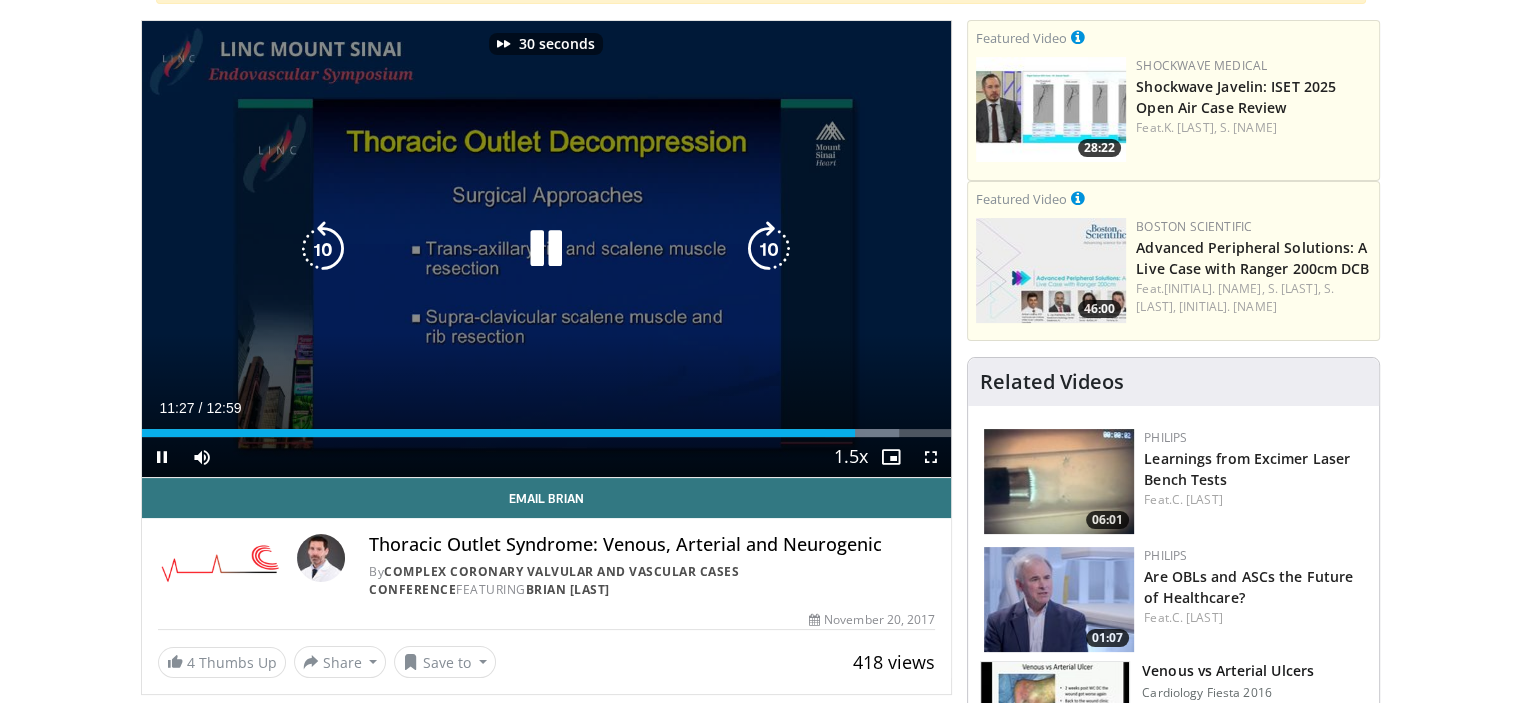 click at bounding box center (769, 249) 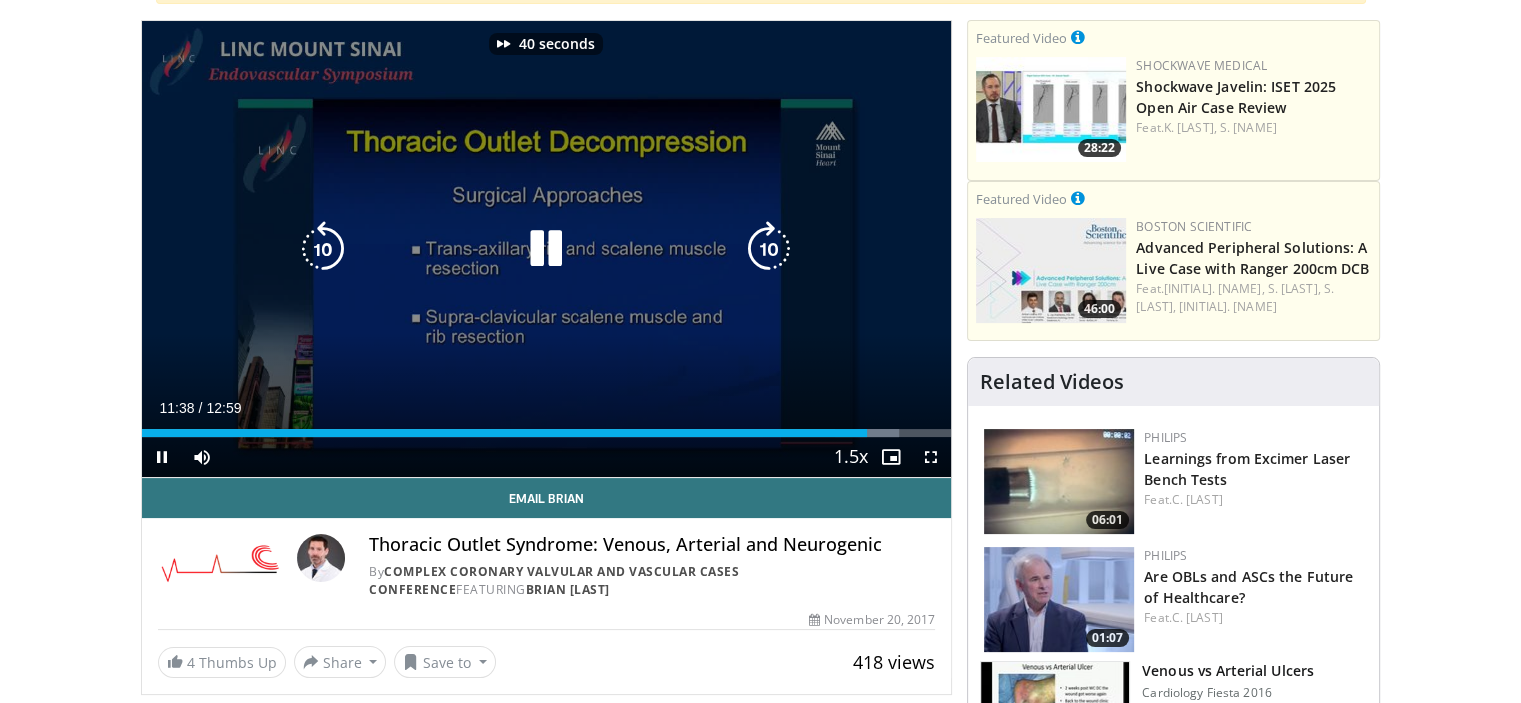 click at bounding box center (769, 249) 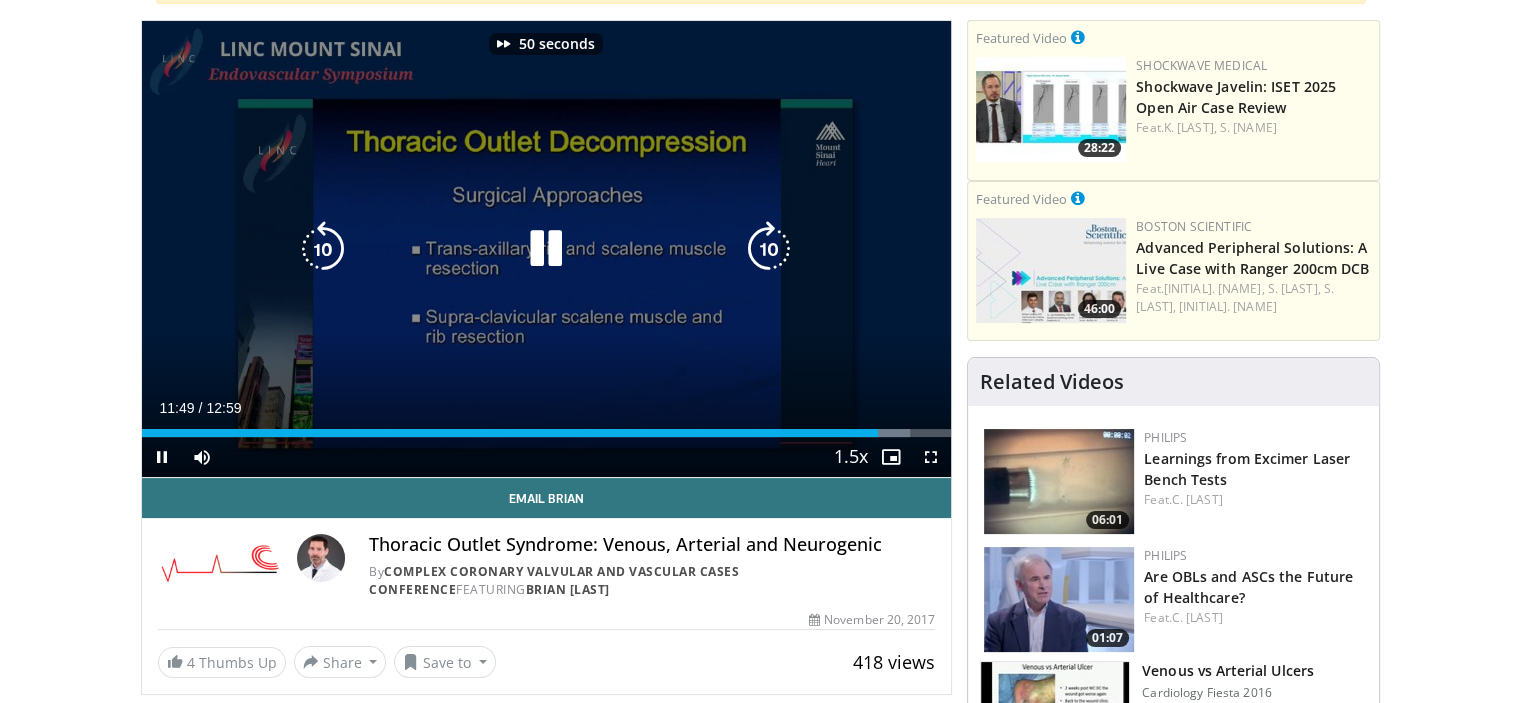 click at bounding box center (769, 249) 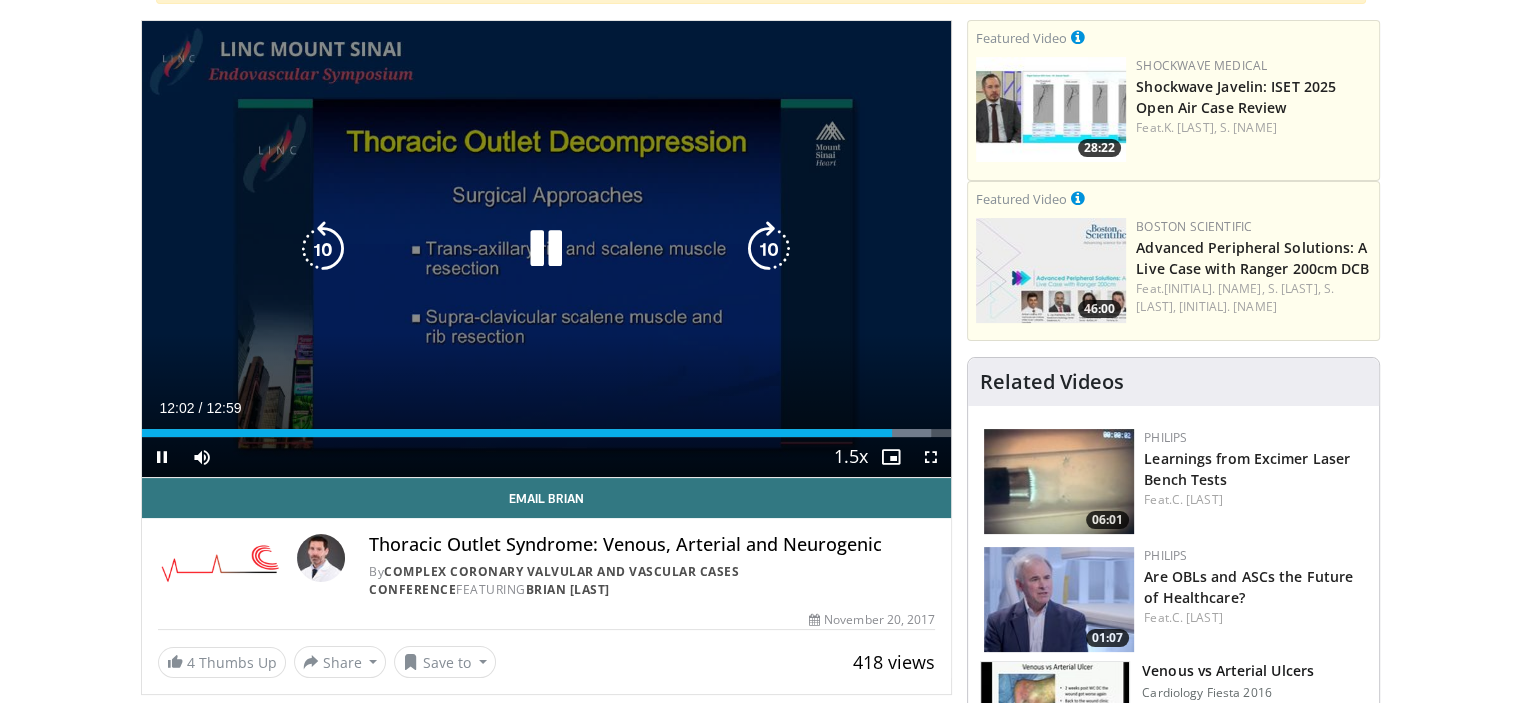 click at bounding box center [769, 249] 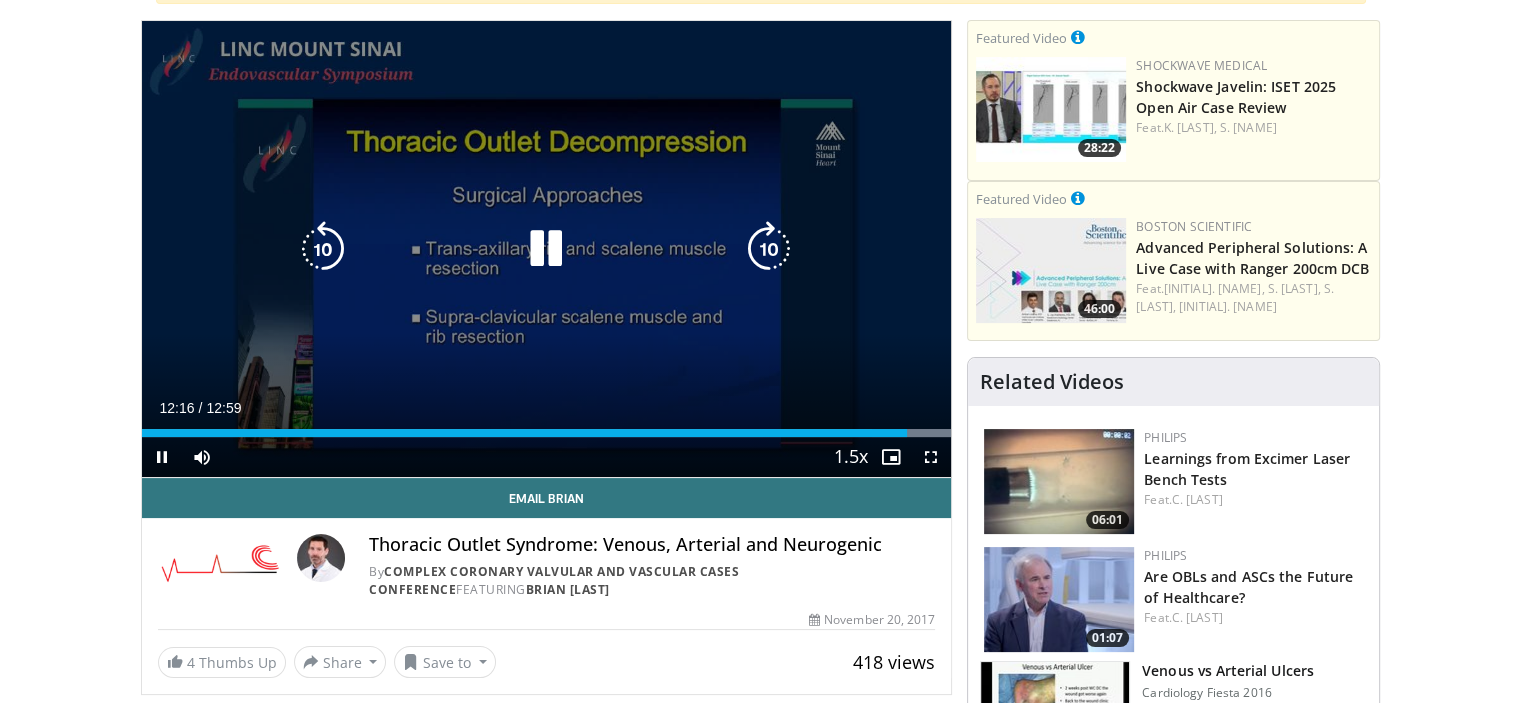 click at bounding box center [769, 249] 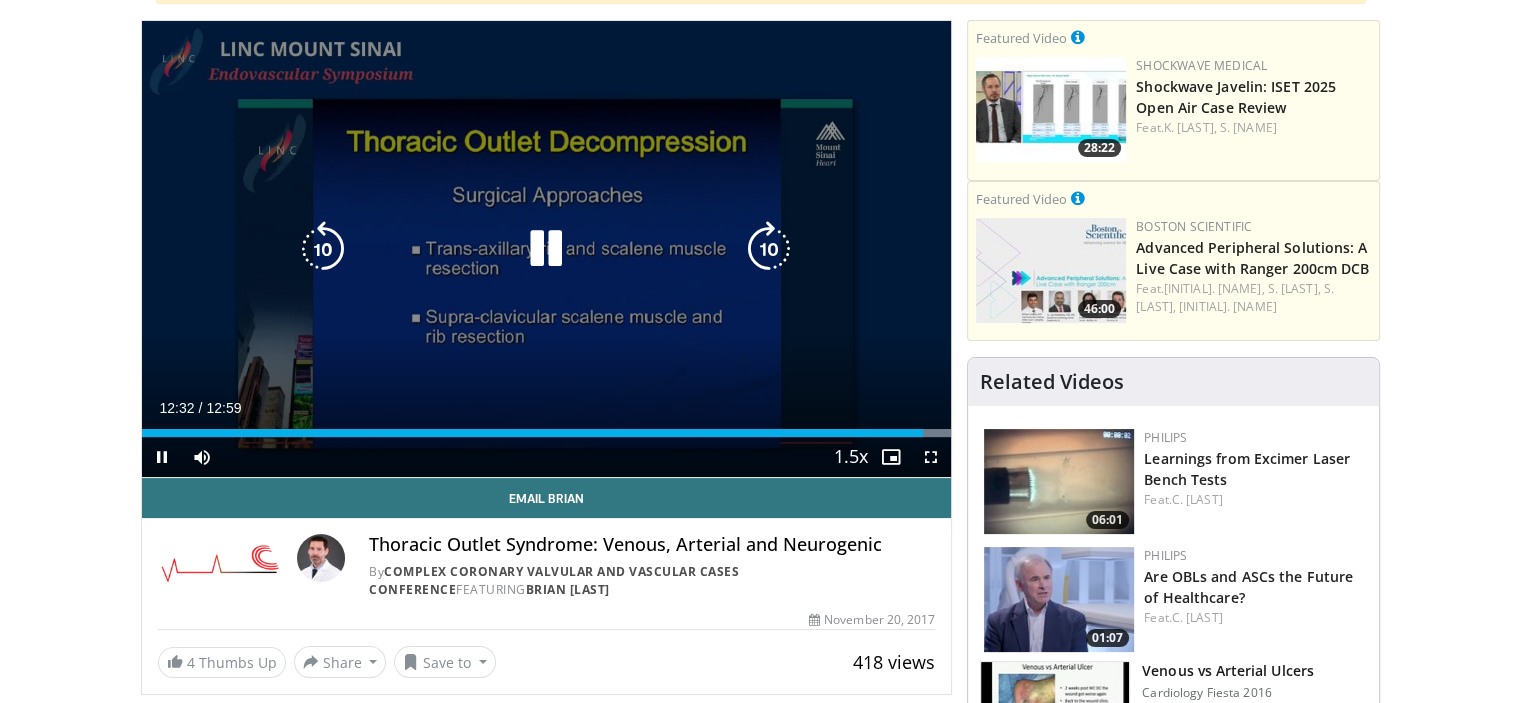 click at bounding box center (546, 249) 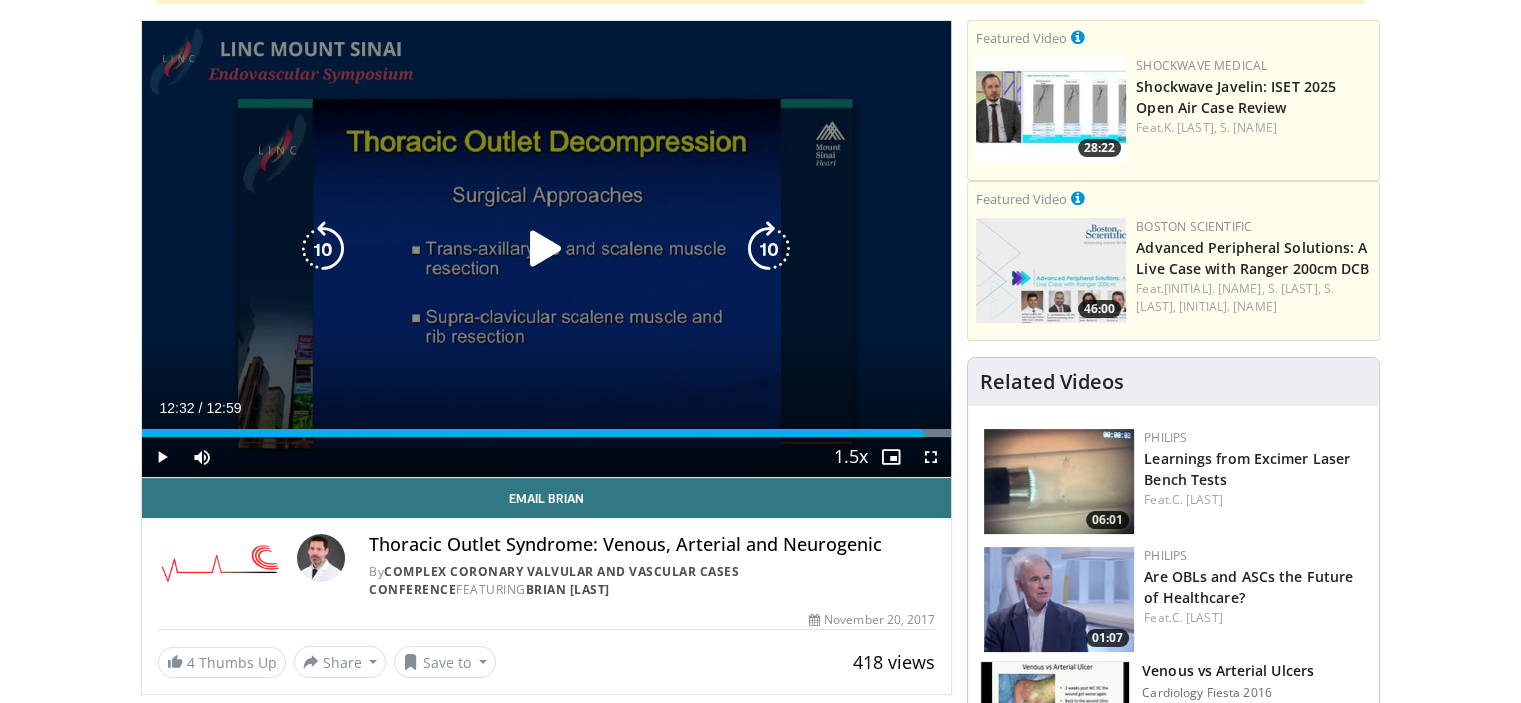 click at bounding box center (546, 249) 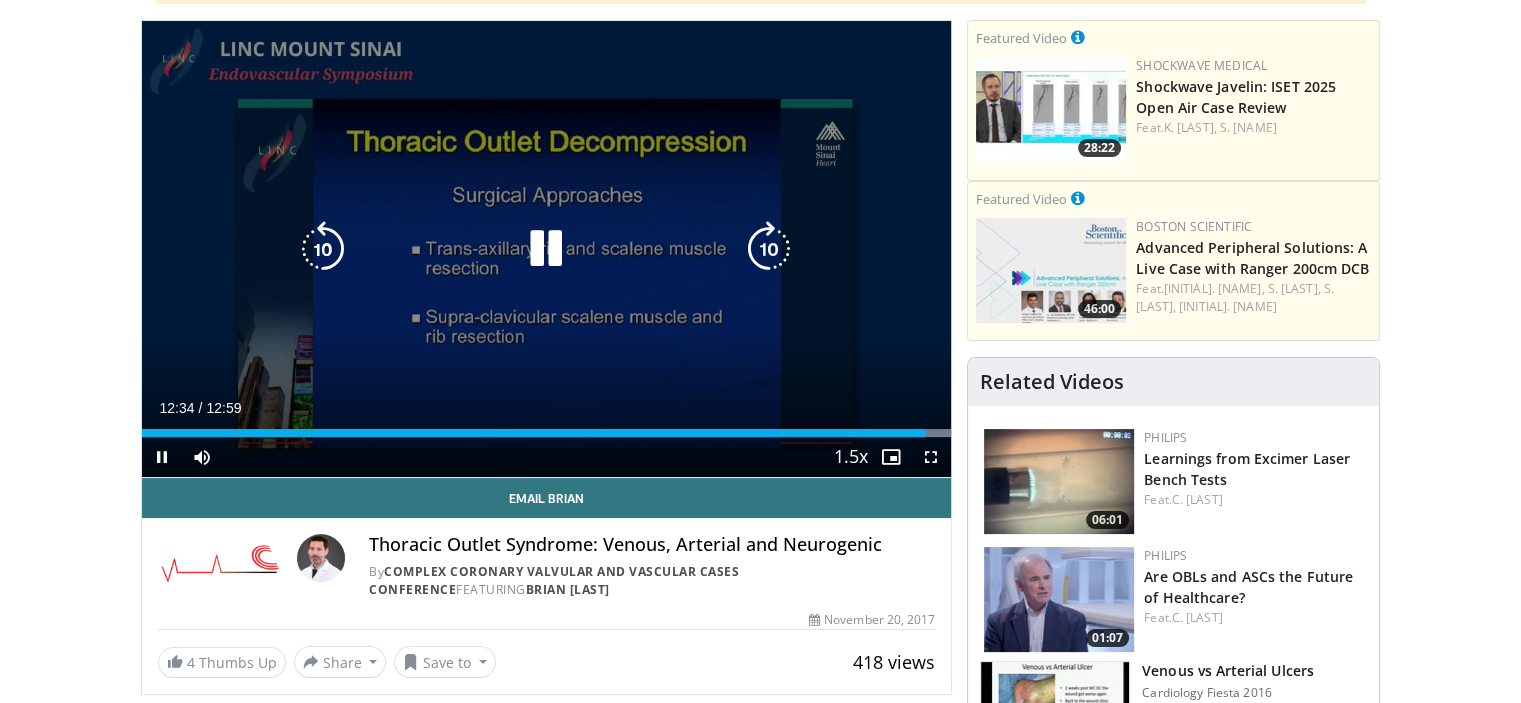click at bounding box center (546, 249) 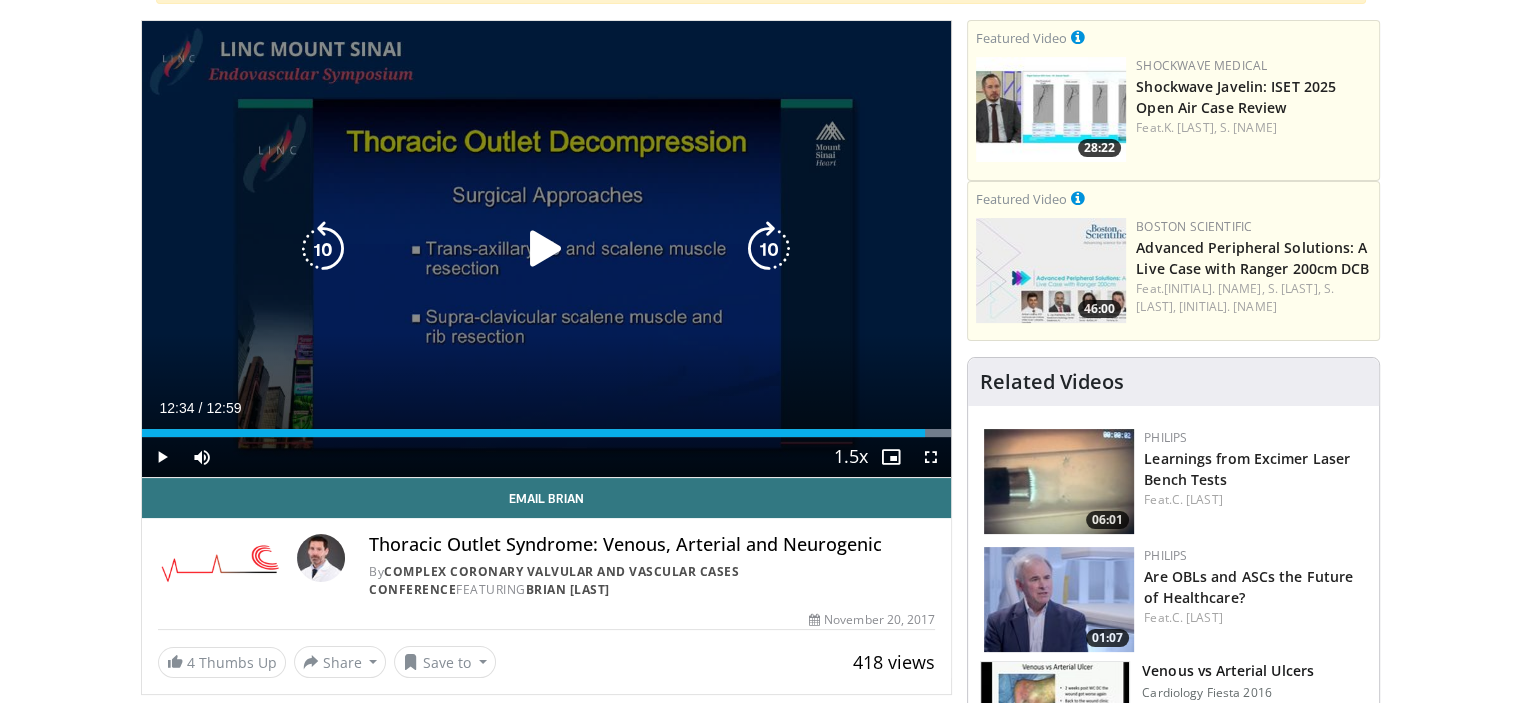 click at bounding box center [323, 249] 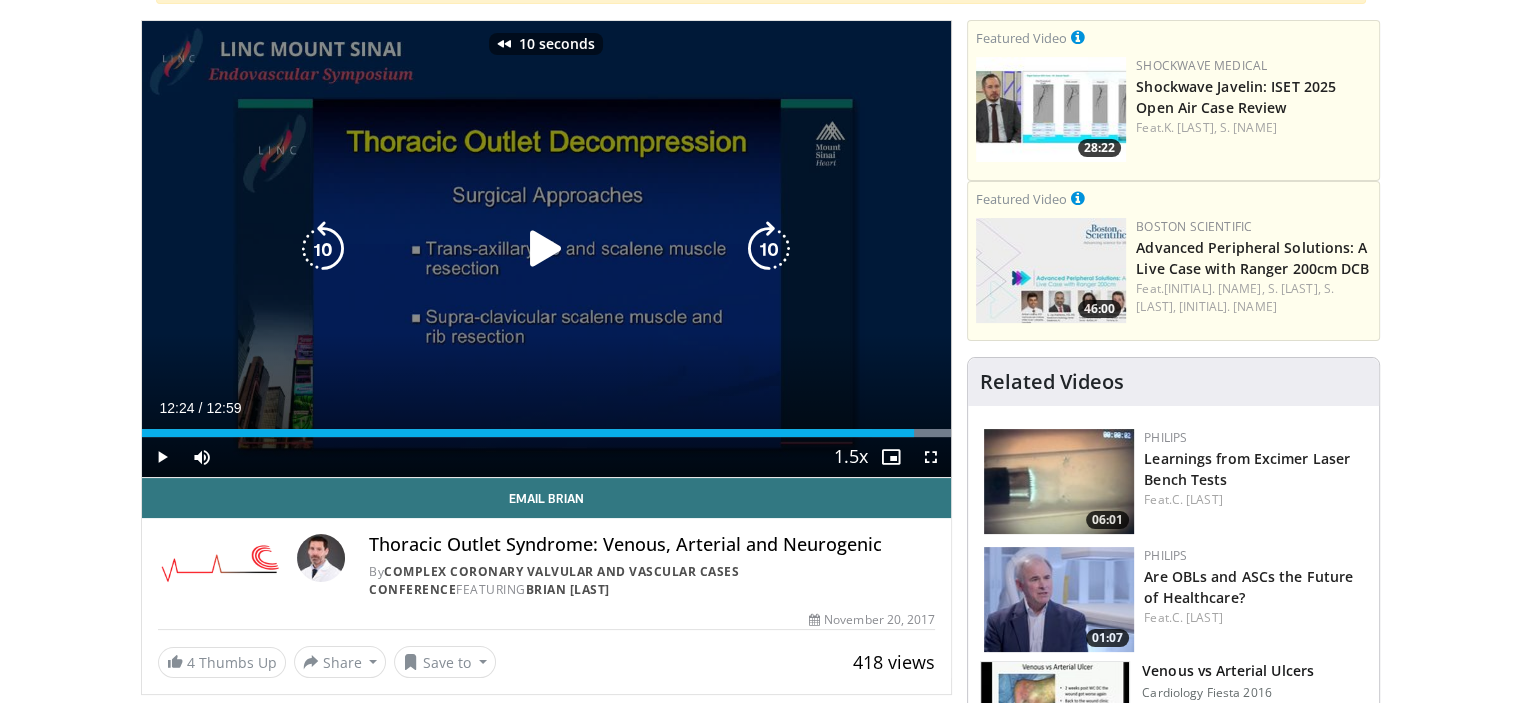 click at bounding box center [323, 249] 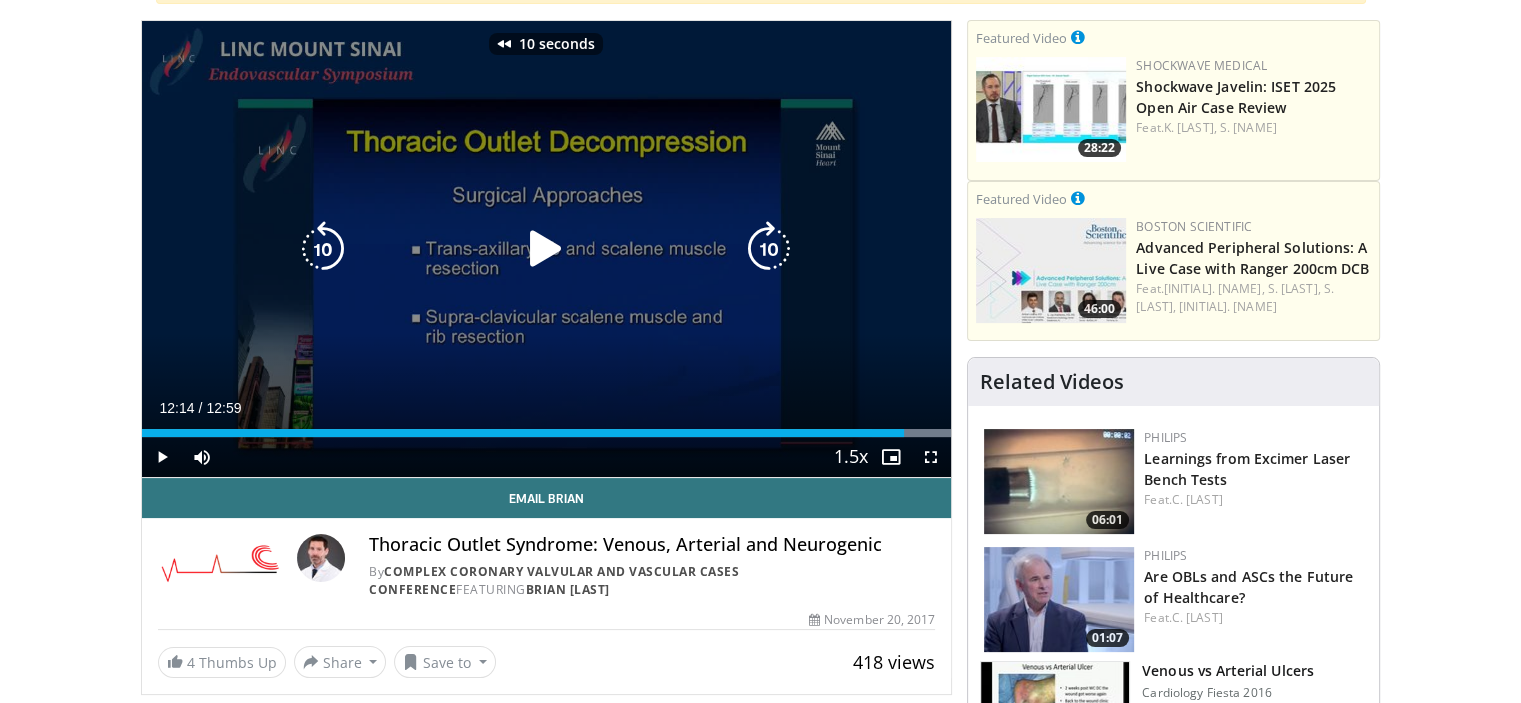 click at bounding box center (546, 249) 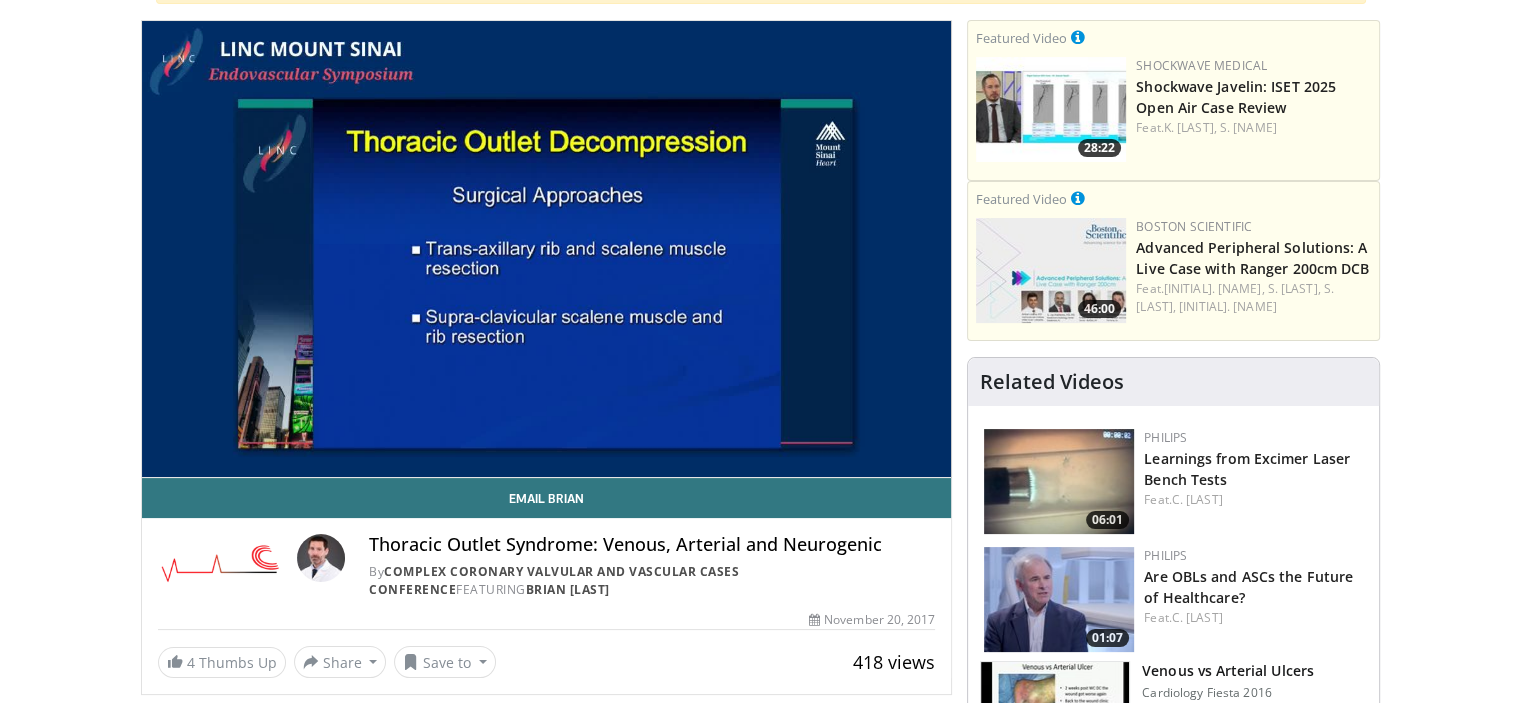 click on "10 seconds
Tap to unmute" at bounding box center [547, 249] 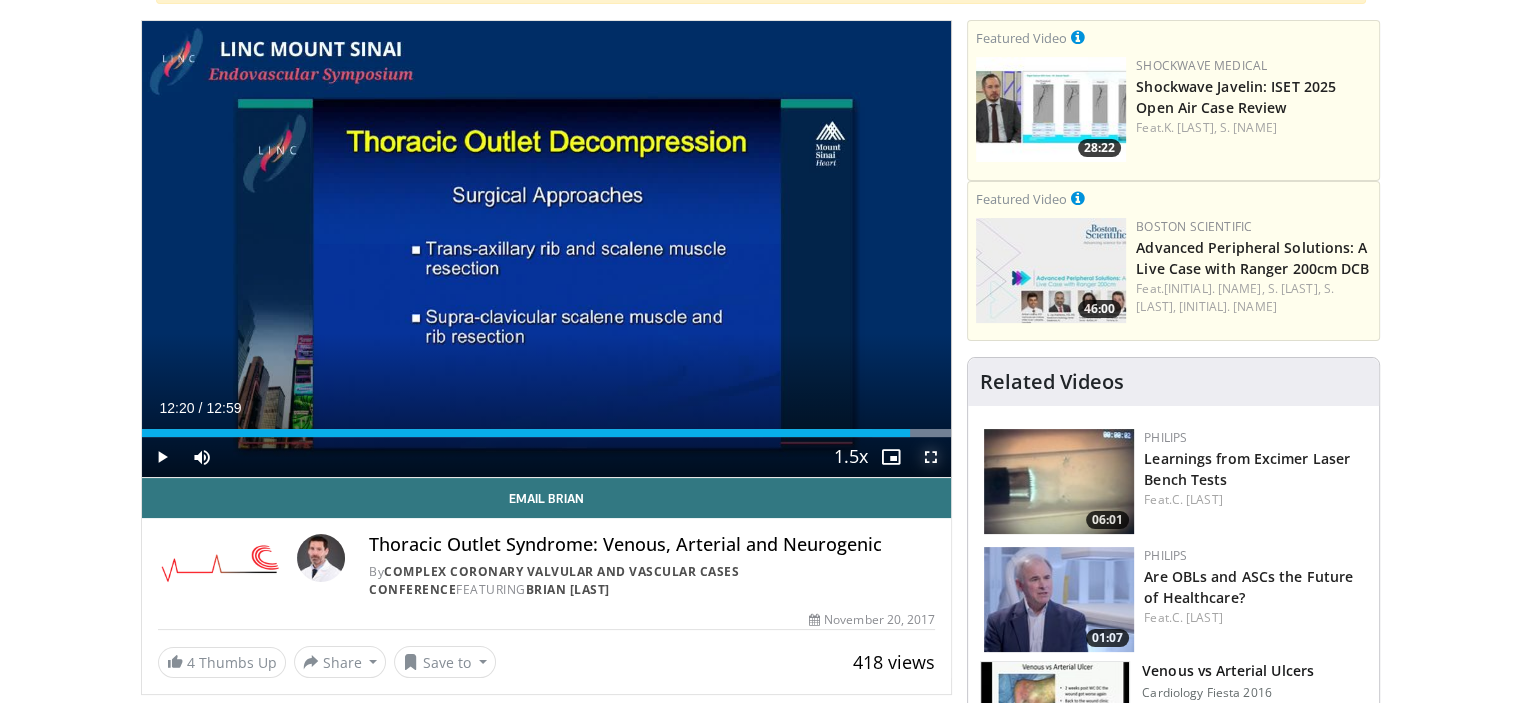 click at bounding box center [931, 457] 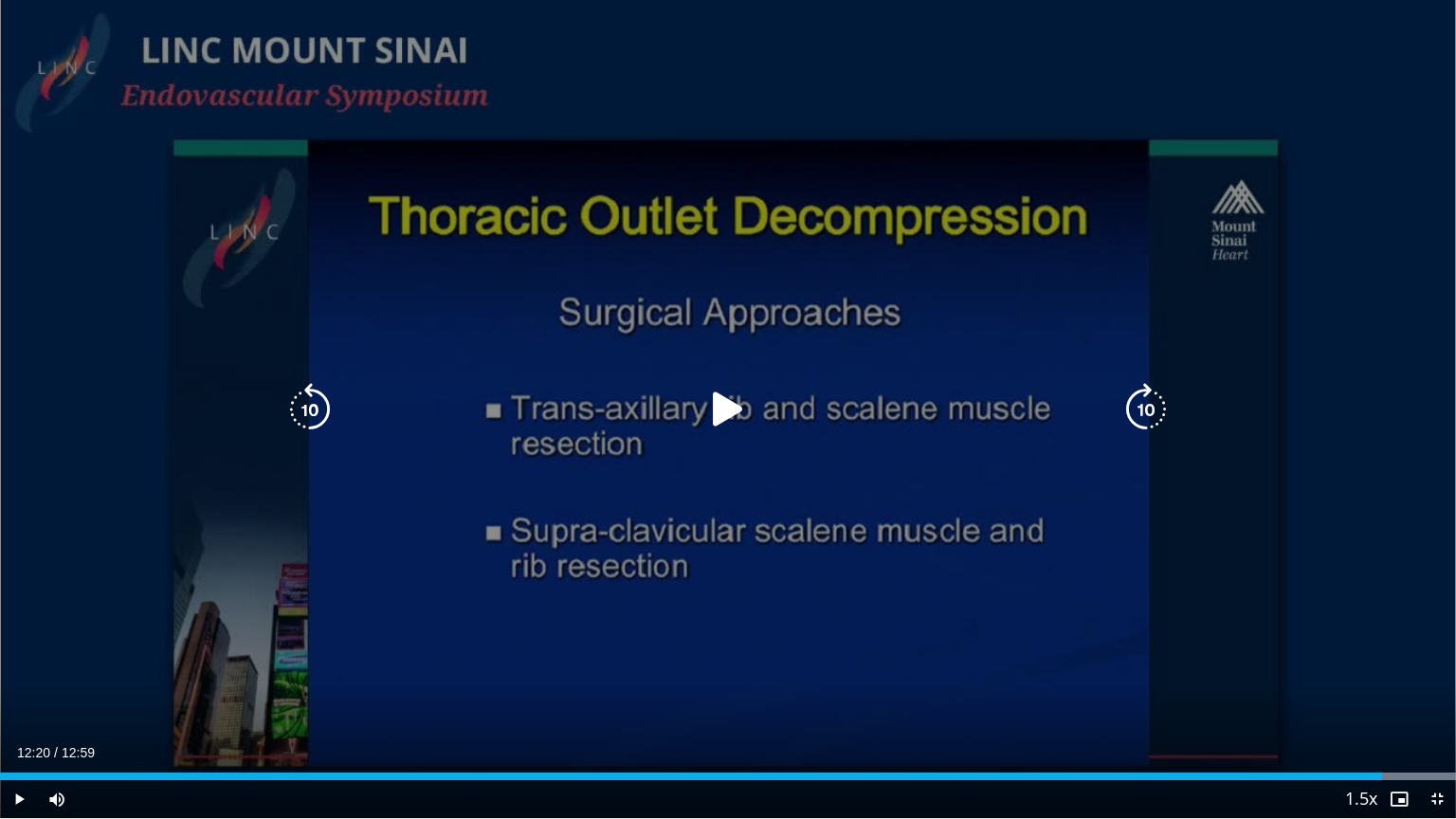 click at bounding box center [728, 410] 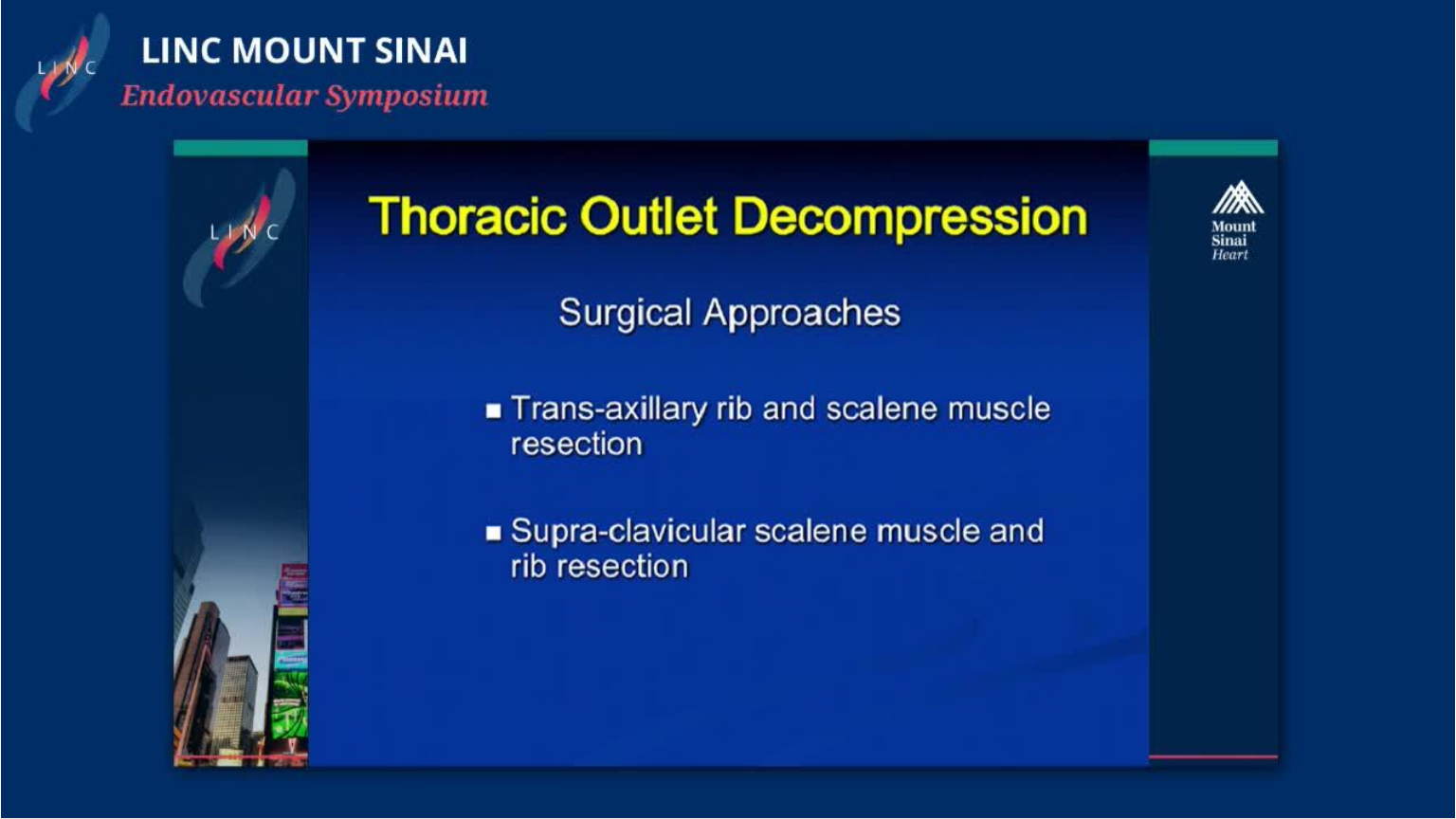 type 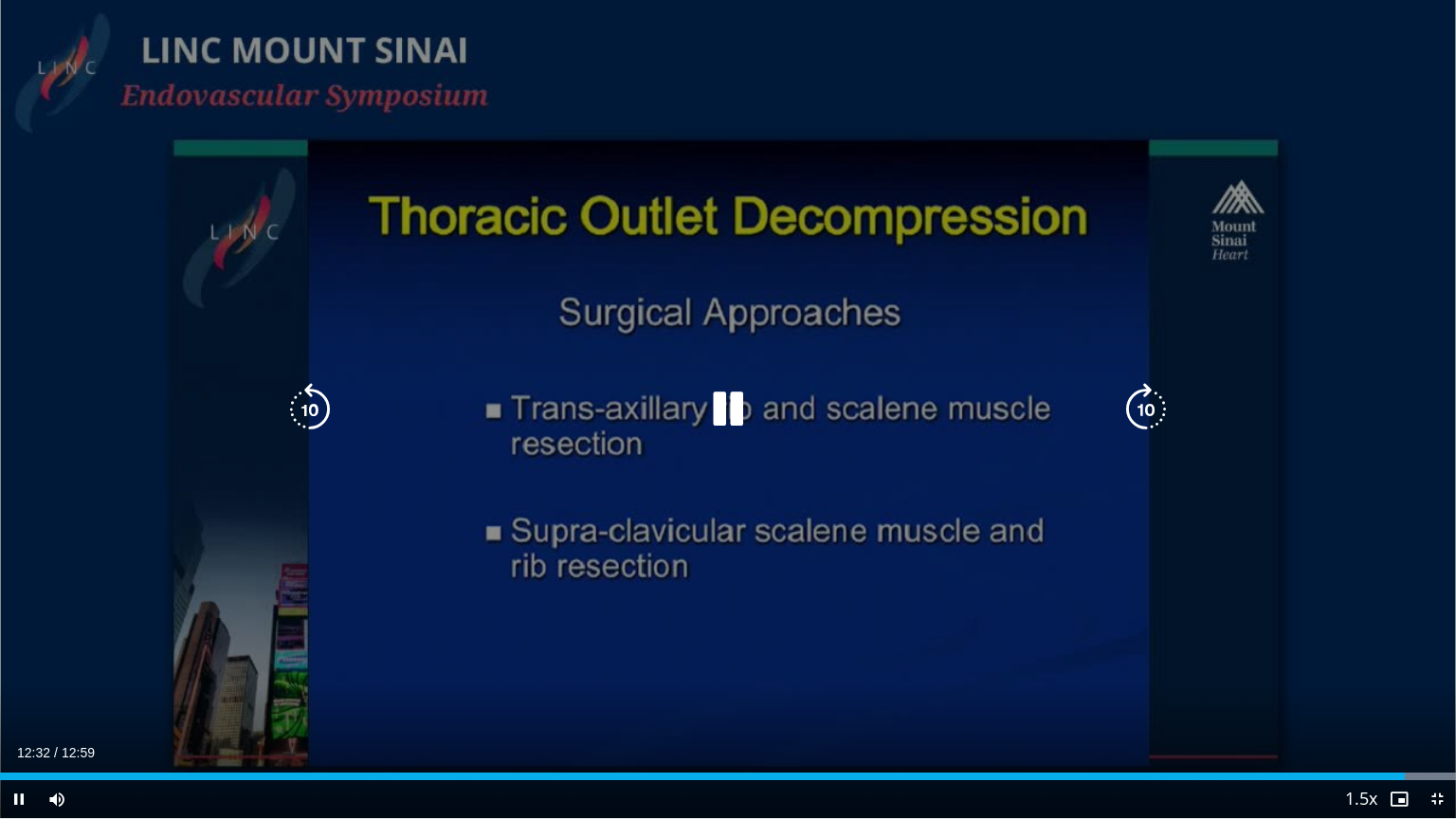 click on "10 seconds
Tap to unmute" at bounding box center (728, 409) 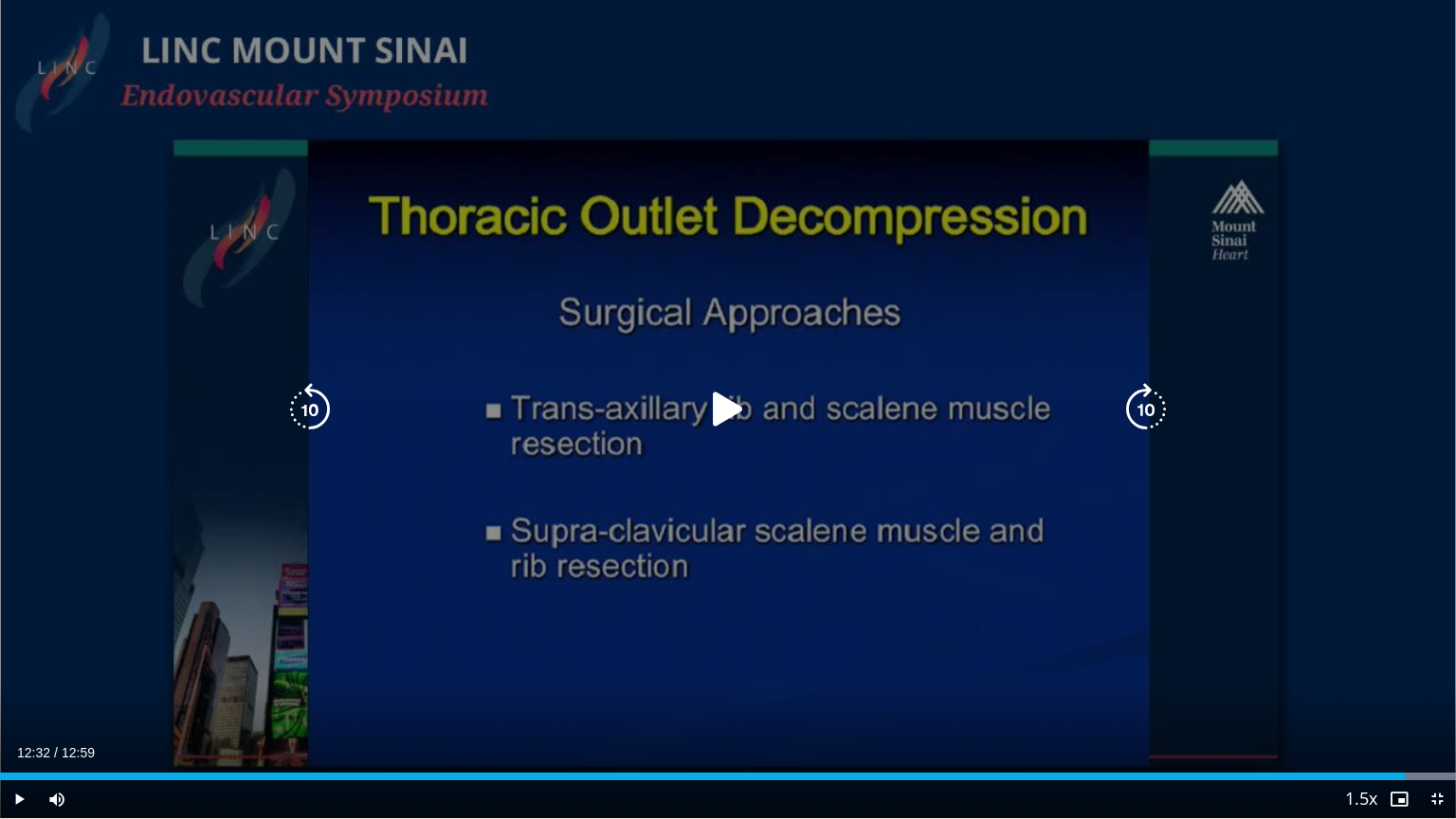 click on "10 seconds
Tap to unmute" at bounding box center [728, 409] 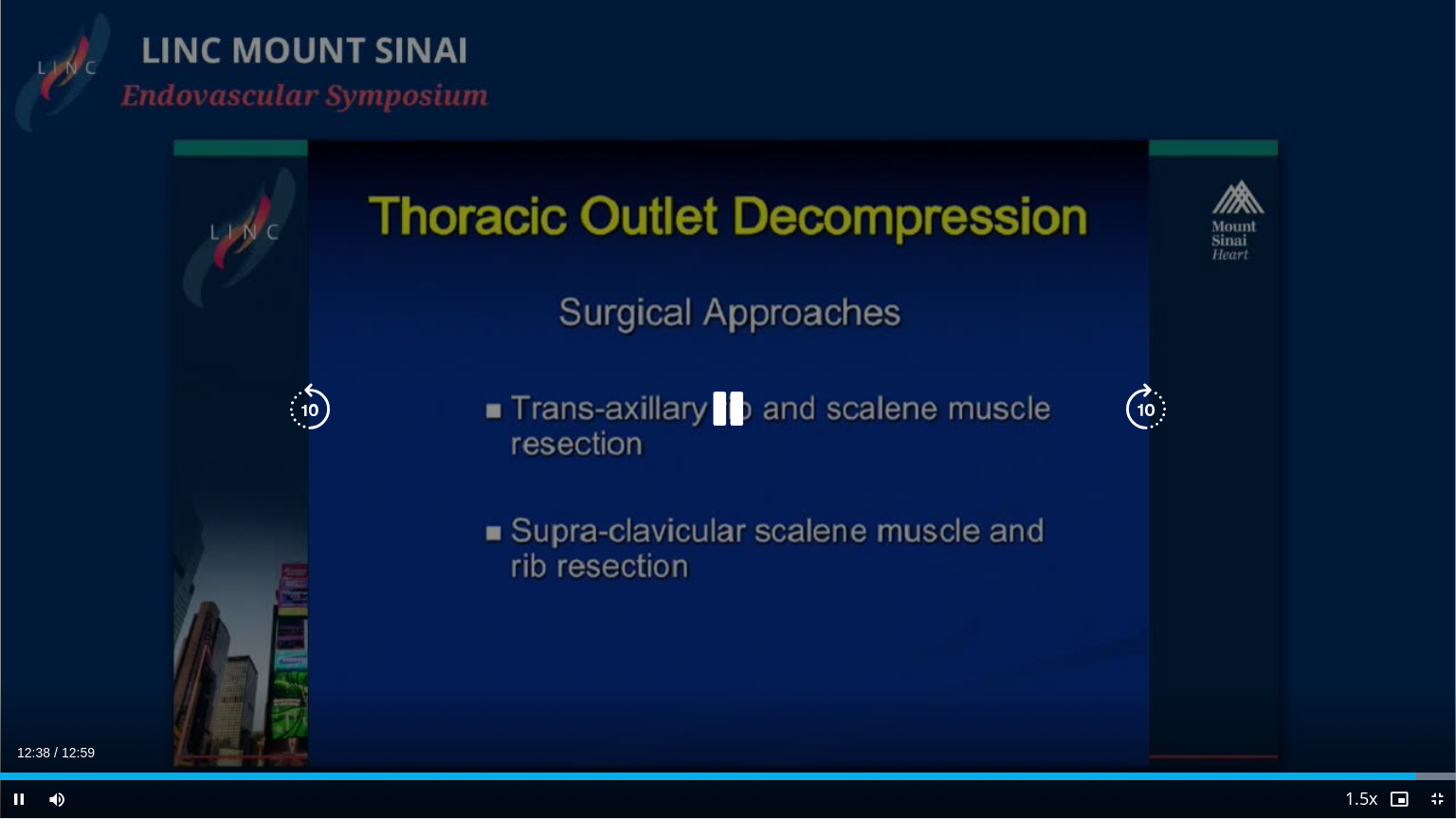 click at bounding box center [728, 410] 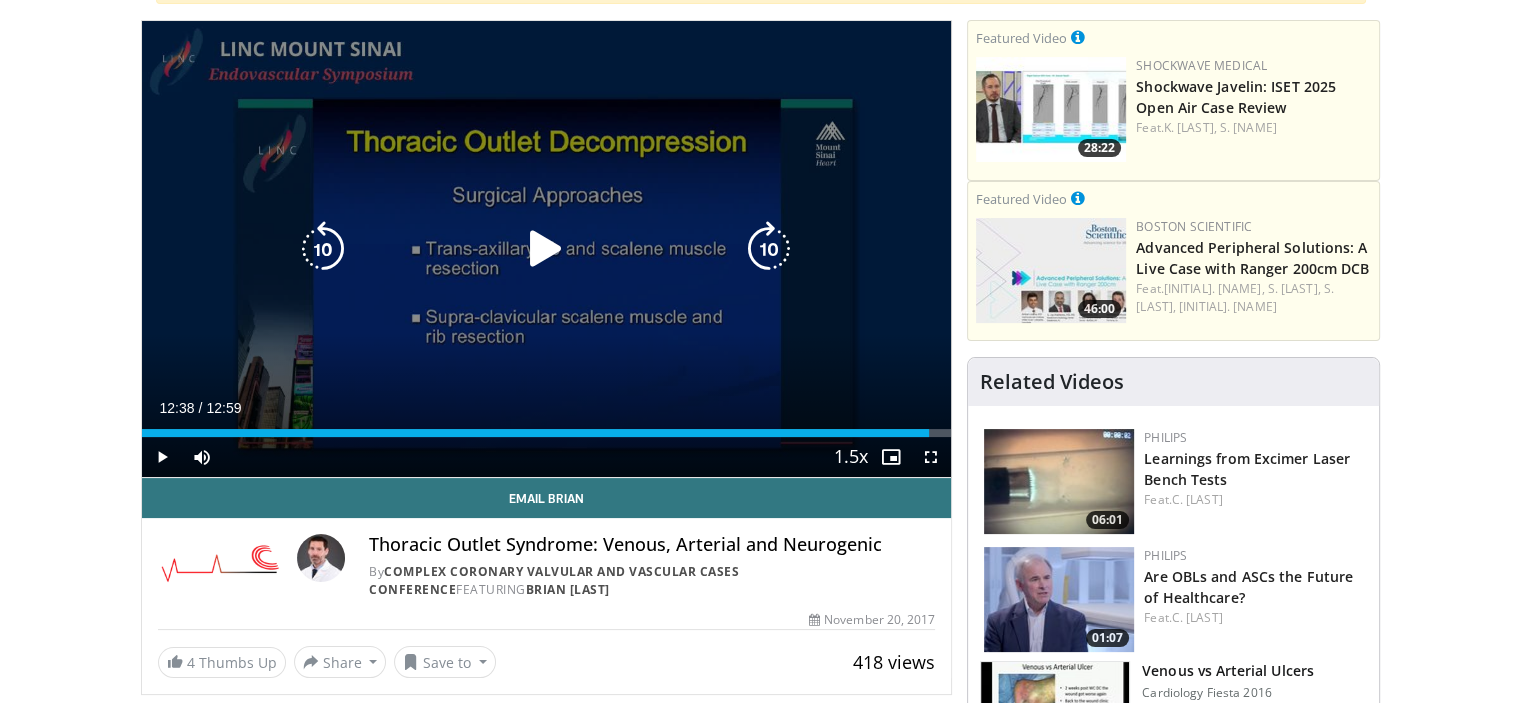 click at bounding box center [546, 249] 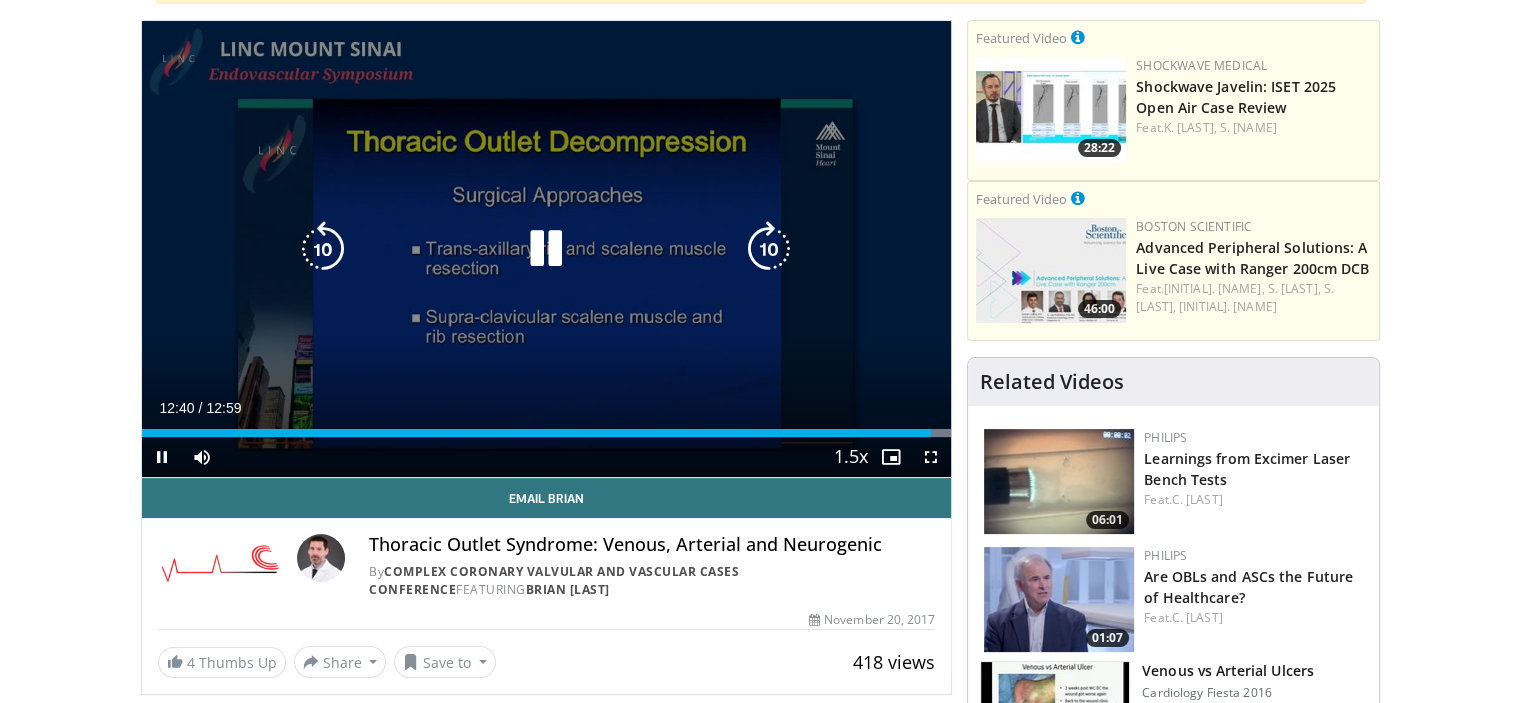 click at bounding box center (769, 249) 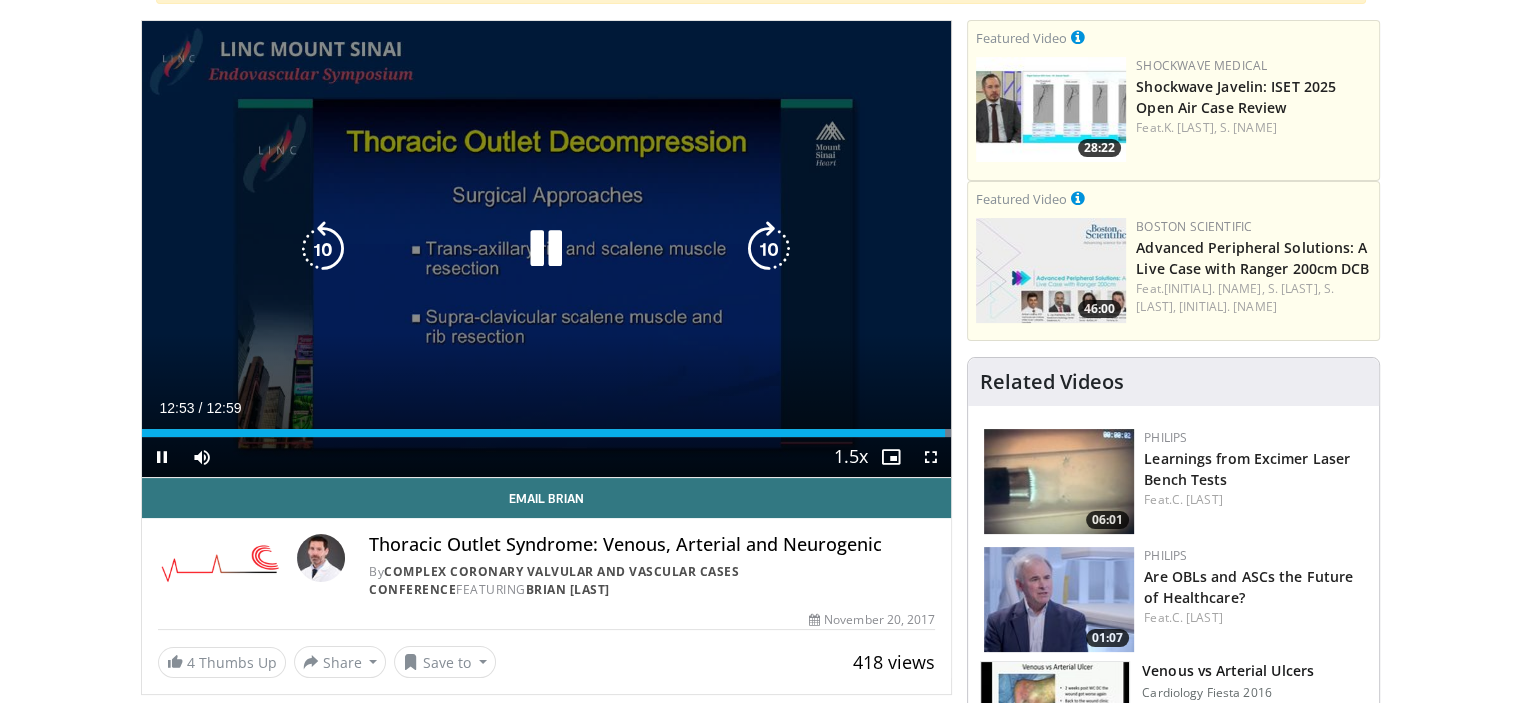 click at bounding box center [323, 249] 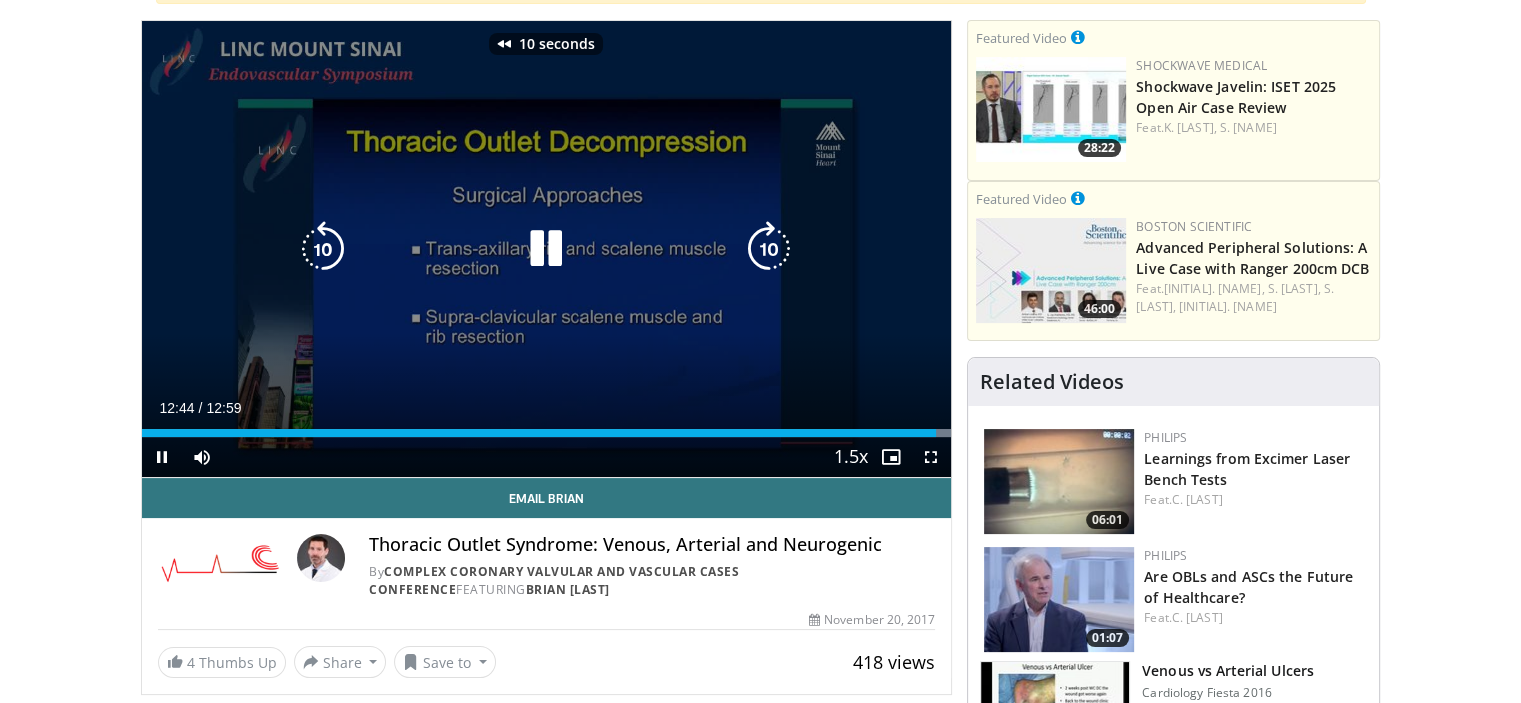click at bounding box center (546, 249) 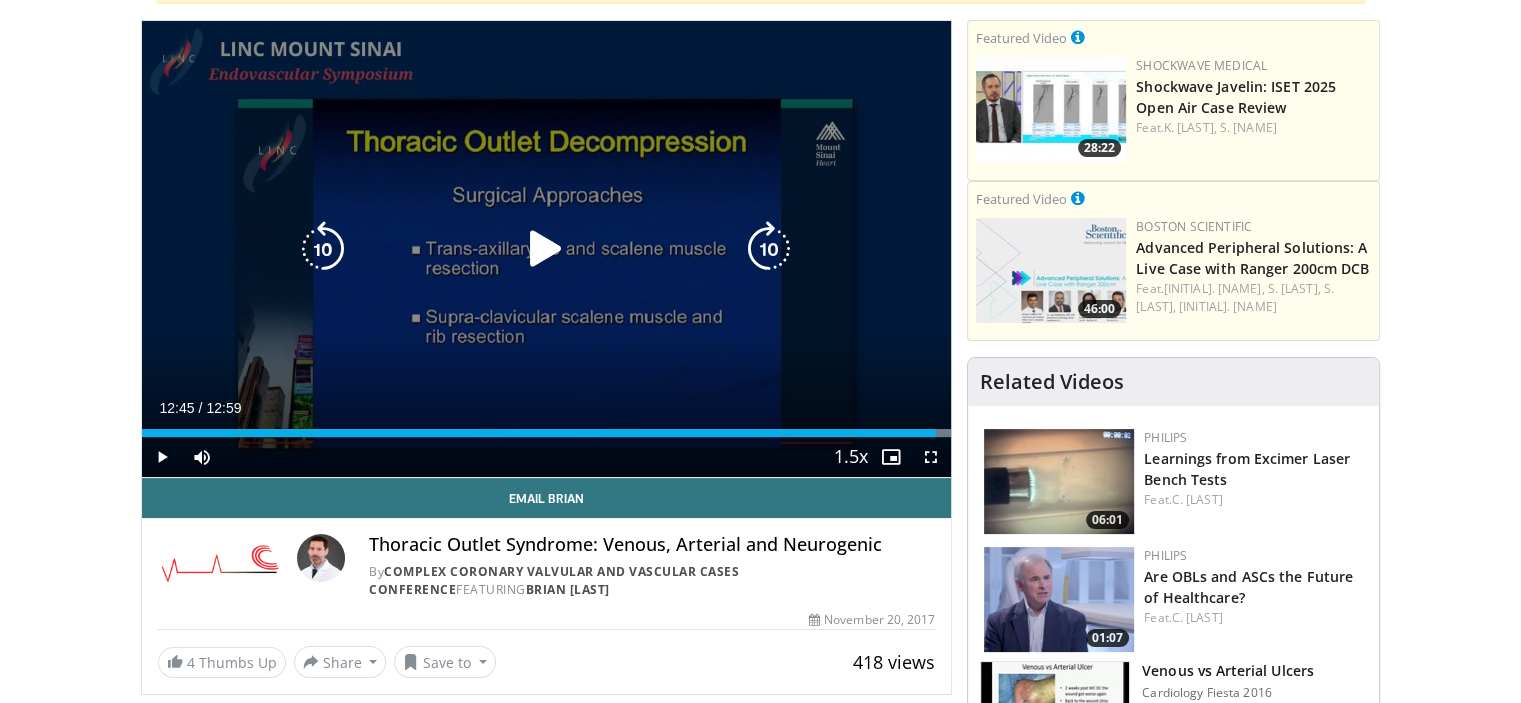 click at bounding box center (546, 249) 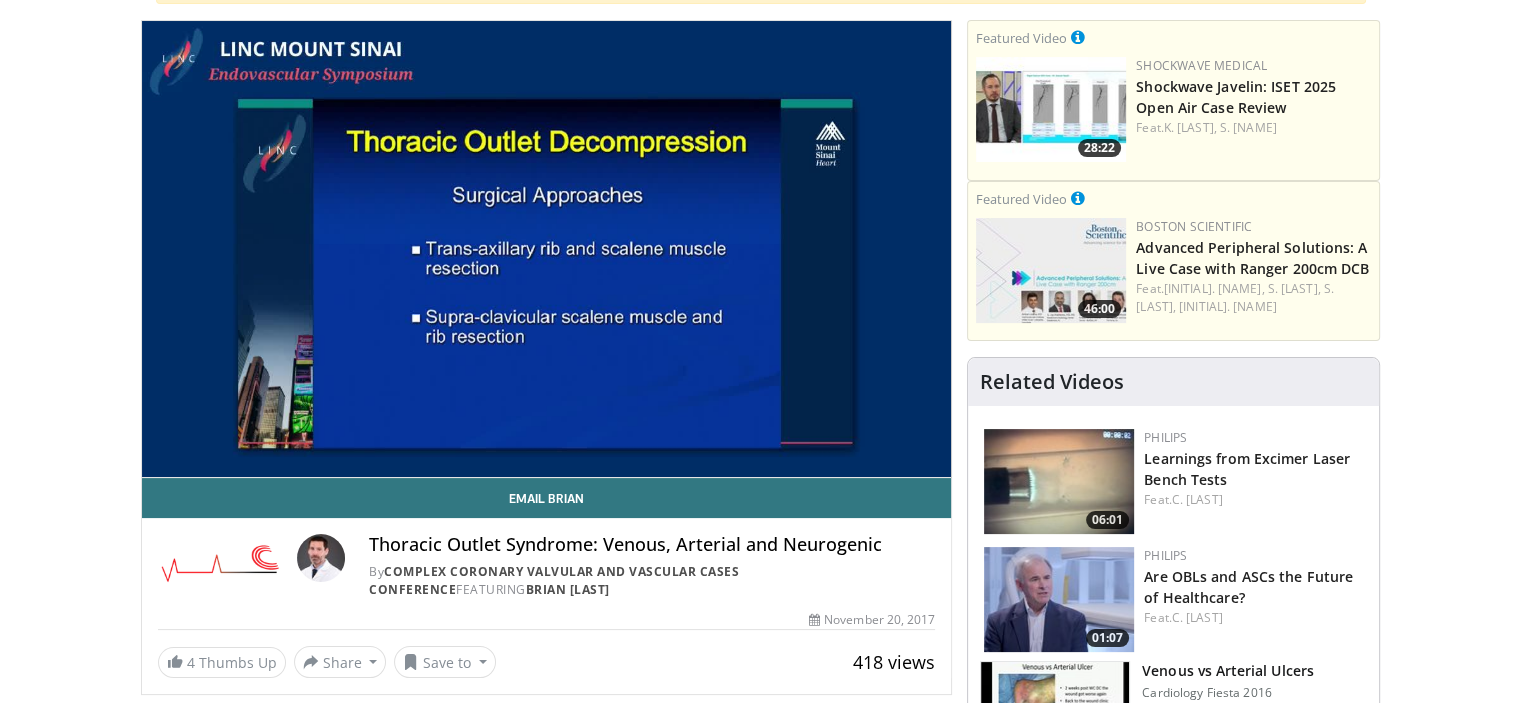 click on "10 seconds
Tap to unmute" at bounding box center (547, 249) 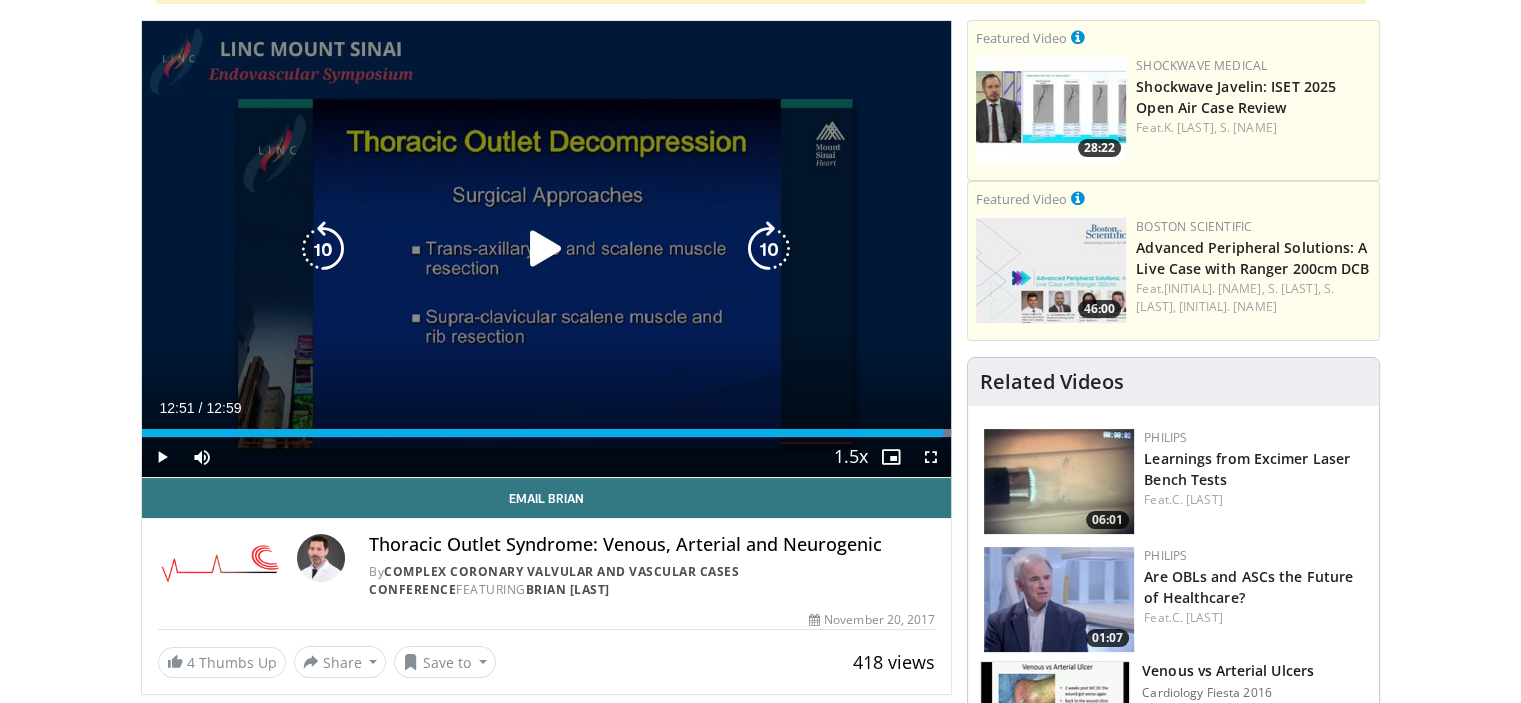 click at bounding box center (546, 249) 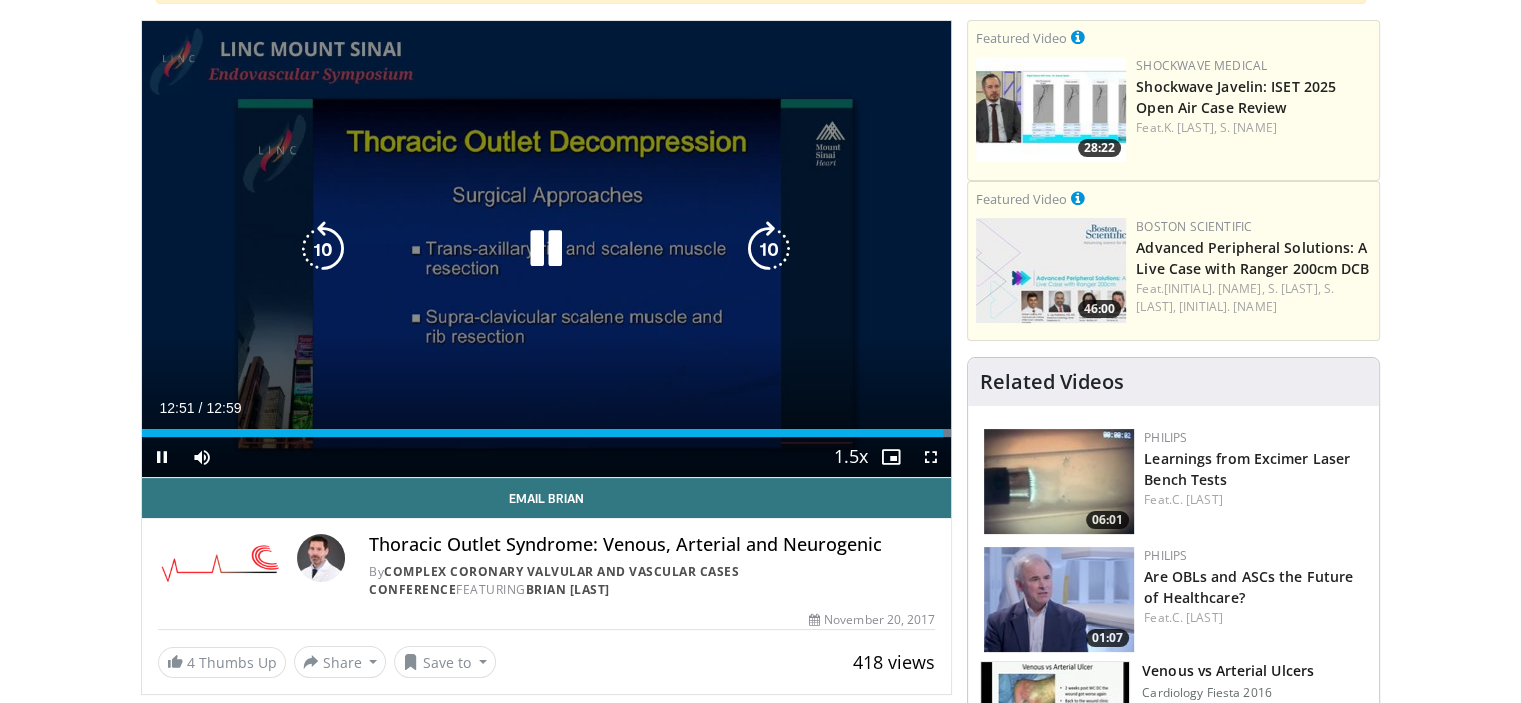 click at bounding box center (546, 249) 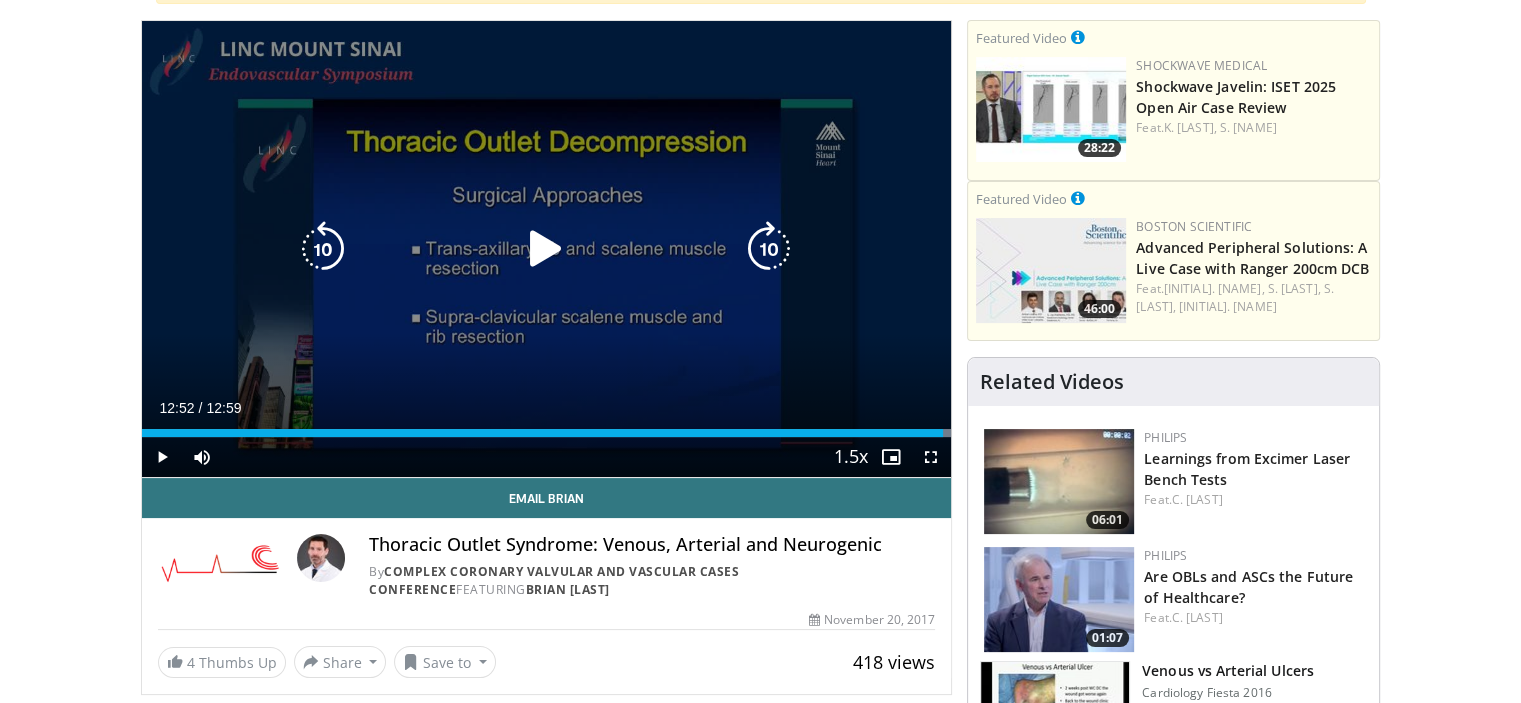 click at bounding box center (546, 249) 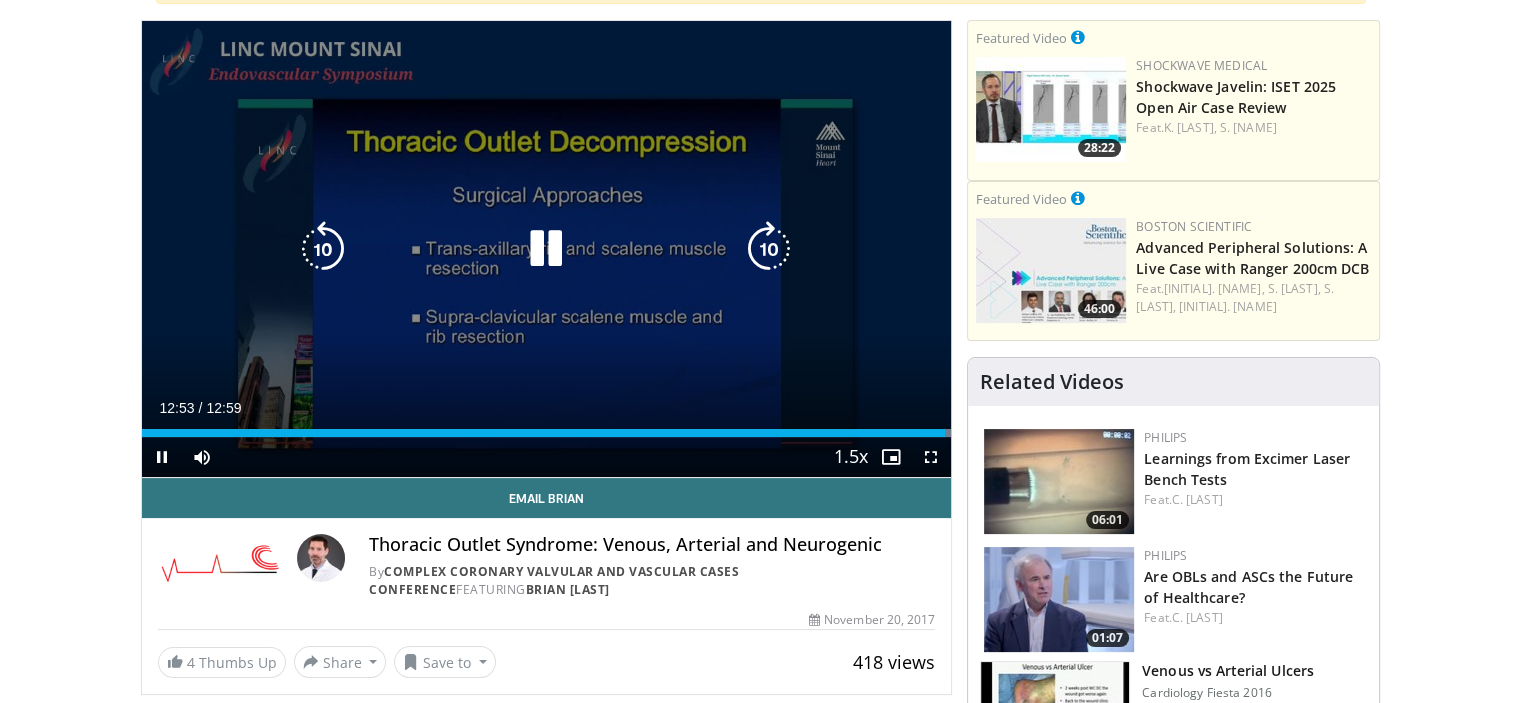 click at bounding box center [546, 249] 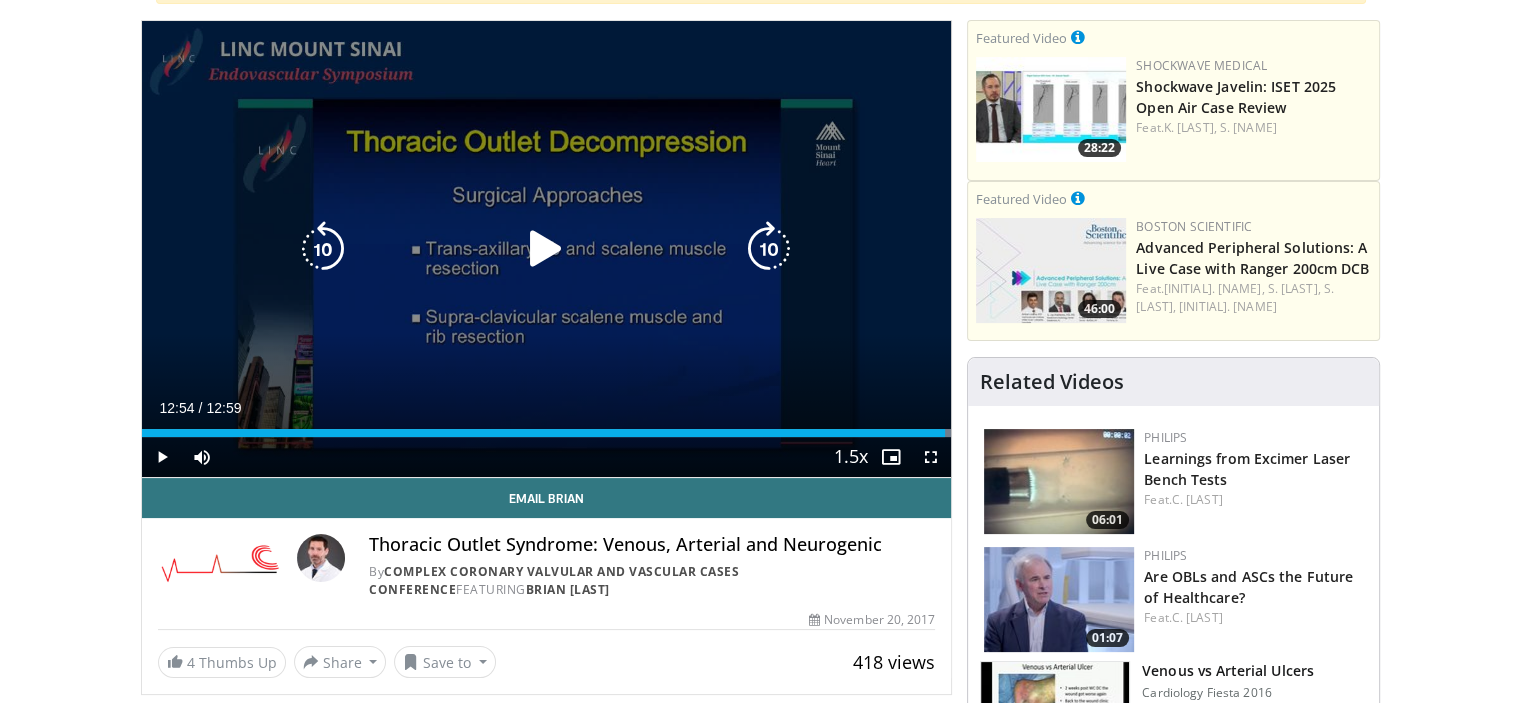 click at bounding box center (546, 249) 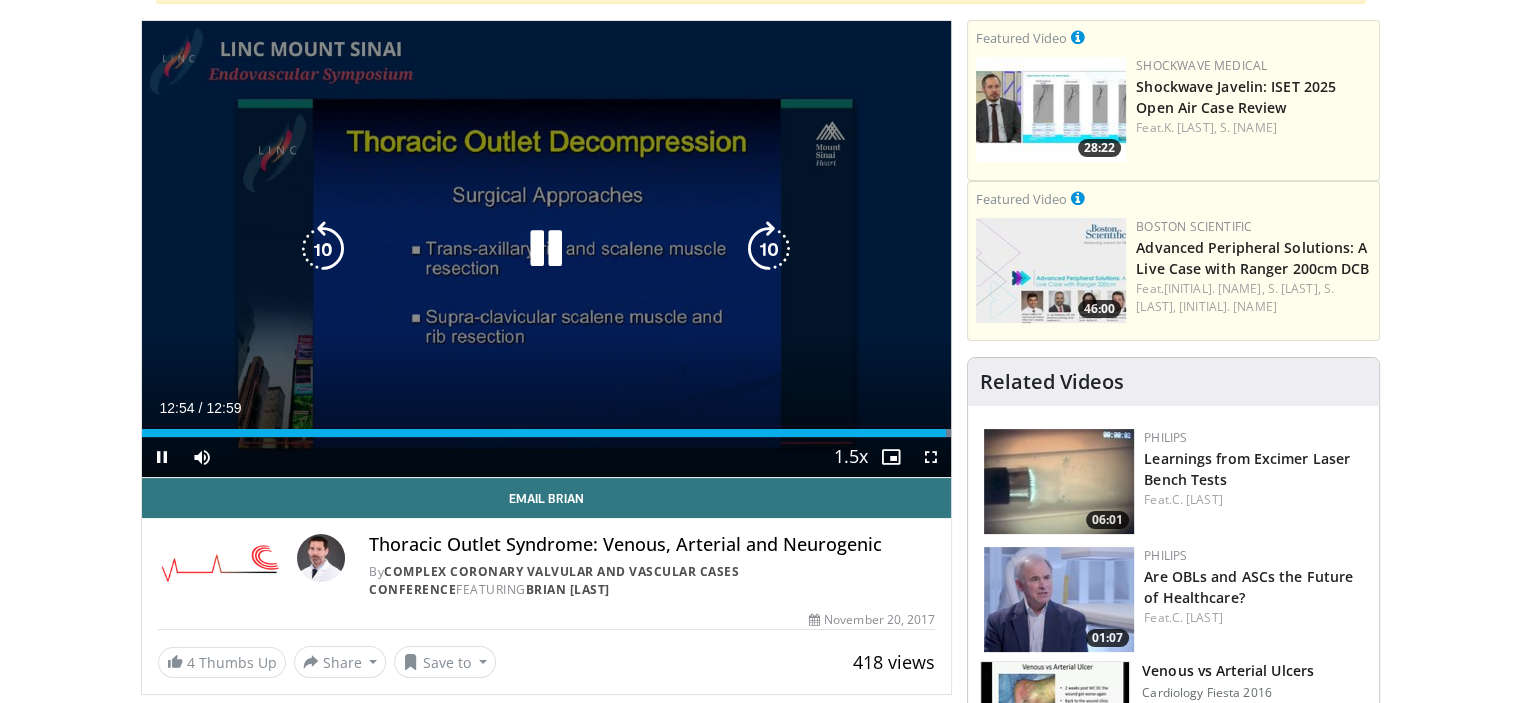 click at bounding box center (546, 249) 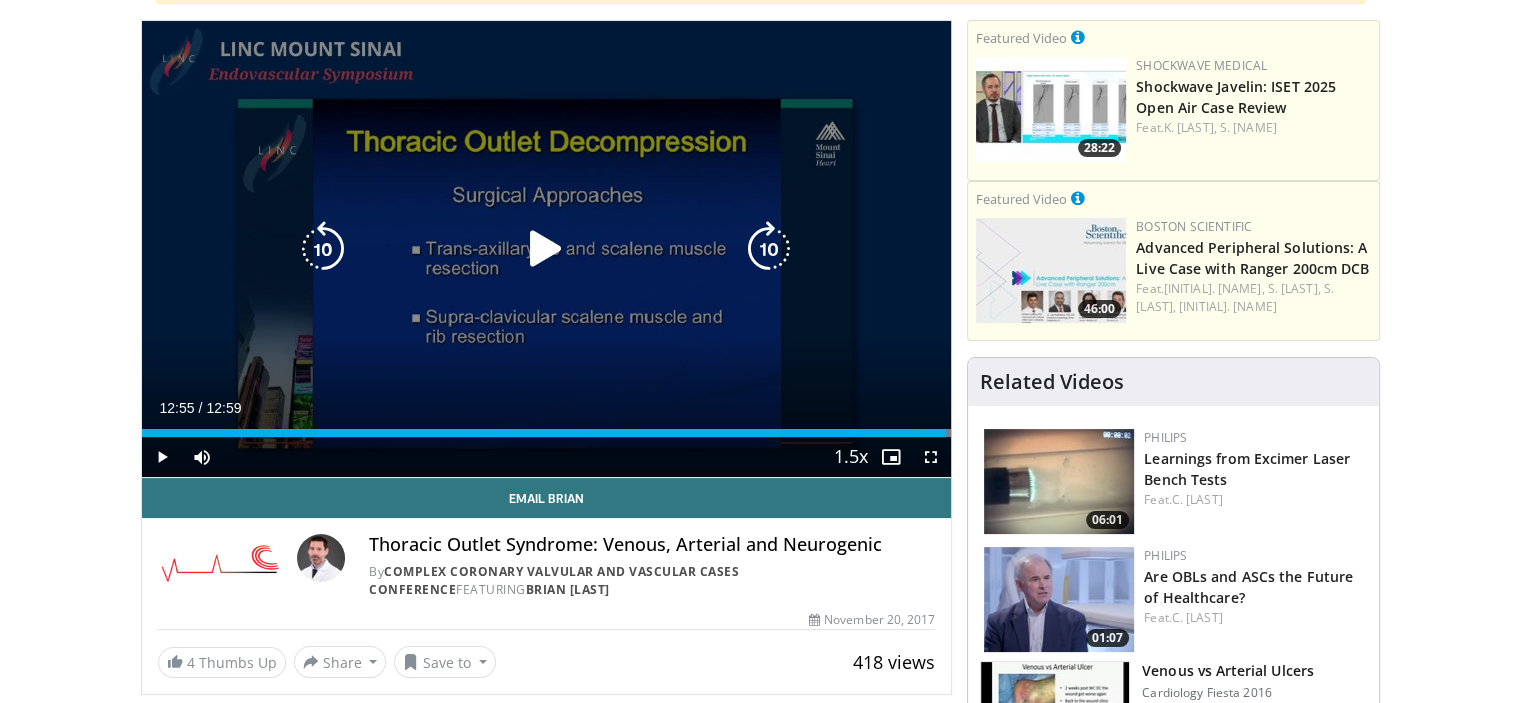 click at bounding box center (323, 249) 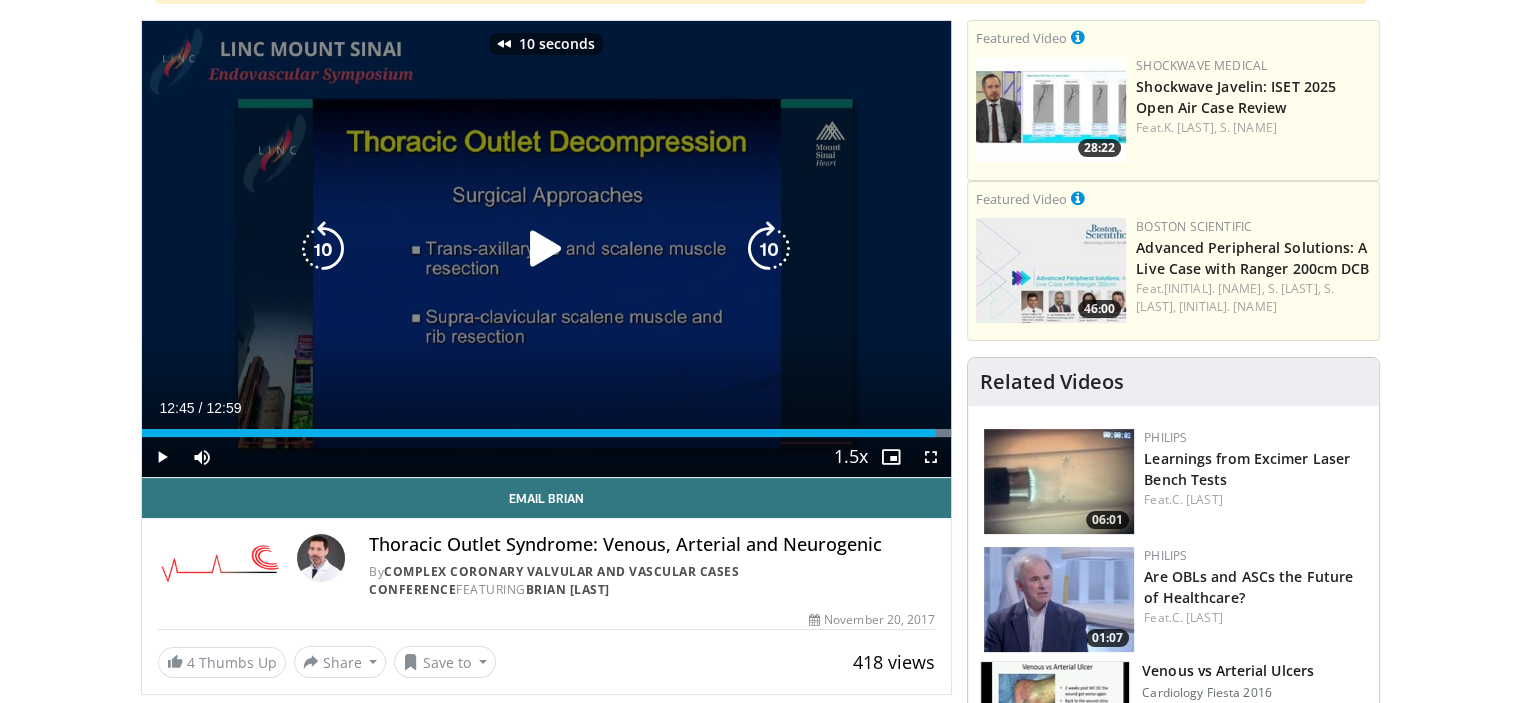 click at bounding box center [546, 249] 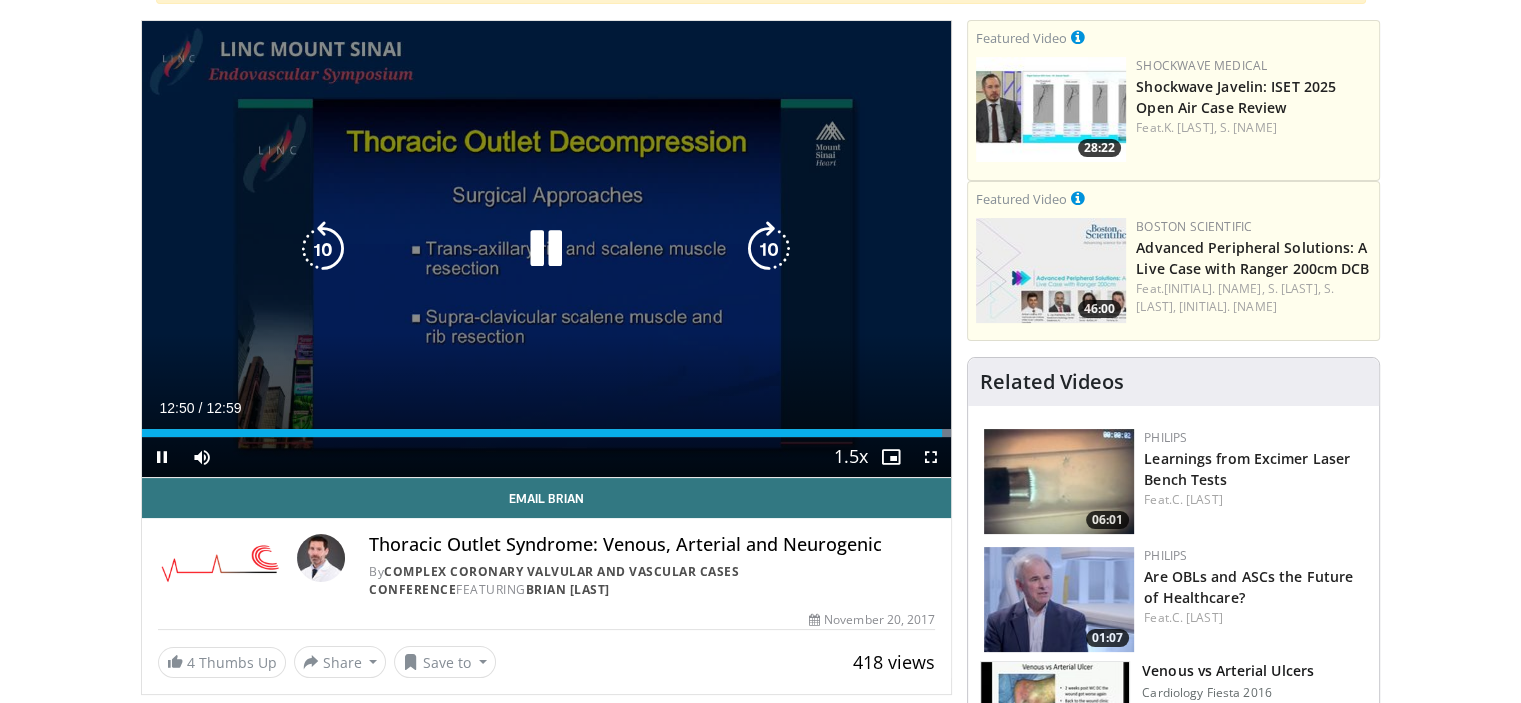 click at bounding box center (546, 249) 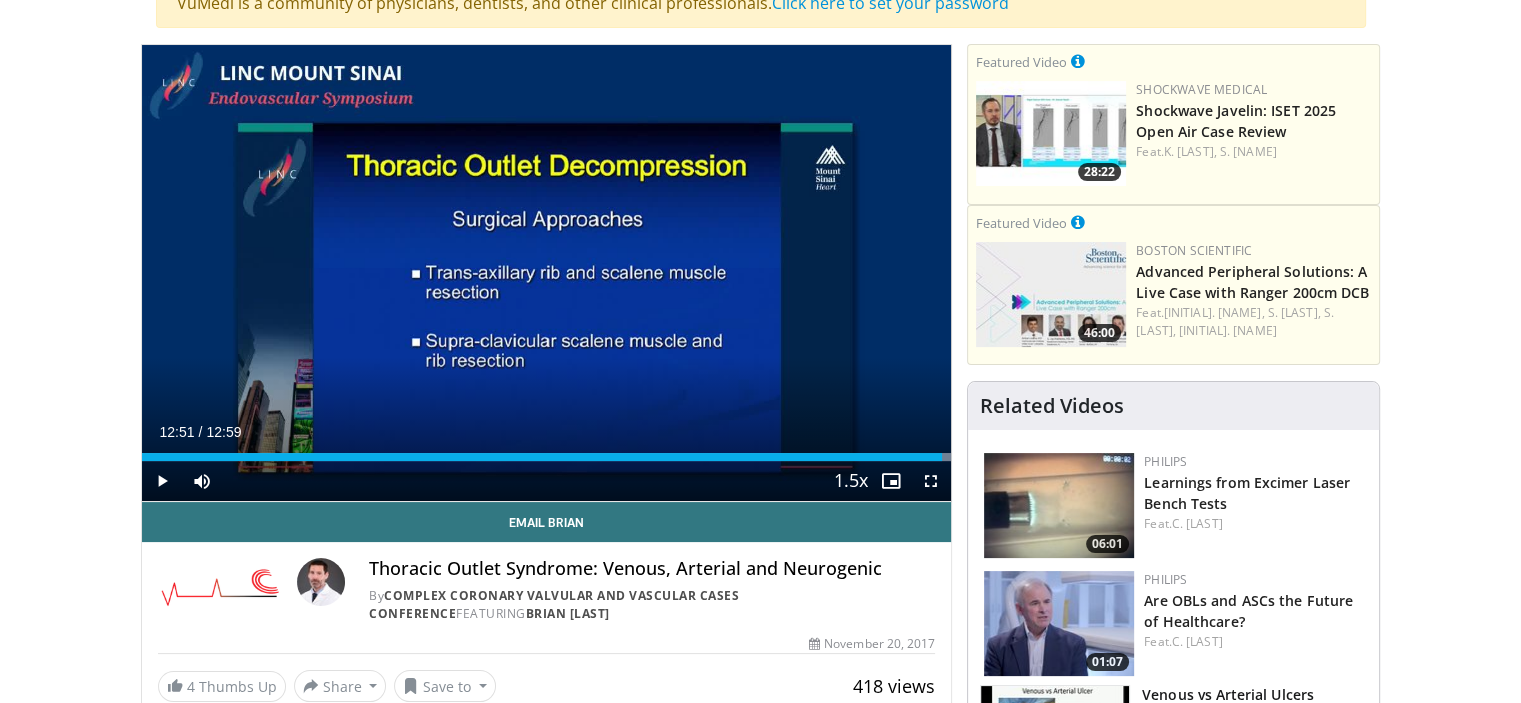 scroll, scrollTop: 100, scrollLeft: 0, axis: vertical 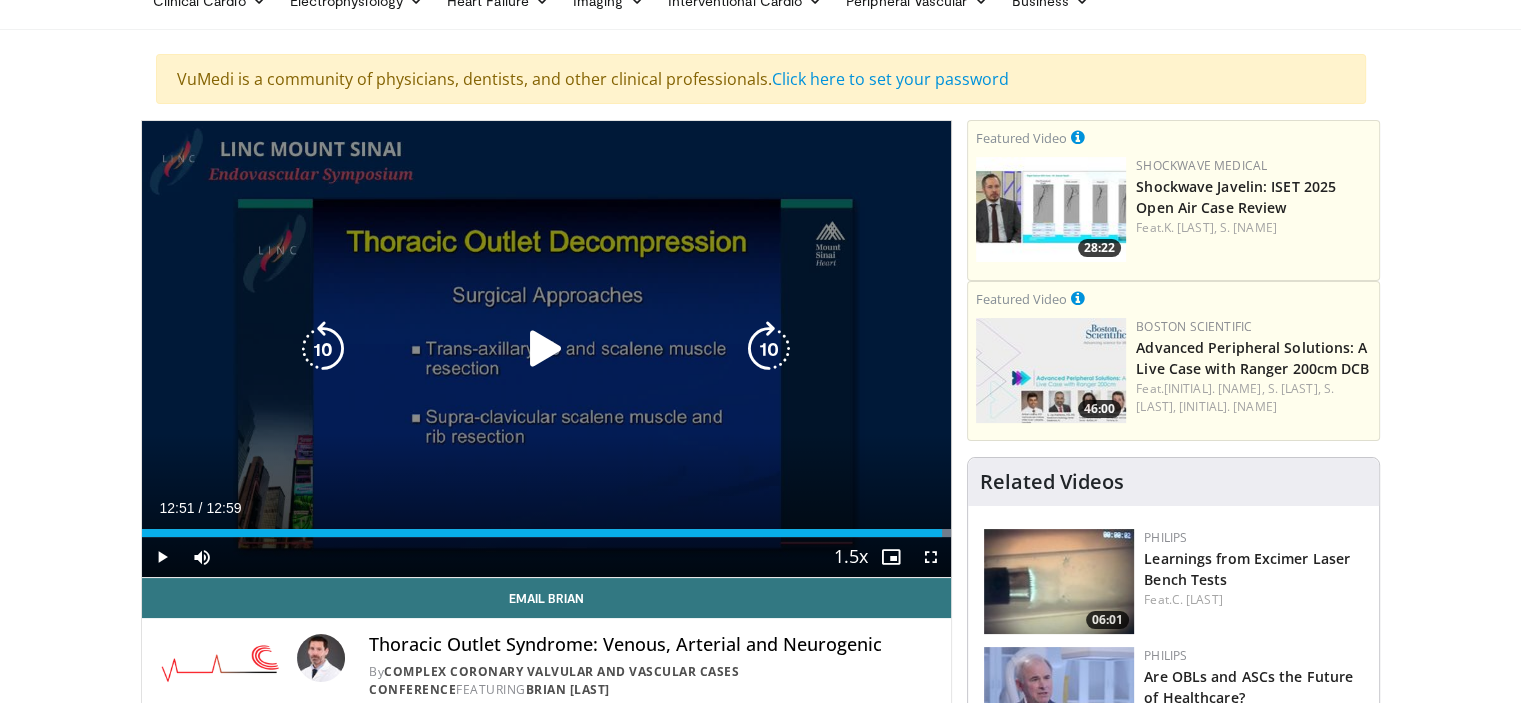 click at bounding box center (546, 349) 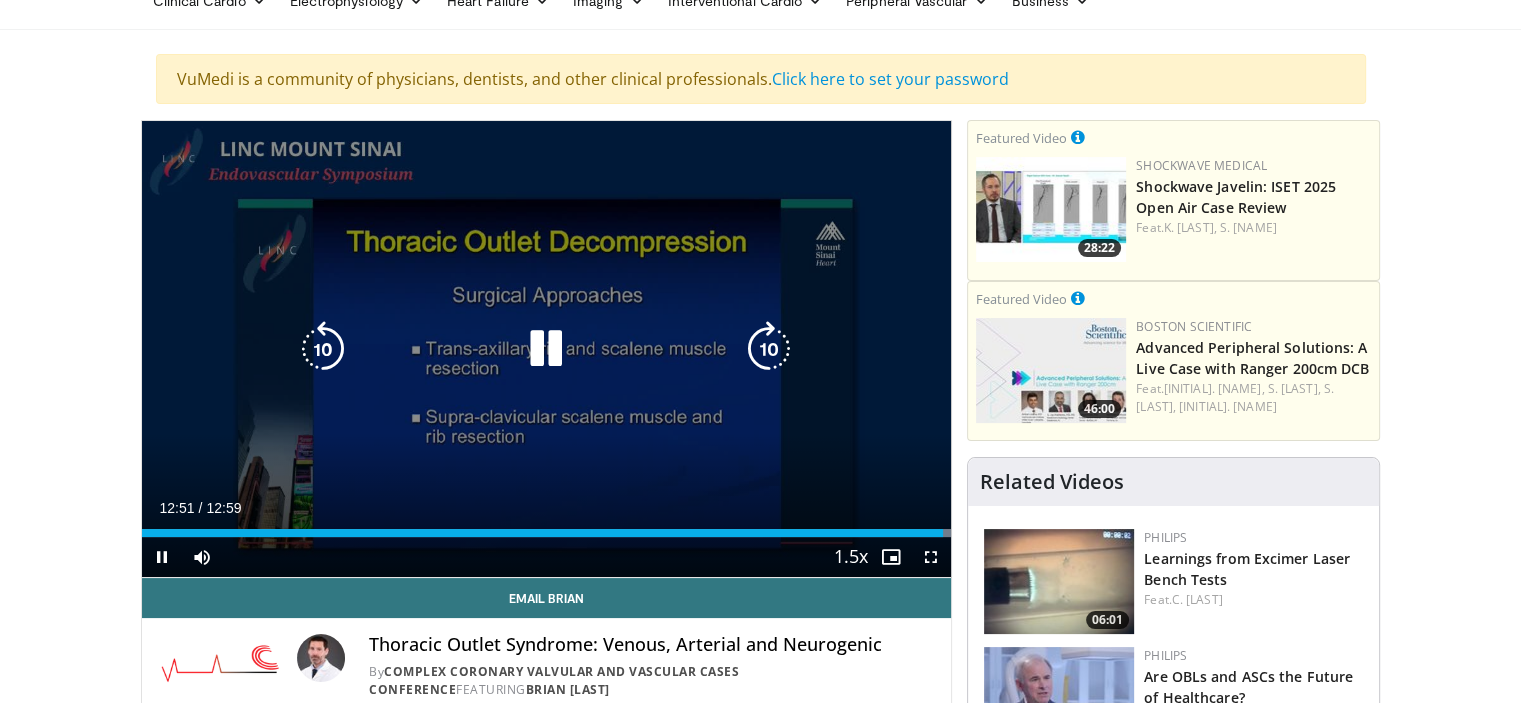 click at bounding box center [546, 349] 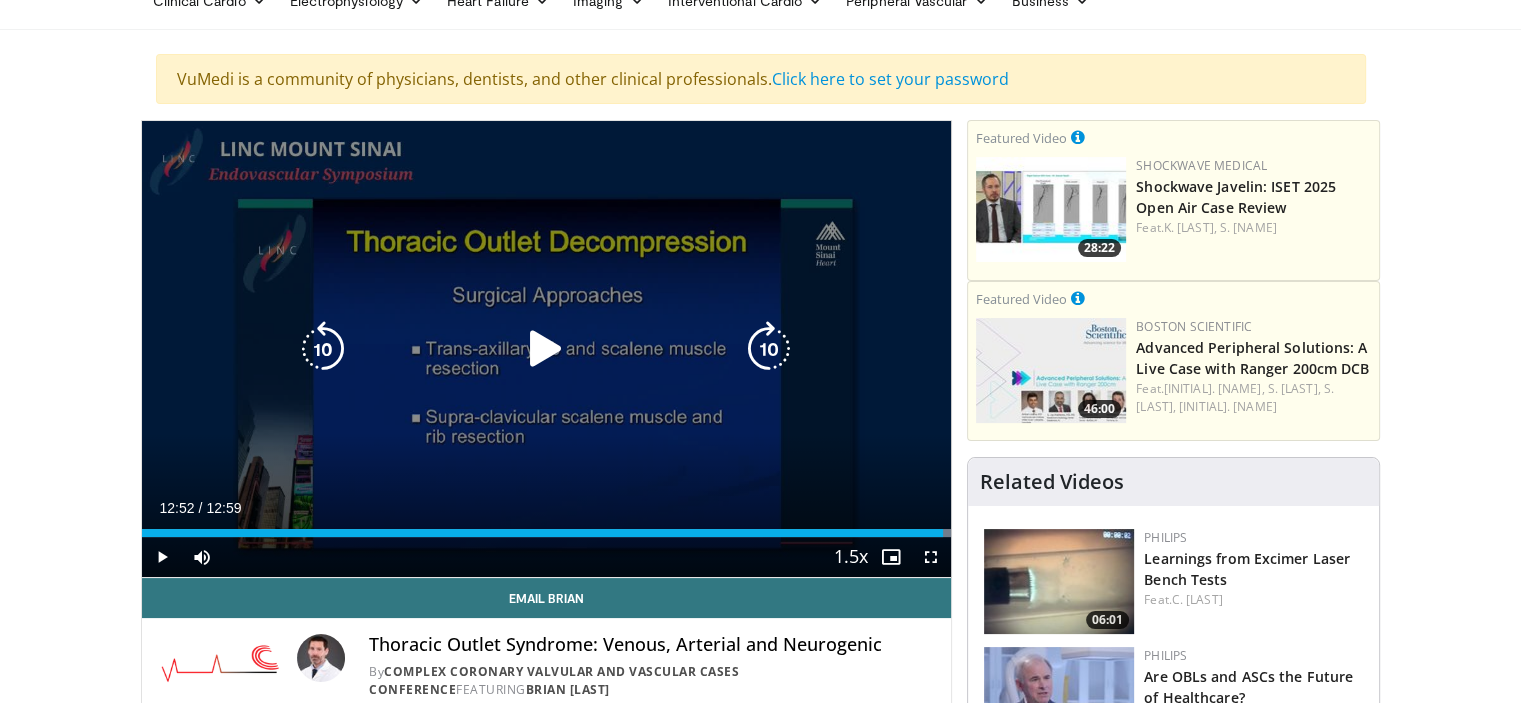 click at bounding box center [546, 349] 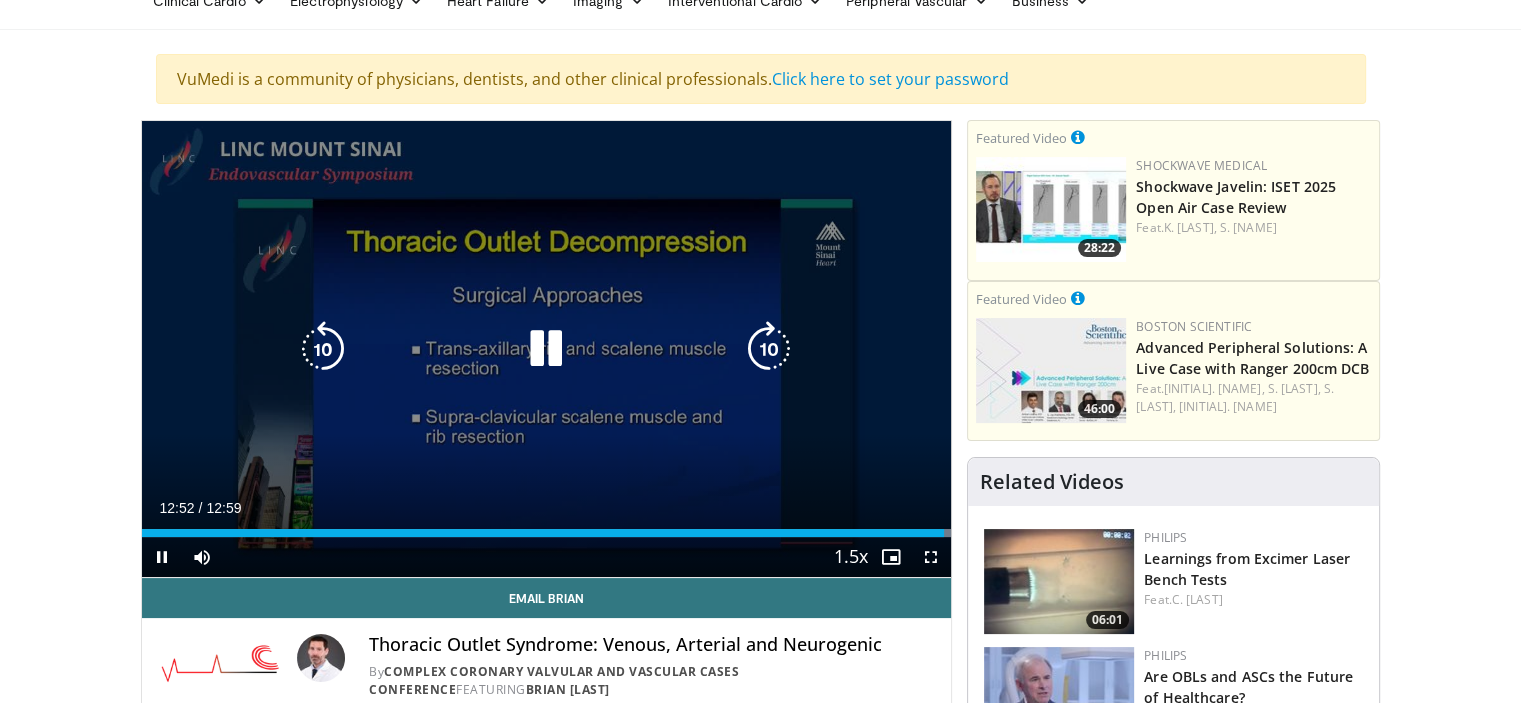 click at bounding box center [546, 349] 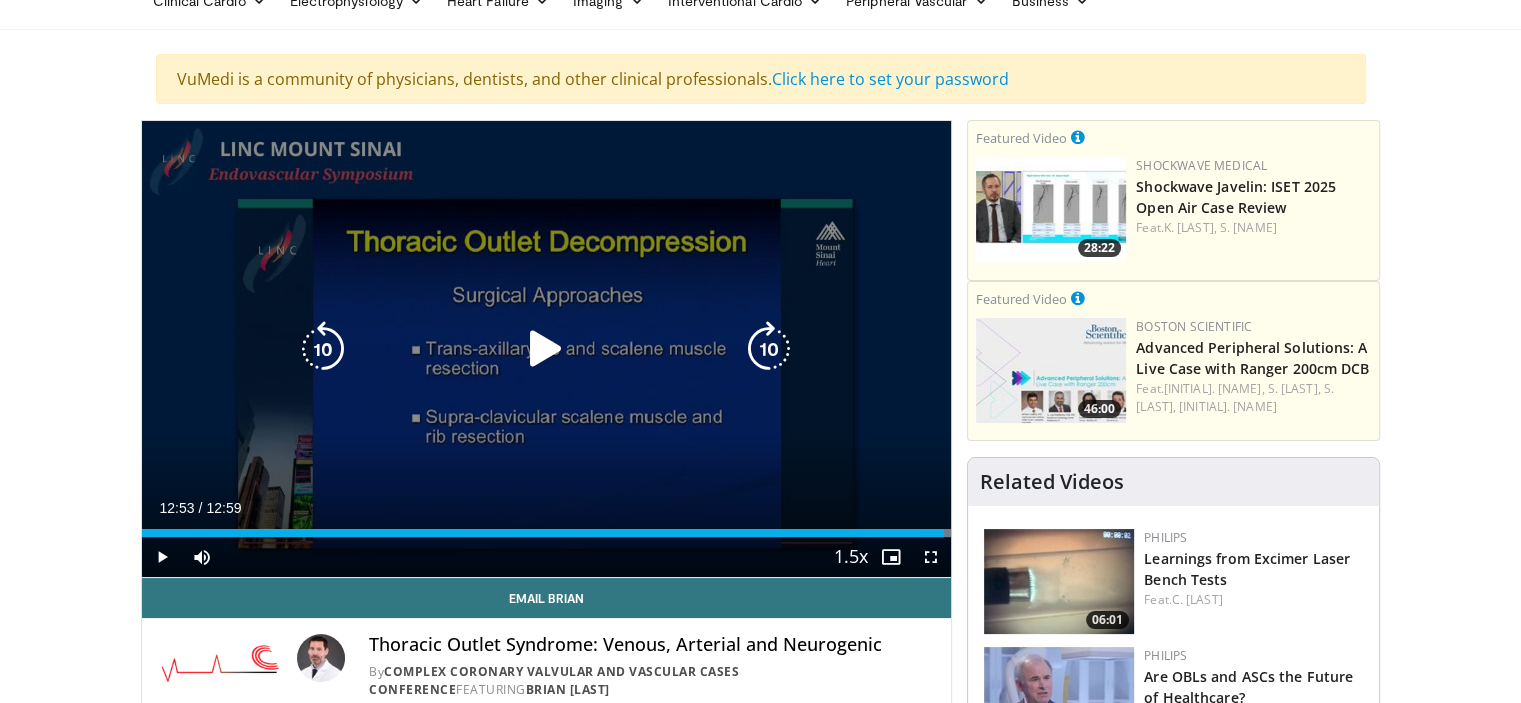 click at bounding box center [546, 349] 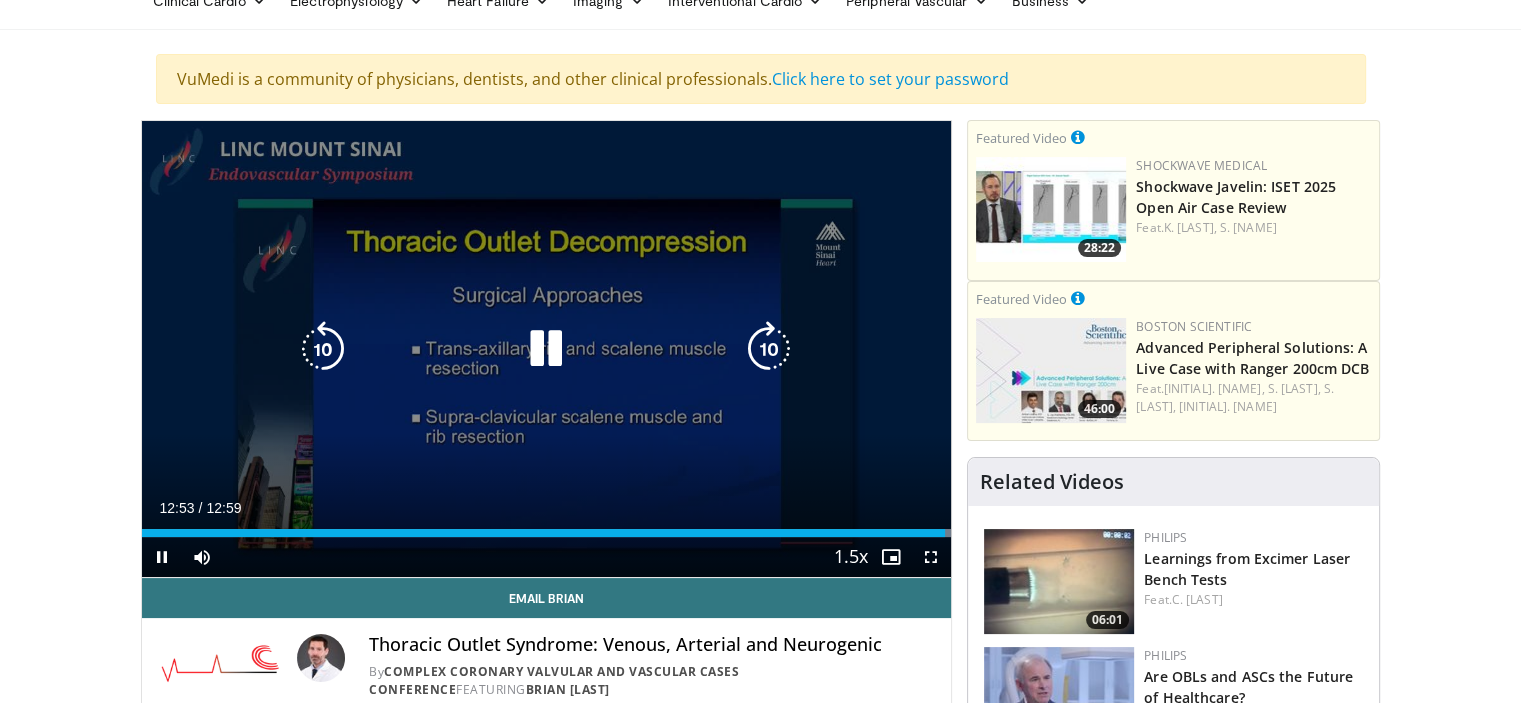 click at bounding box center [546, 349] 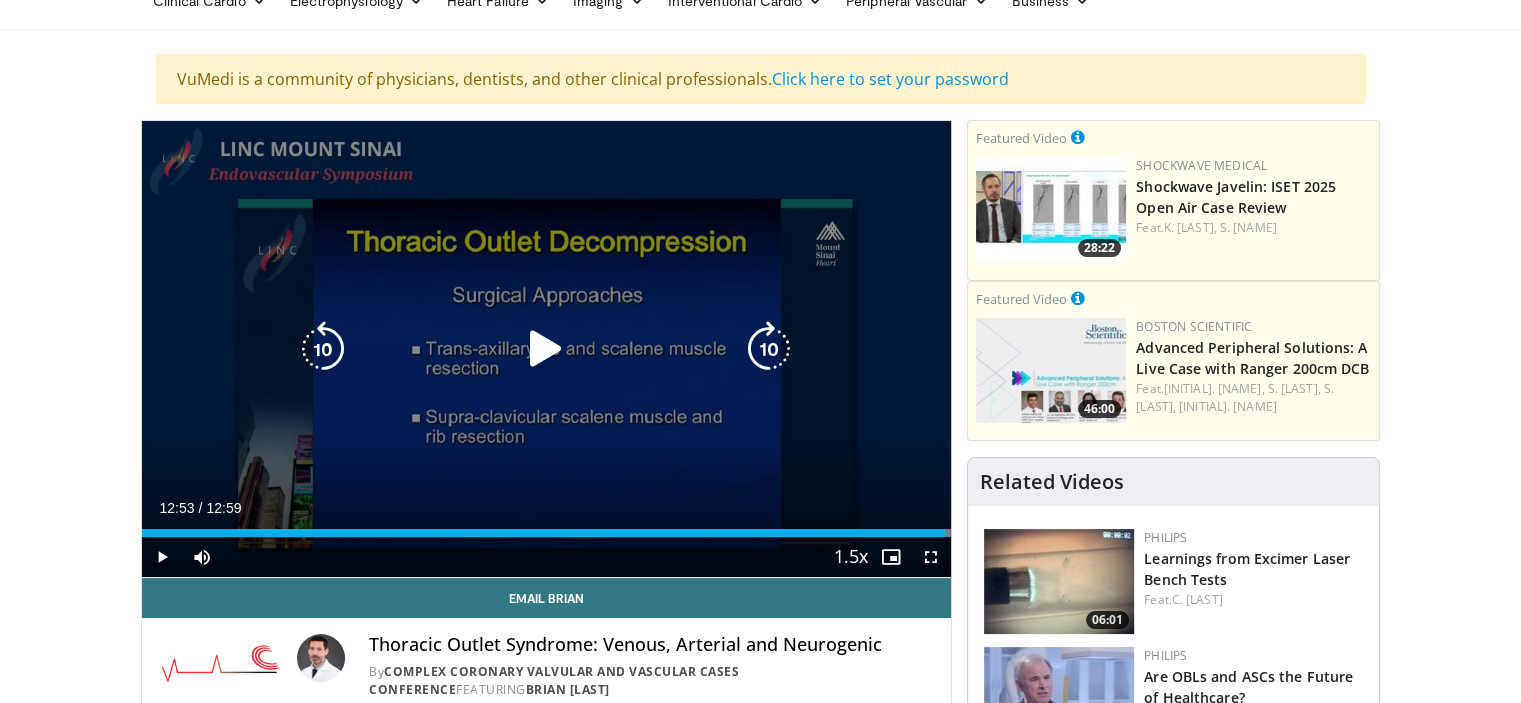 click at bounding box center [546, 349] 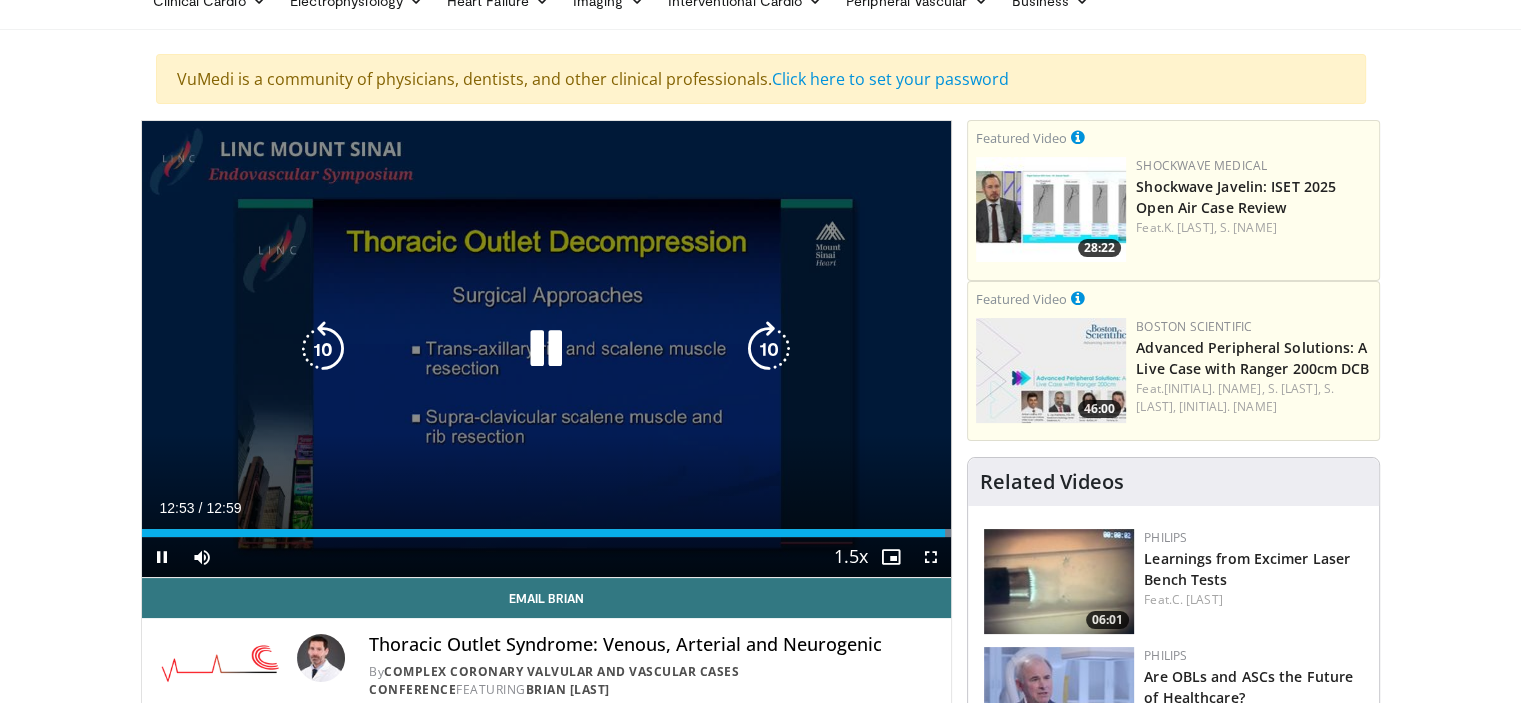 click at bounding box center (546, 349) 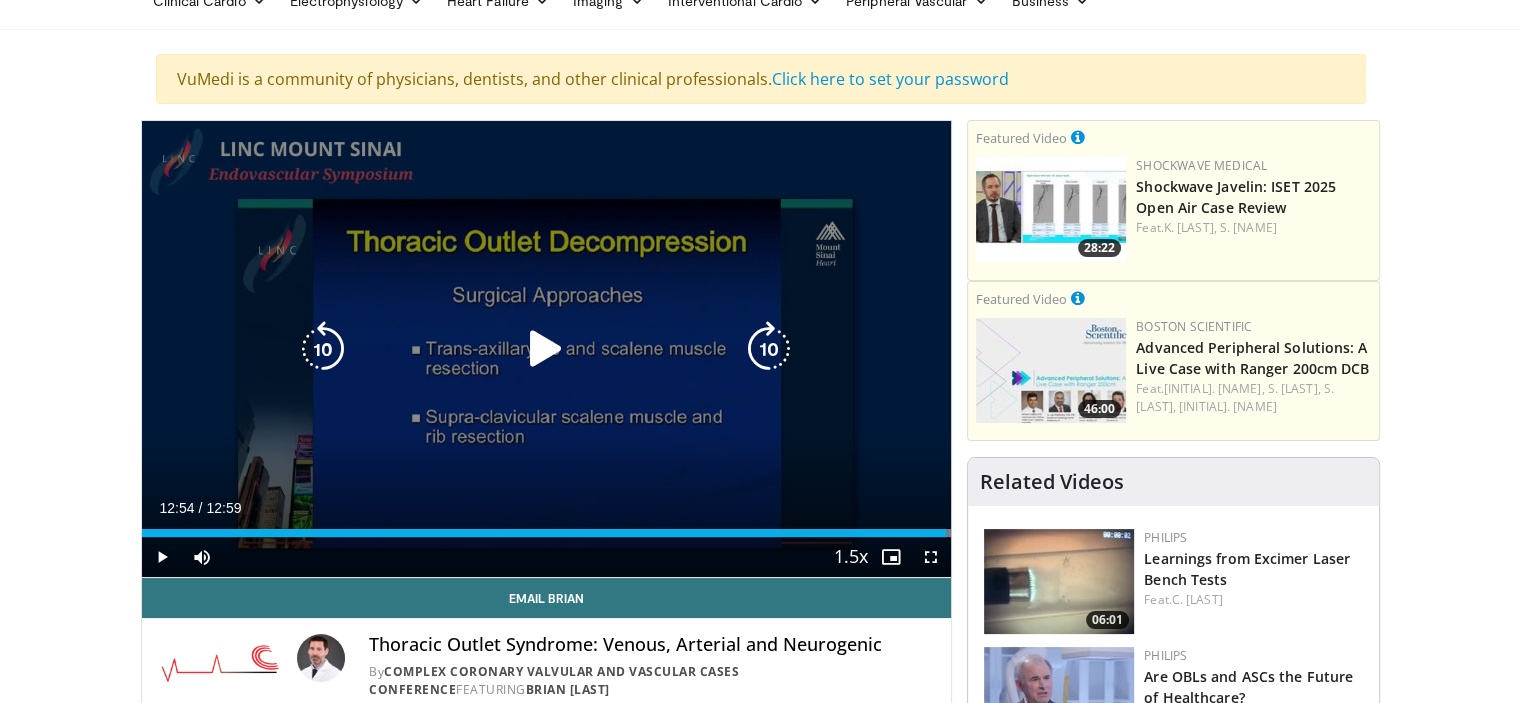 click at bounding box center [546, 349] 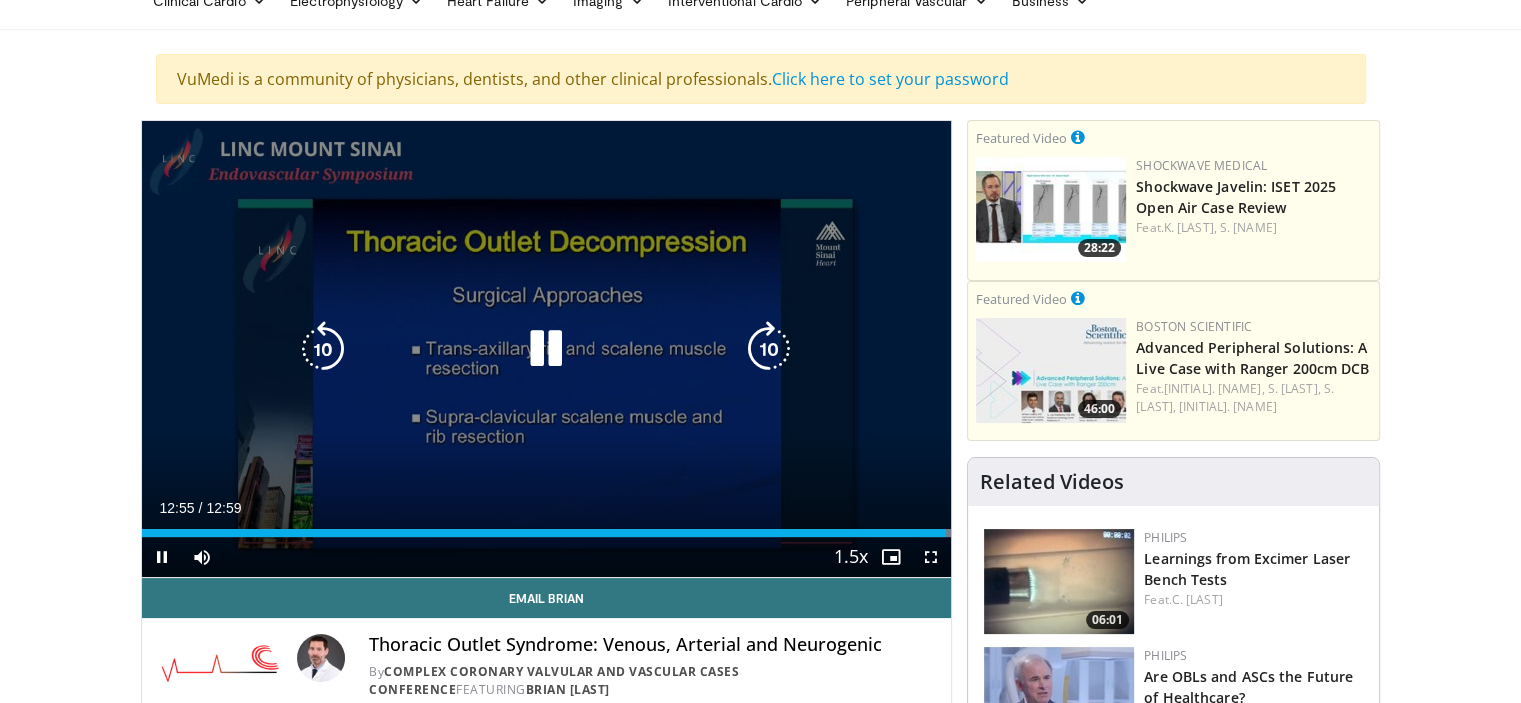 click at bounding box center (546, 349) 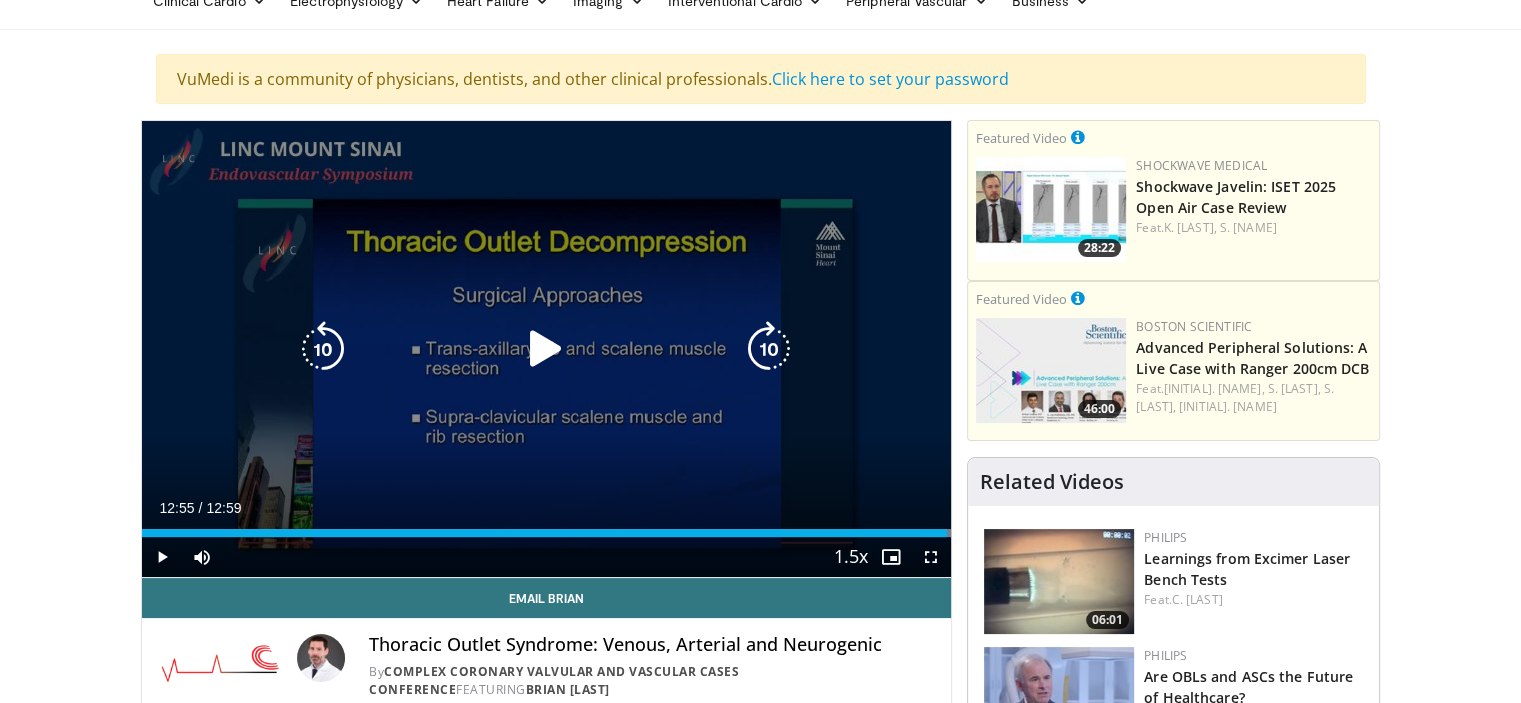 click at bounding box center [323, 349] 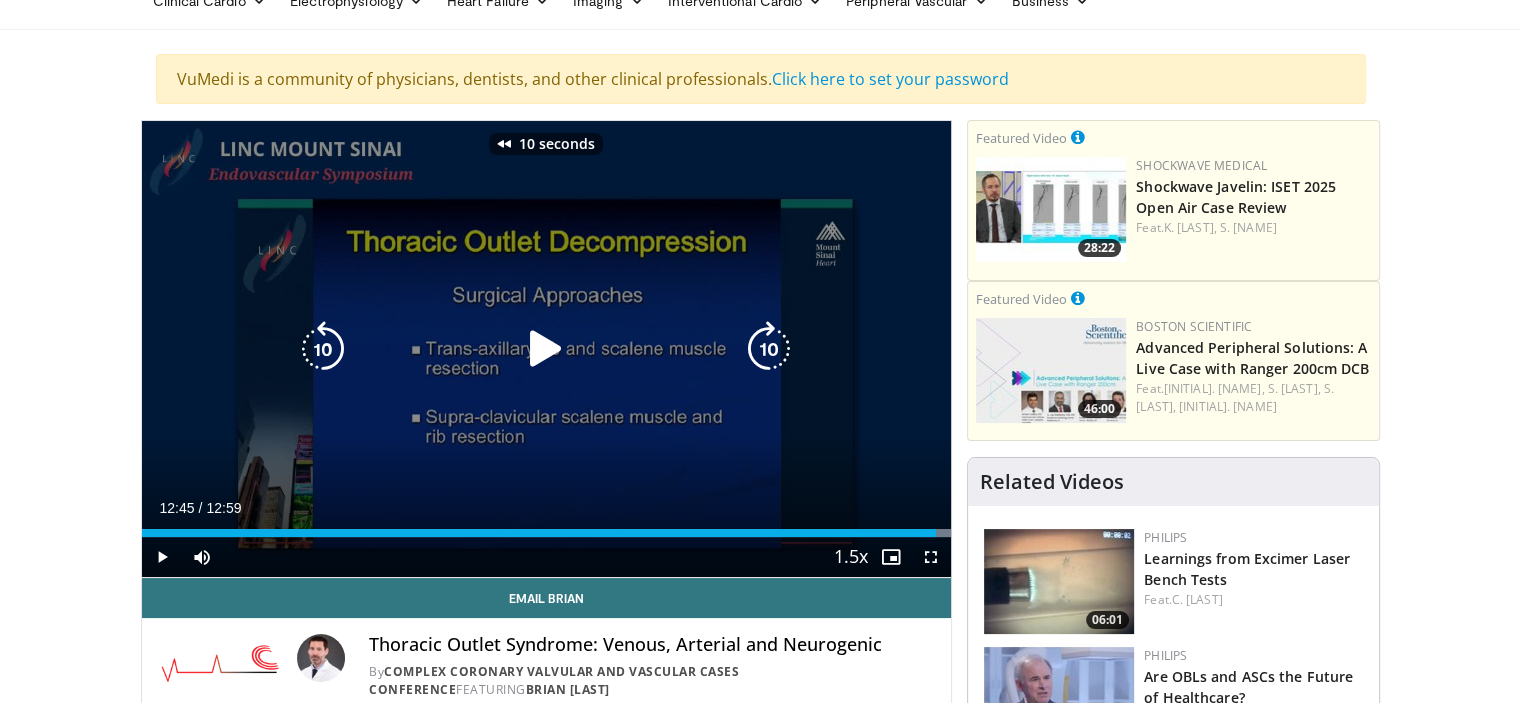 click at bounding box center [546, 349] 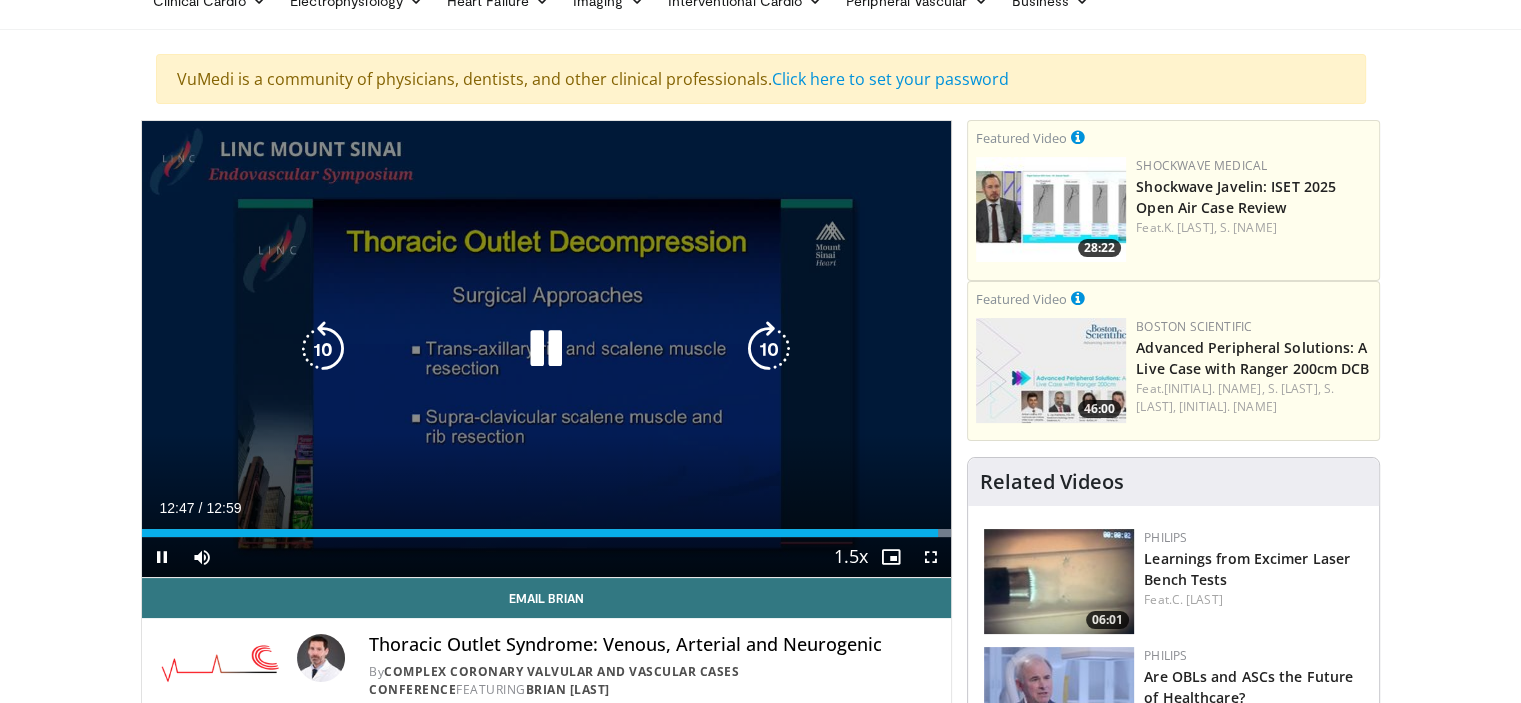 click at bounding box center (546, 349) 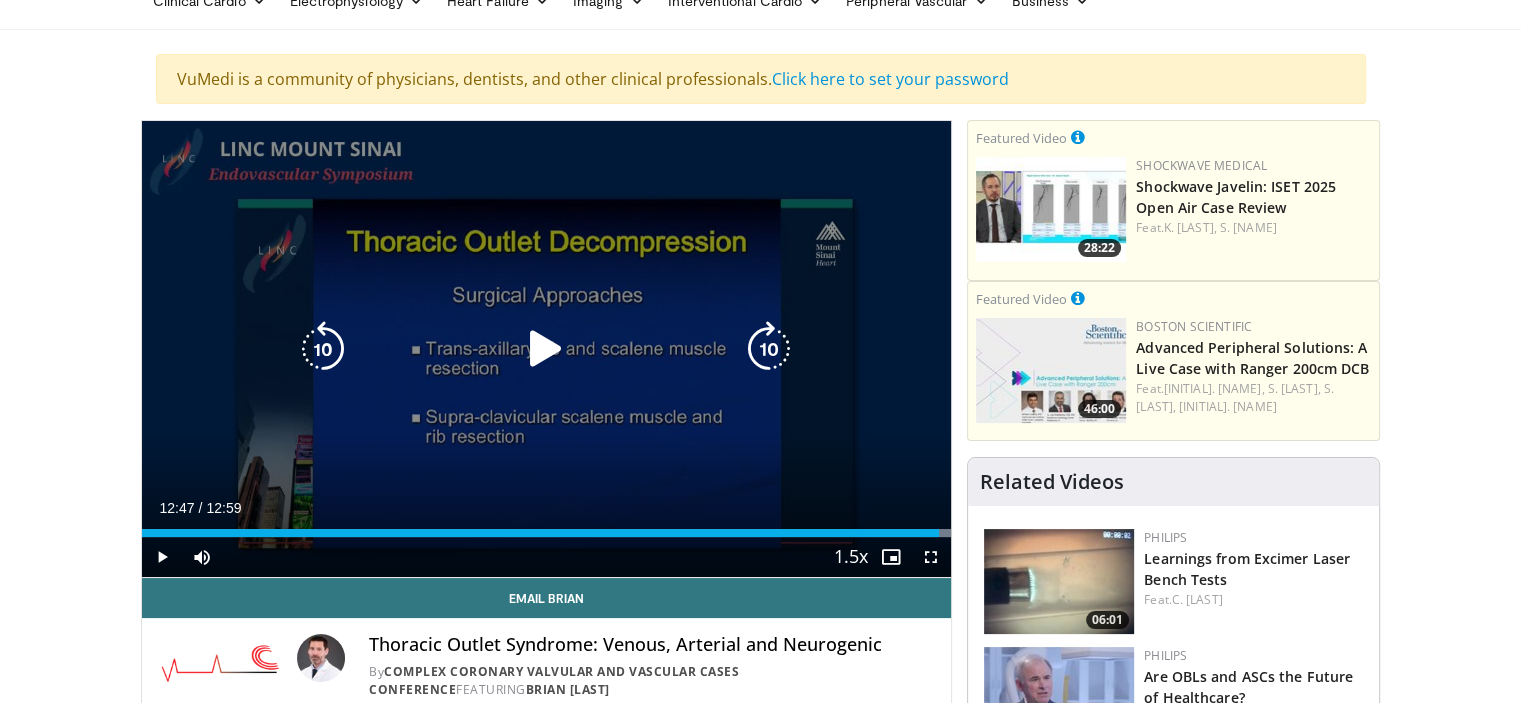 click at bounding box center (546, 349) 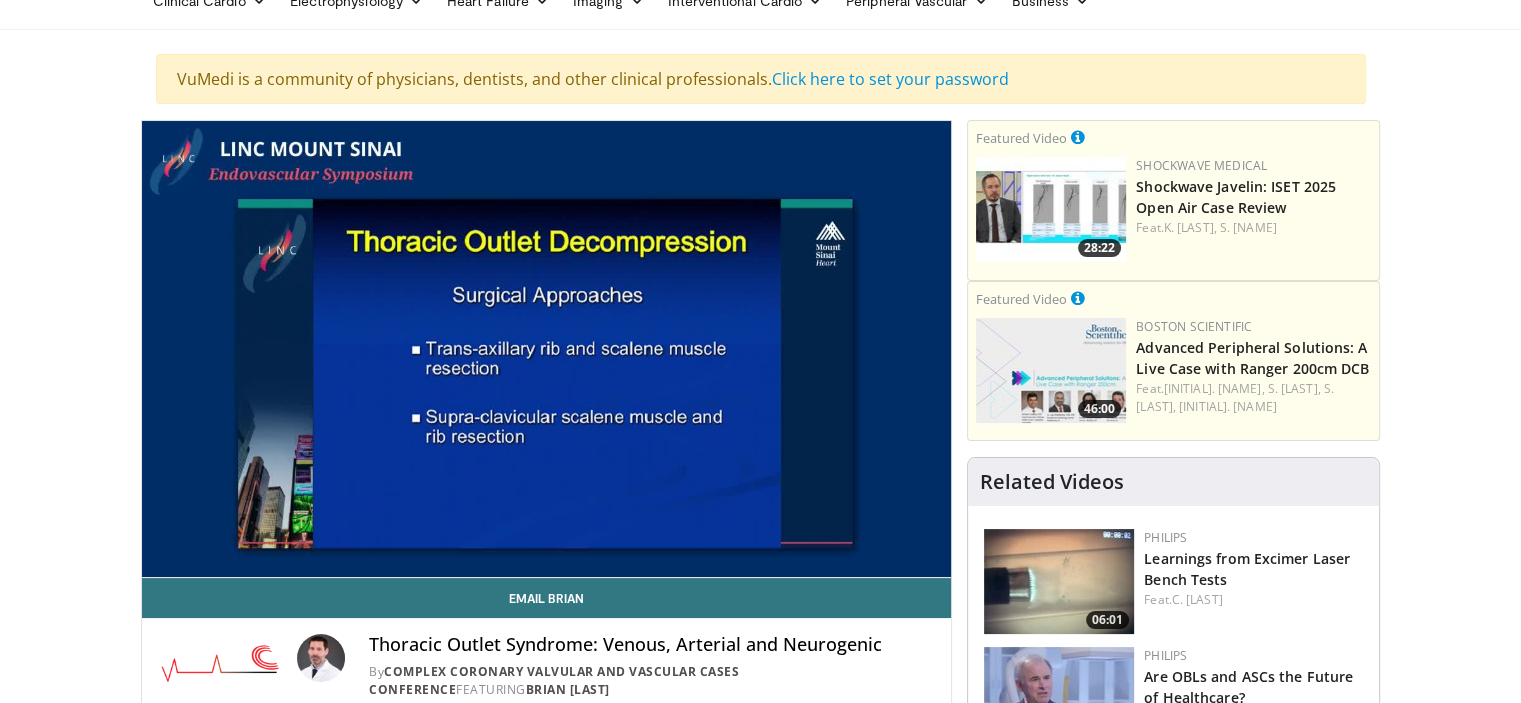click on "10 seconds
Tap to unmute" at bounding box center [547, 349] 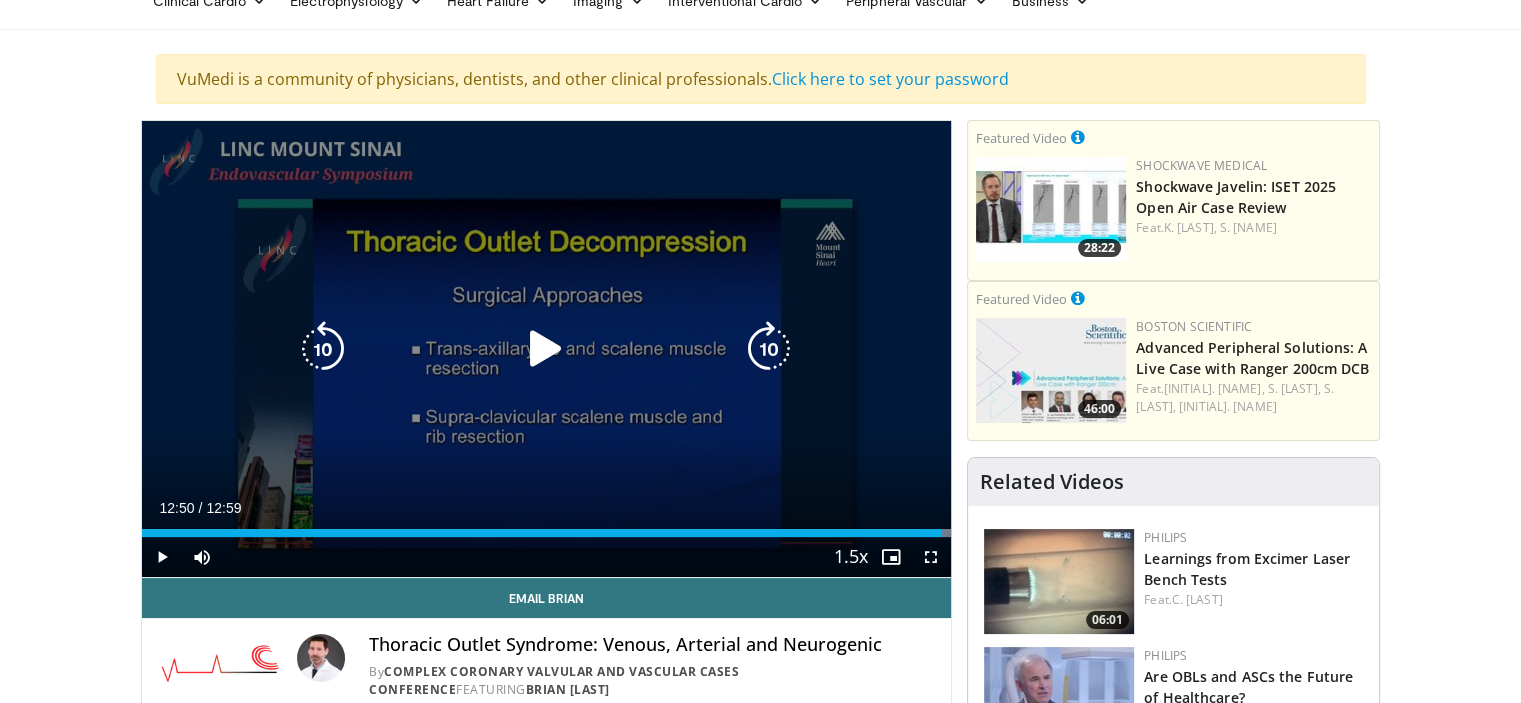 click at bounding box center [546, 349] 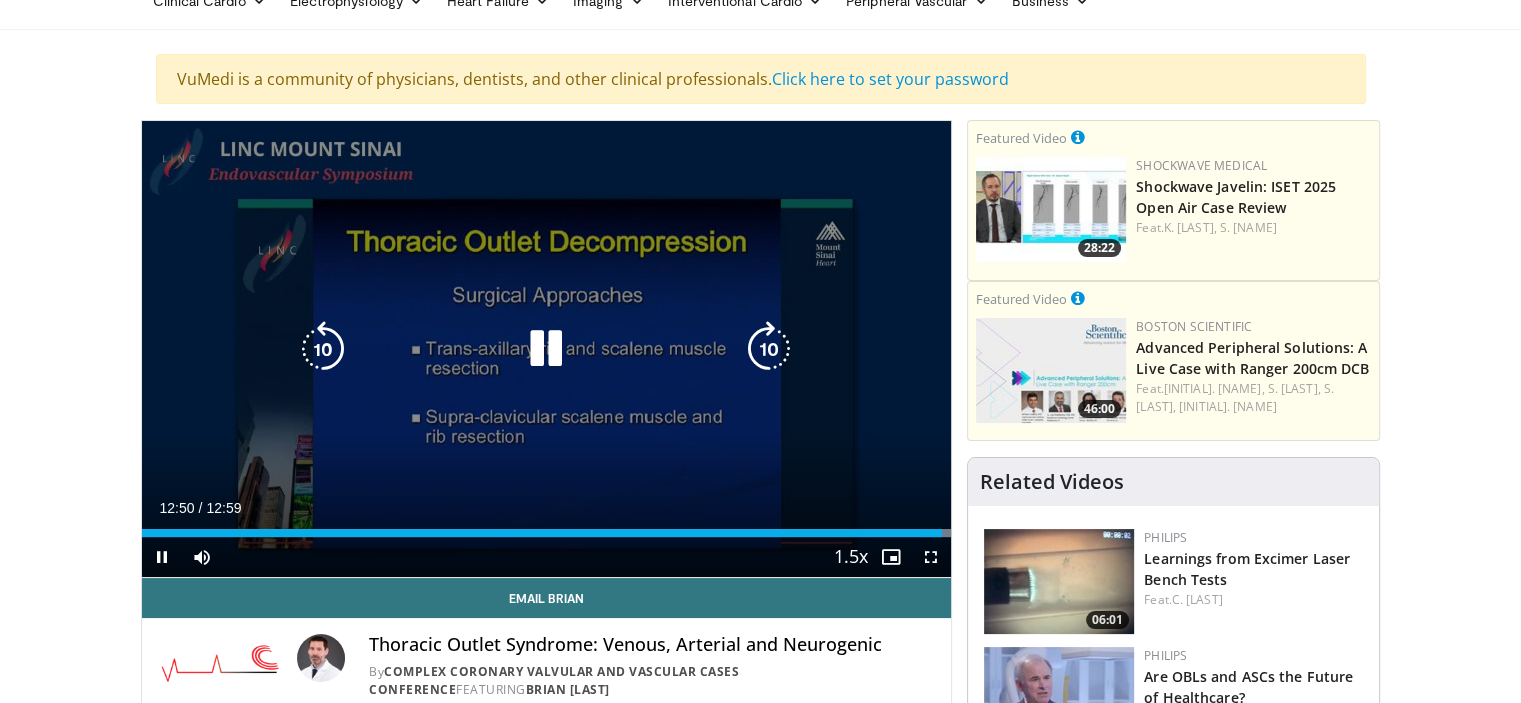 click at bounding box center [546, 349] 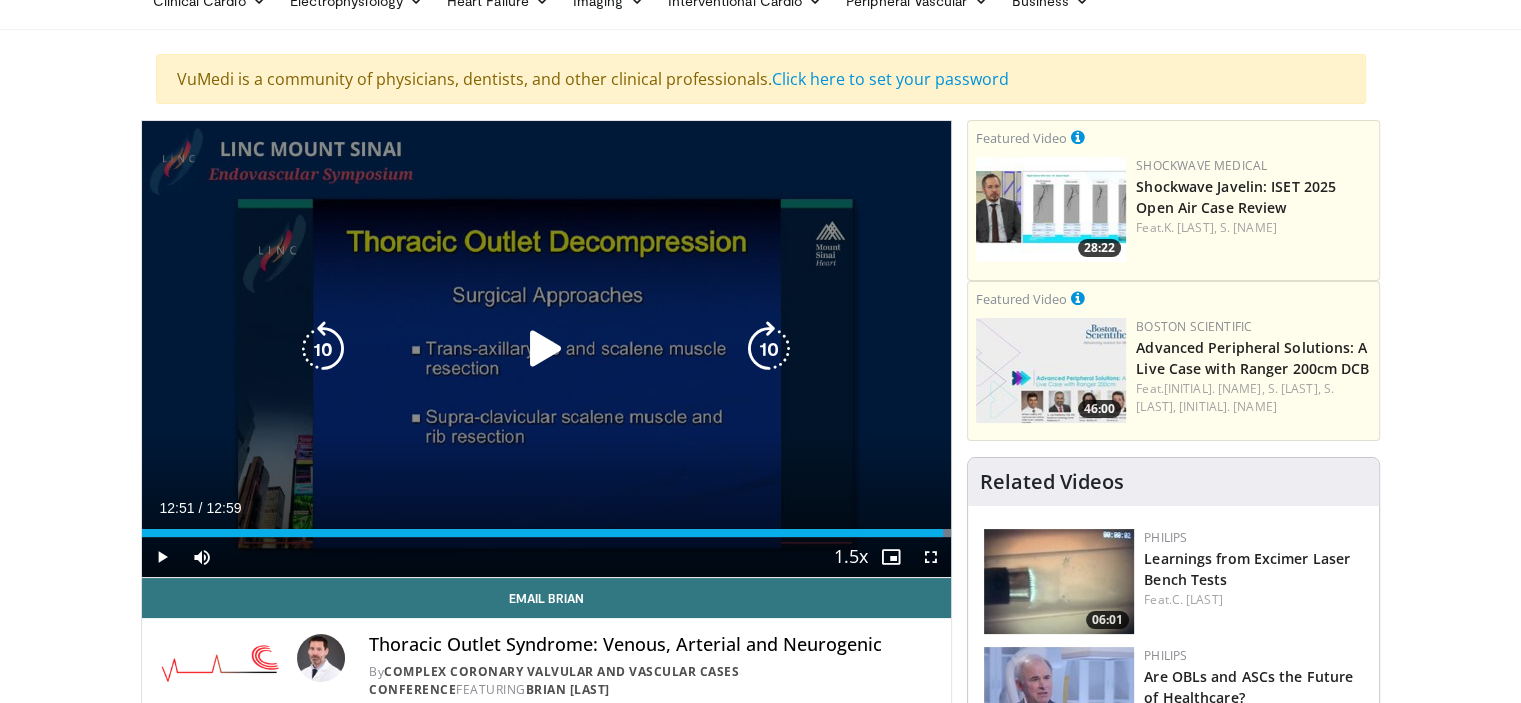 click at bounding box center [546, 349] 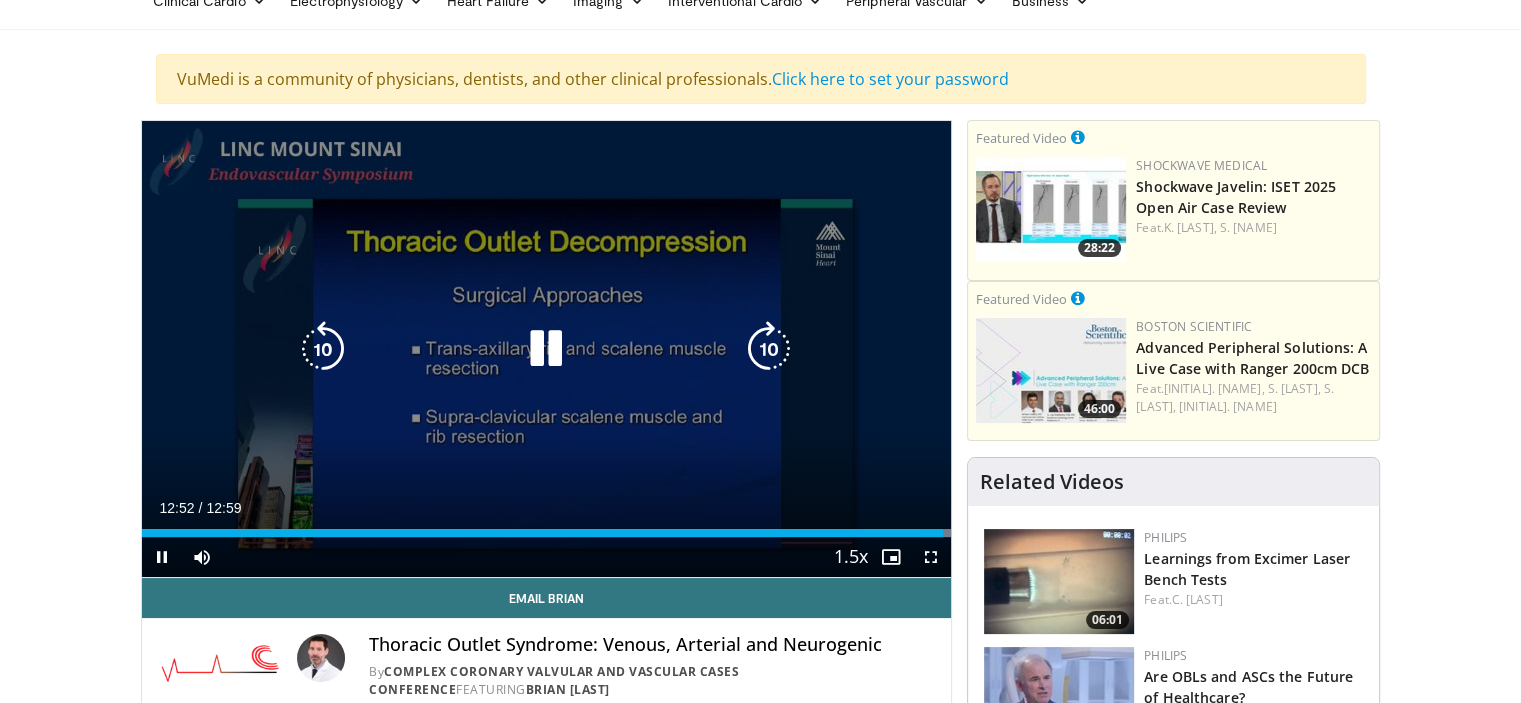 click at bounding box center [546, 349] 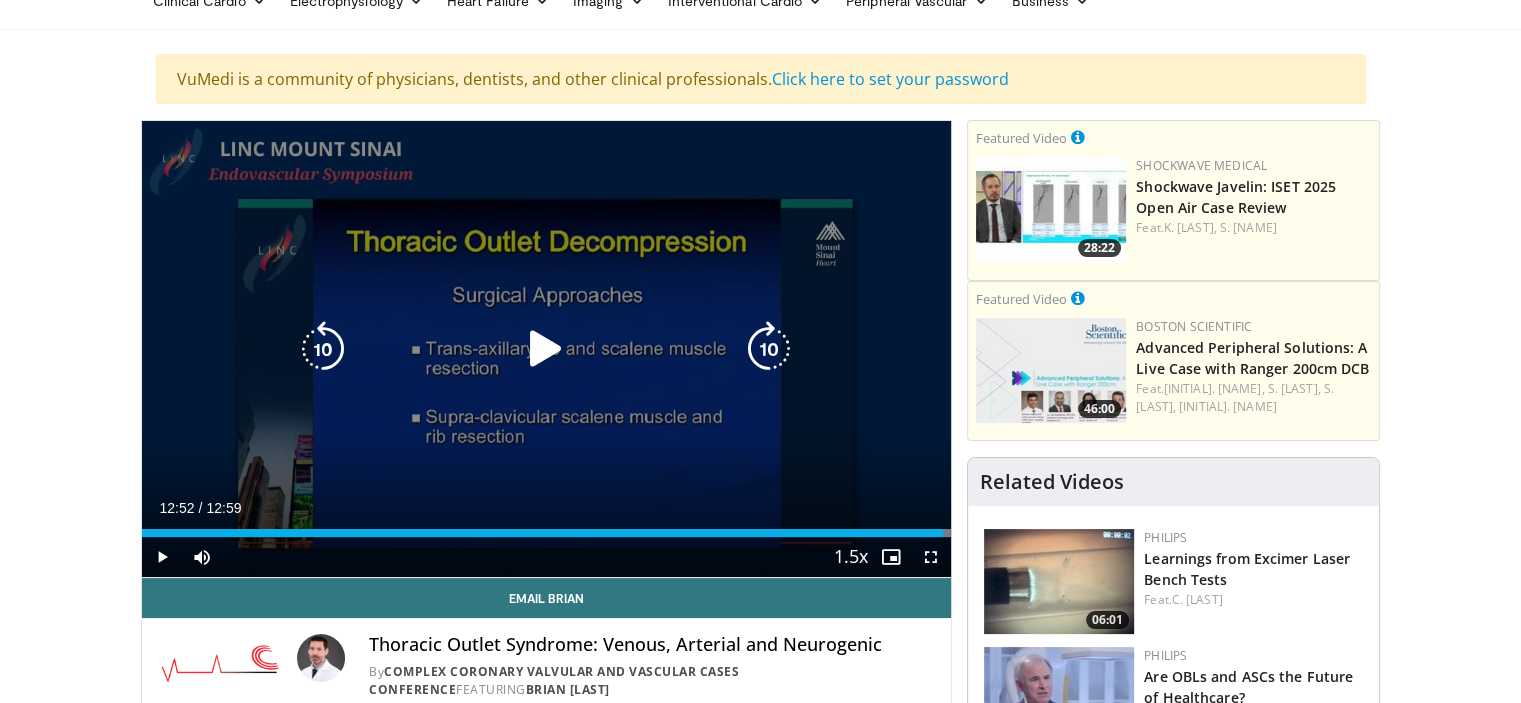 click at bounding box center [546, 349] 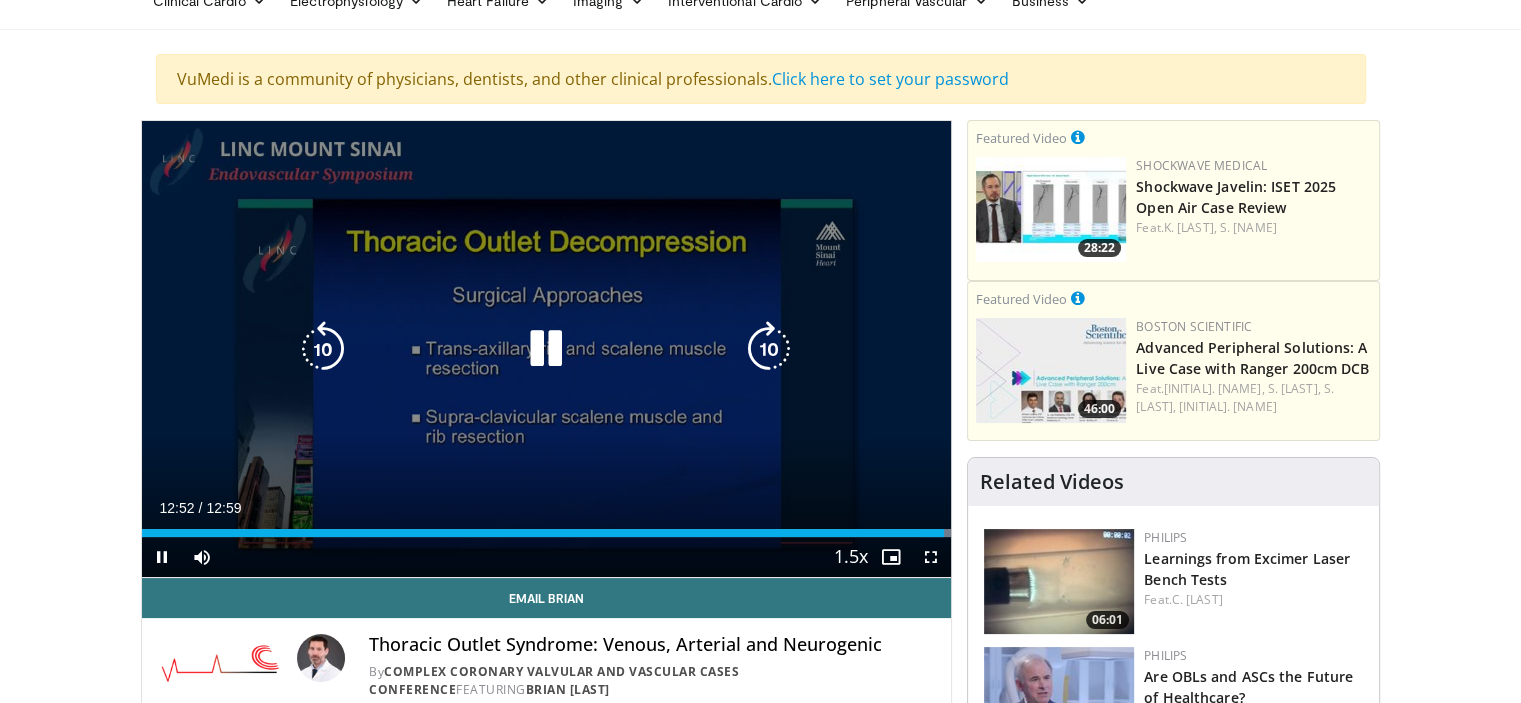 click at bounding box center (546, 349) 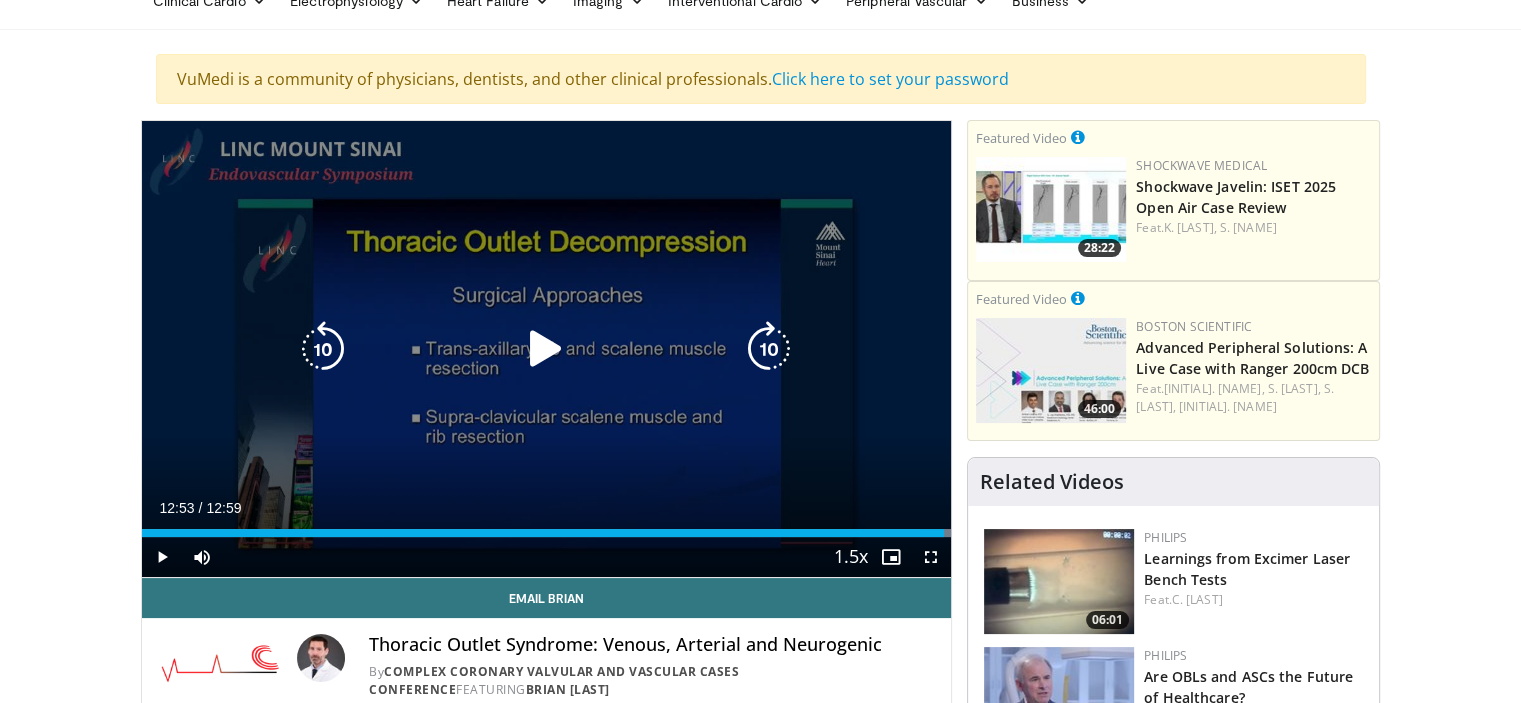 click at bounding box center [546, 349] 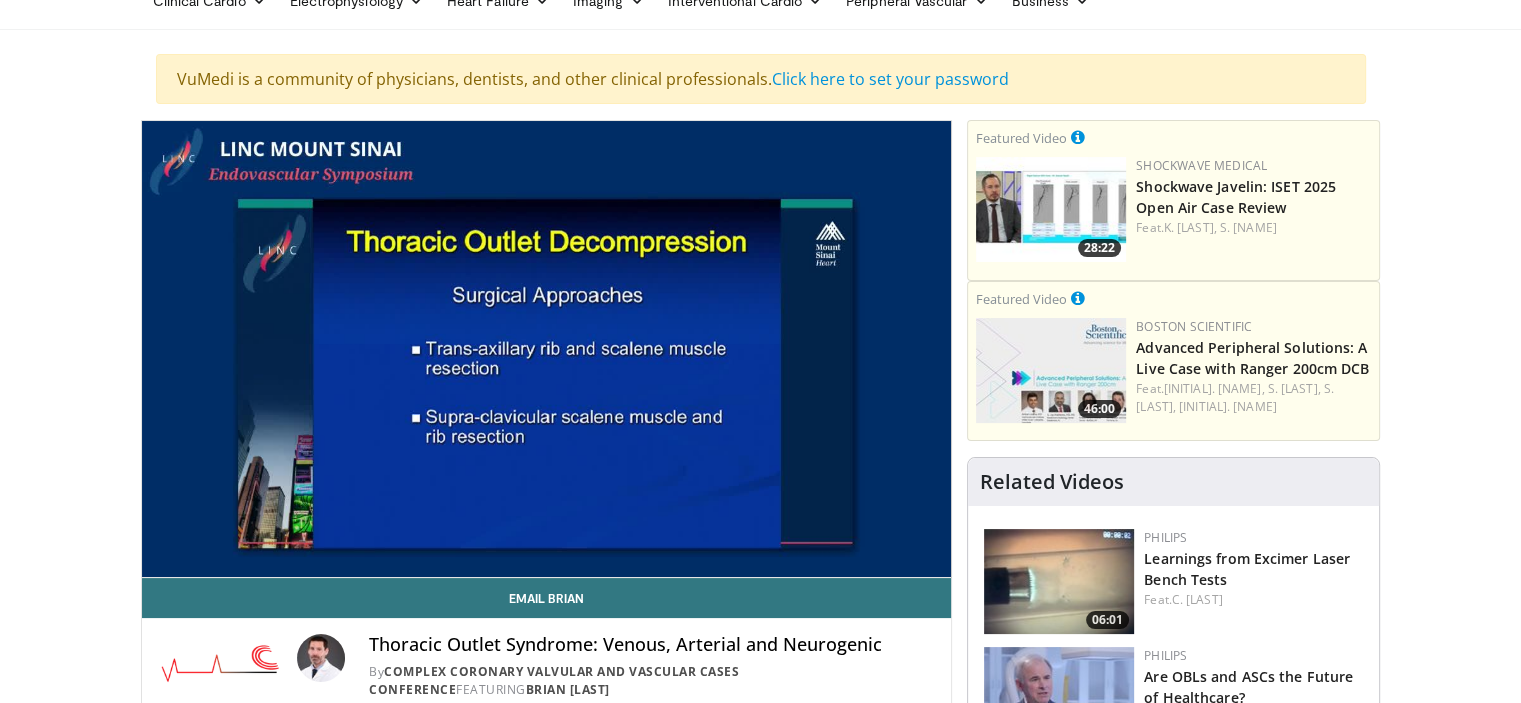 click on "10 seconds
Tap to unmute" at bounding box center [547, 349] 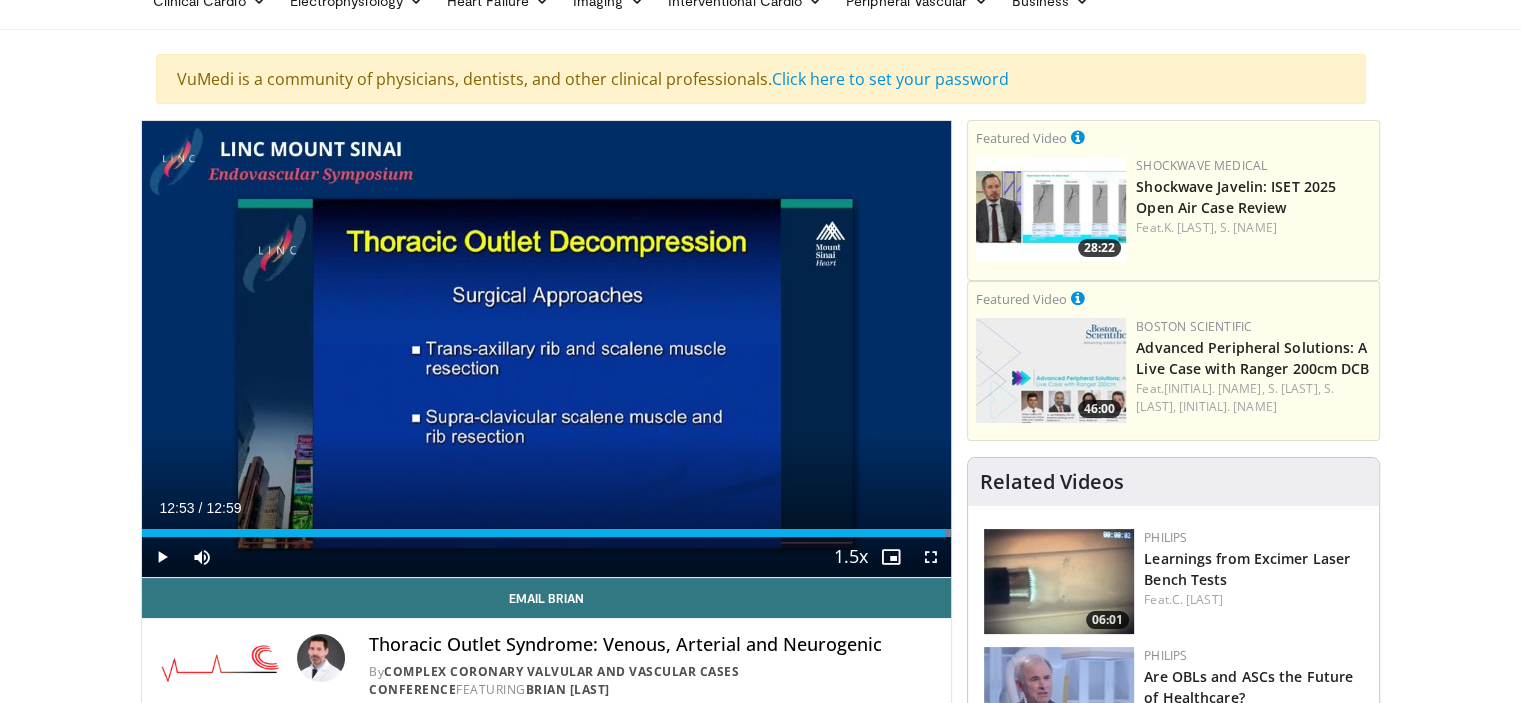 click on "10 seconds
Tap to unmute" at bounding box center (547, 349) 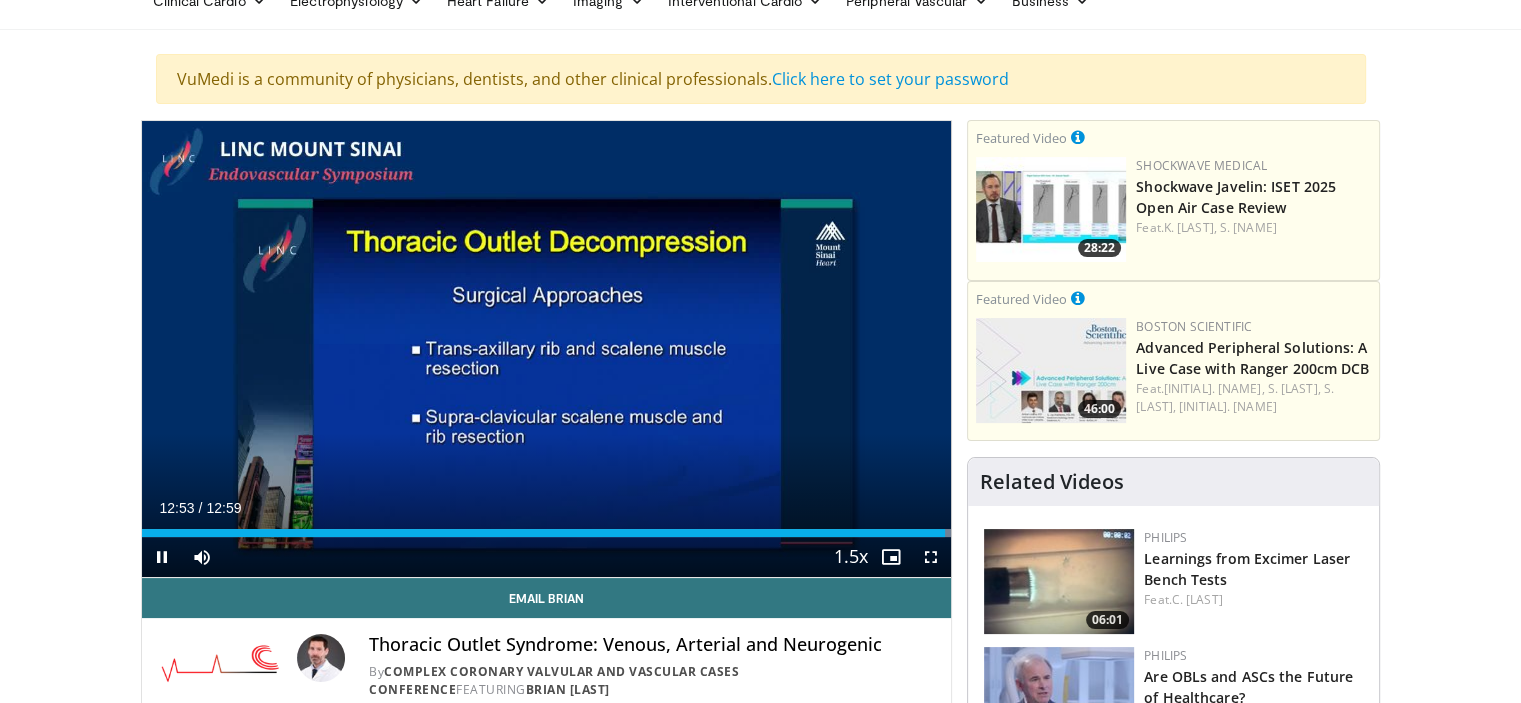 click on "10 seconds
Tap to unmute" at bounding box center (547, 349) 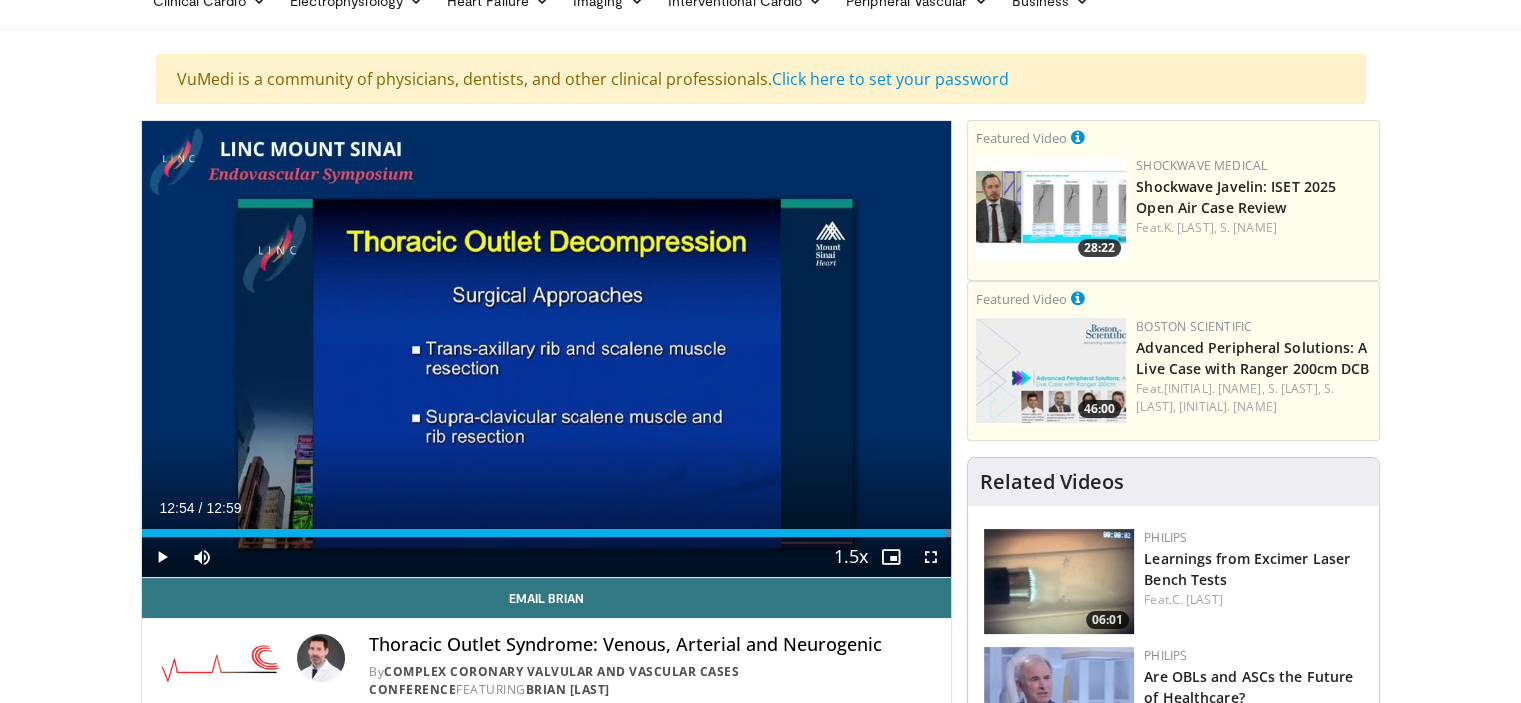 click on "10 seconds
Tap to unmute" at bounding box center (547, 349) 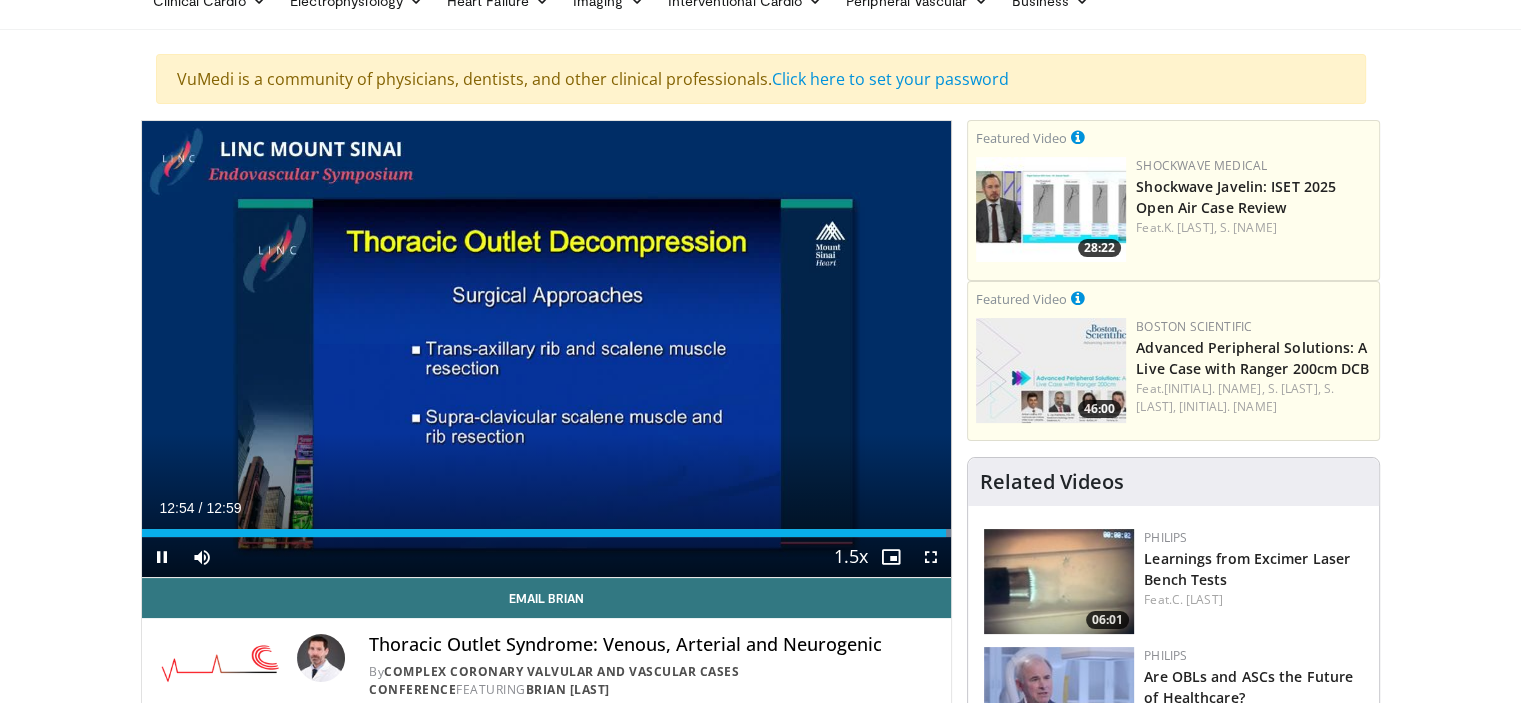 click on "10 seconds
Tap to unmute" at bounding box center (547, 349) 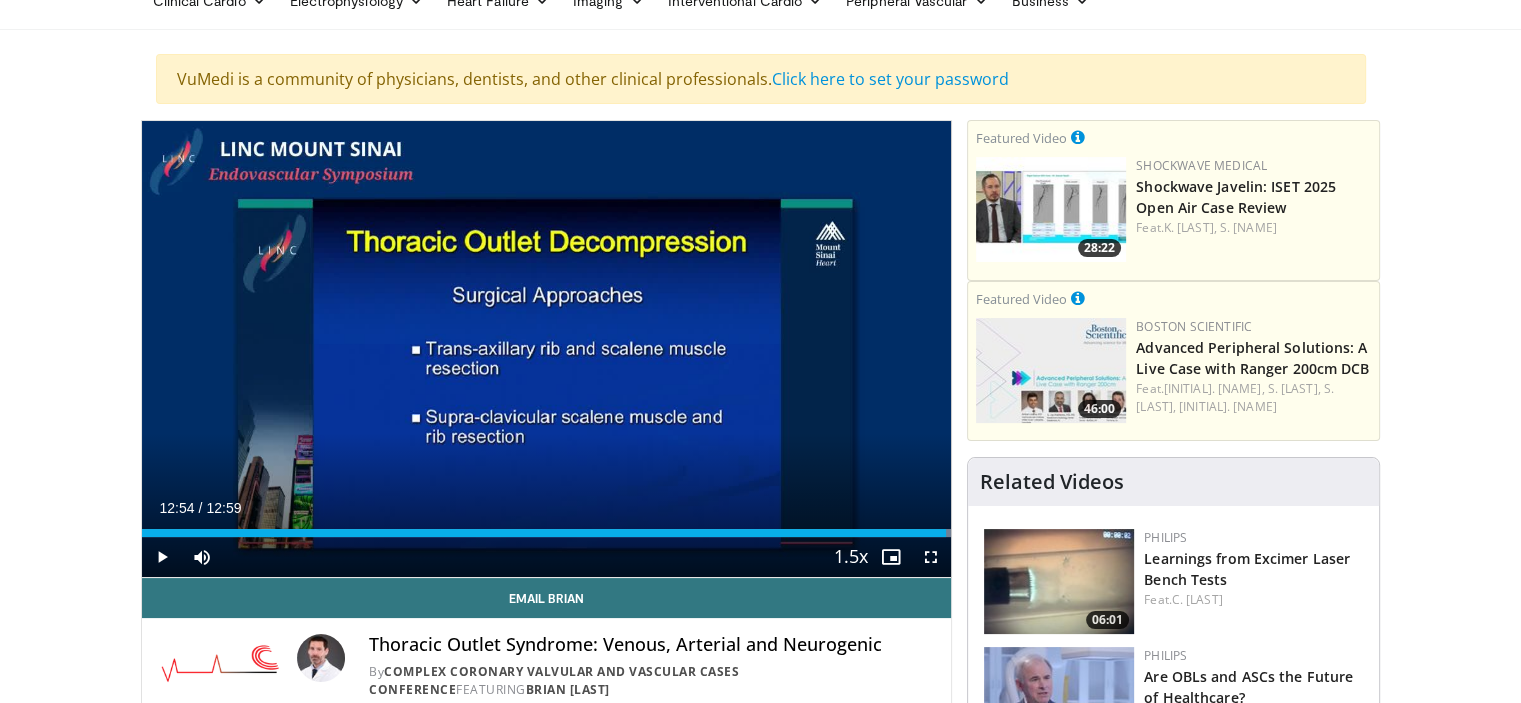 click on "10 seconds
Tap to unmute" at bounding box center [547, 349] 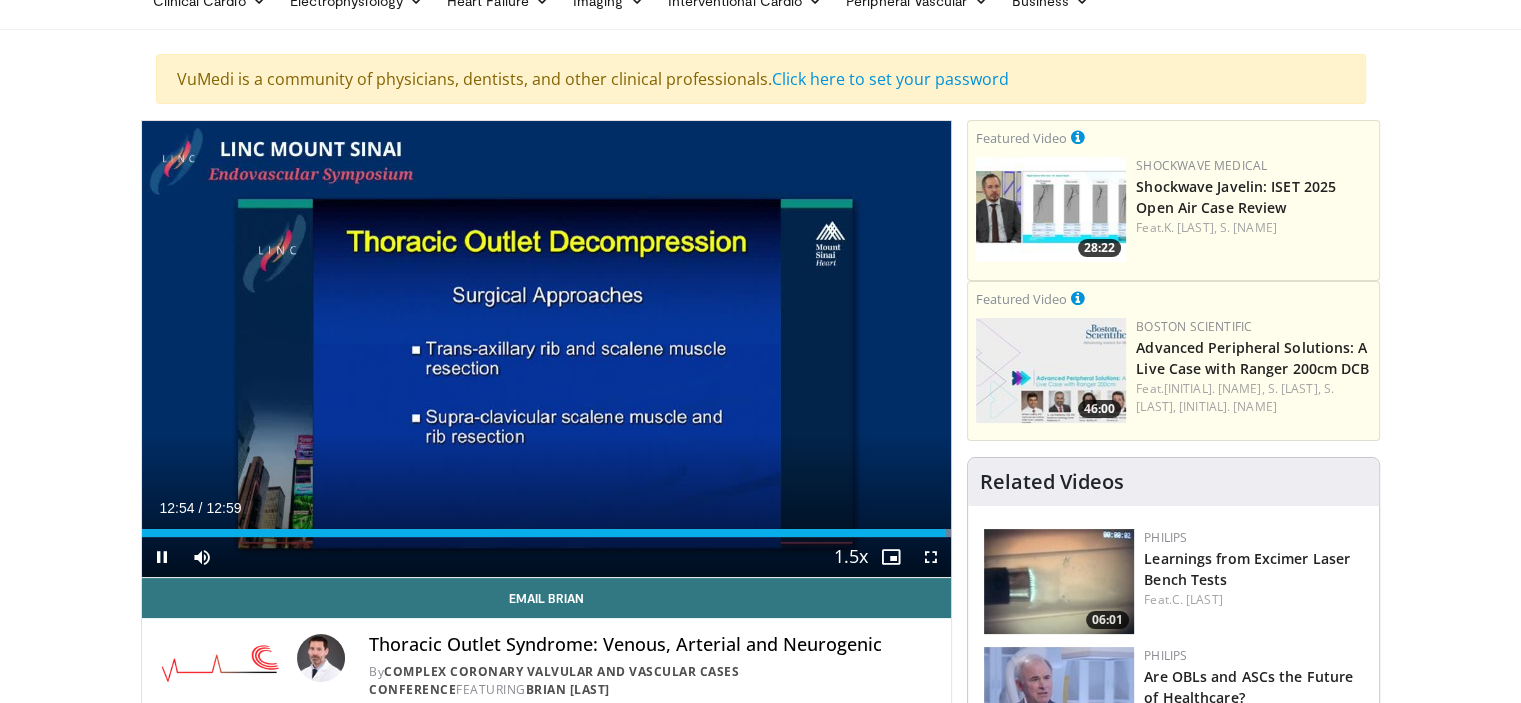 click on "10 seconds
Tap to unmute" at bounding box center [547, 349] 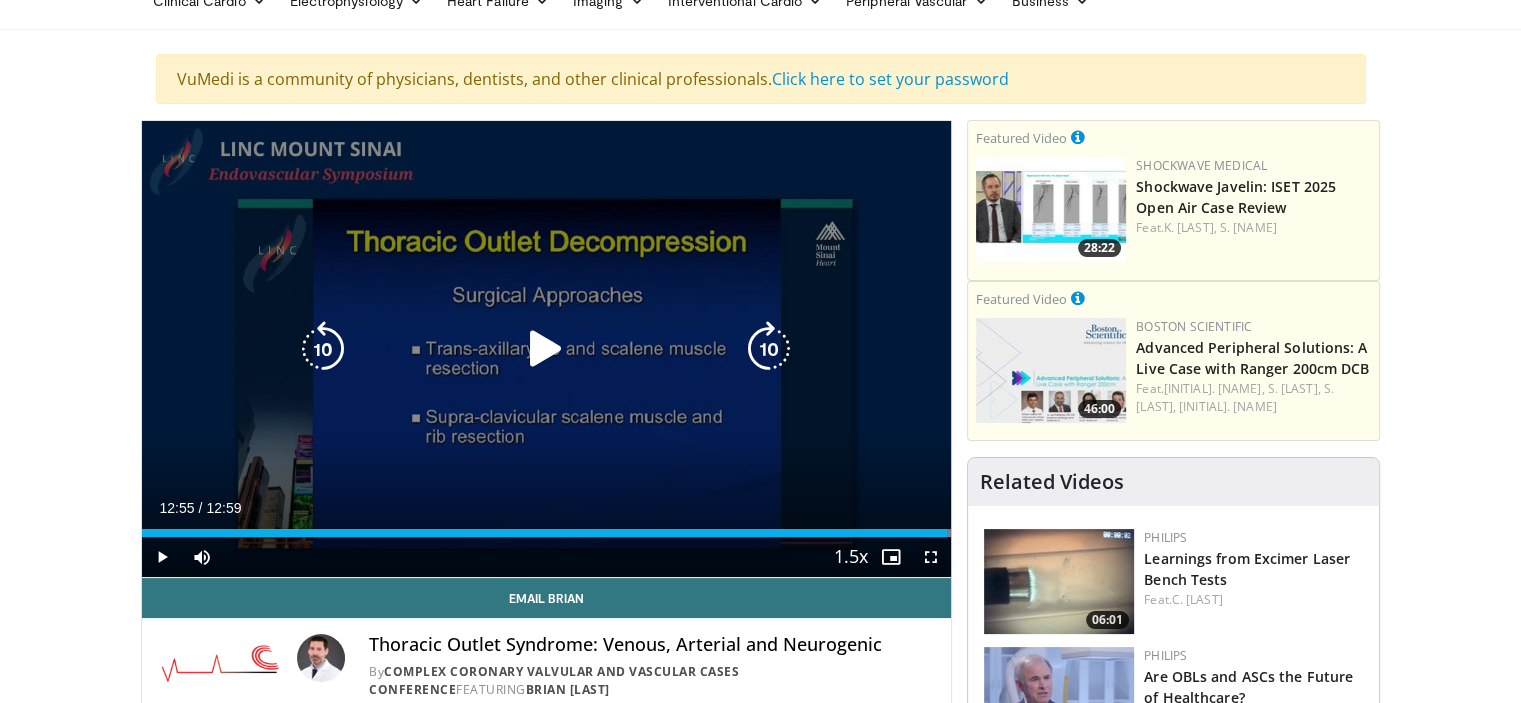 click at bounding box center [546, 349] 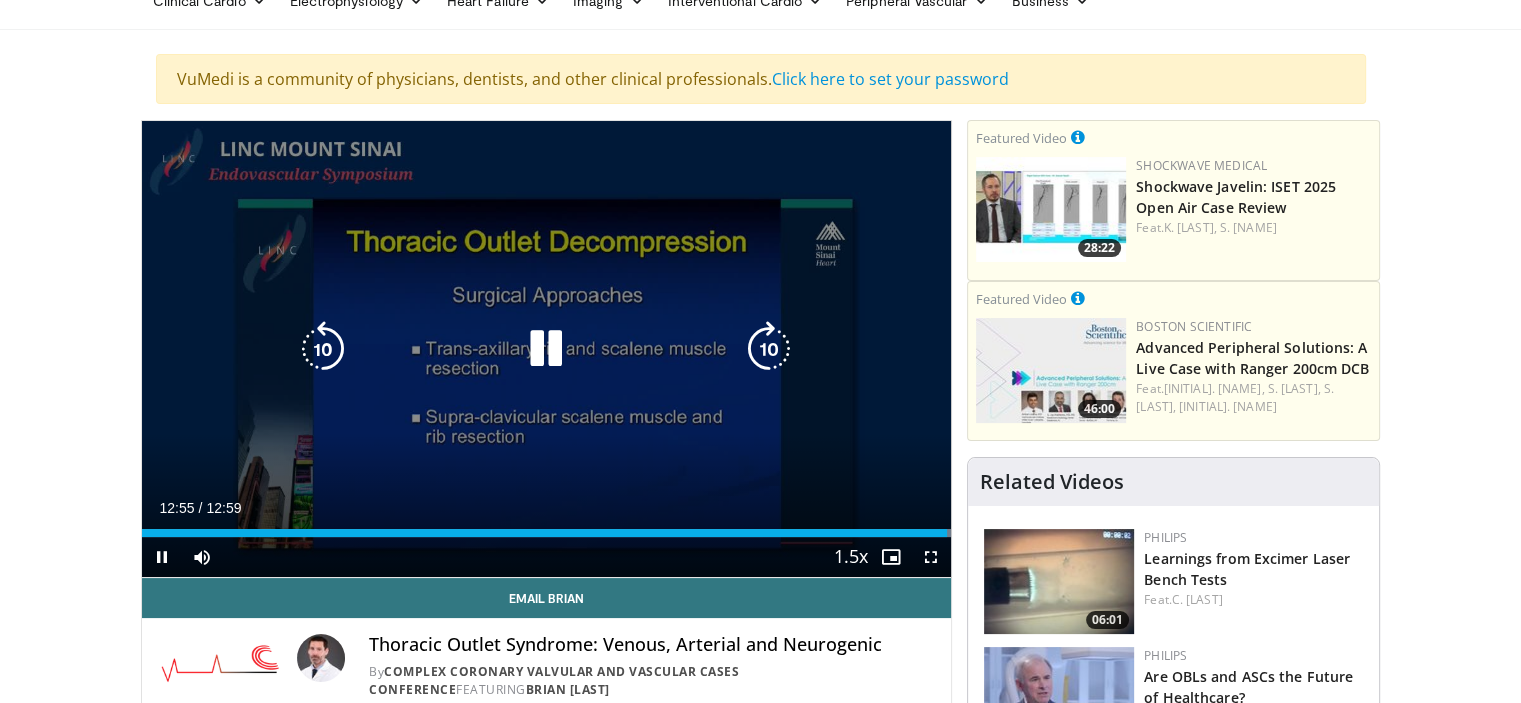 click at bounding box center (546, 349) 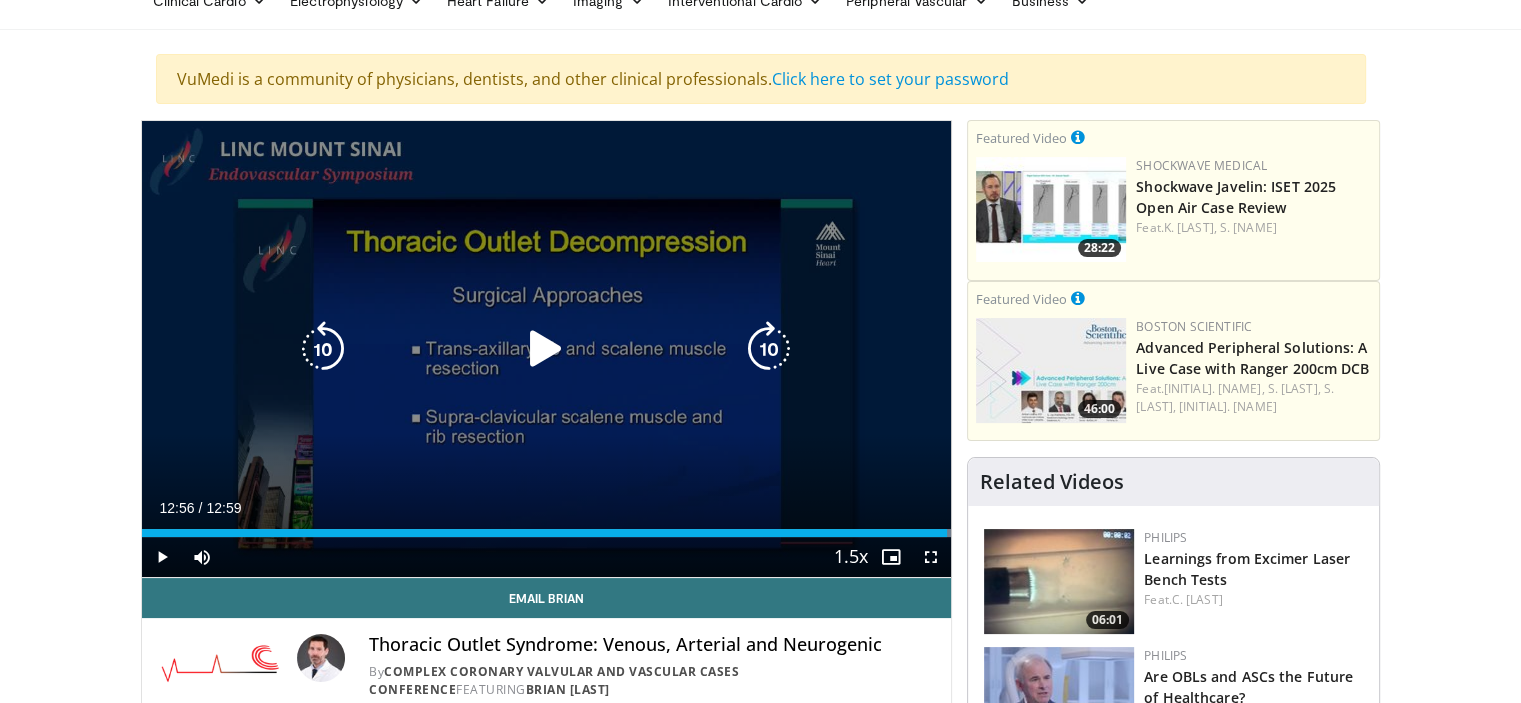 click at bounding box center (546, 349) 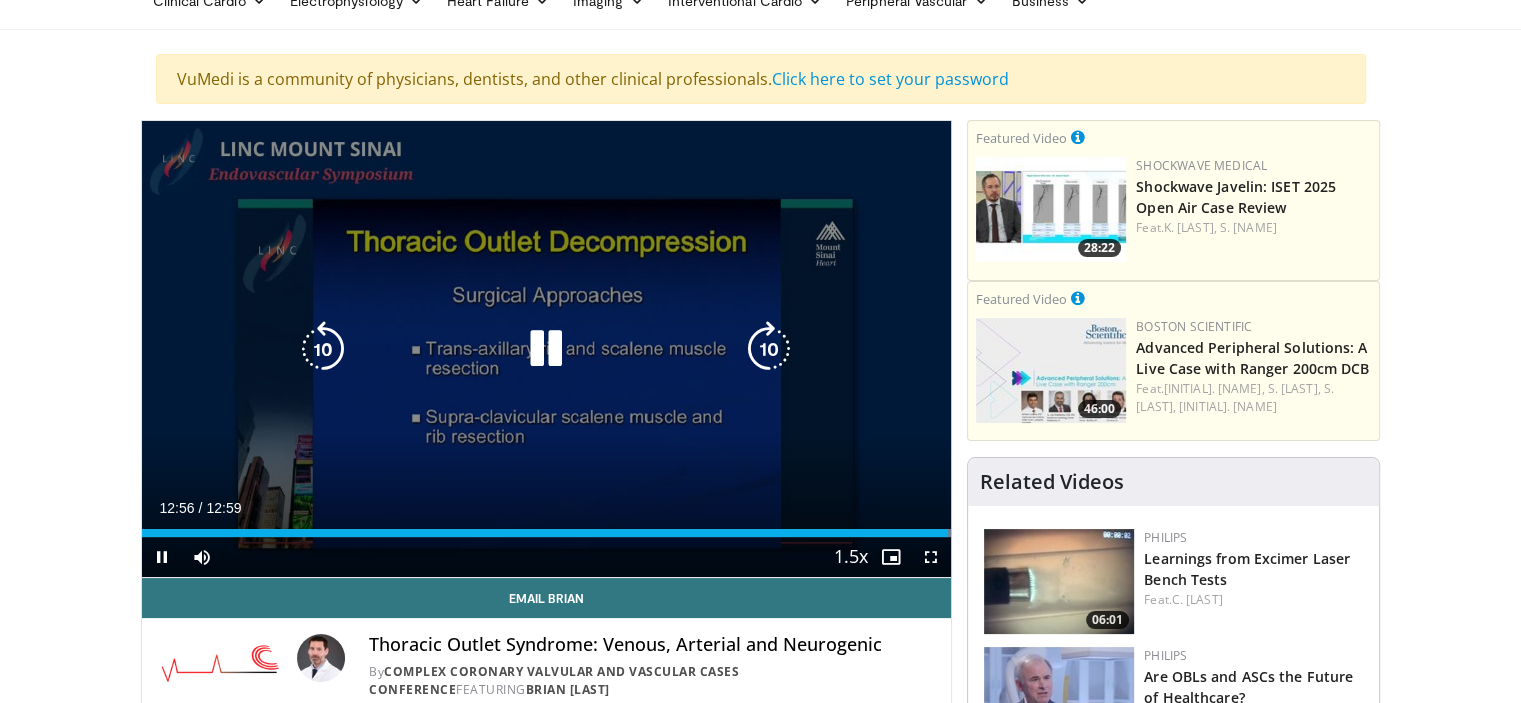 click at bounding box center (546, 349) 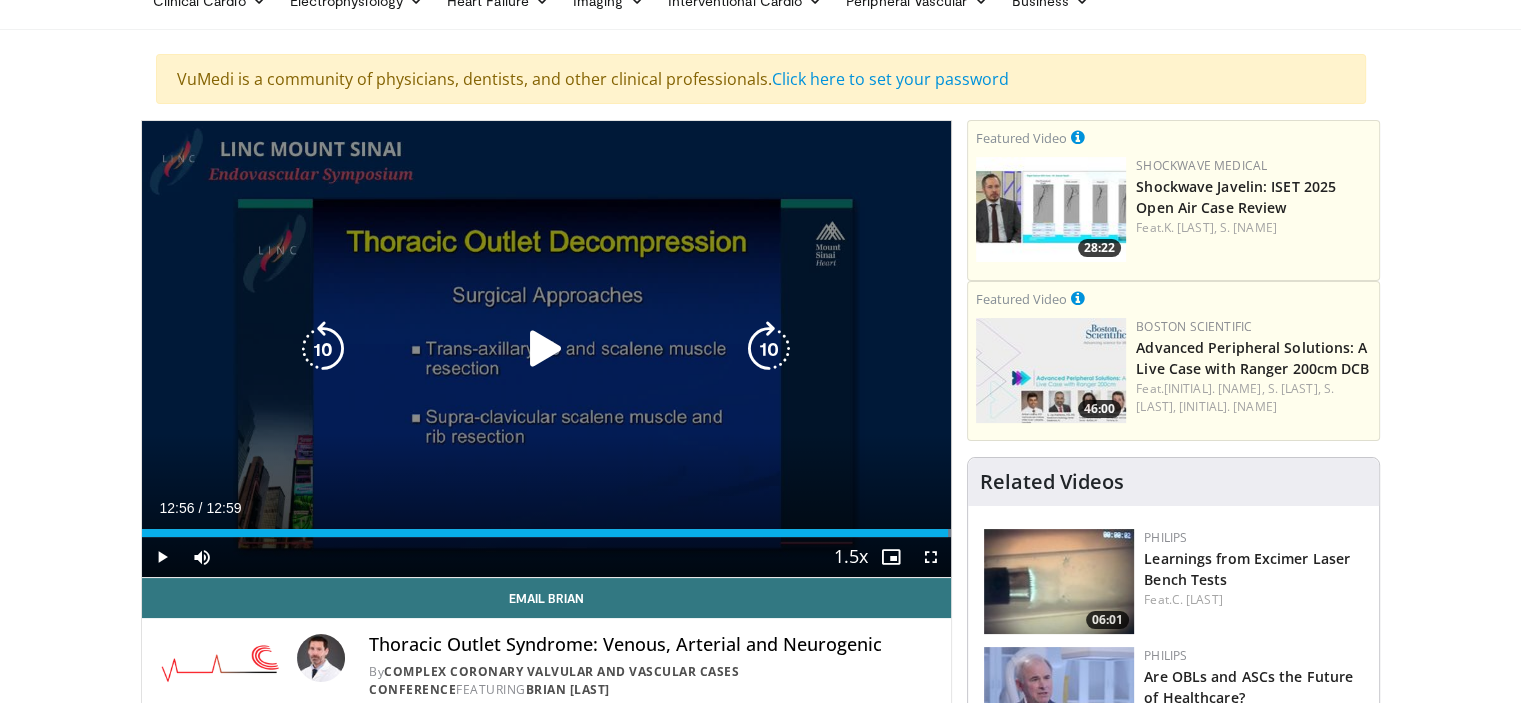 click at bounding box center [546, 349] 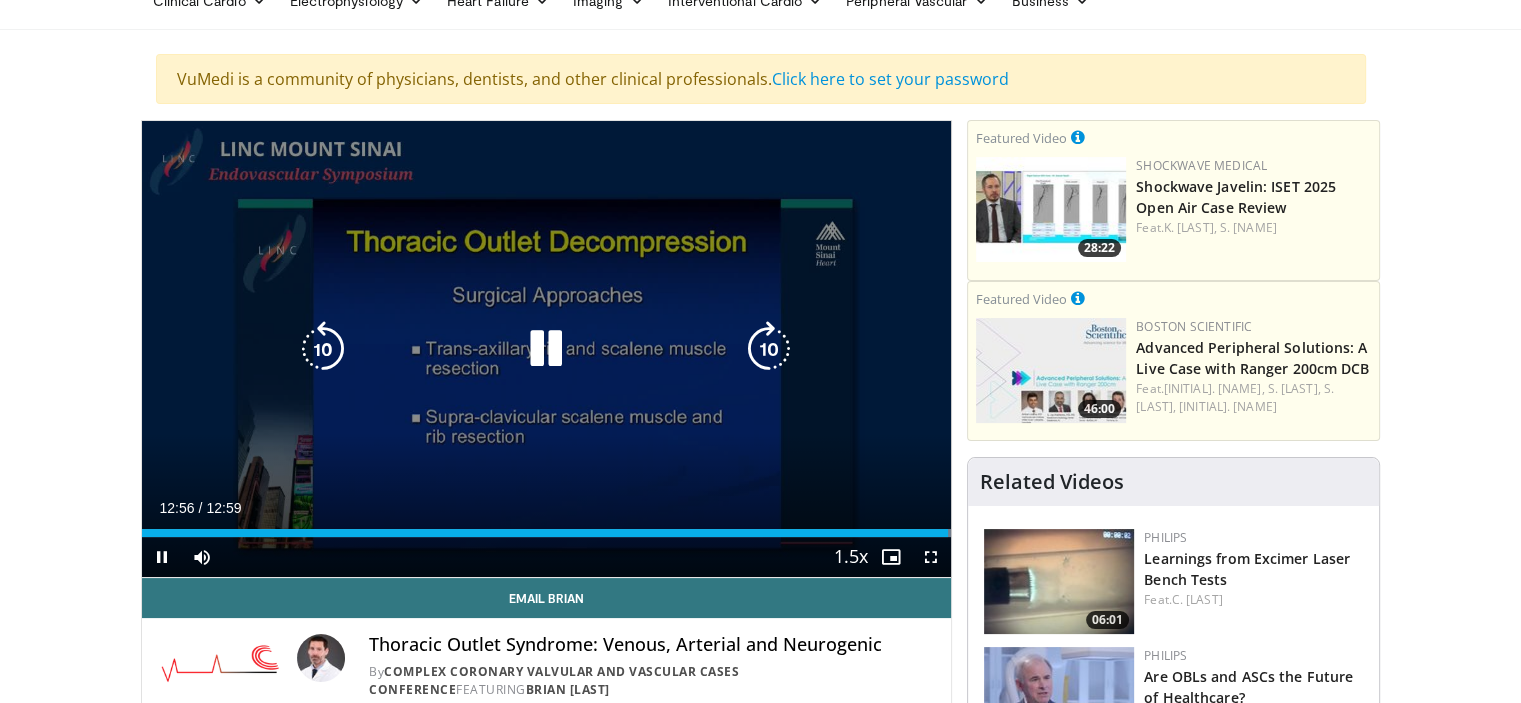 click at bounding box center (546, 349) 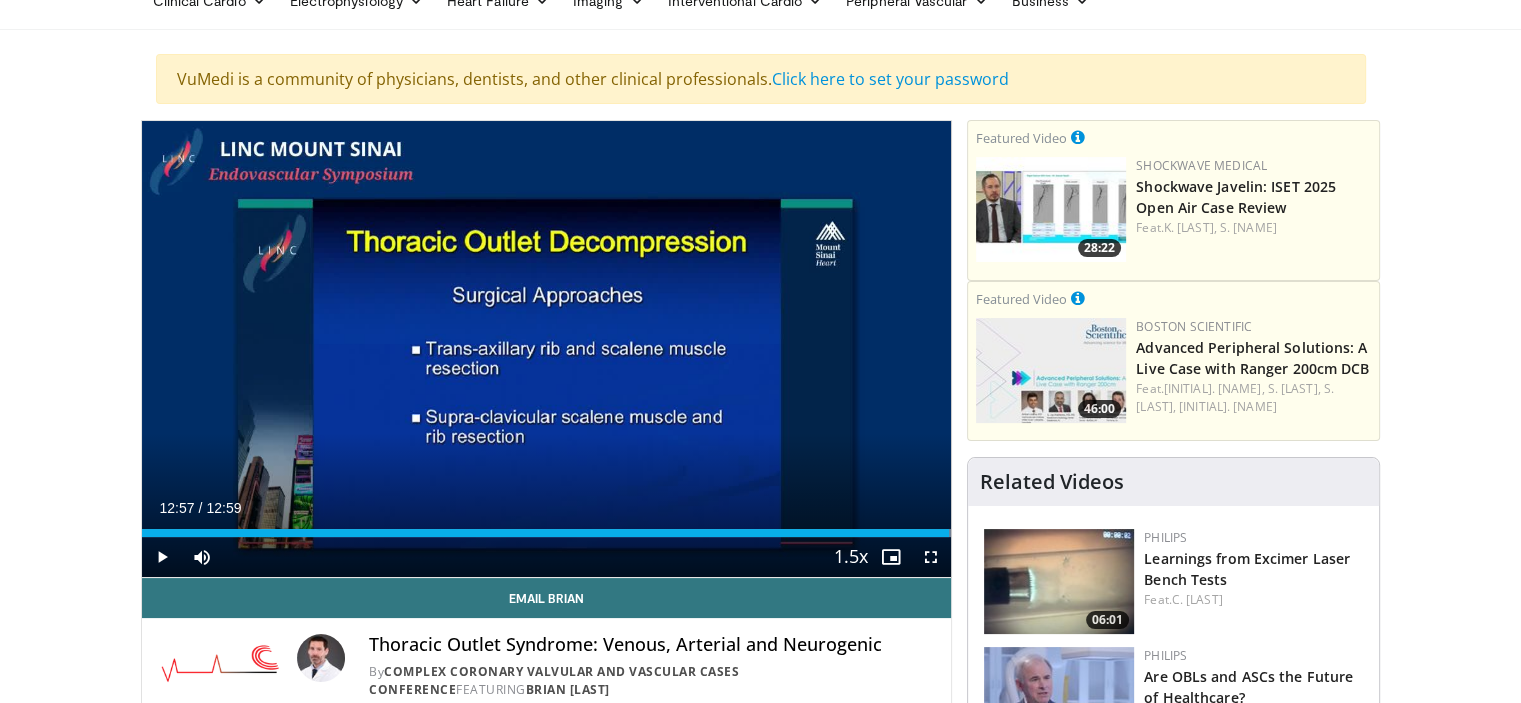 click on "10 seconds
Tap to unmute" at bounding box center (547, 349) 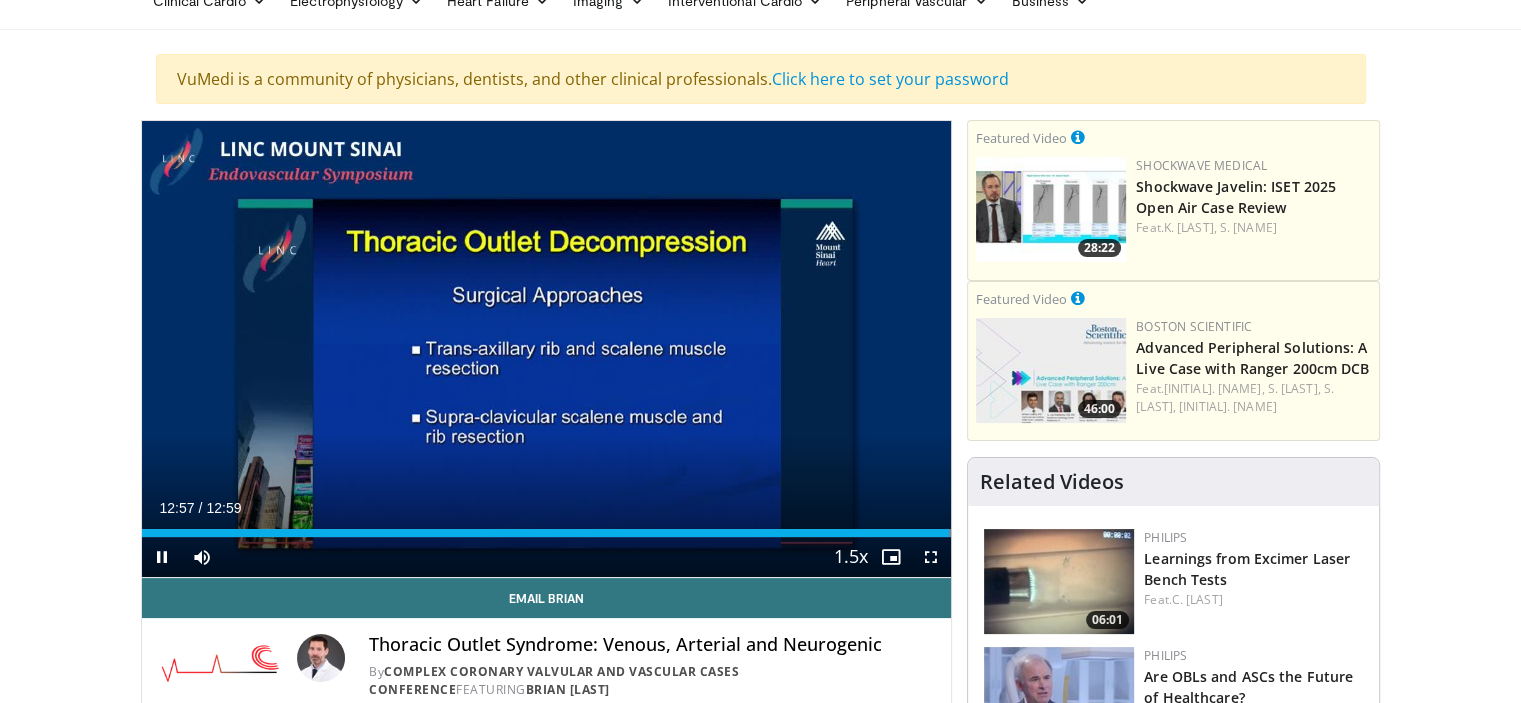 click on "10 seconds
Tap to unmute" at bounding box center [547, 349] 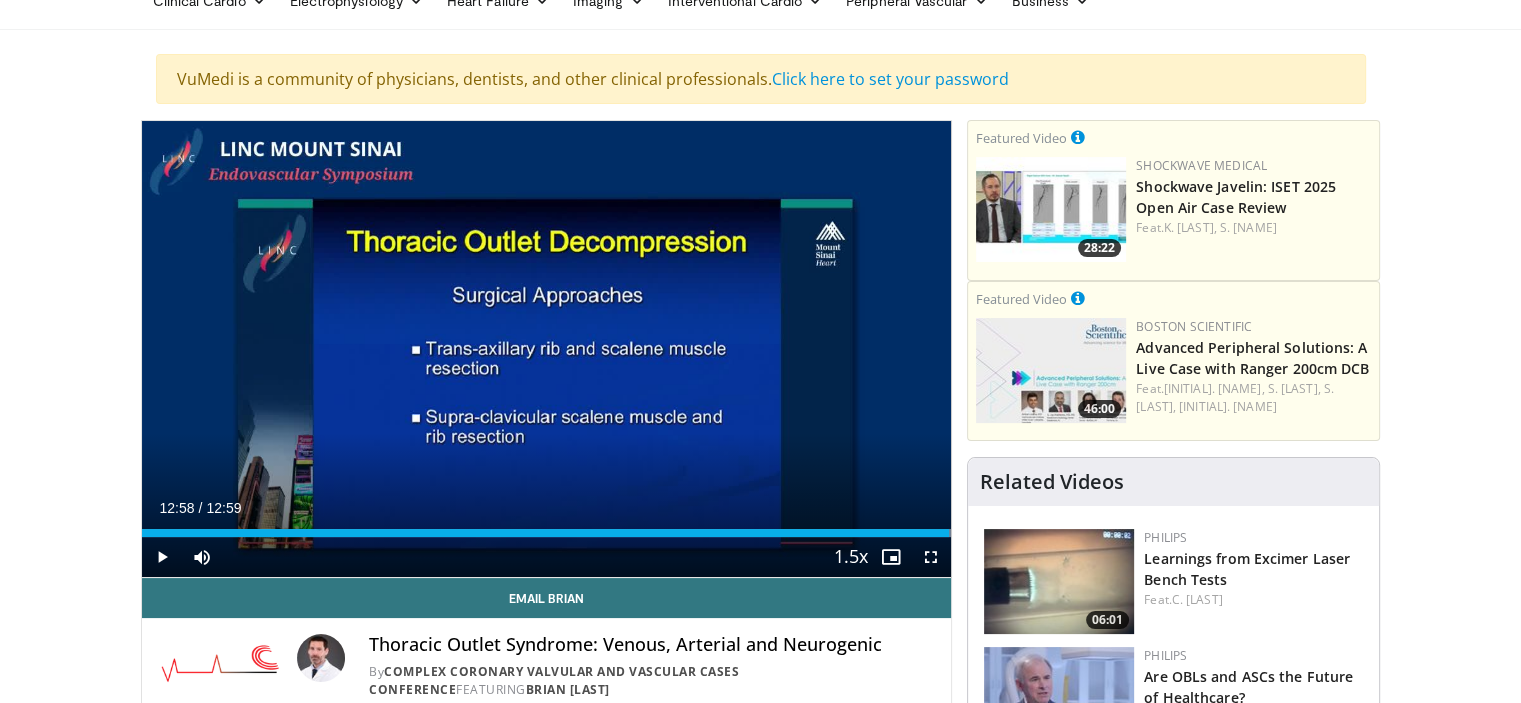 click on "10 seconds
Tap to unmute" at bounding box center [547, 349] 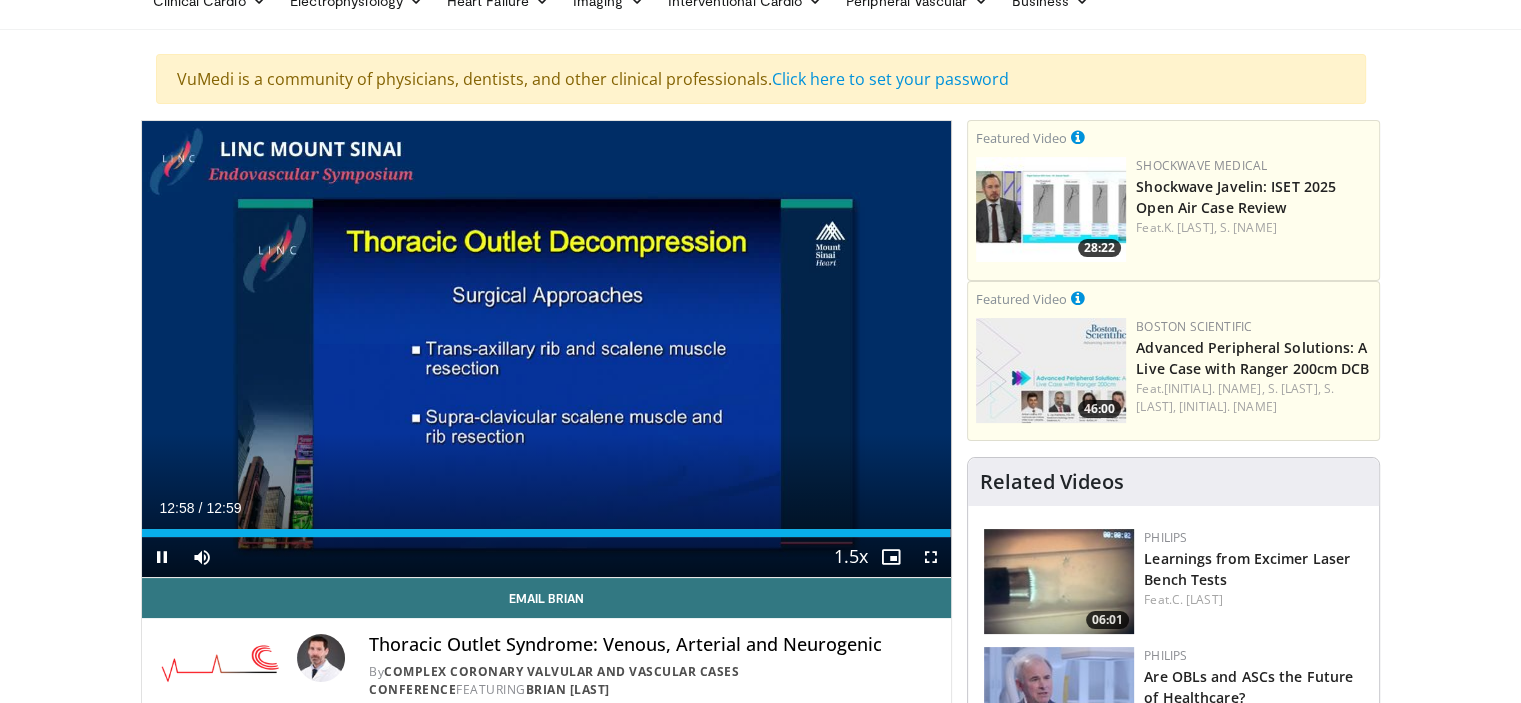 click on "10 seconds
Tap to unmute" at bounding box center [547, 349] 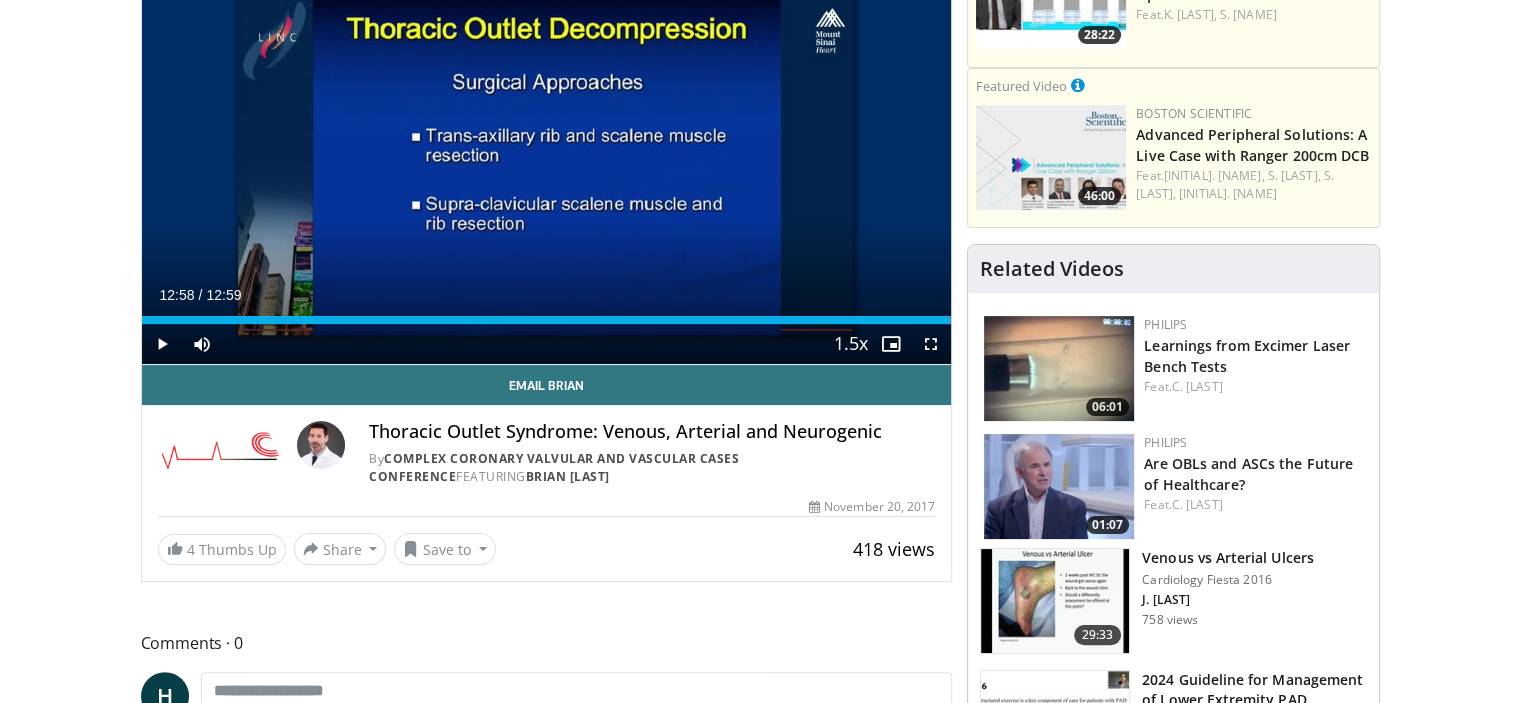 scroll, scrollTop: 0, scrollLeft: 0, axis: both 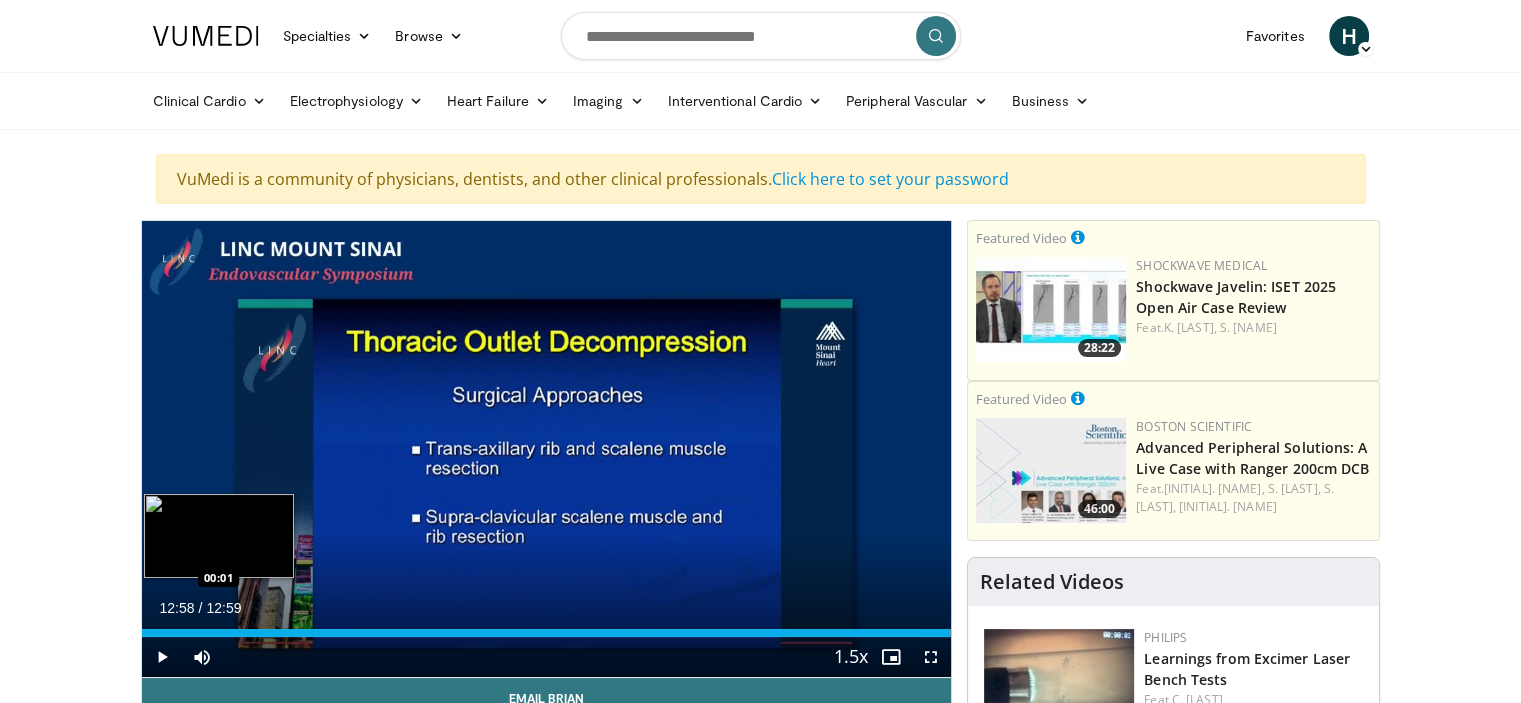 click on "12:58" at bounding box center [546, 633] 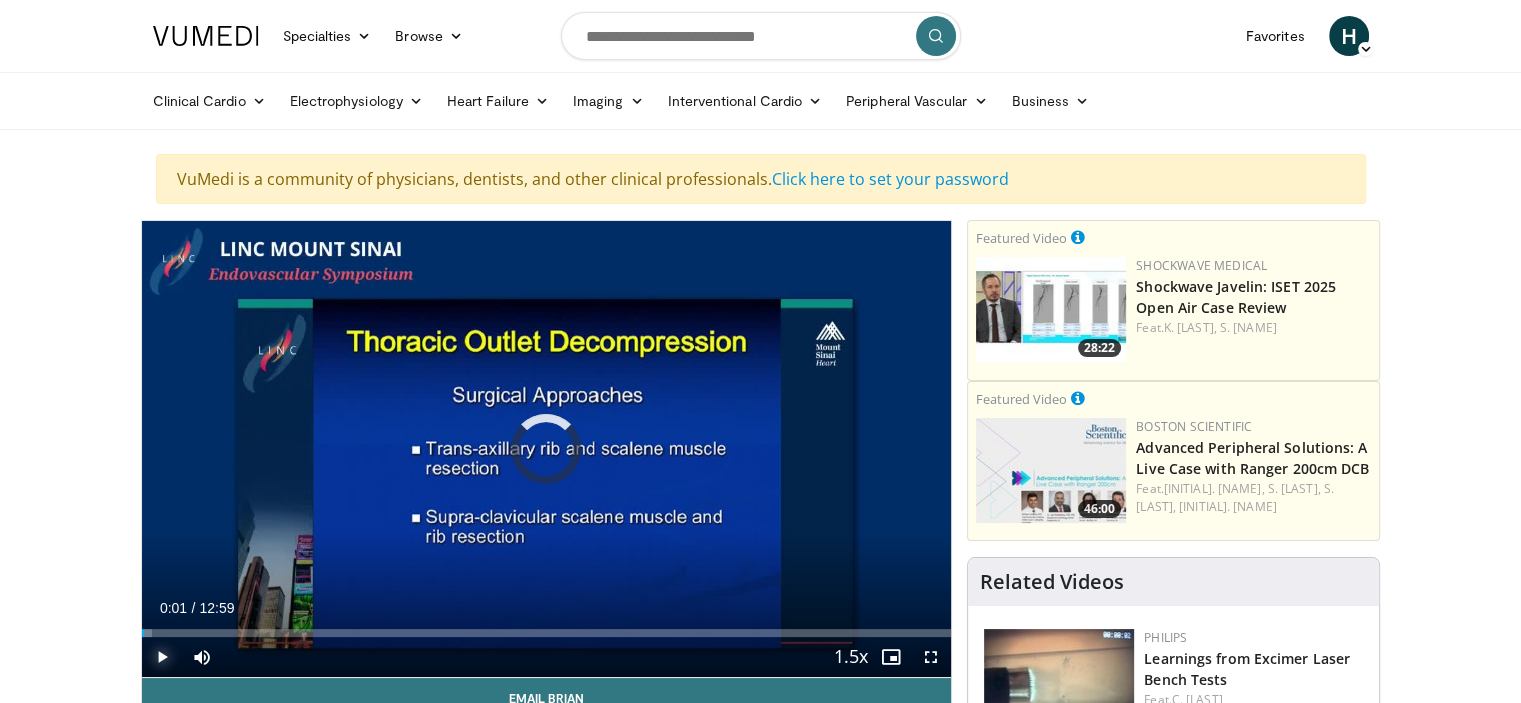 click at bounding box center (162, 657) 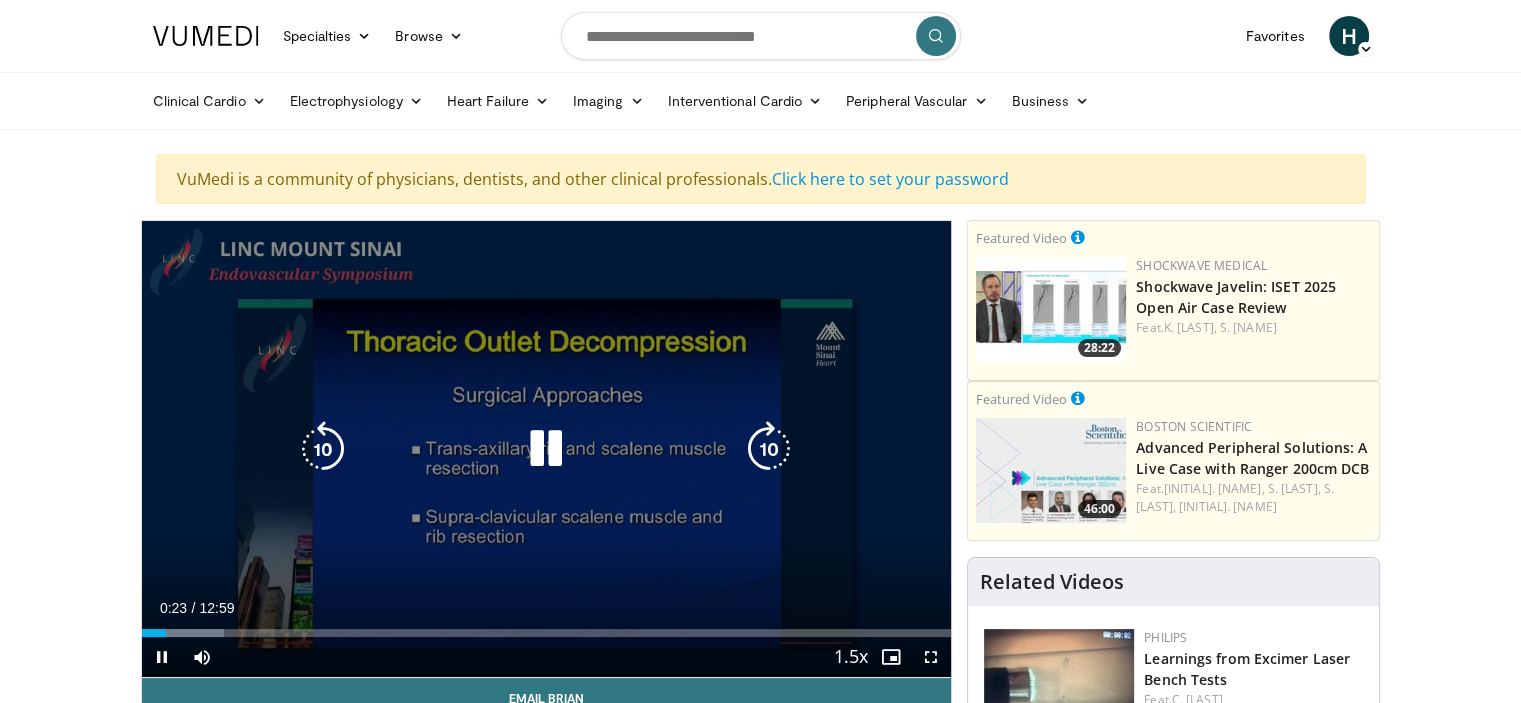click at bounding box center [546, 449] 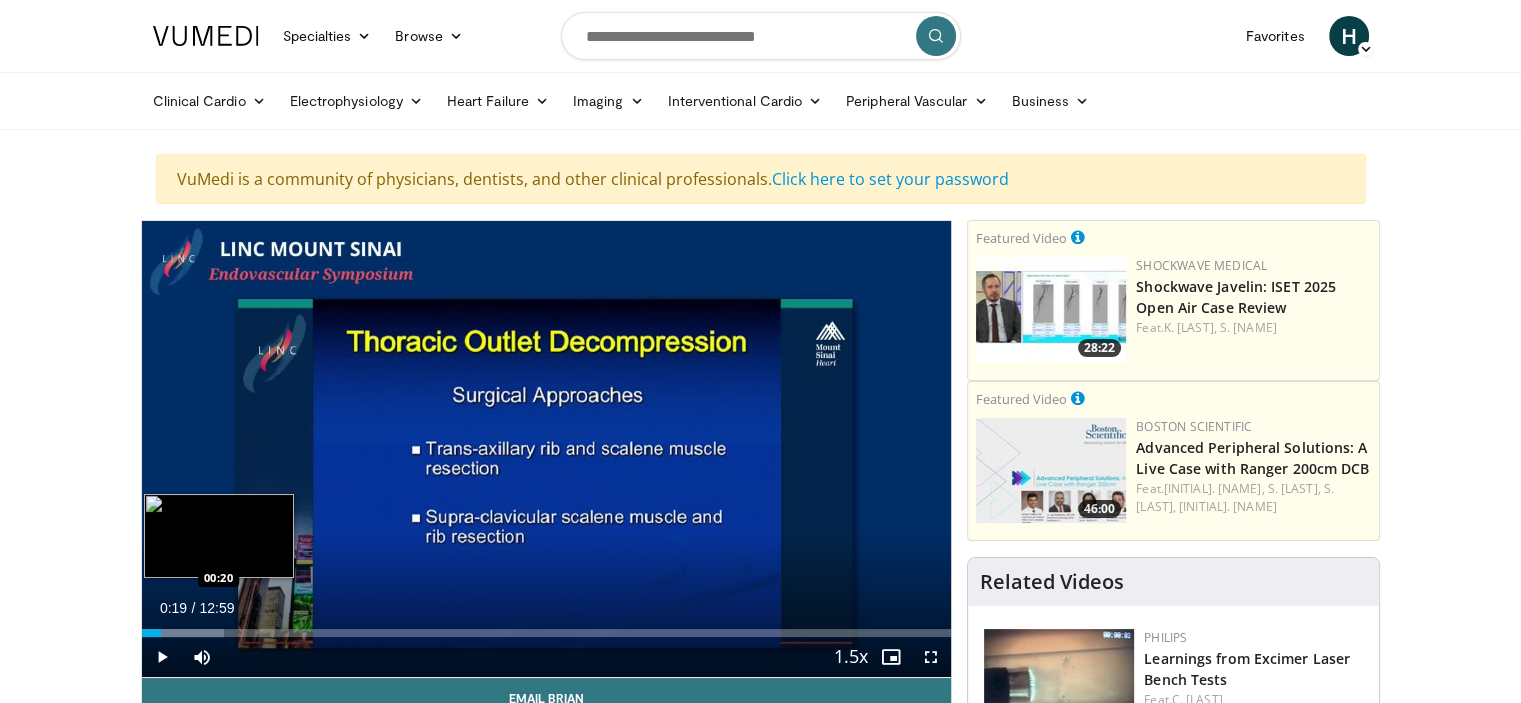 click on "Loaded :  10.23% 00:19 00:20" at bounding box center [547, 633] 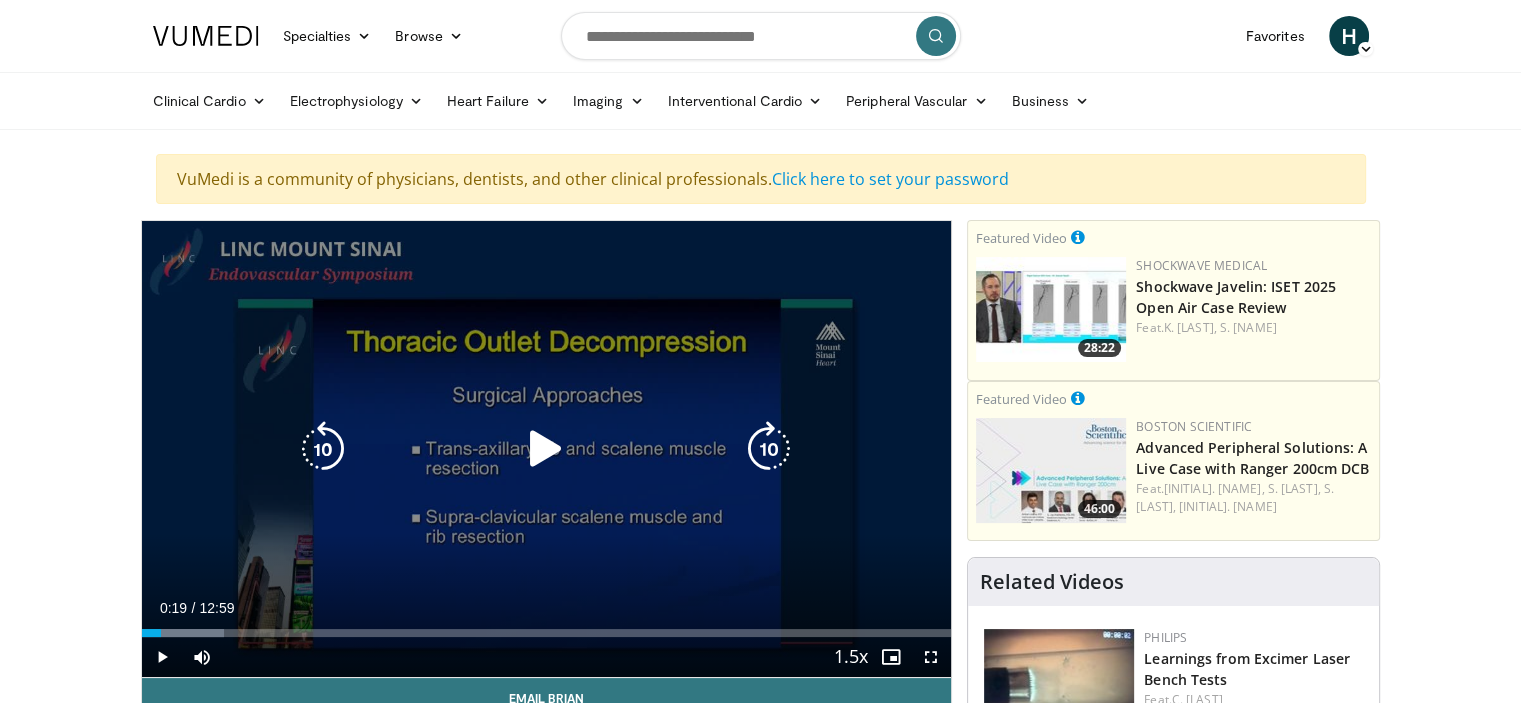 click on "10 seconds
Tap to unmute" at bounding box center [547, 449] 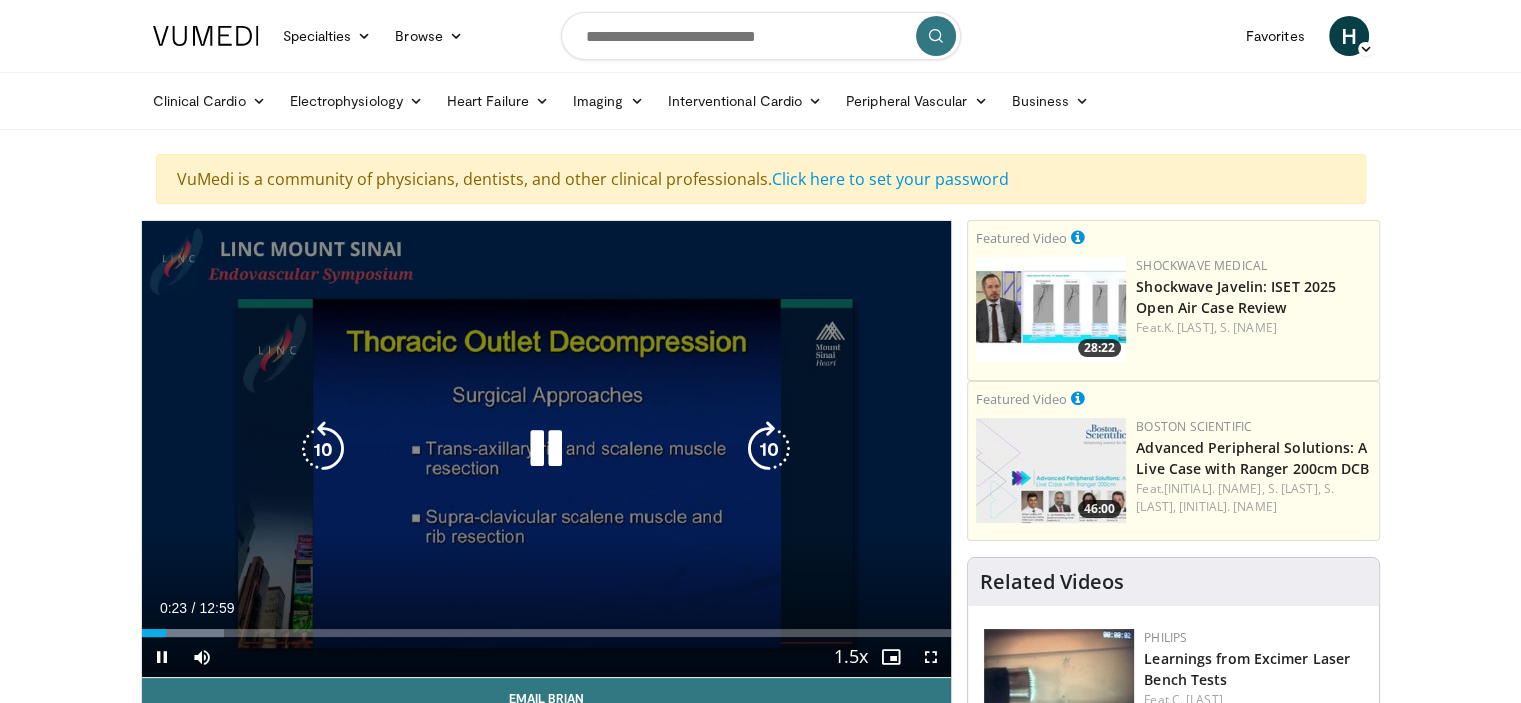 click at bounding box center (323, 449) 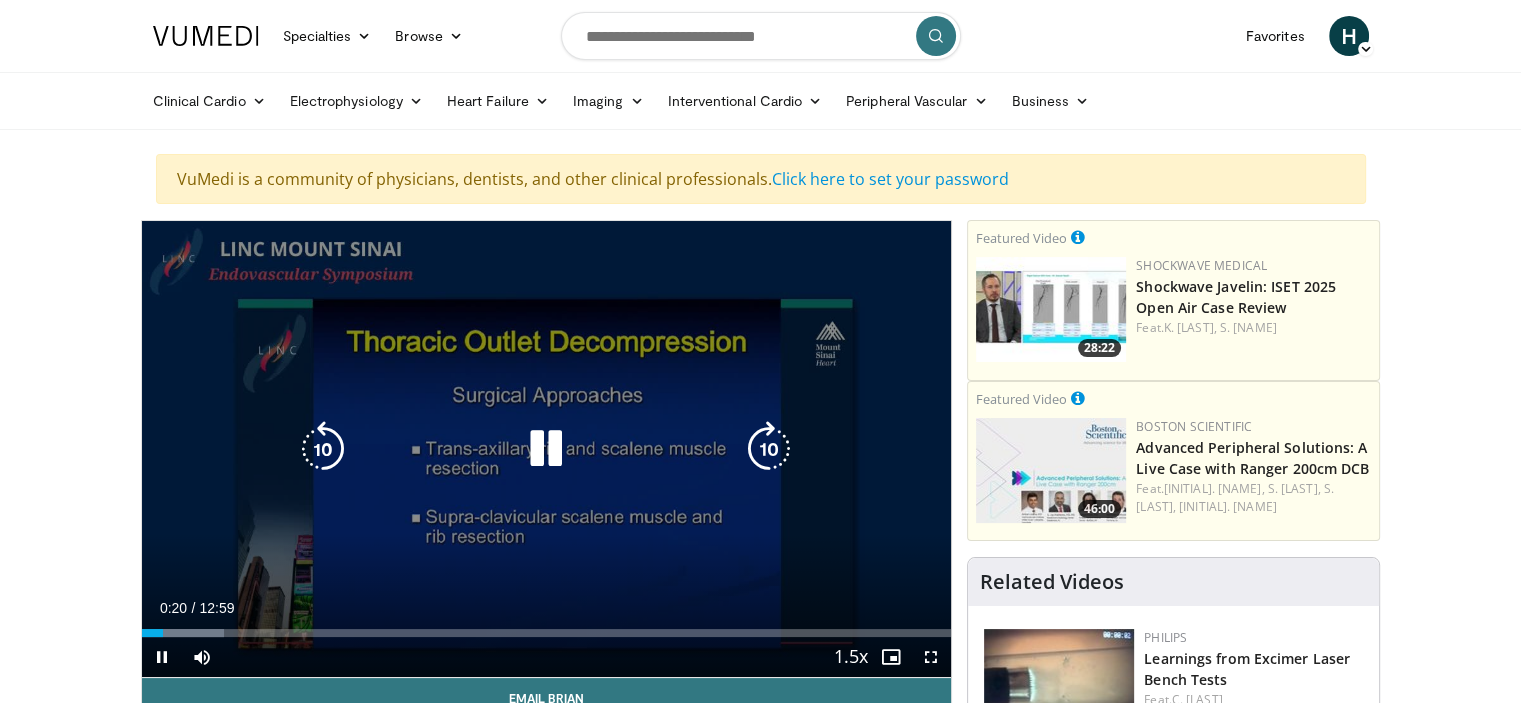 click at bounding box center [546, 449] 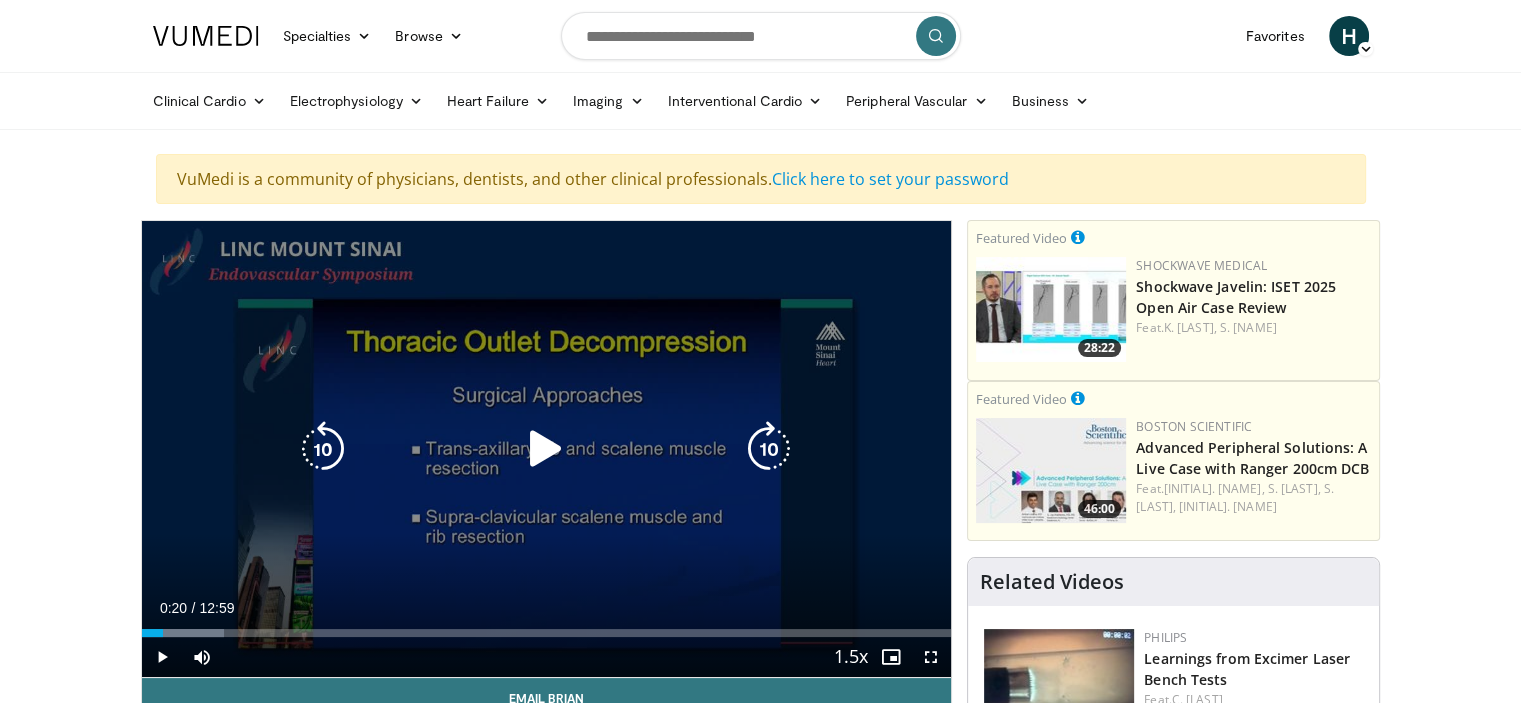 click on "10 seconds
Tap to unmute" at bounding box center [547, 449] 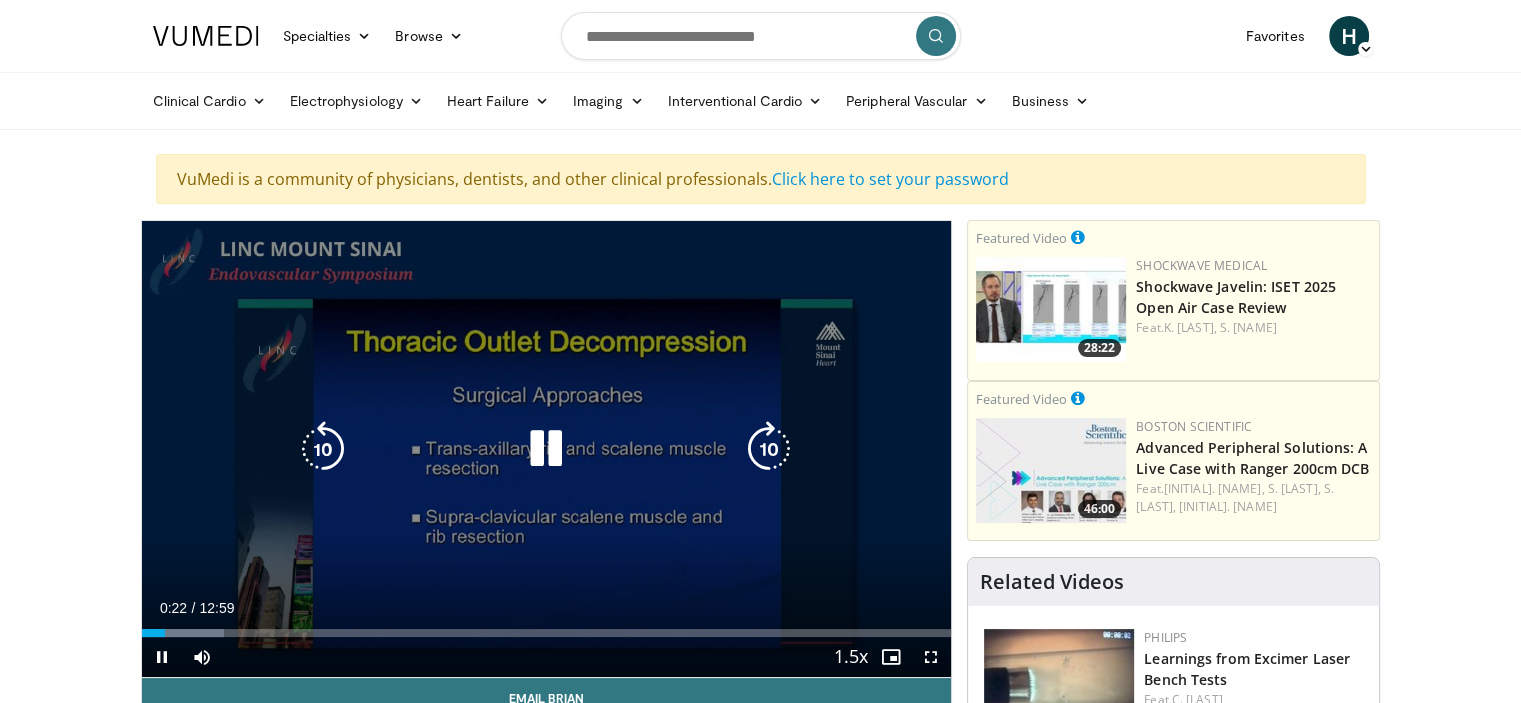 click on "10 seconds
Tap to unmute" at bounding box center (547, 449) 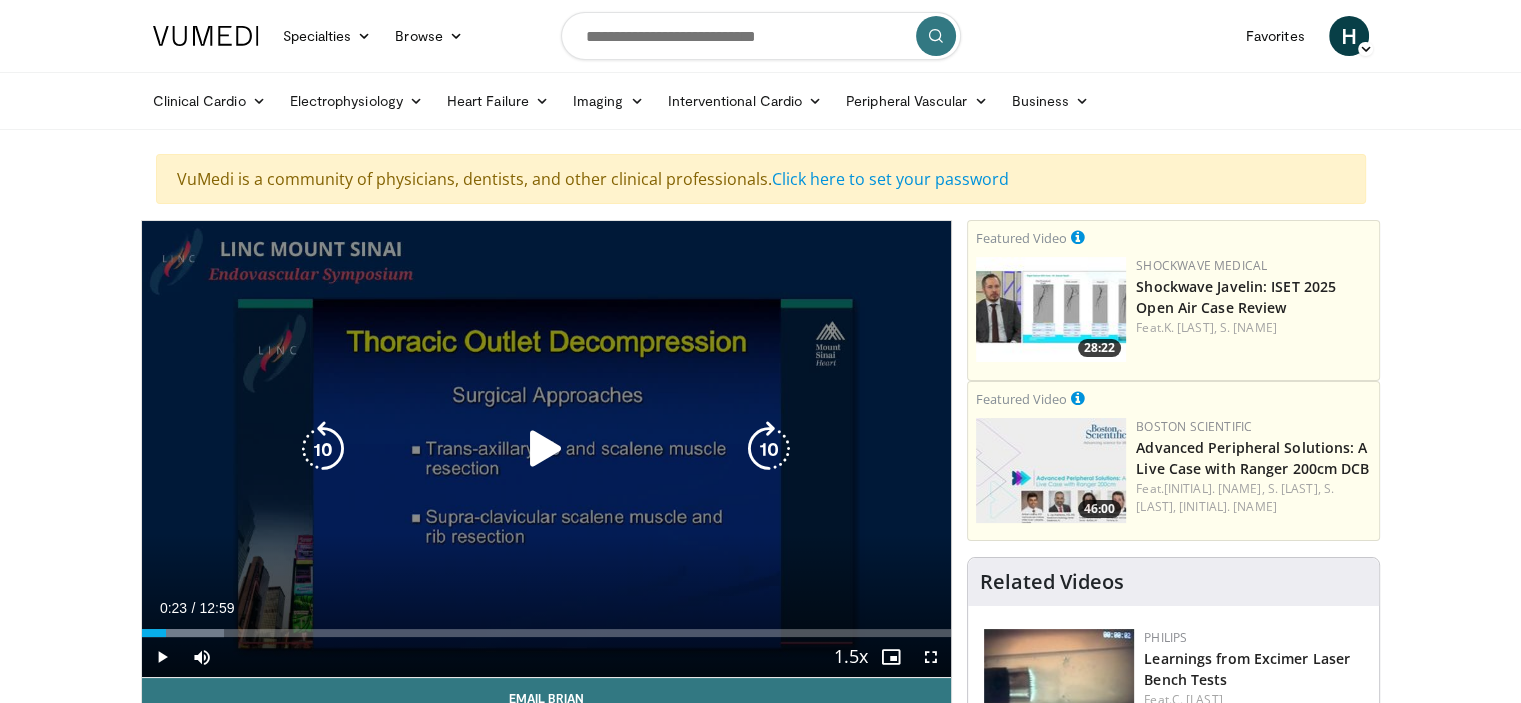 click at bounding box center [546, 449] 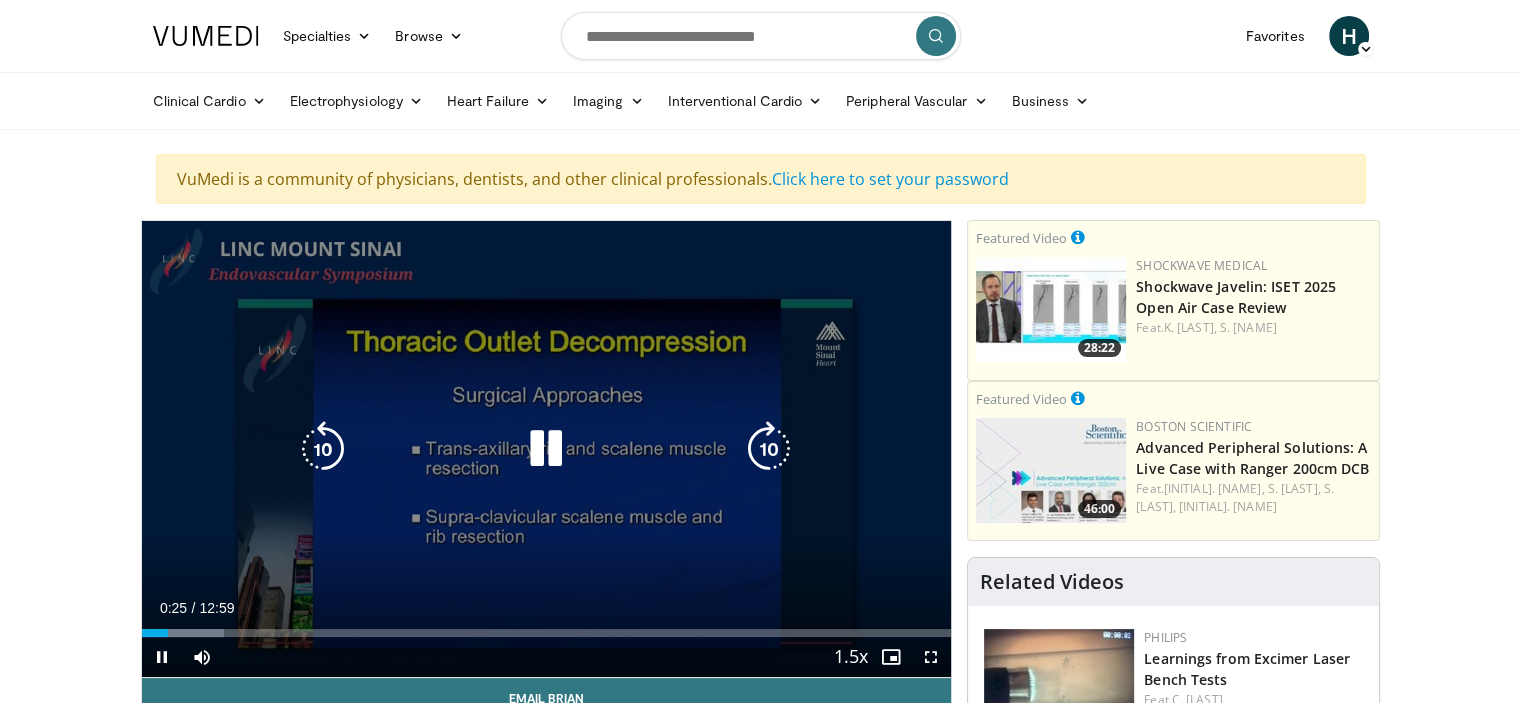 click at bounding box center [546, 449] 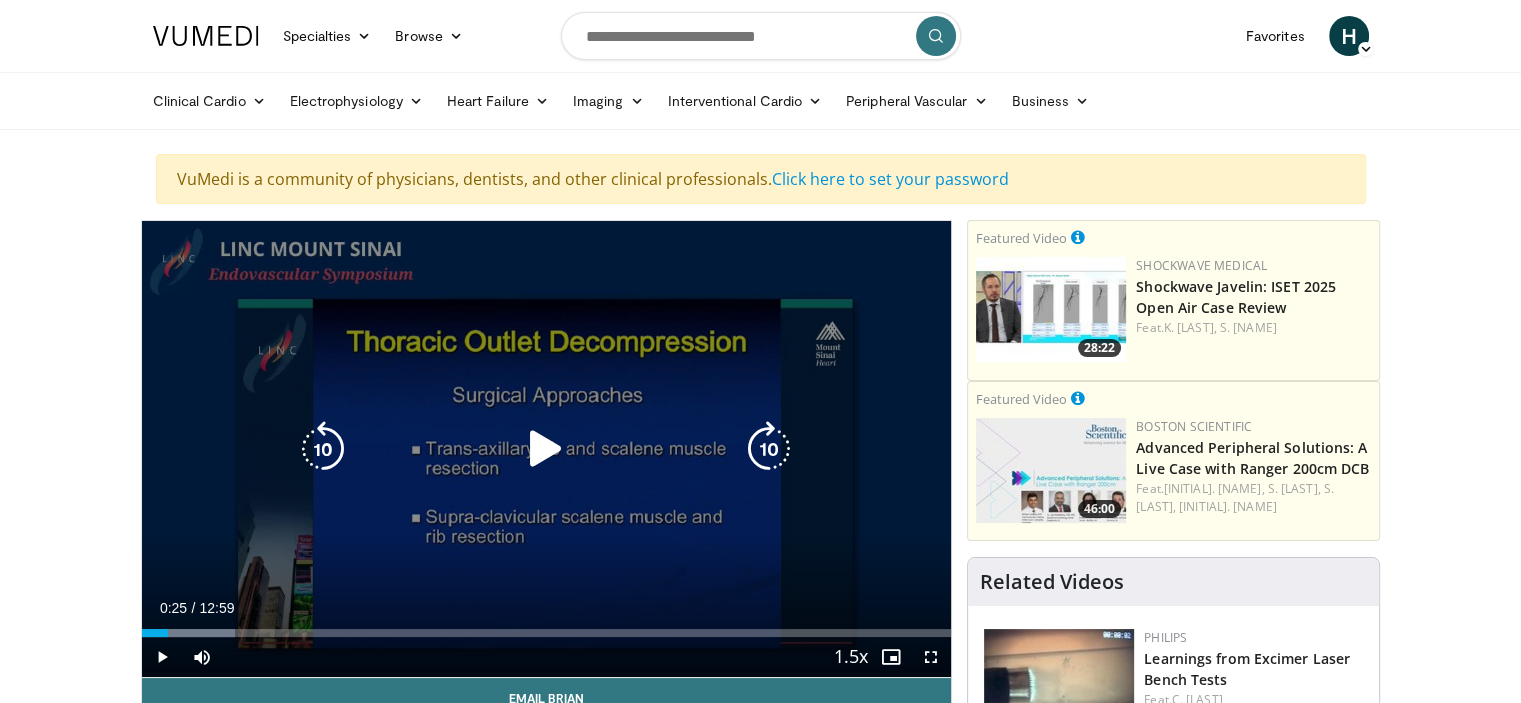 click on "10 seconds
Tap to unmute" at bounding box center [547, 449] 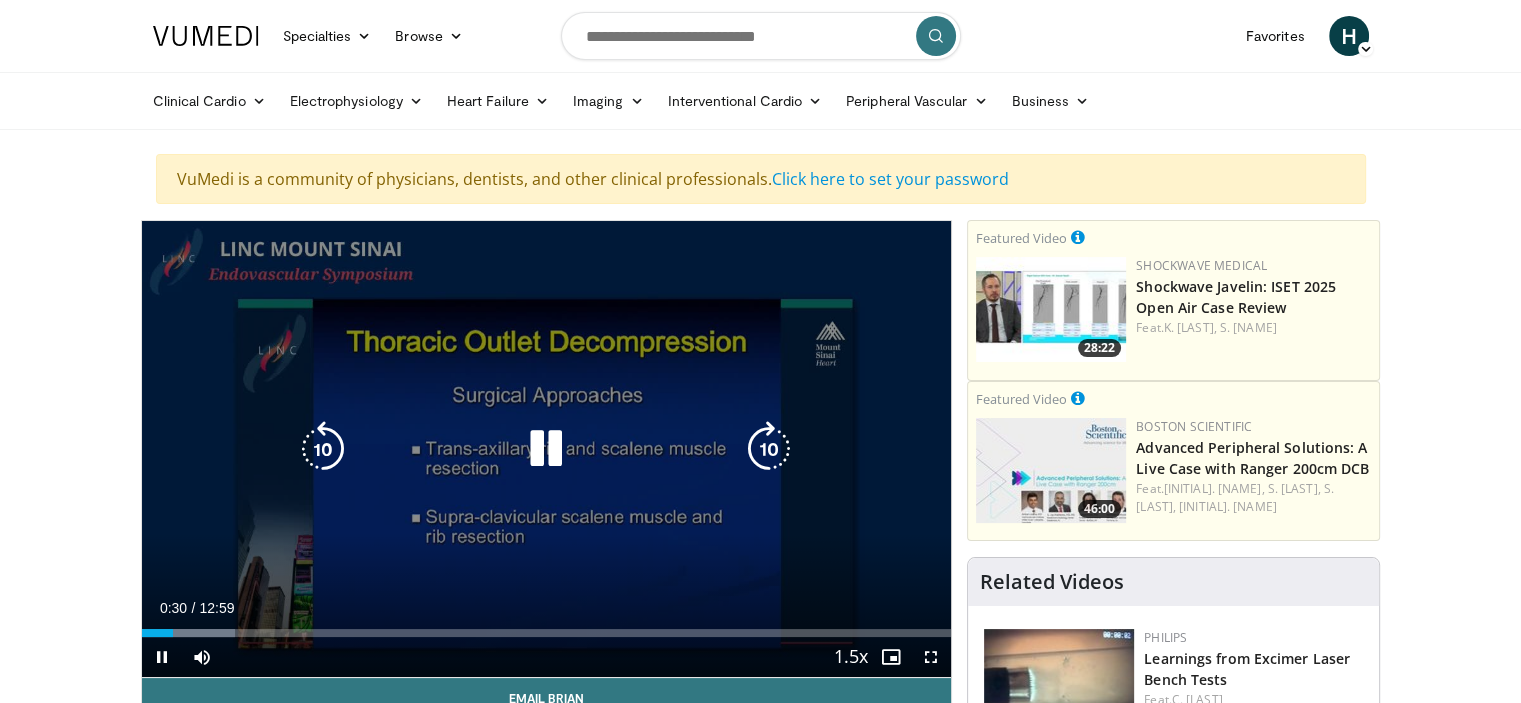 click at bounding box center (769, 449) 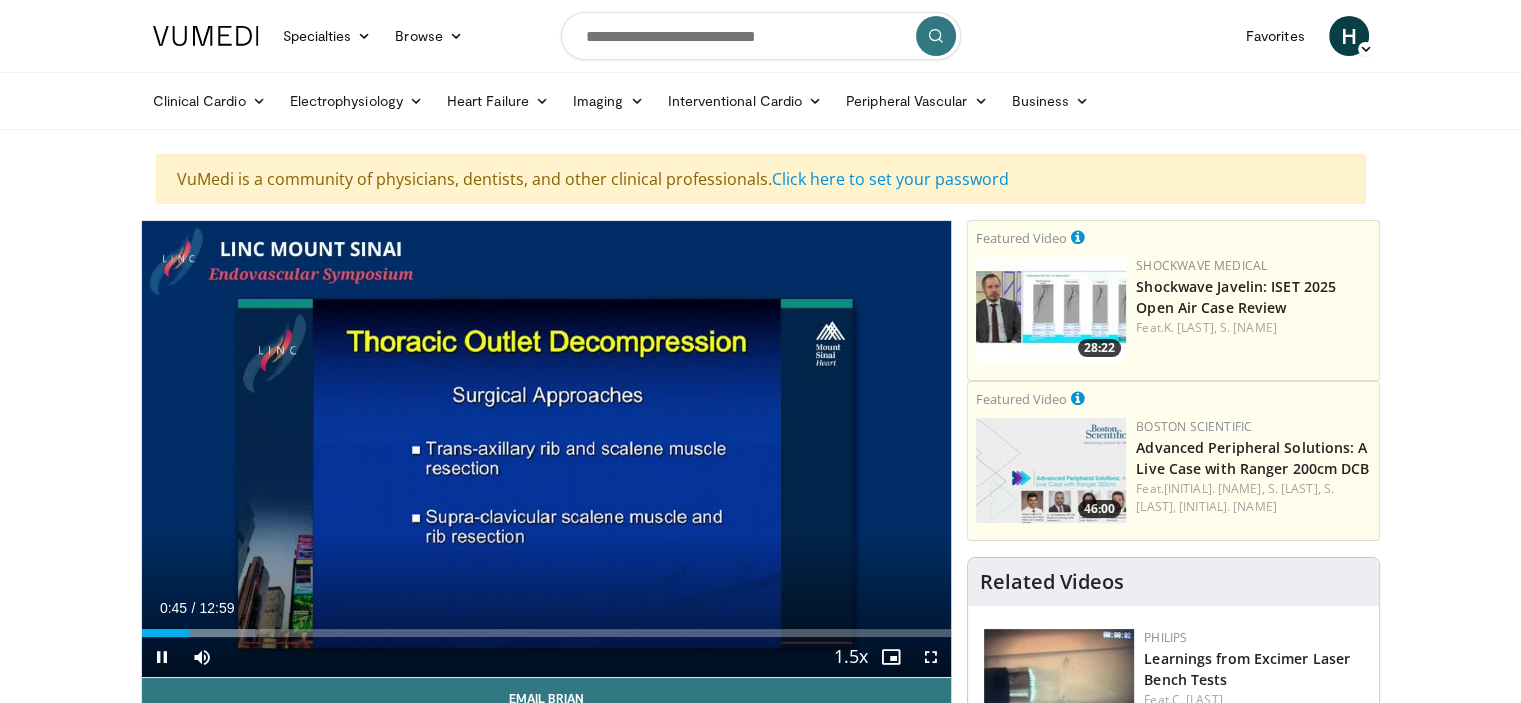 click on "10 seconds
Tap to unmute" at bounding box center (547, 449) 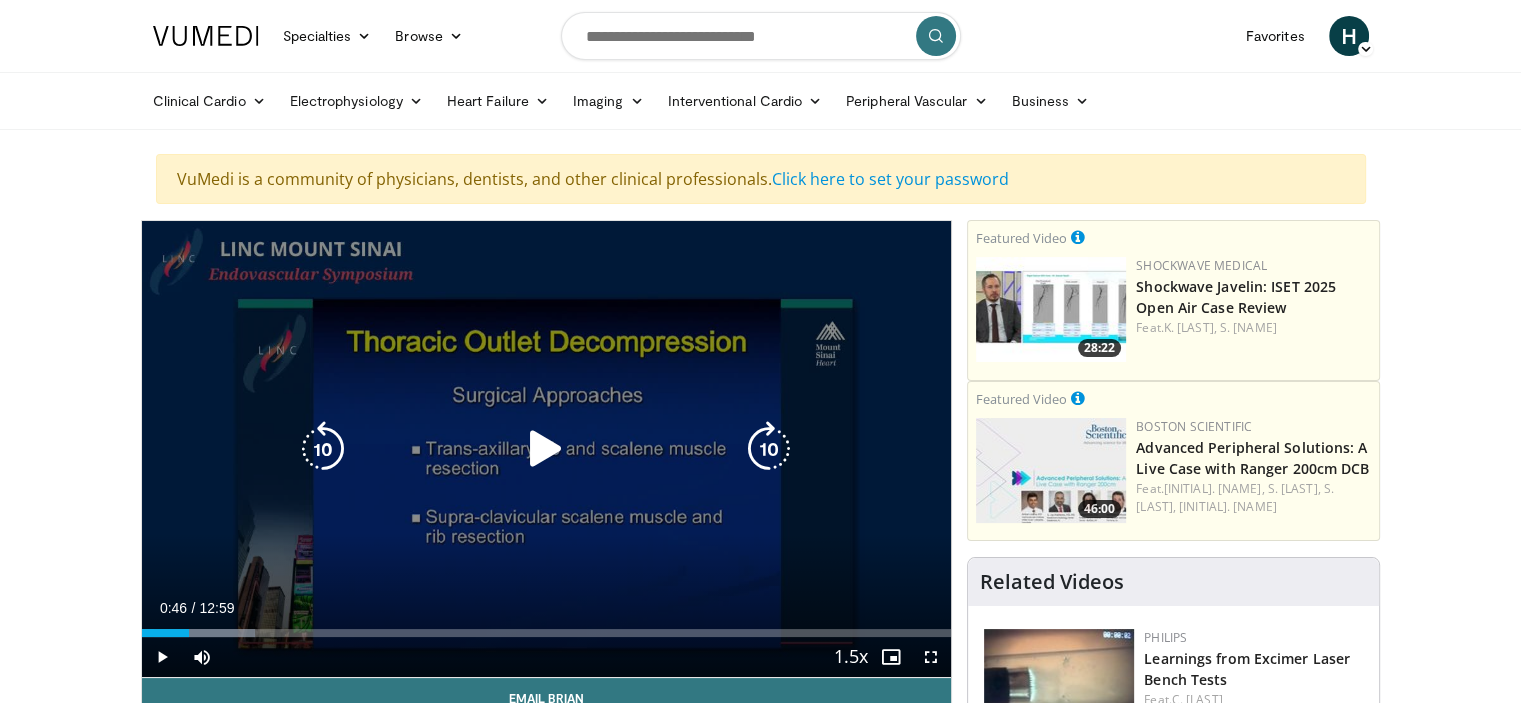 click at bounding box center (546, 449) 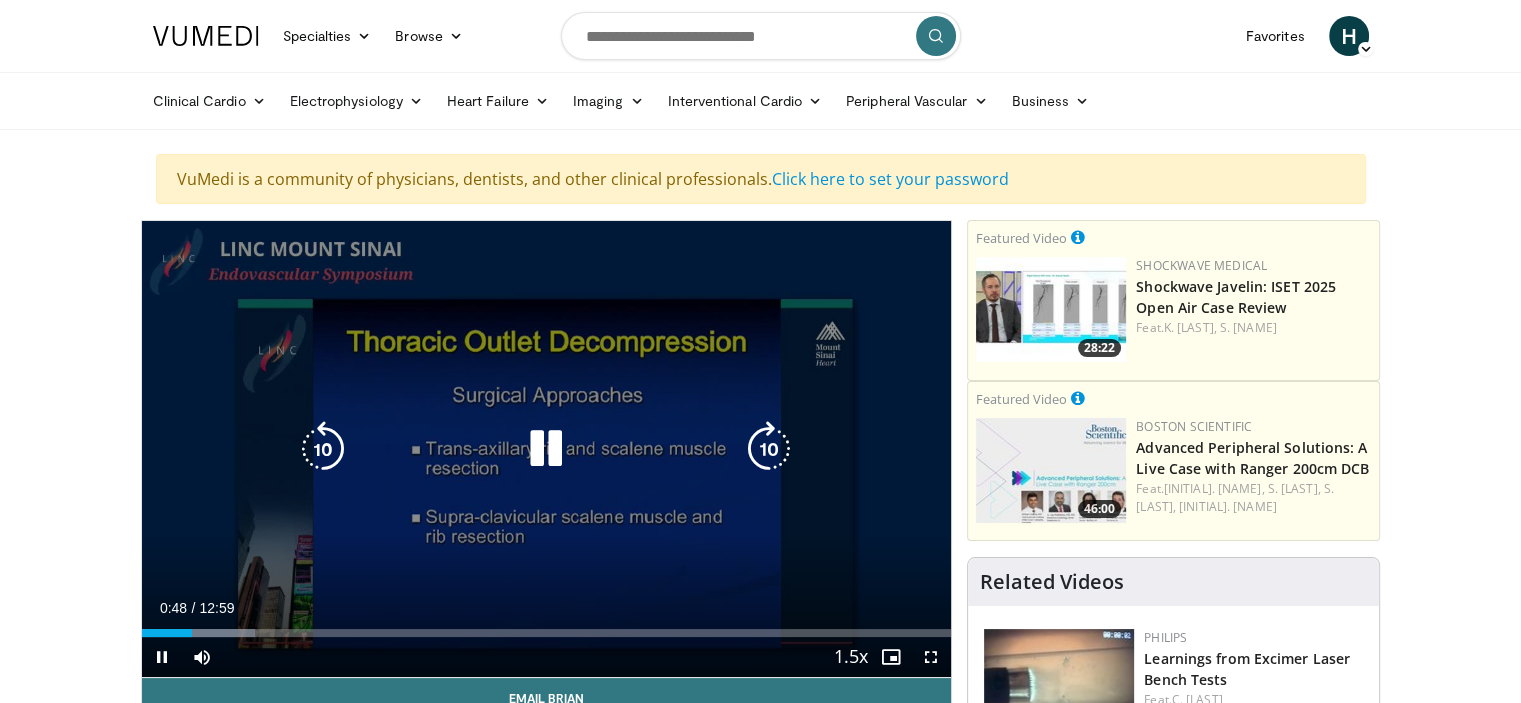 click at bounding box center (546, 449) 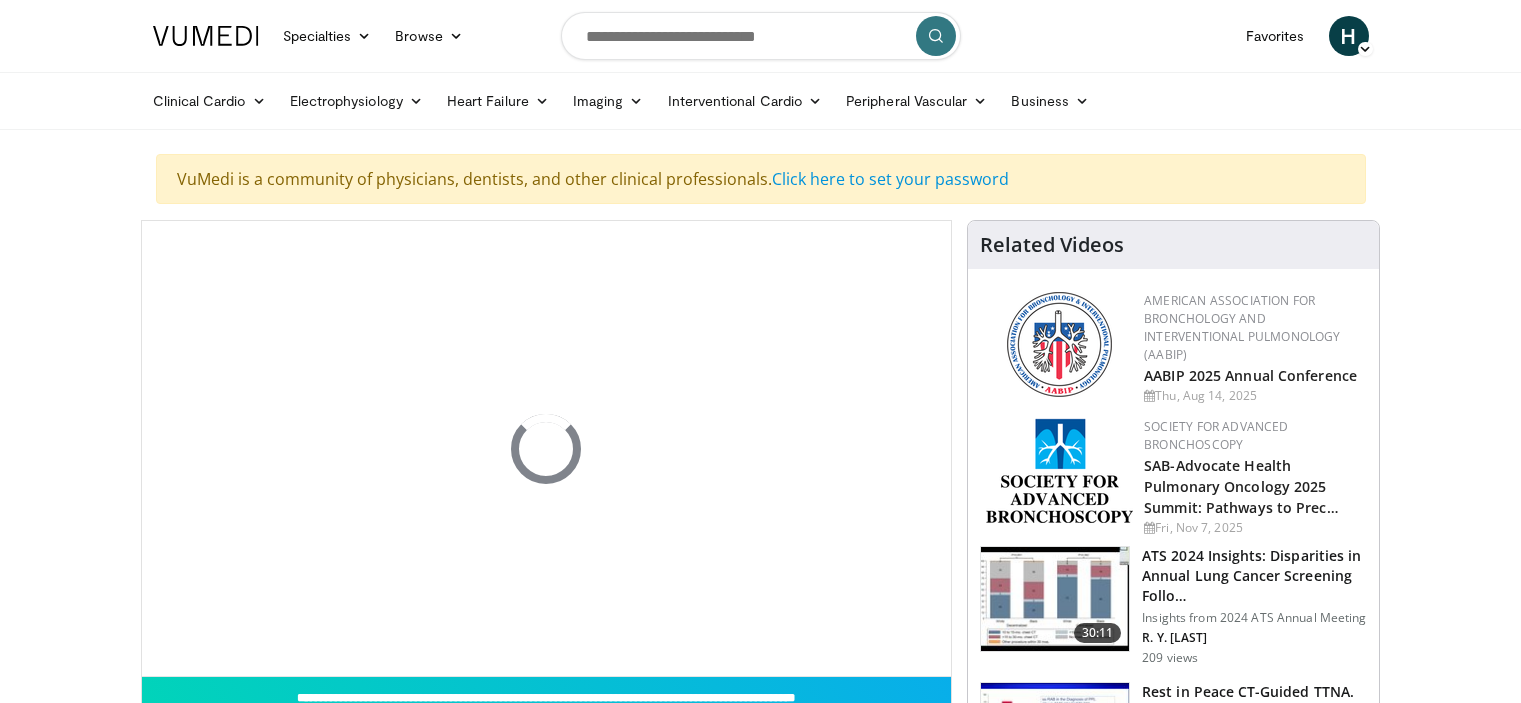 scroll, scrollTop: 0, scrollLeft: 0, axis: both 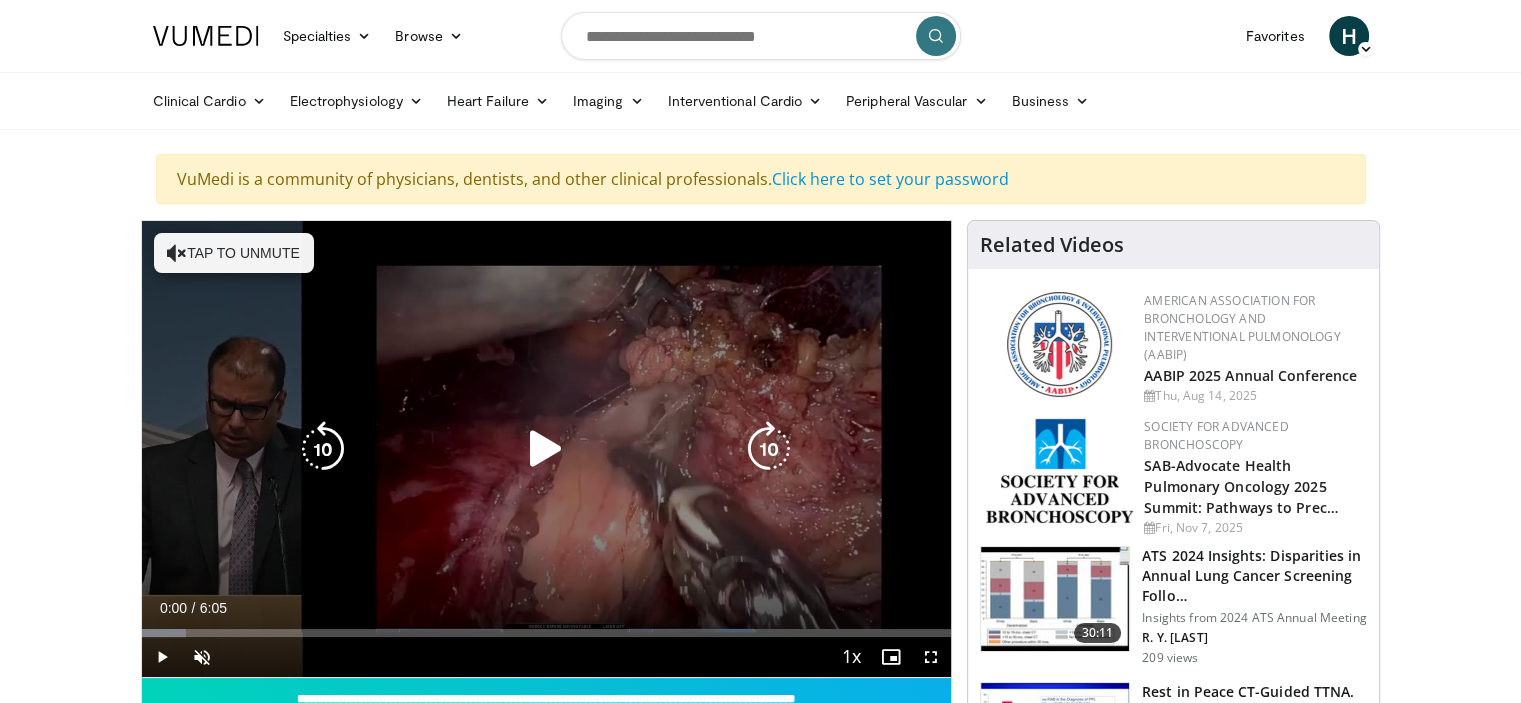 click at bounding box center [546, 449] 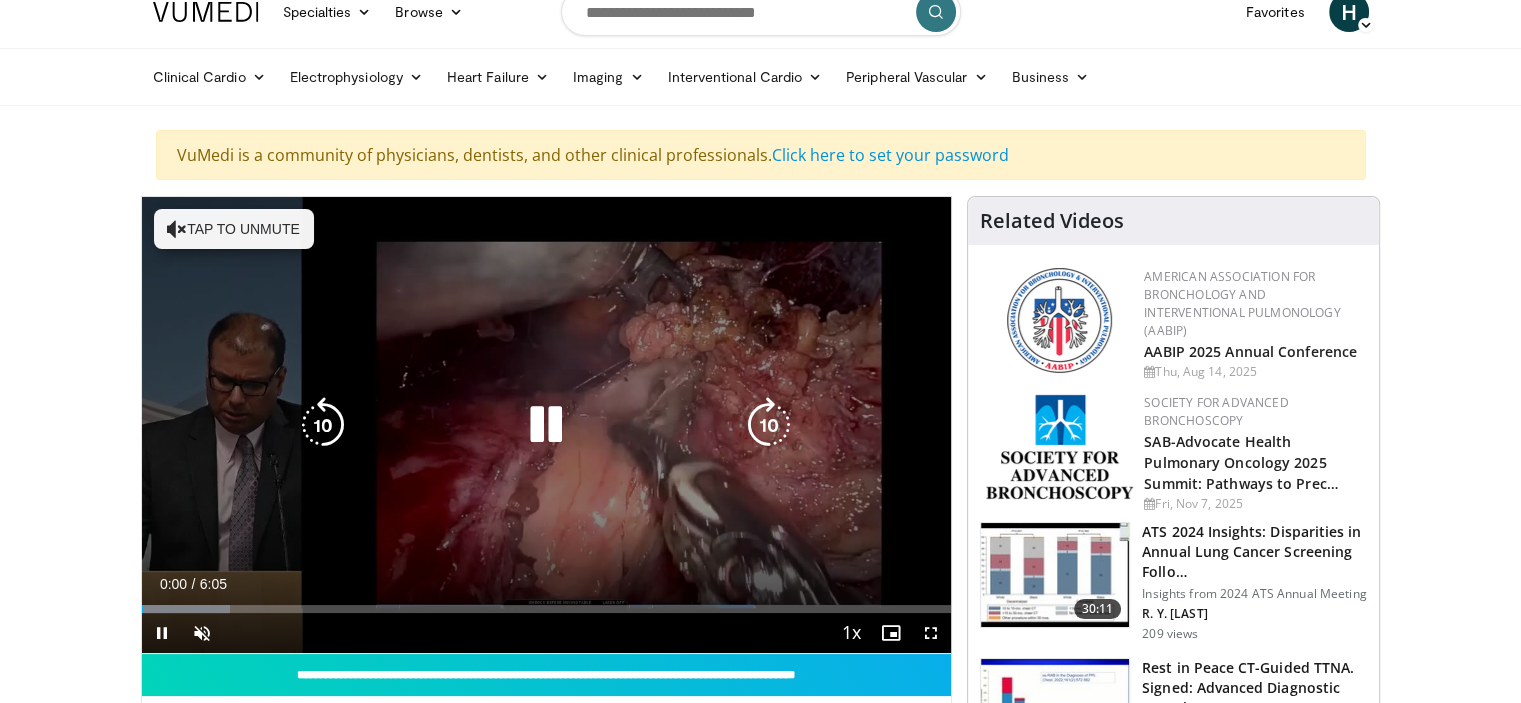 scroll, scrollTop: 100, scrollLeft: 0, axis: vertical 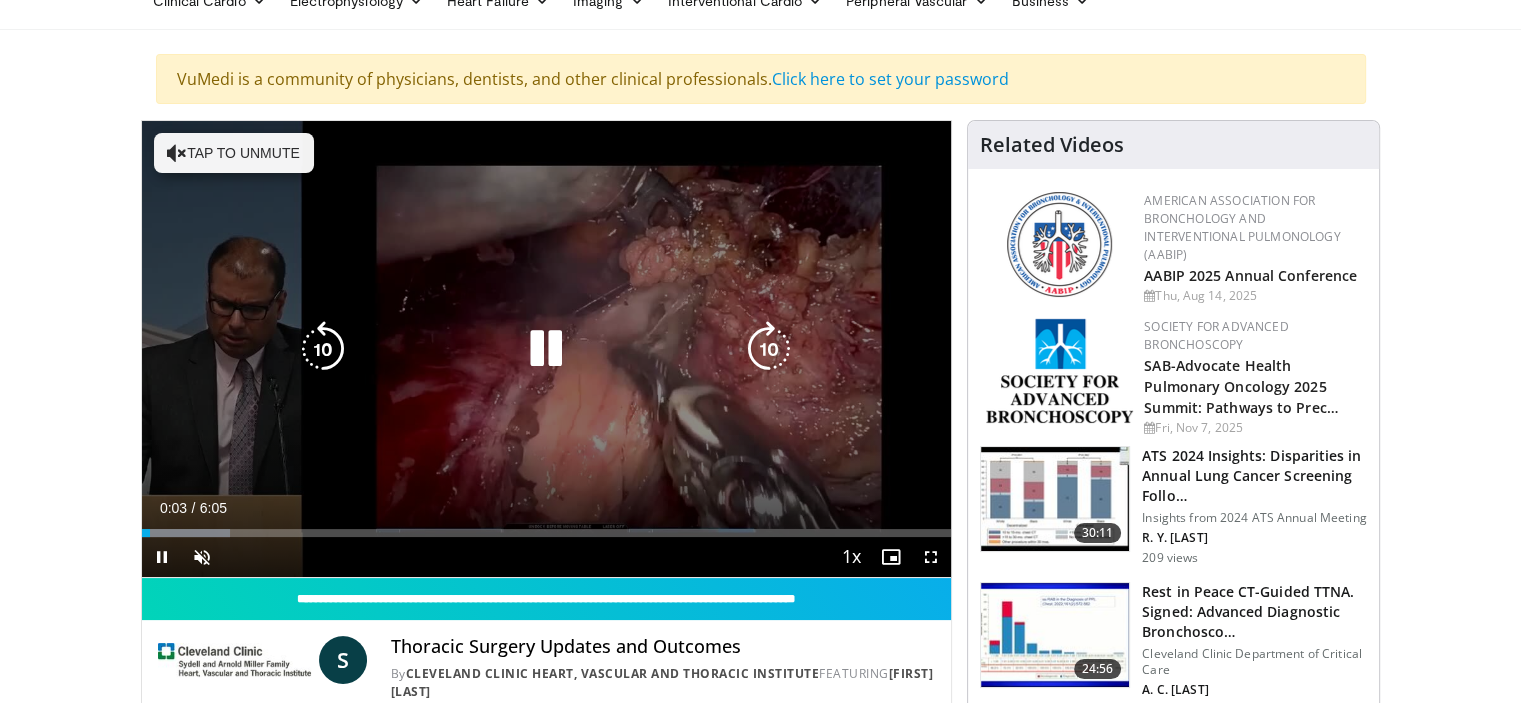 click on "Tap to unmute" at bounding box center [234, 153] 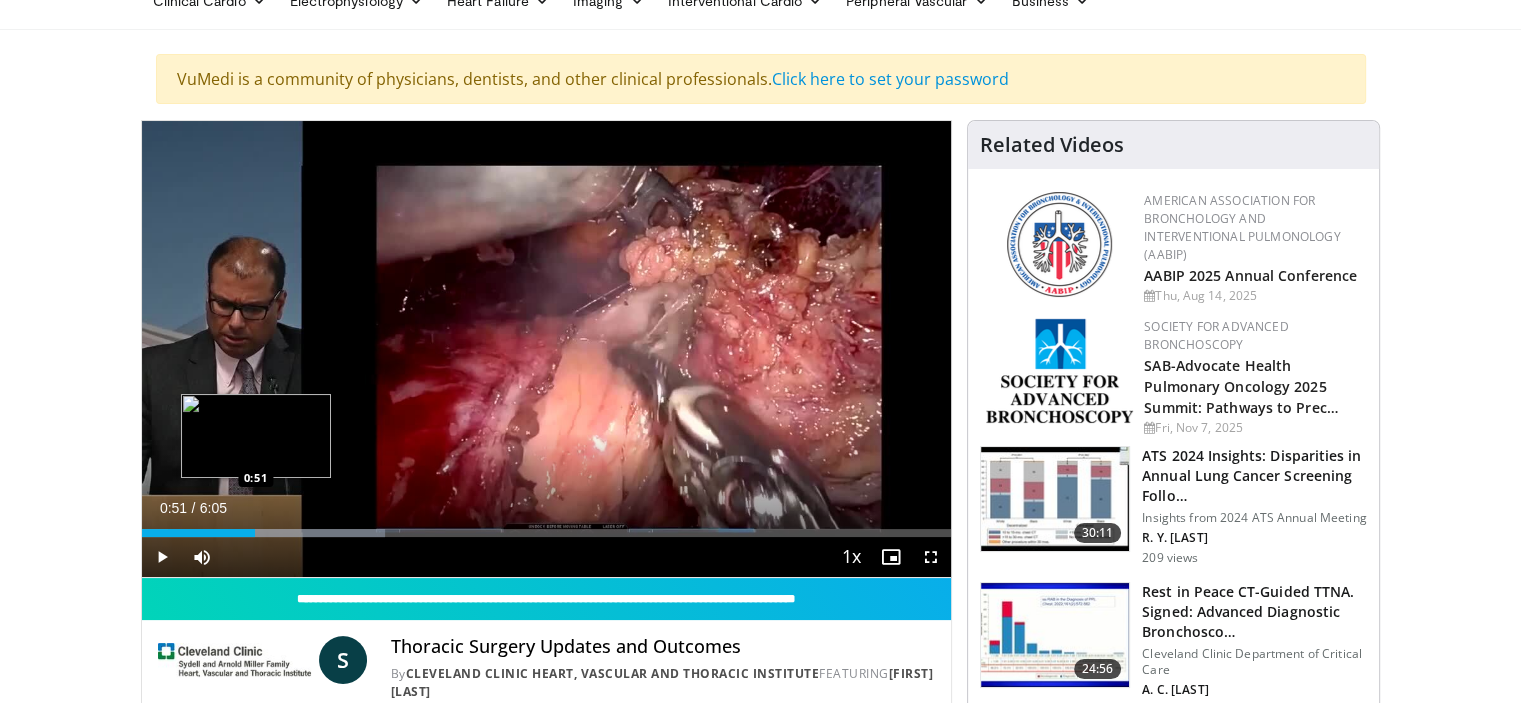click at bounding box center [276, 533] 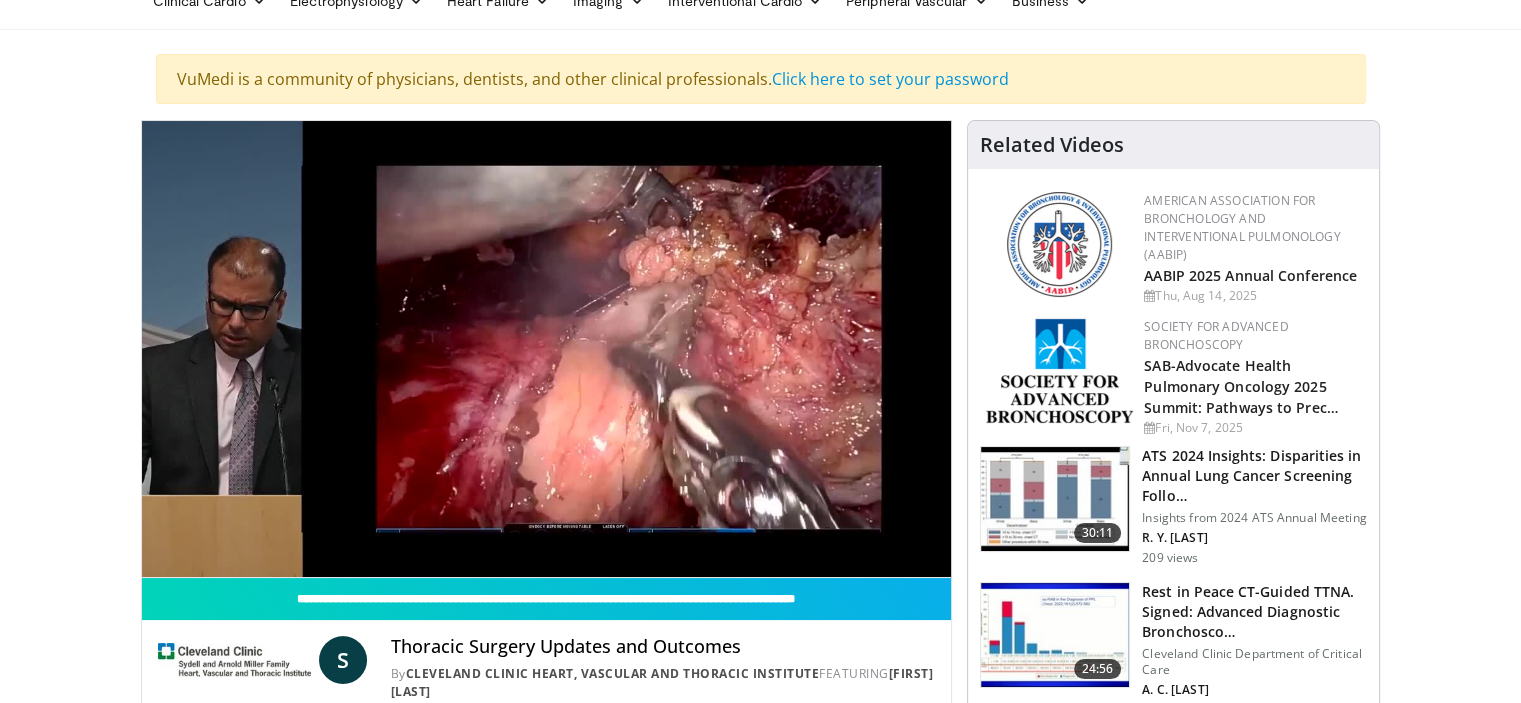 click on "10 seconds
Tap to unmute" at bounding box center [547, 349] 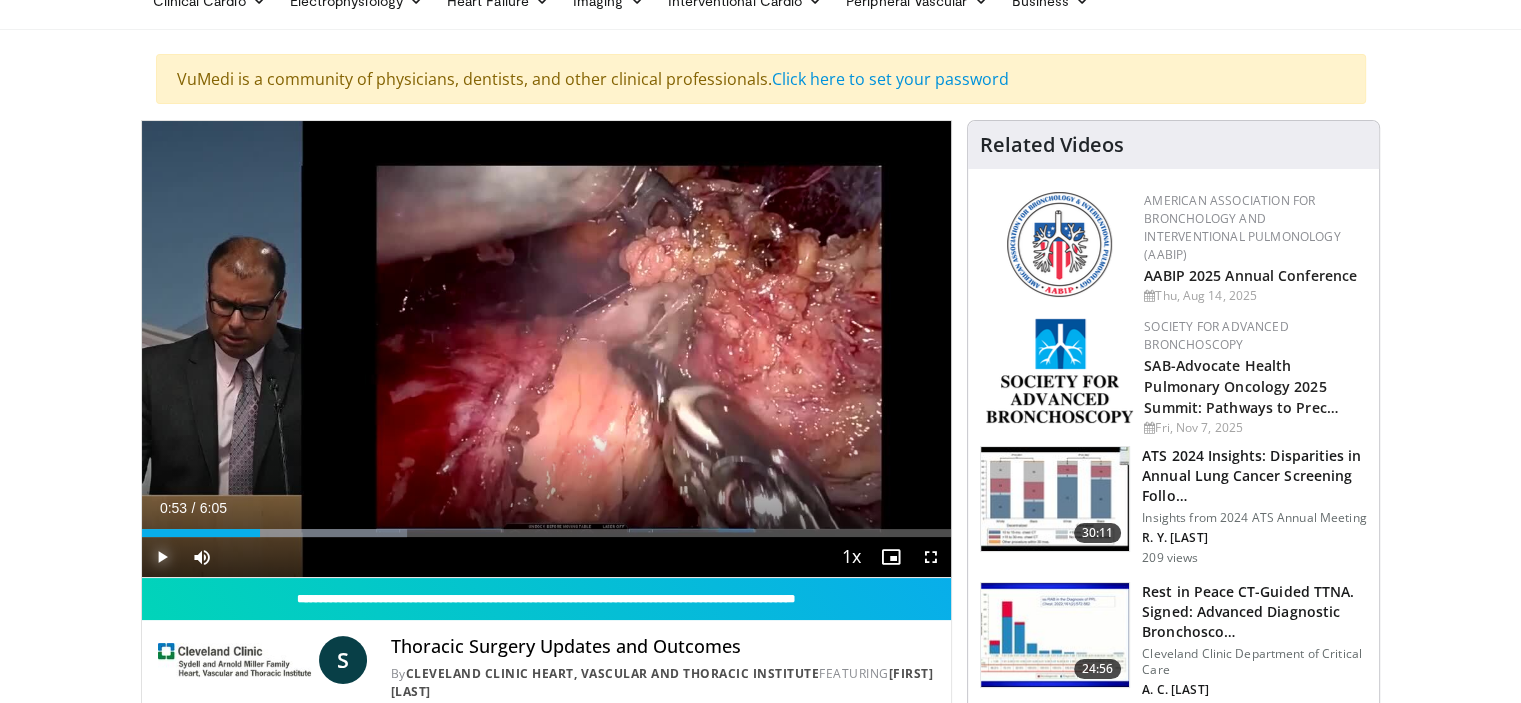 click at bounding box center [162, 557] 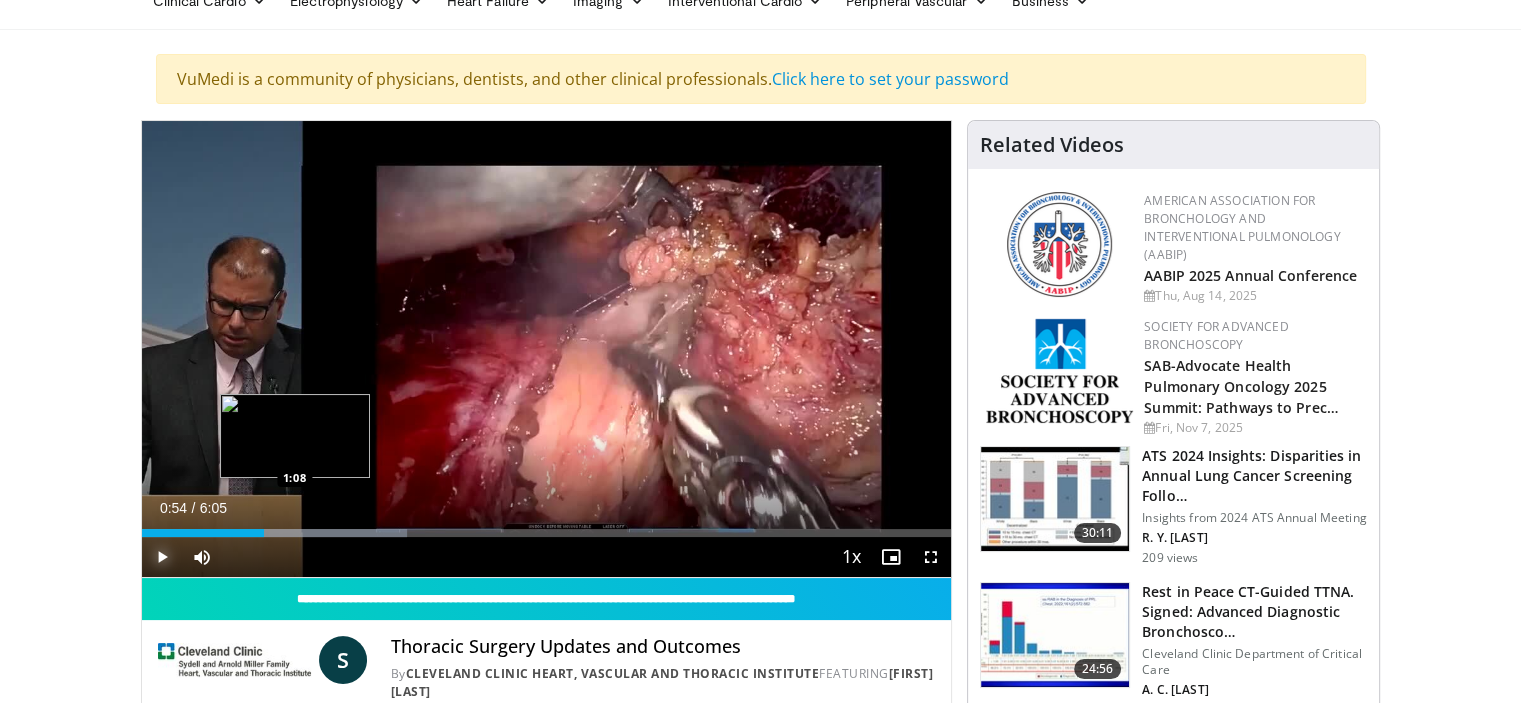 click on "Loaded :  32.79% 0:55 1:08" at bounding box center [547, 527] 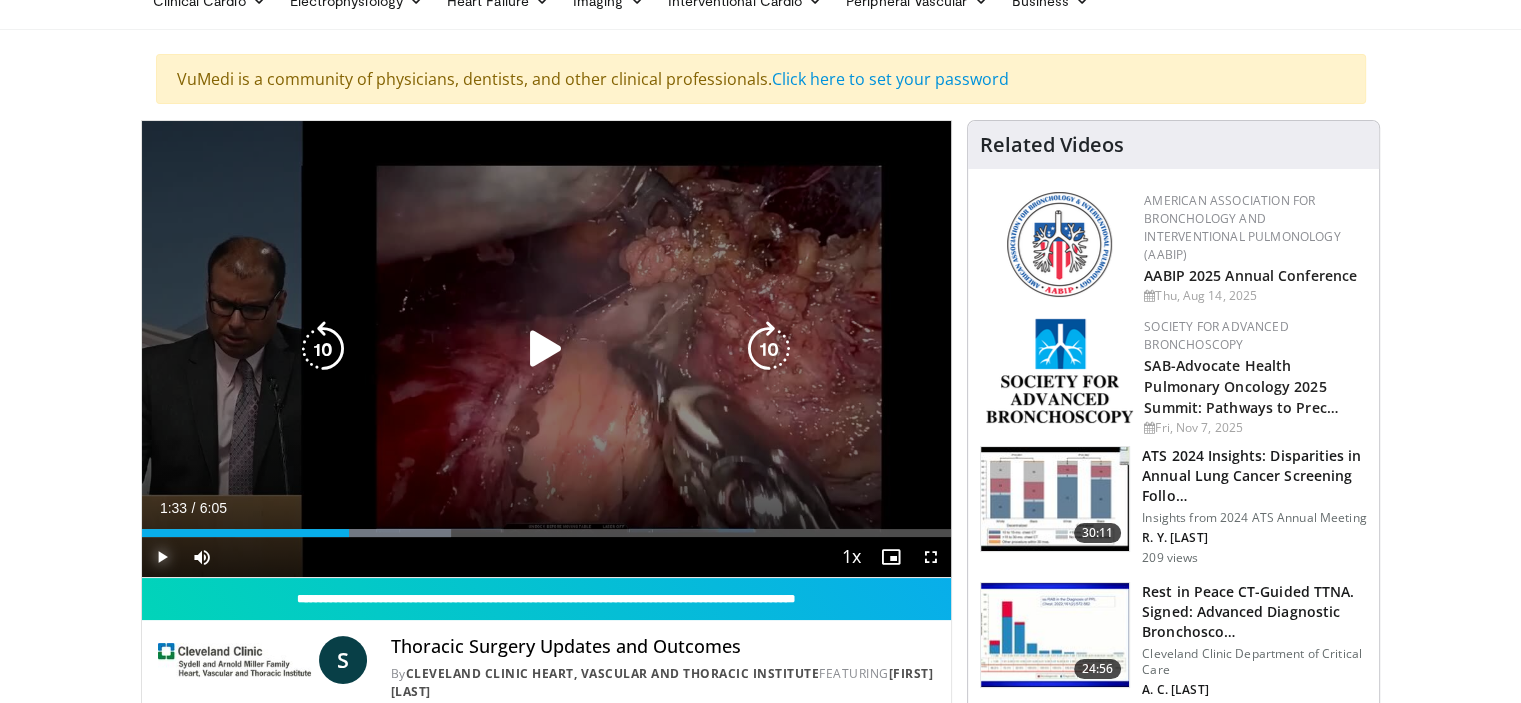 click at bounding box center (343, 533) 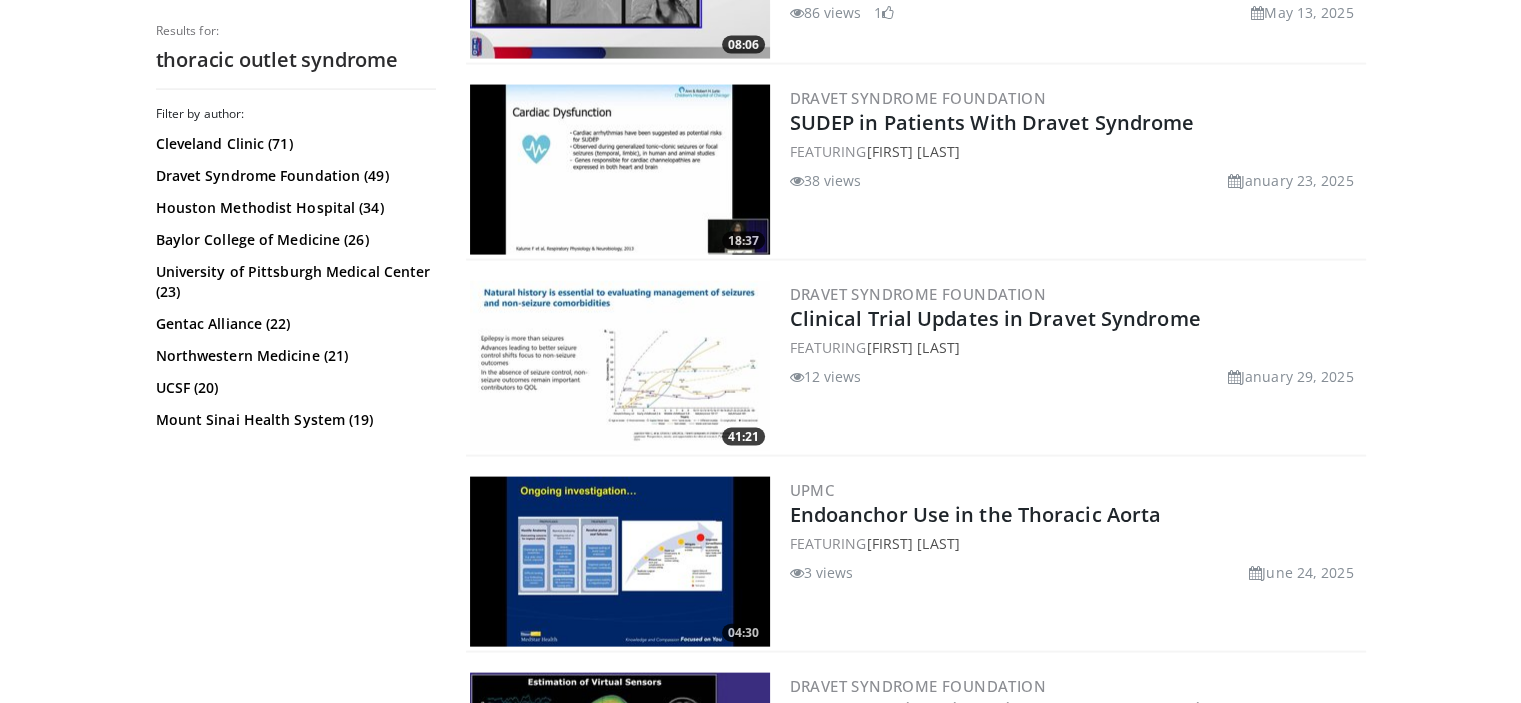 scroll, scrollTop: 4100, scrollLeft: 0, axis: vertical 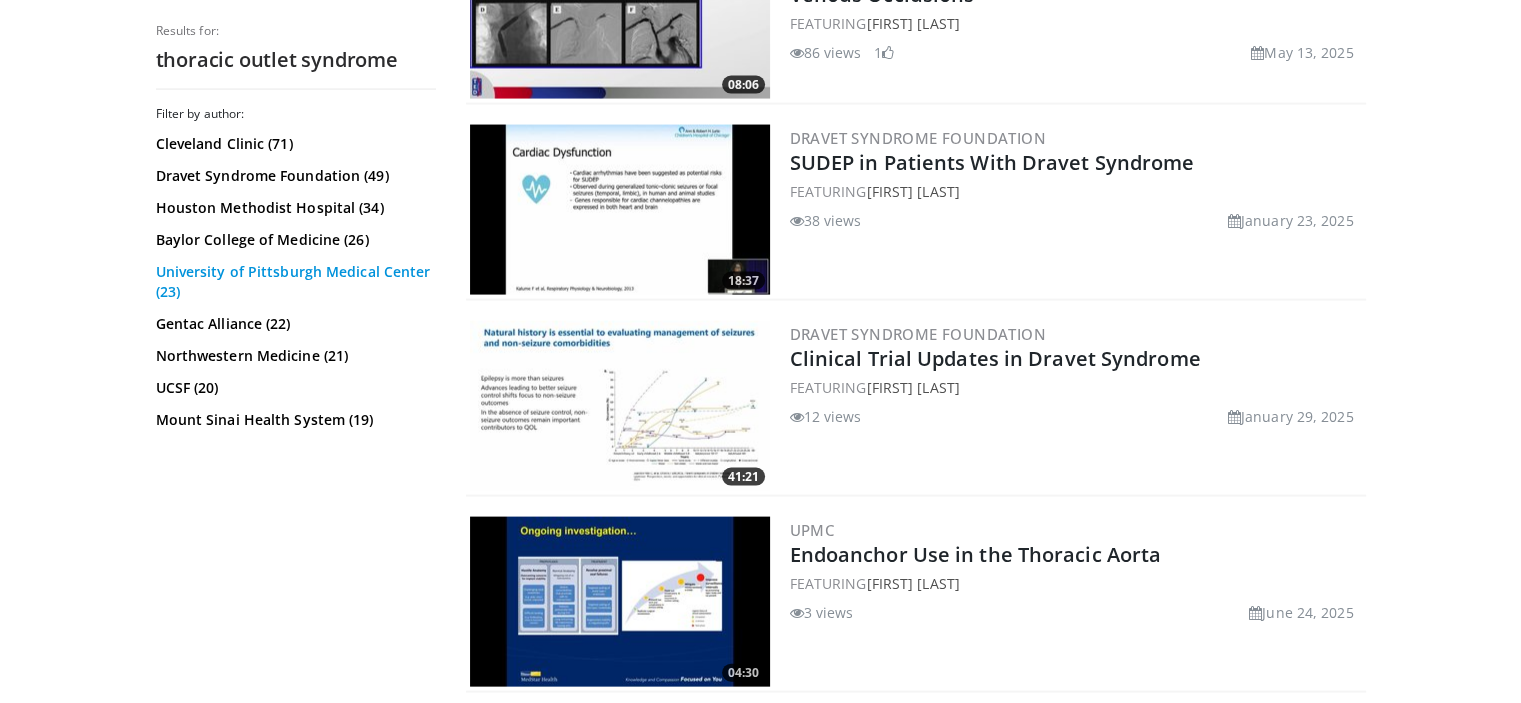click on "University of Pittsburgh Medical Center (23)" at bounding box center (293, 282) 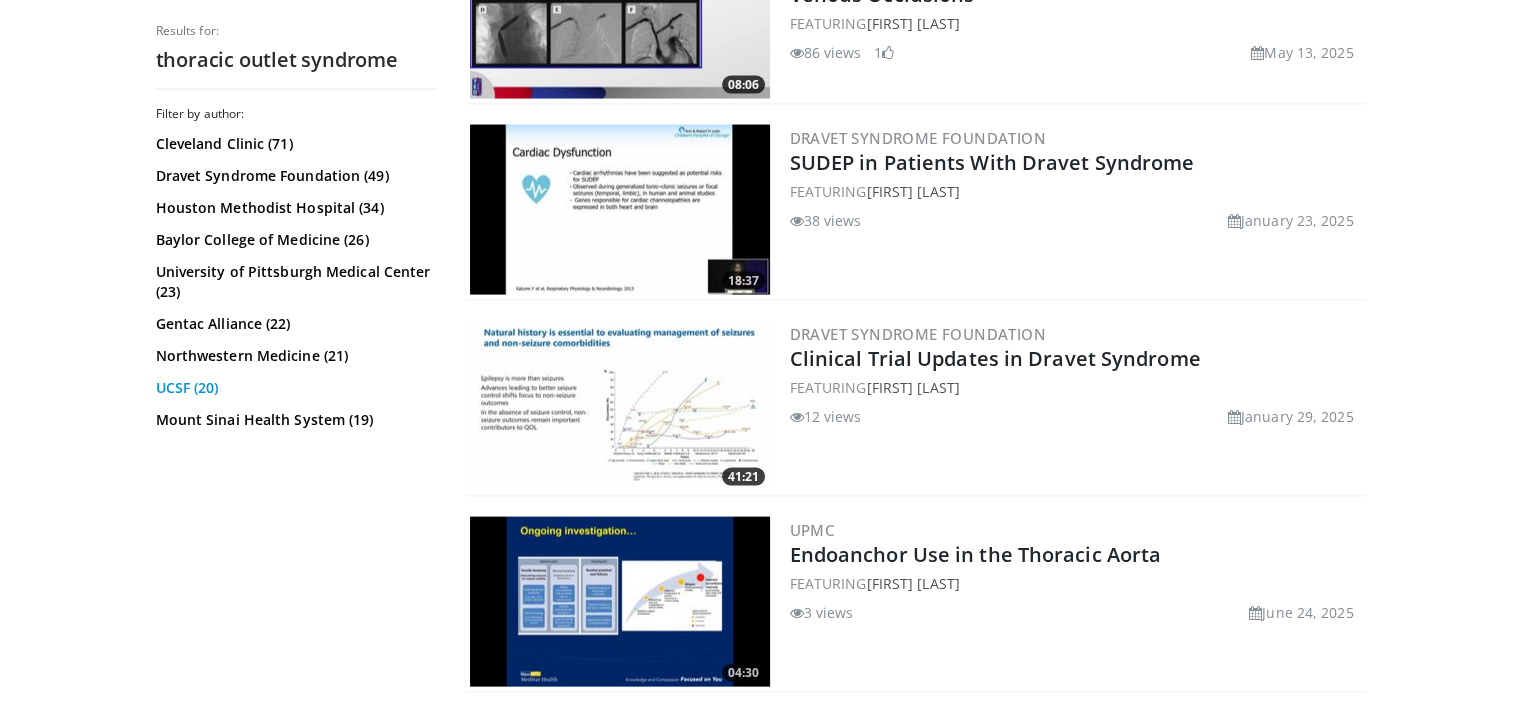 click on "UCSF  (20)" at bounding box center (293, 388) 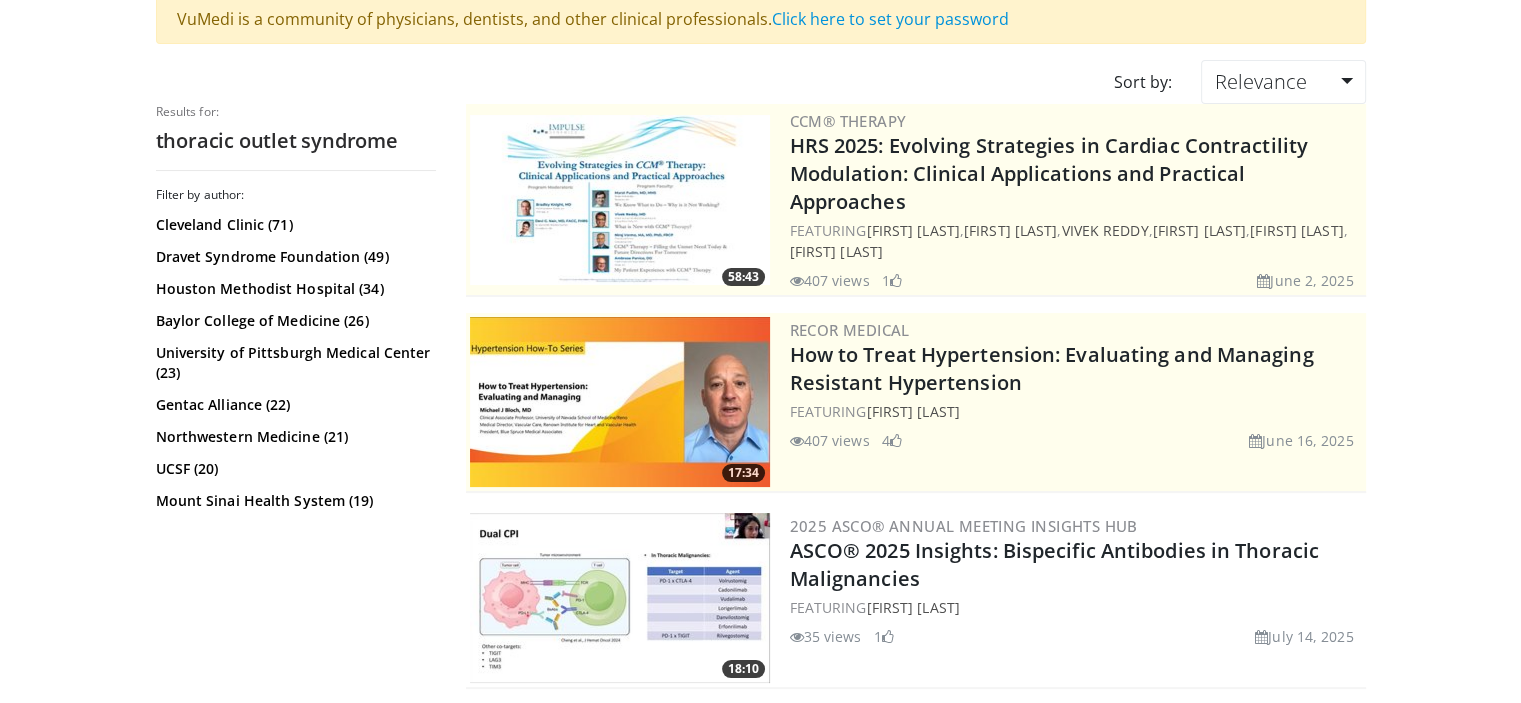 scroll, scrollTop: 0, scrollLeft: 0, axis: both 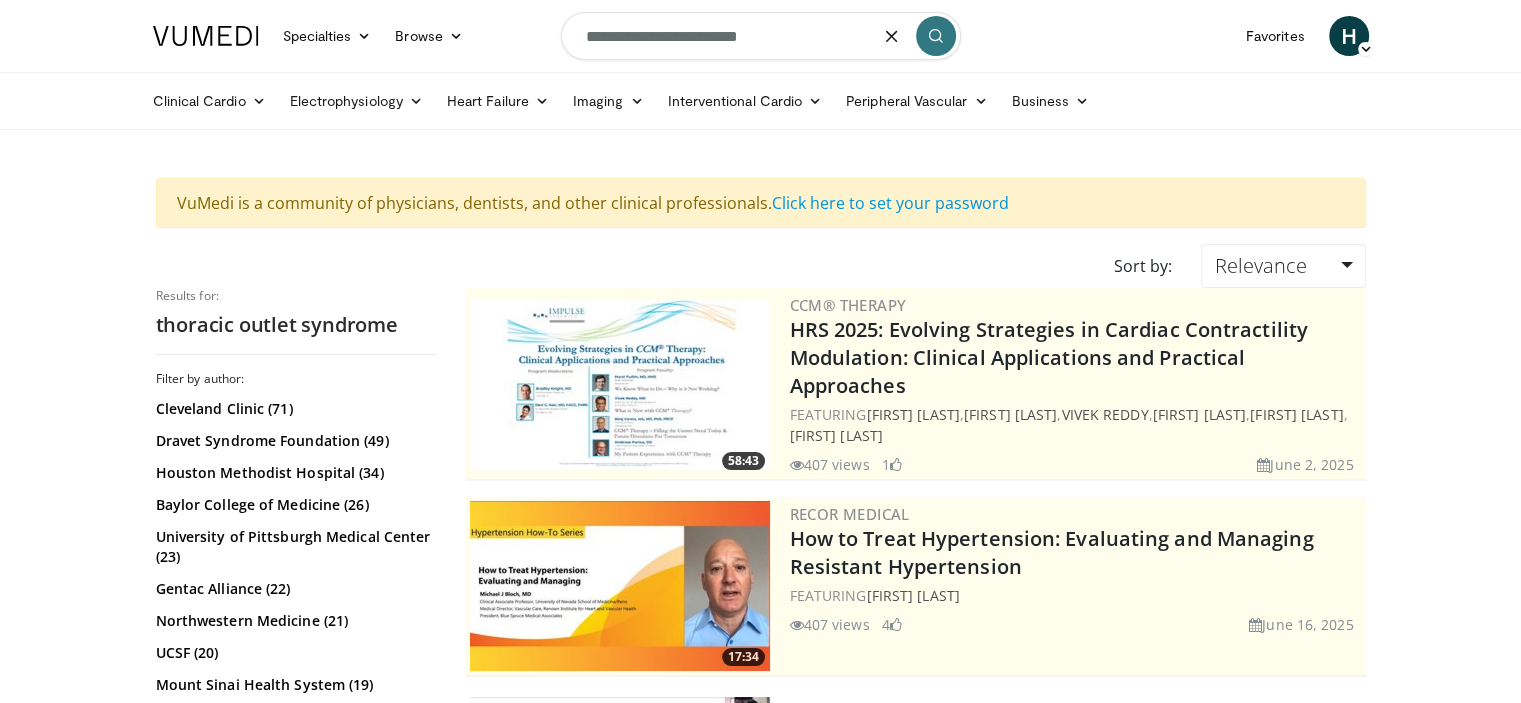 drag, startPoint x: 774, startPoint y: 28, endPoint x: 577, endPoint y: 39, distance: 197.30687 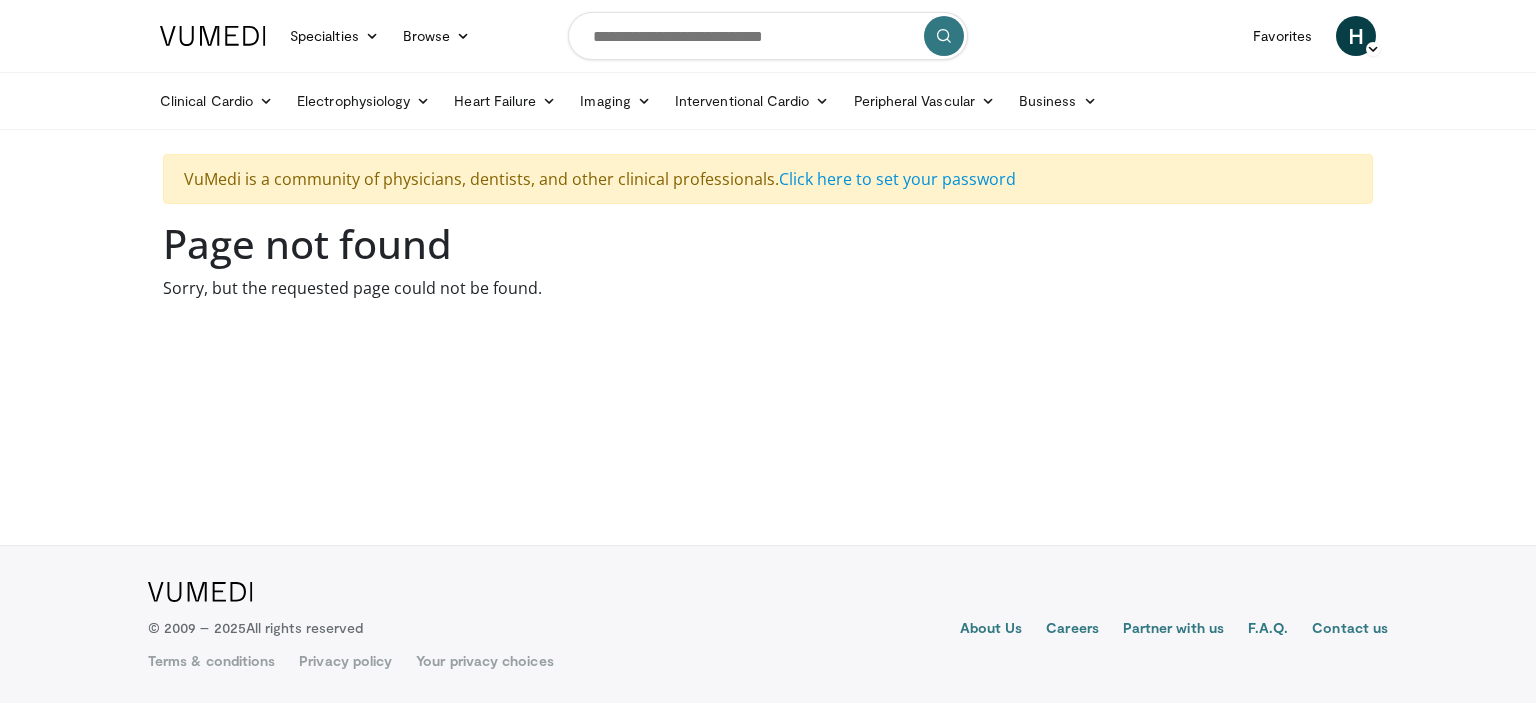 scroll, scrollTop: 0, scrollLeft: 0, axis: both 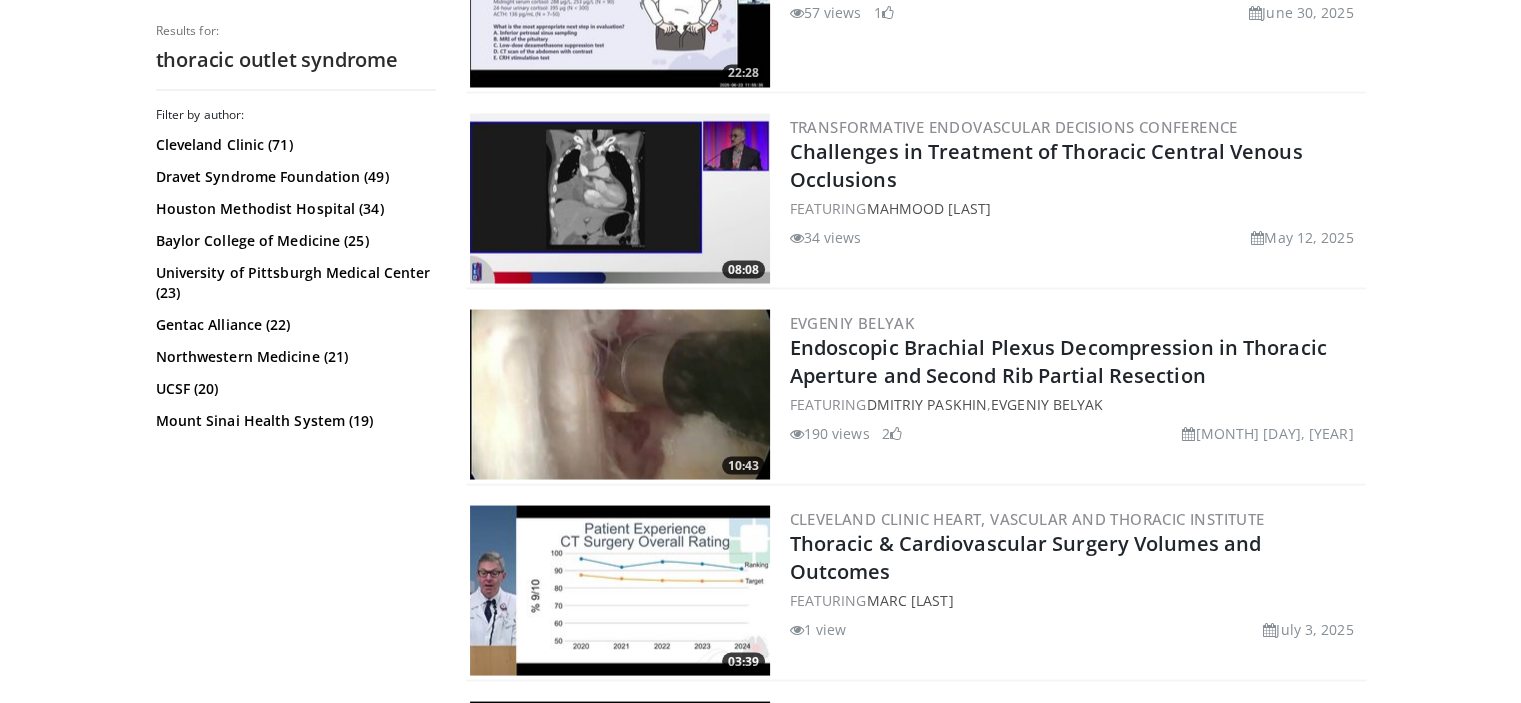 click at bounding box center (620, 394) 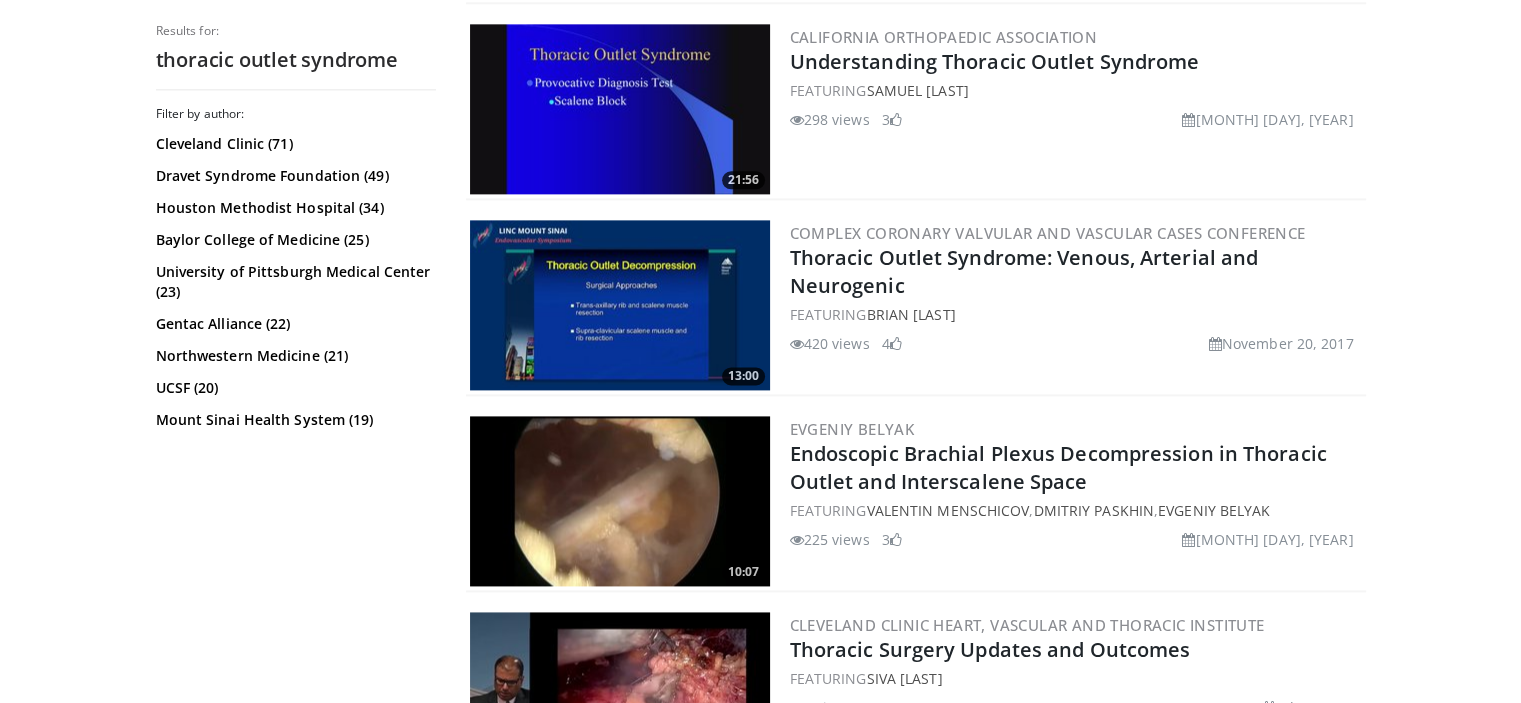 scroll, scrollTop: 2620, scrollLeft: 0, axis: vertical 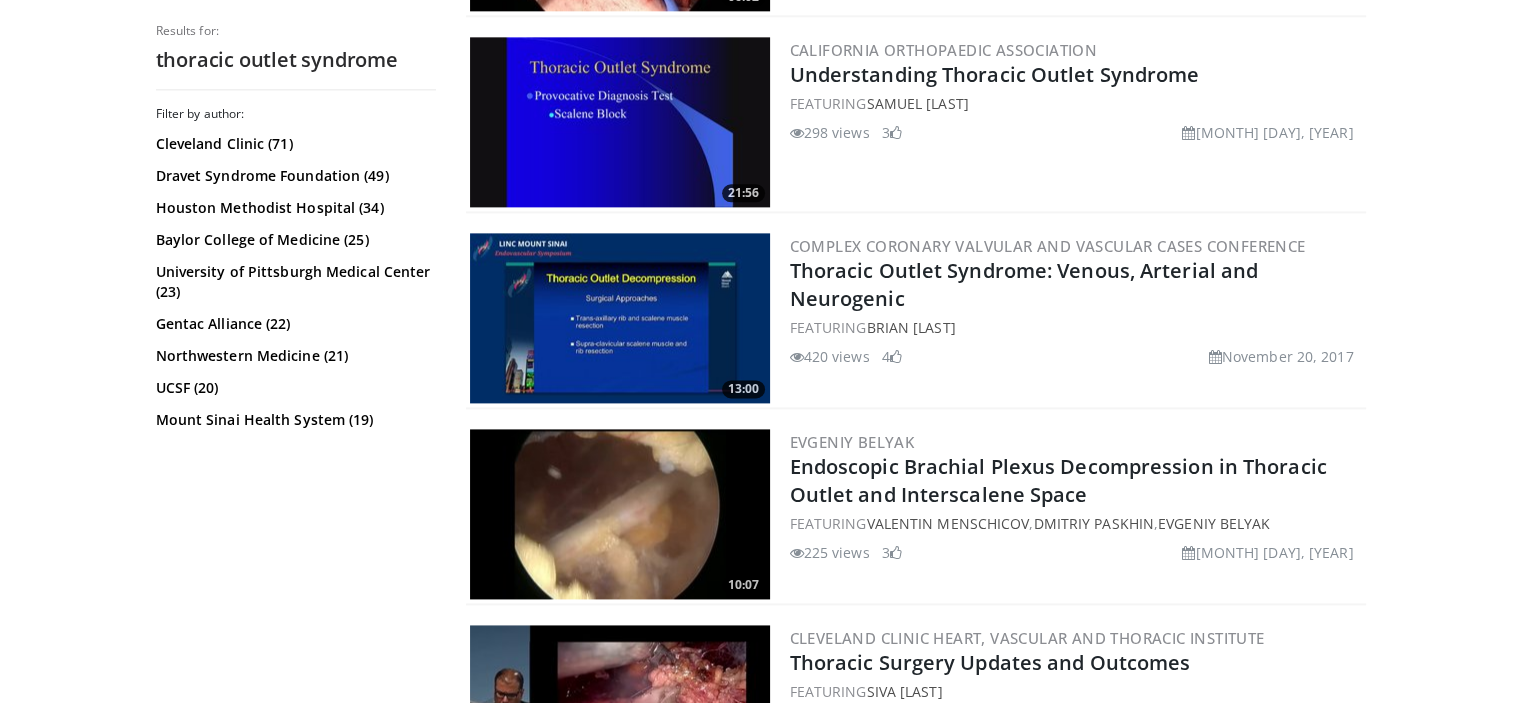 click at bounding box center (620, 514) 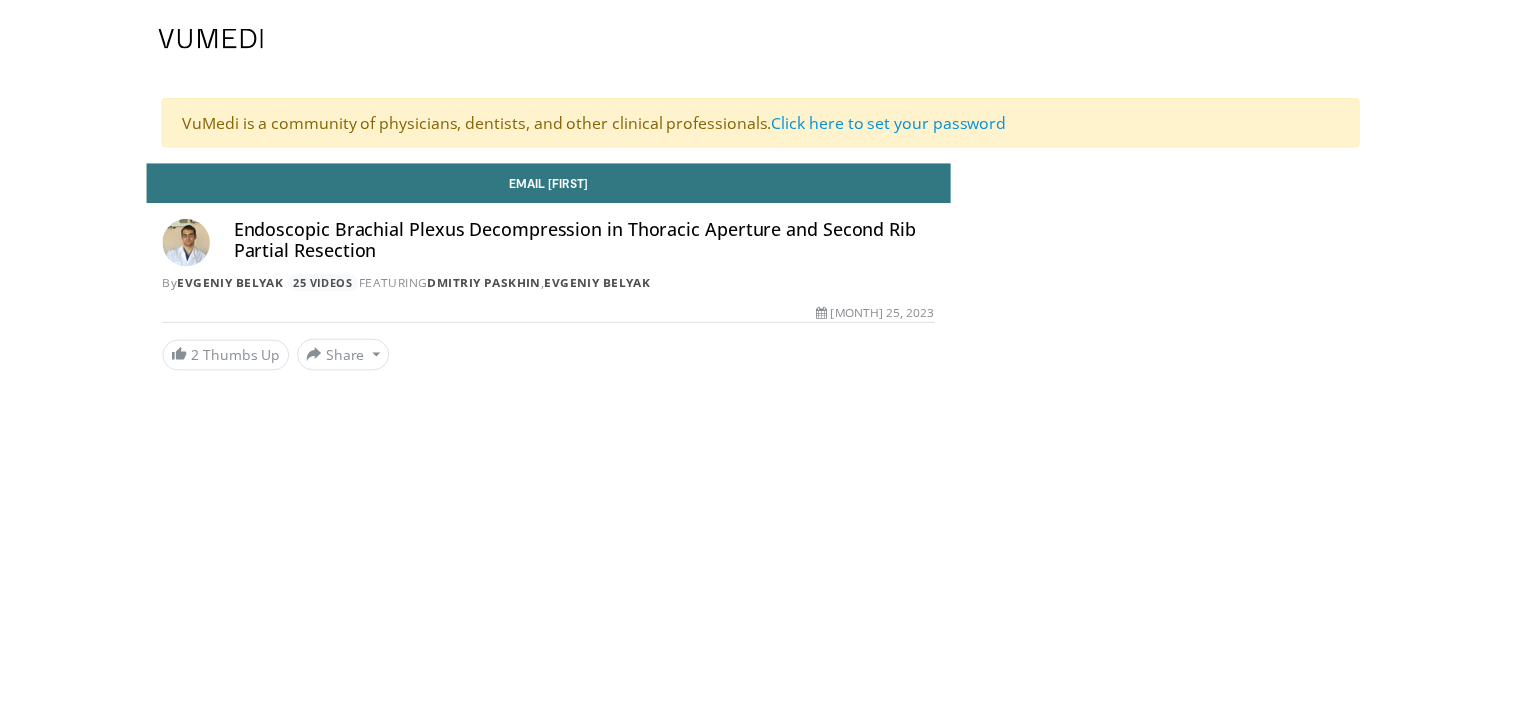 scroll, scrollTop: 0, scrollLeft: 0, axis: both 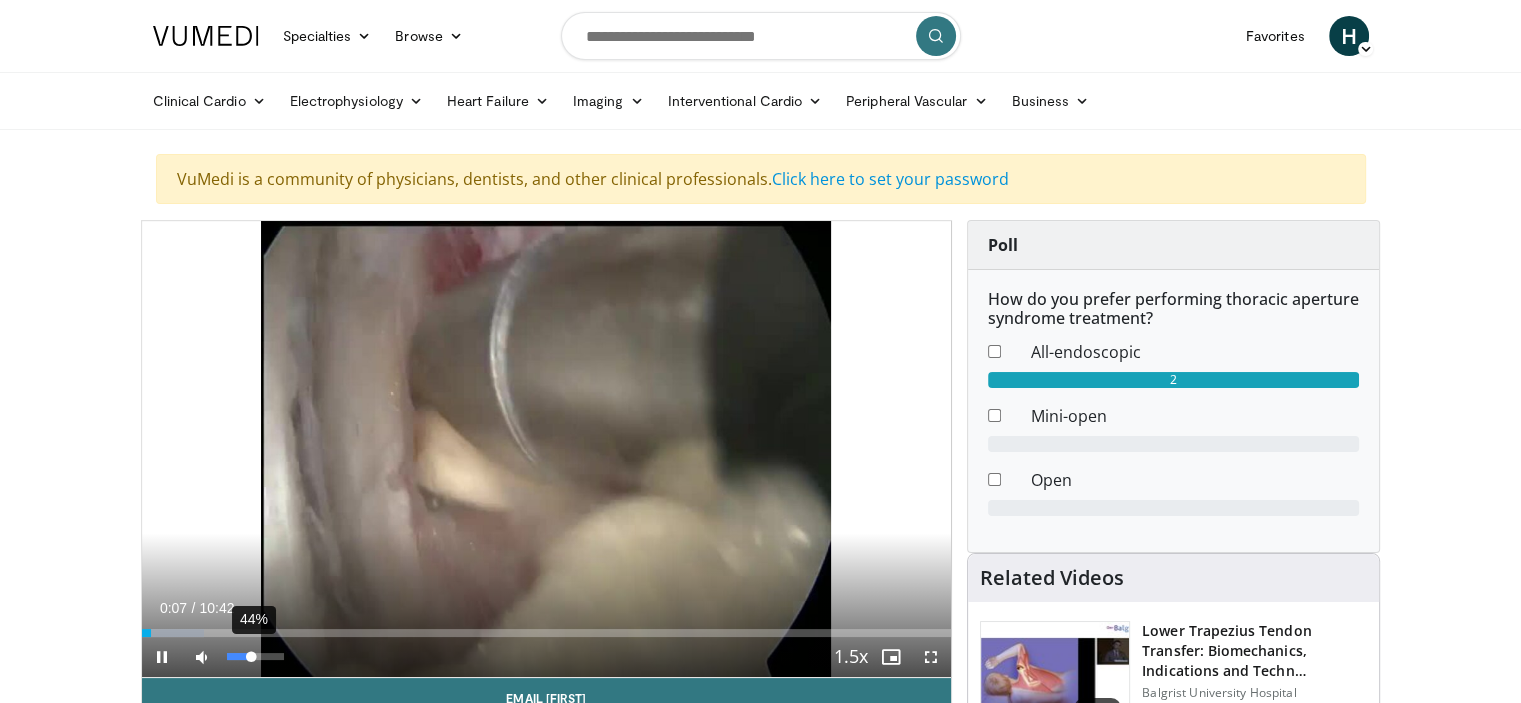 click on "44%" at bounding box center [255, 656] 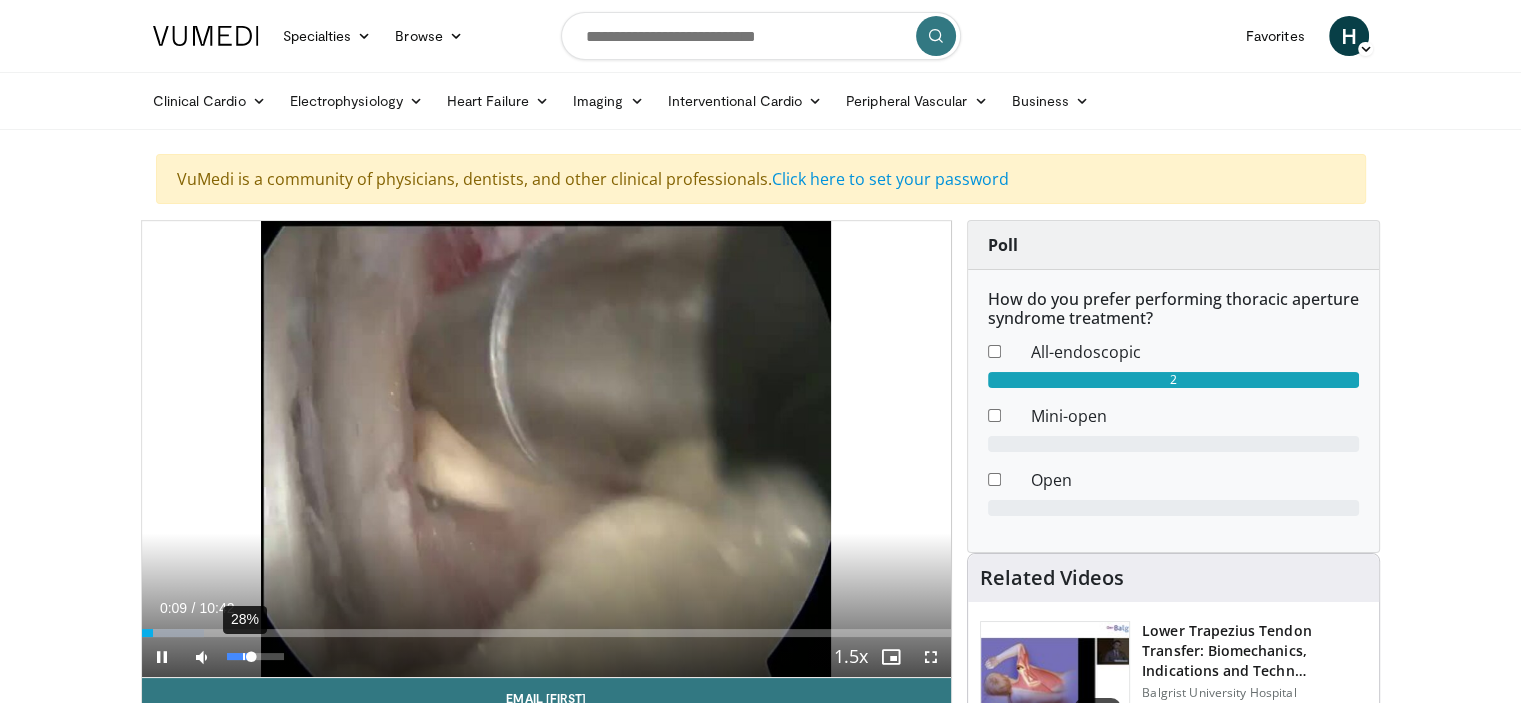 click on "28%" at bounding box center [255, 656] 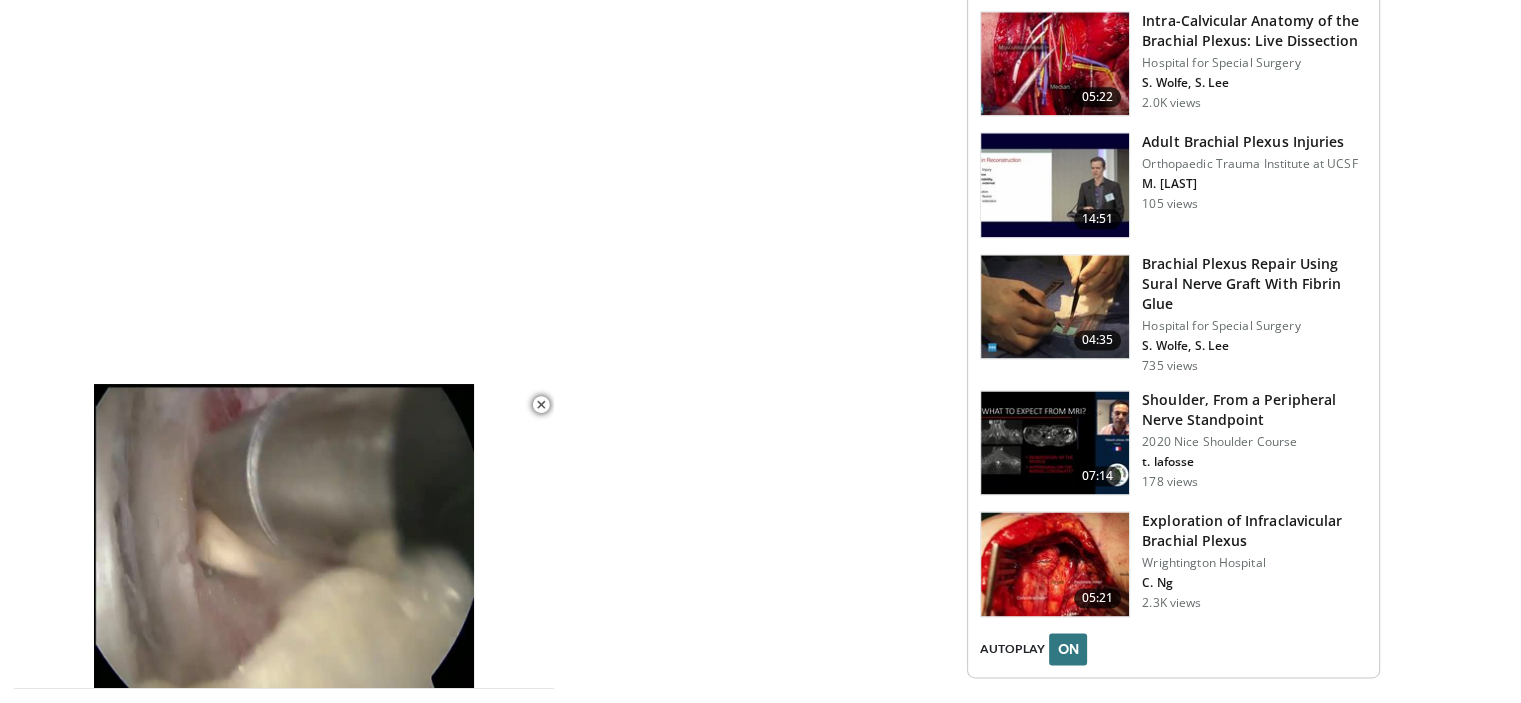 scroll, scrollTop: 2600, scrollLeft: 0, axis: vertical 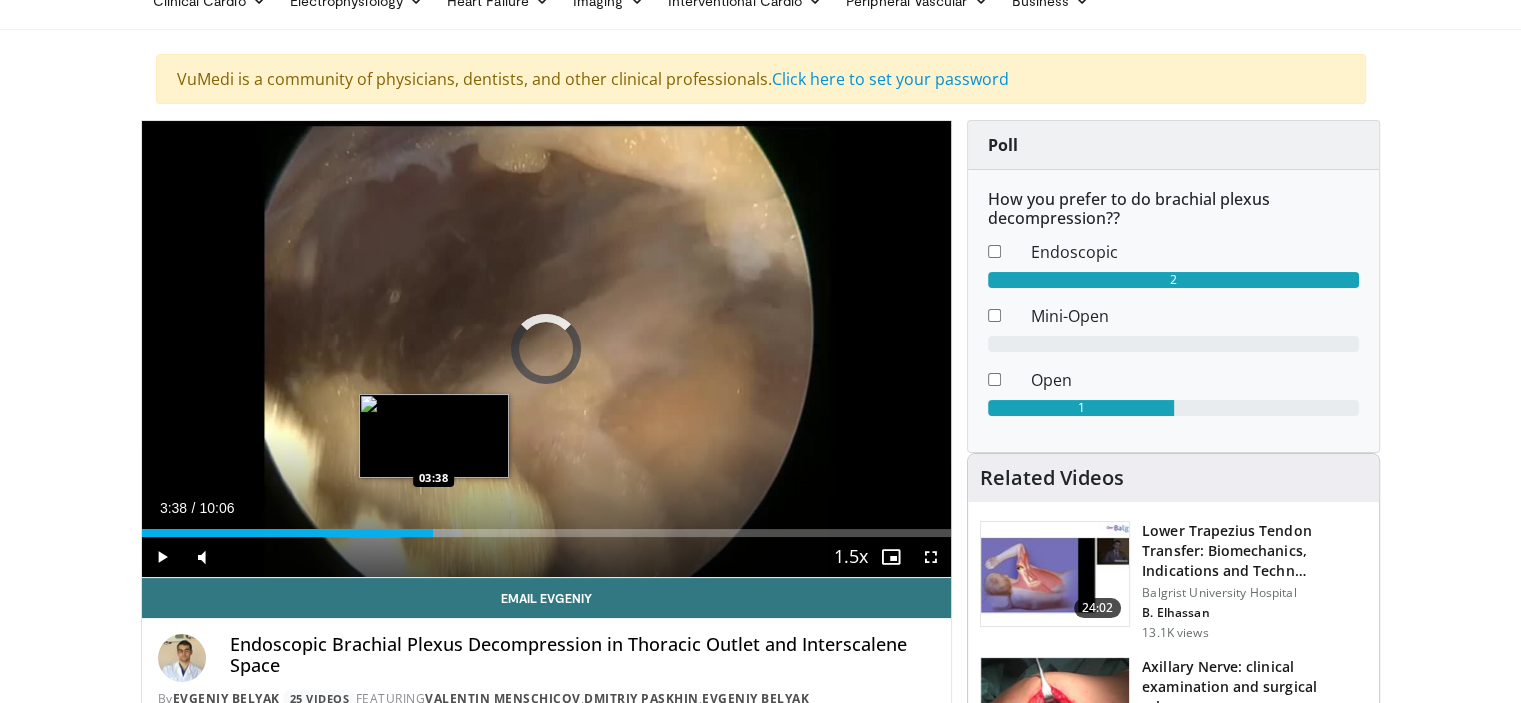 click on "Loaded :  39.48% 02:55 03:38" at bounding box center [547, 533] 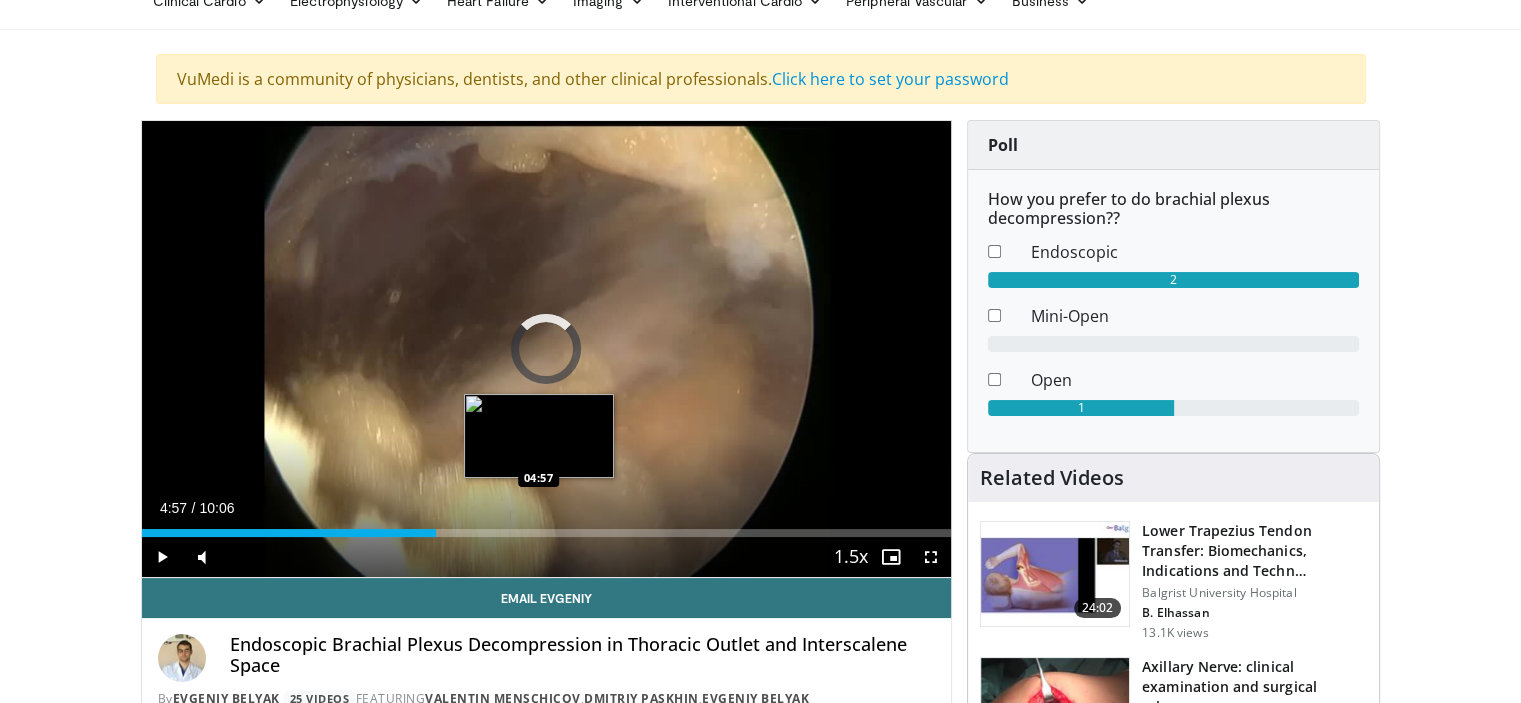 drag, startPoint x: 538, startPoint y: 529, endPoint x: 561, endPoint y: 529, distance: 23 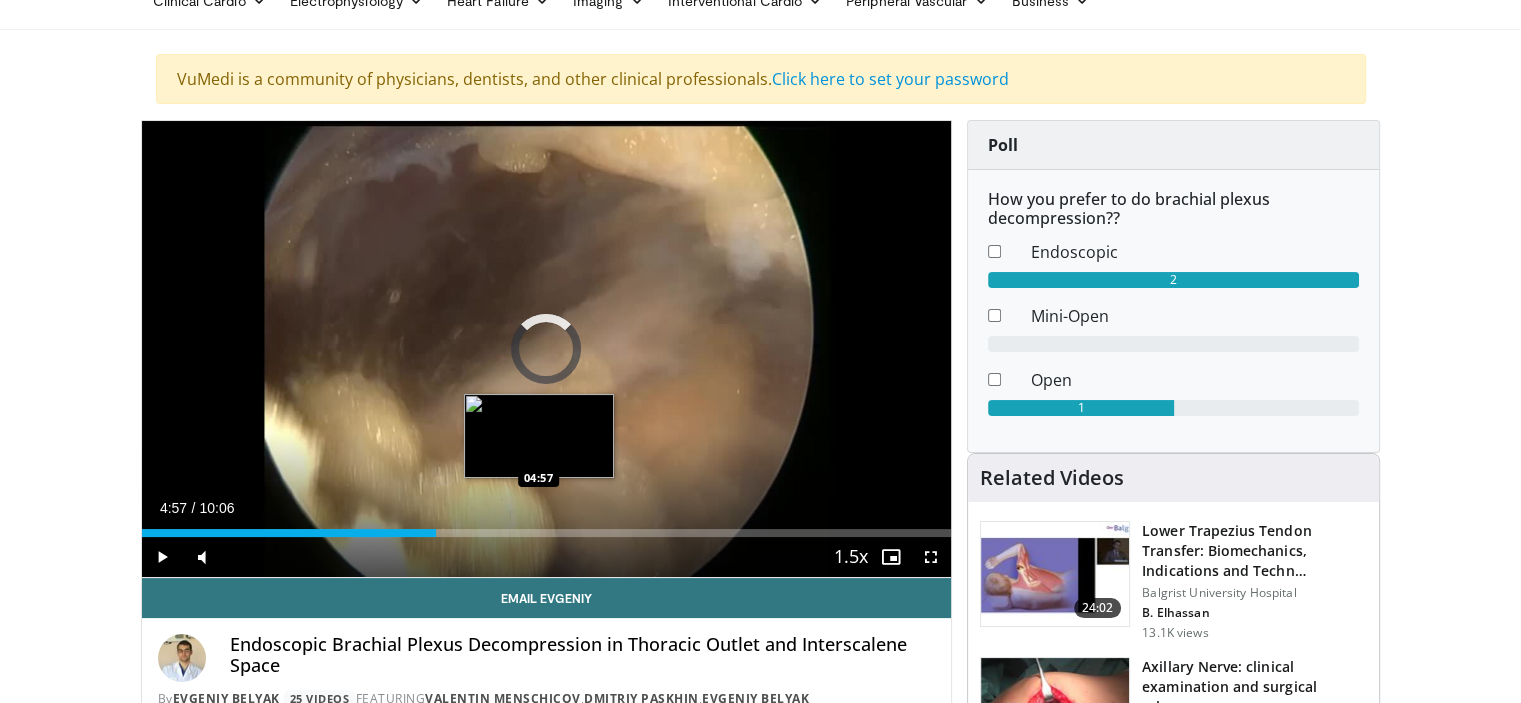 click on "Loaded :  0.00% 04:57 04:57" at bounding box center [547, 533] 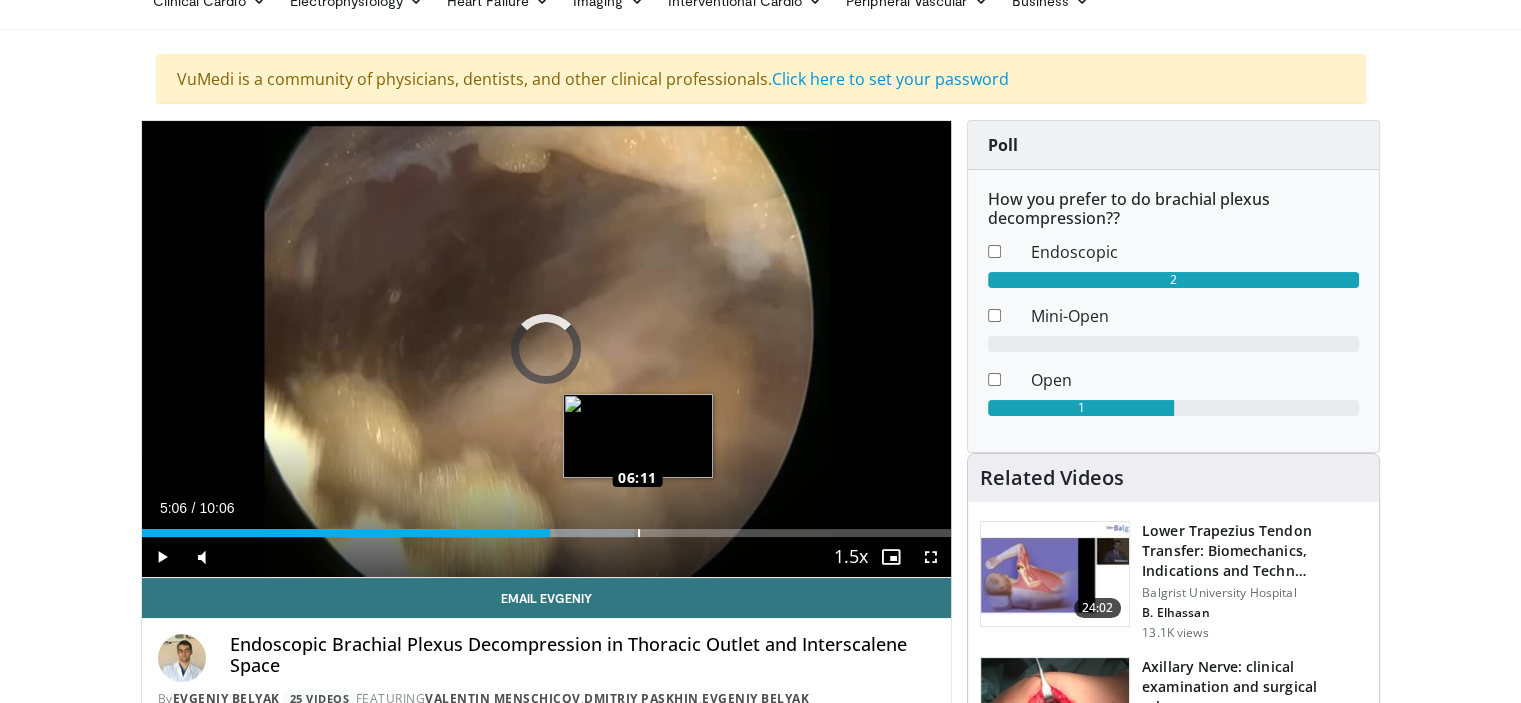click on "Loaded :  60.88% 06:11 06:11" at bounding box center [547, 533] 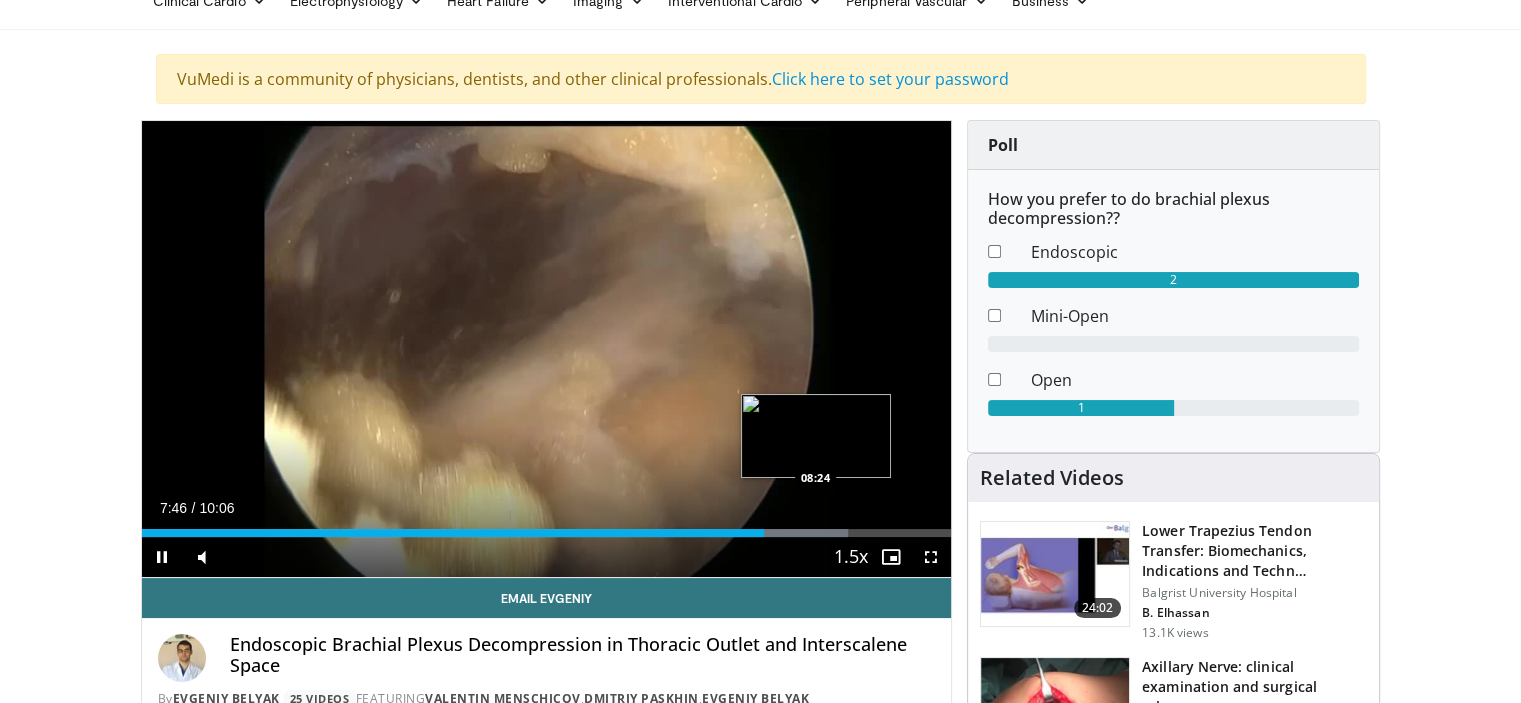 click at bounding box center (782, 533) 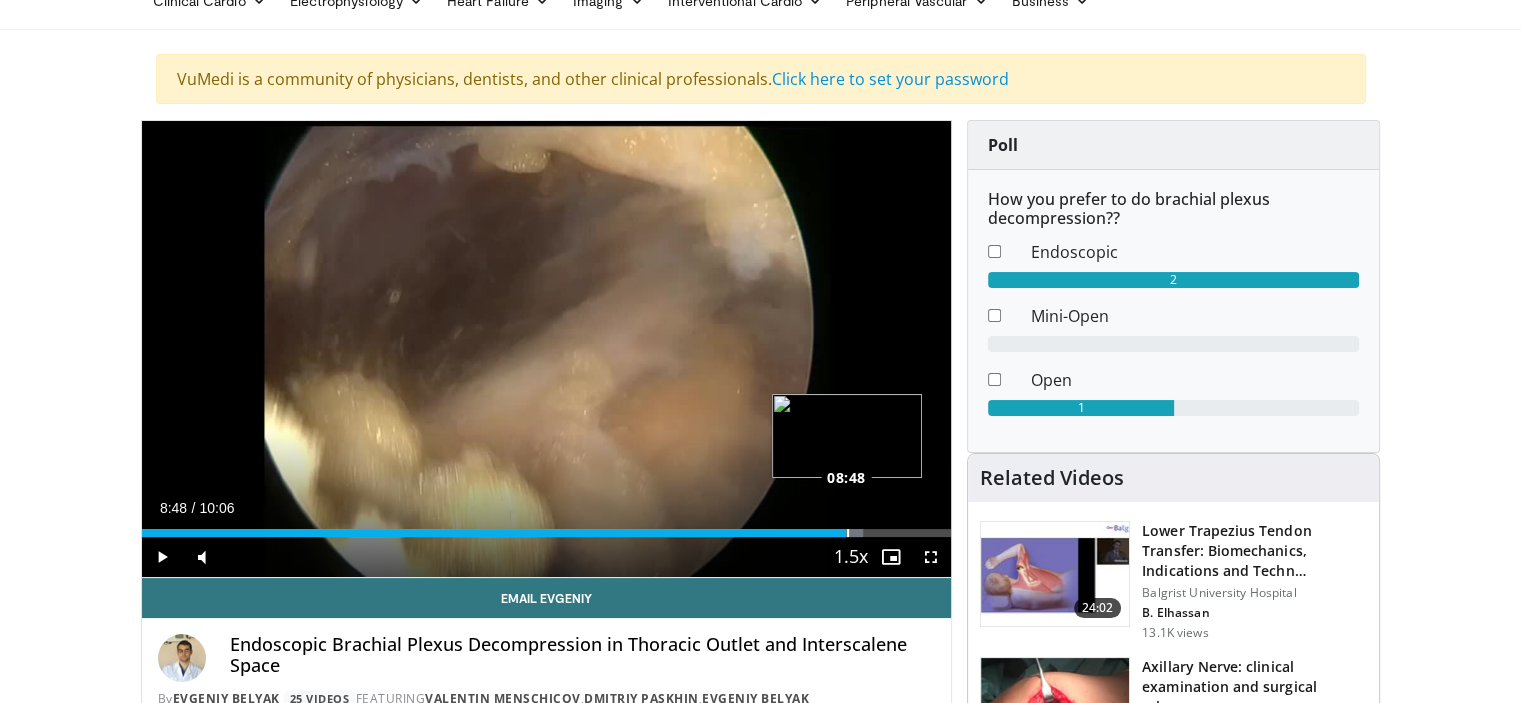 click on "Loaded :  89.09% 08:48 08:48" at bounding box center (547, 533) 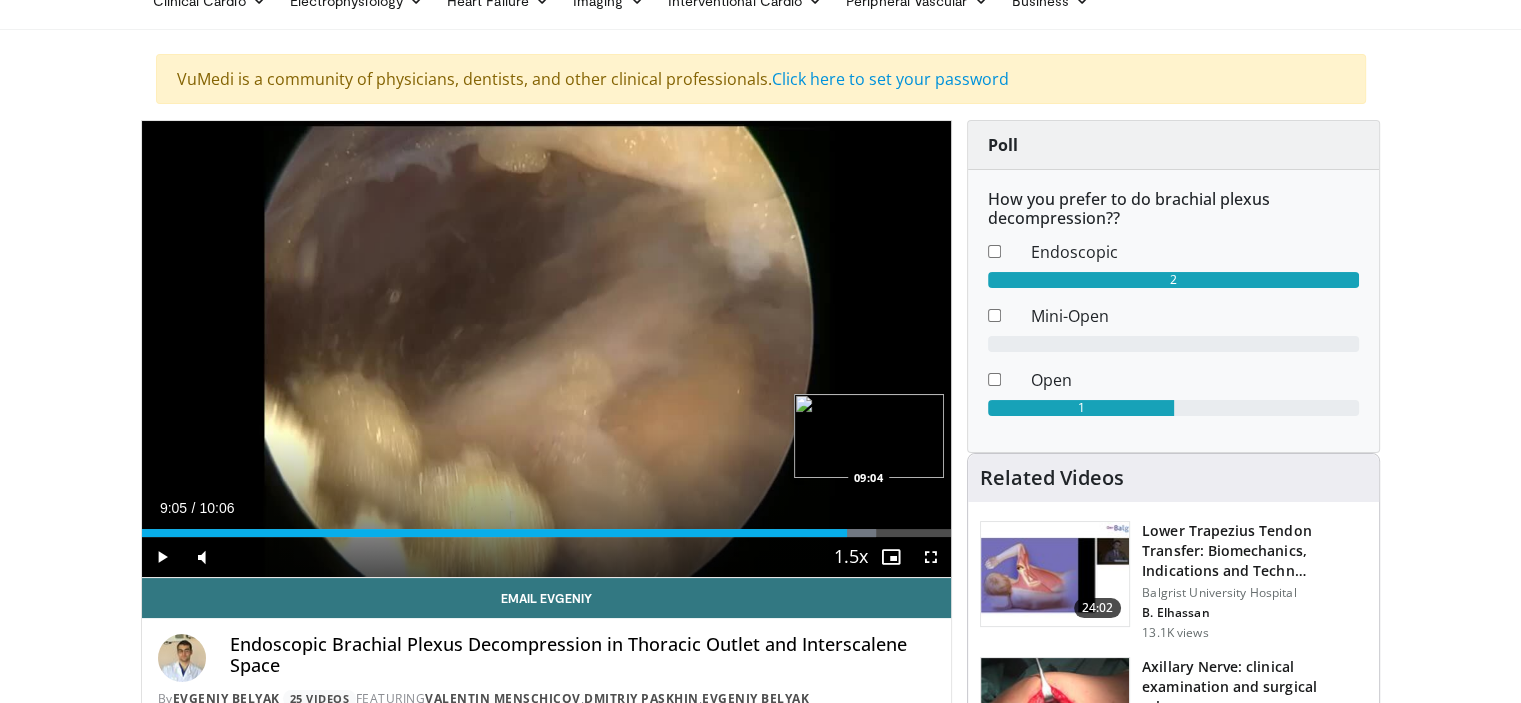 click at bounding box center (870, 533) 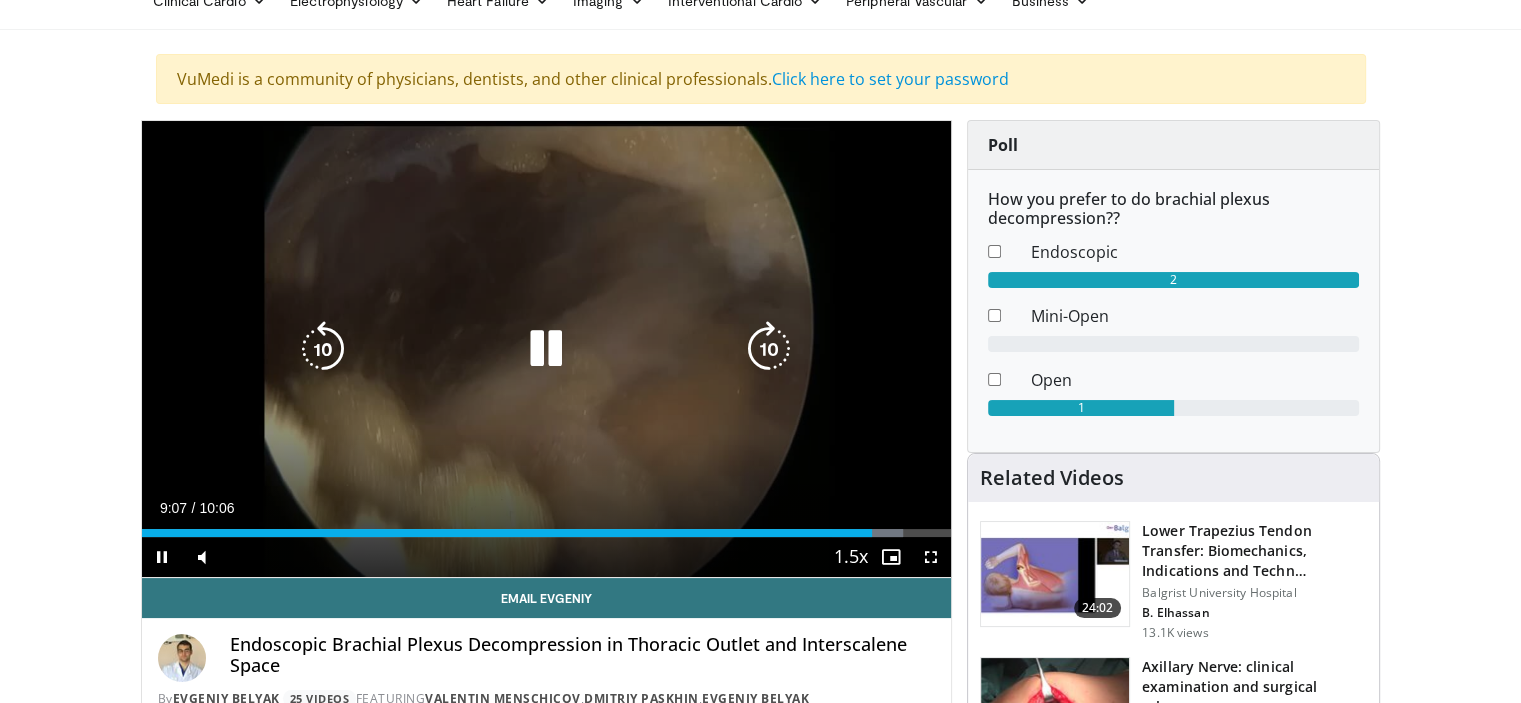 click on "**********" at bounding box center [547, 349] 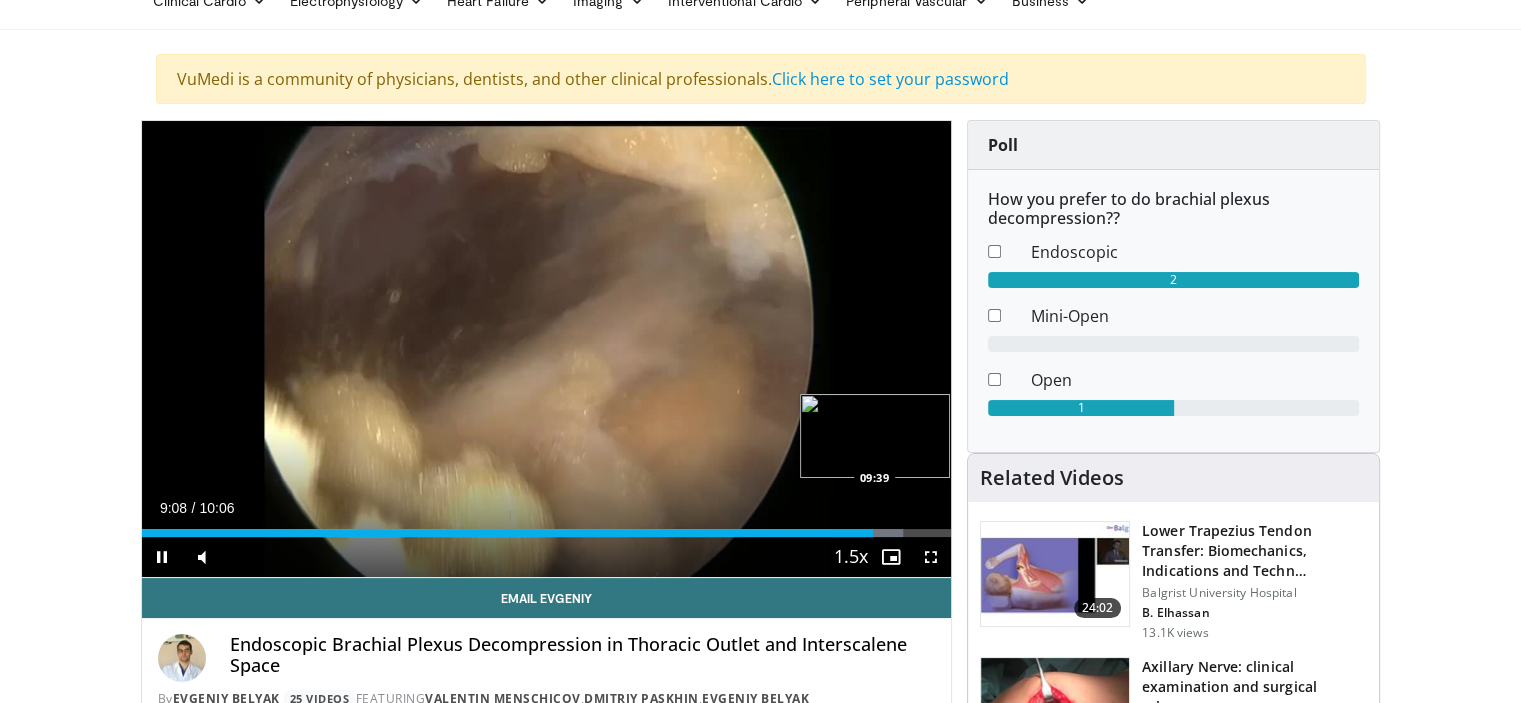 click on "Loaded :  94.04% 09:08 09:39" at bounding box center [547, 527] 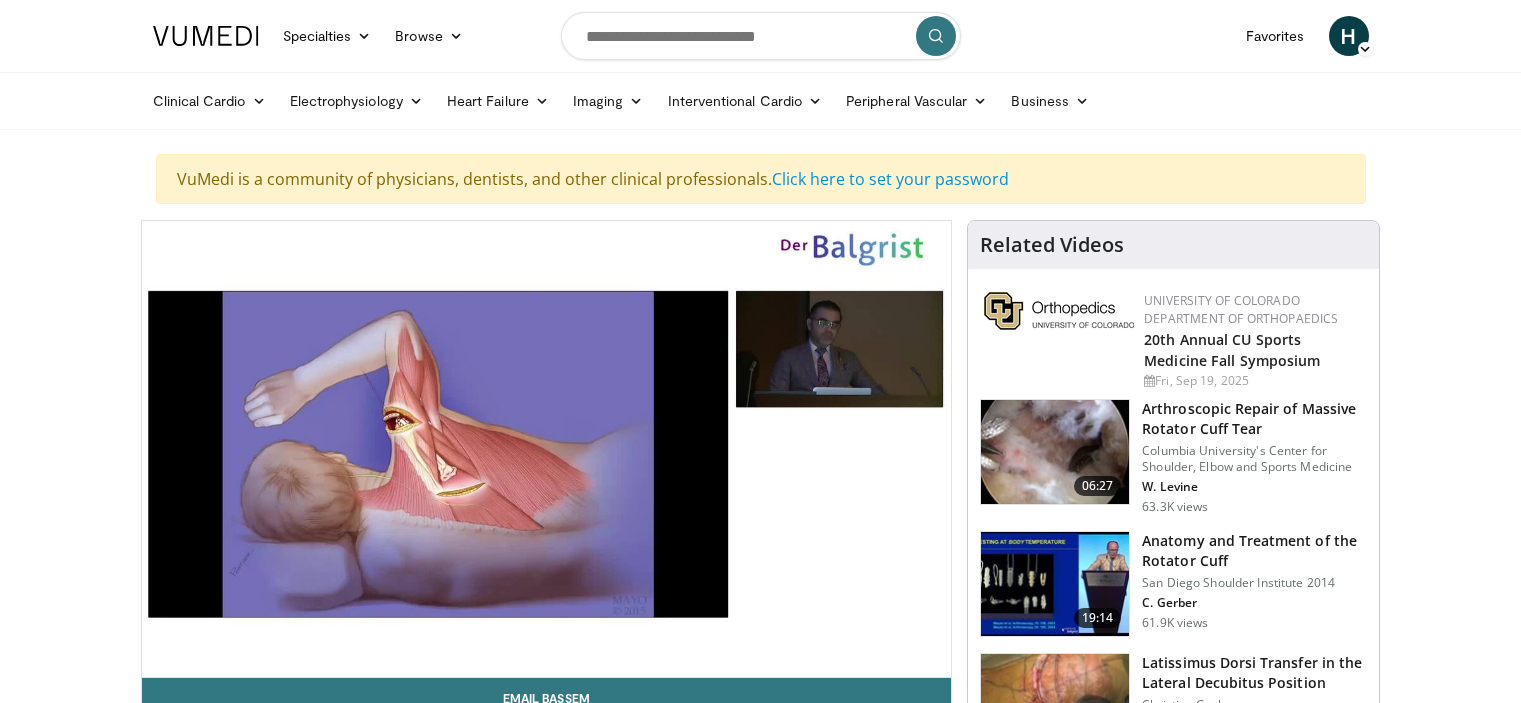 scroll, scrollTop: 0, scrollLeft: 0, axis: both 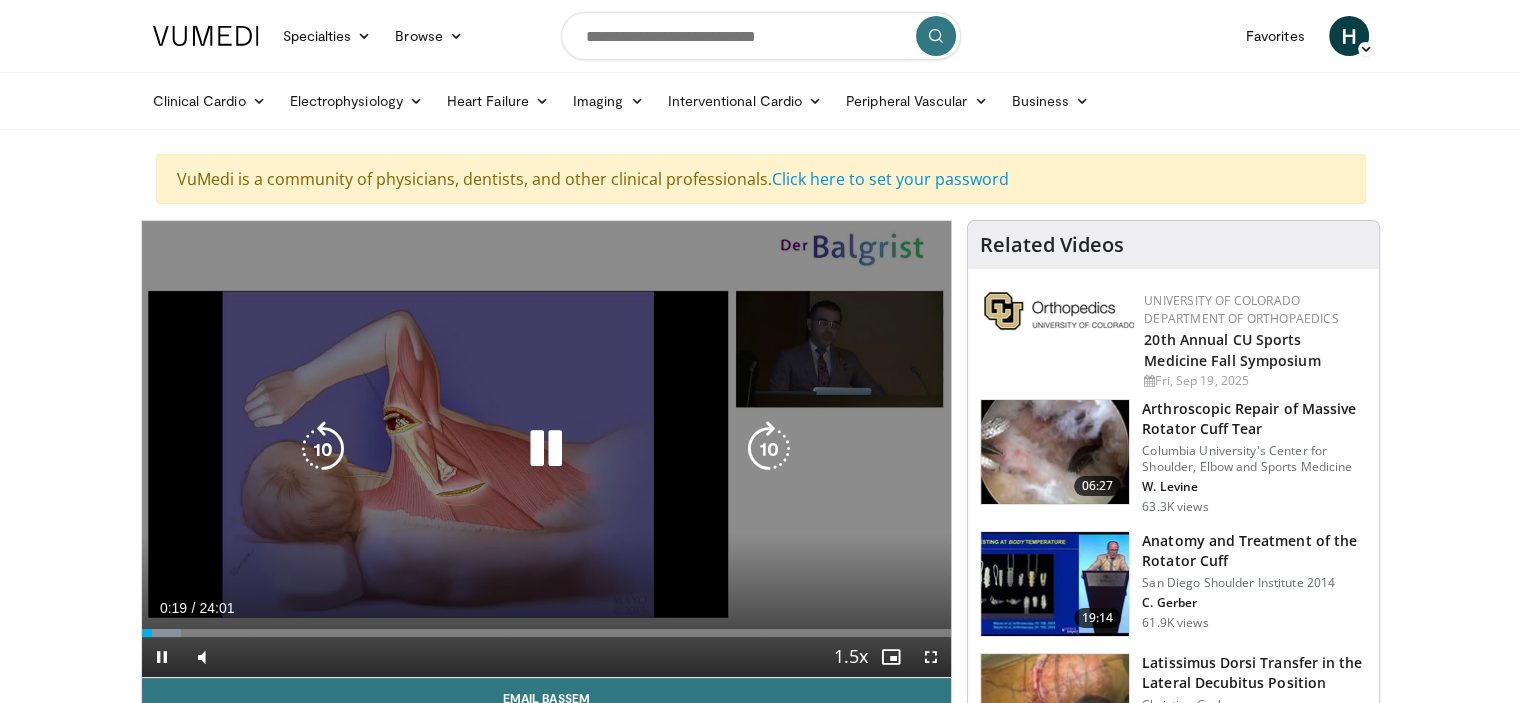 click at bounding box center [546, 449] 